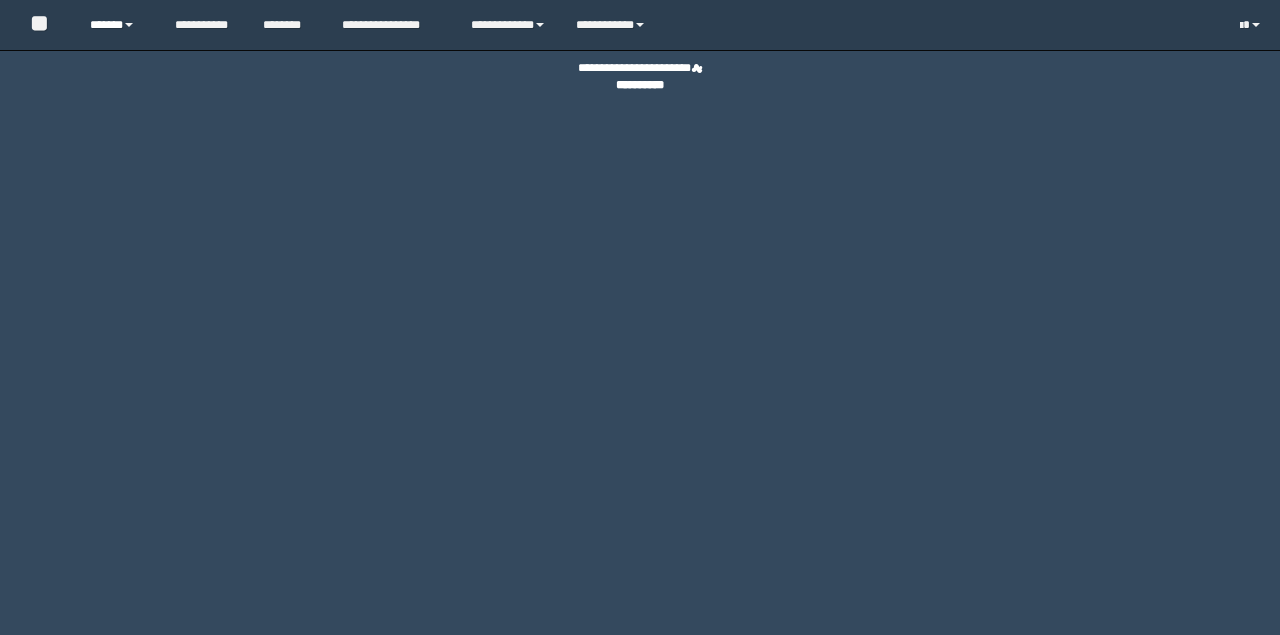 scroll, scrollTop: 0, scrollLeft: 0, axis: both 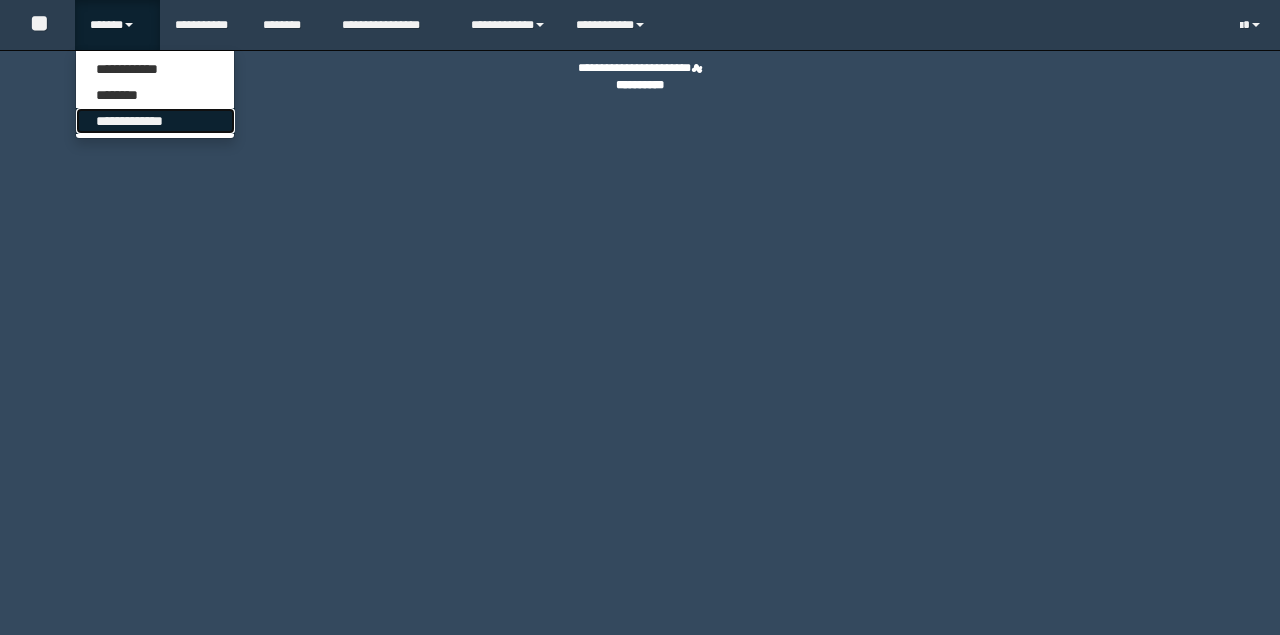 click on "**********" at bounding box center (155, 121) 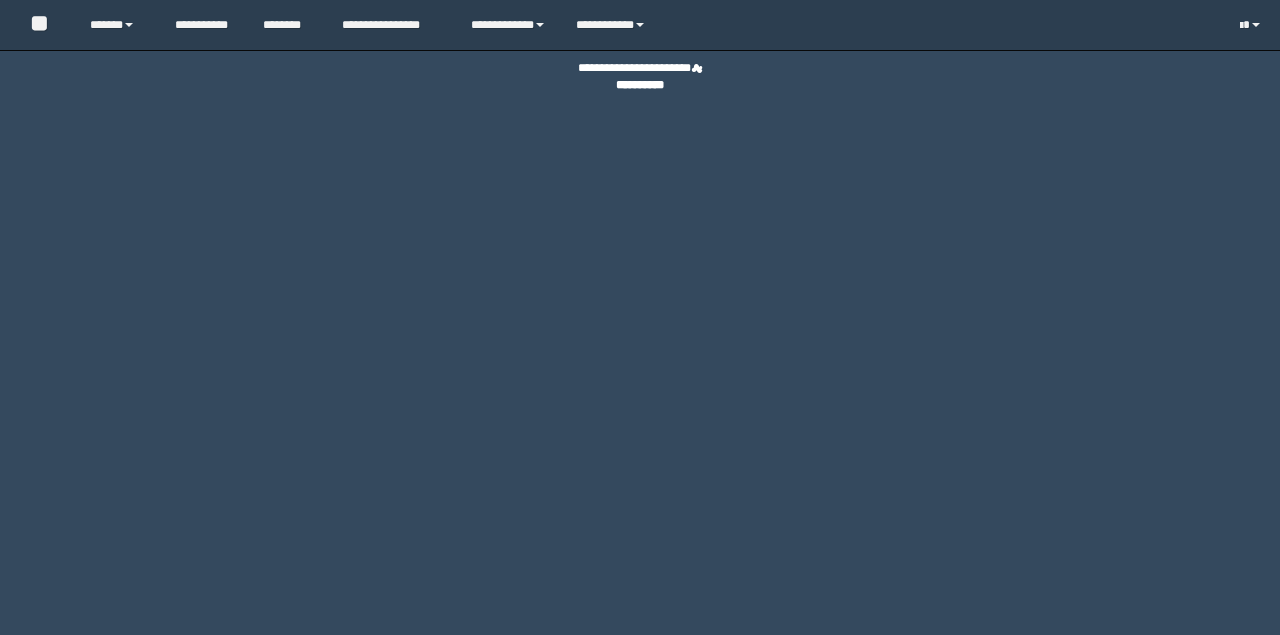 scroll, scrollTop: 0, scrollLeft: 0, axis: both 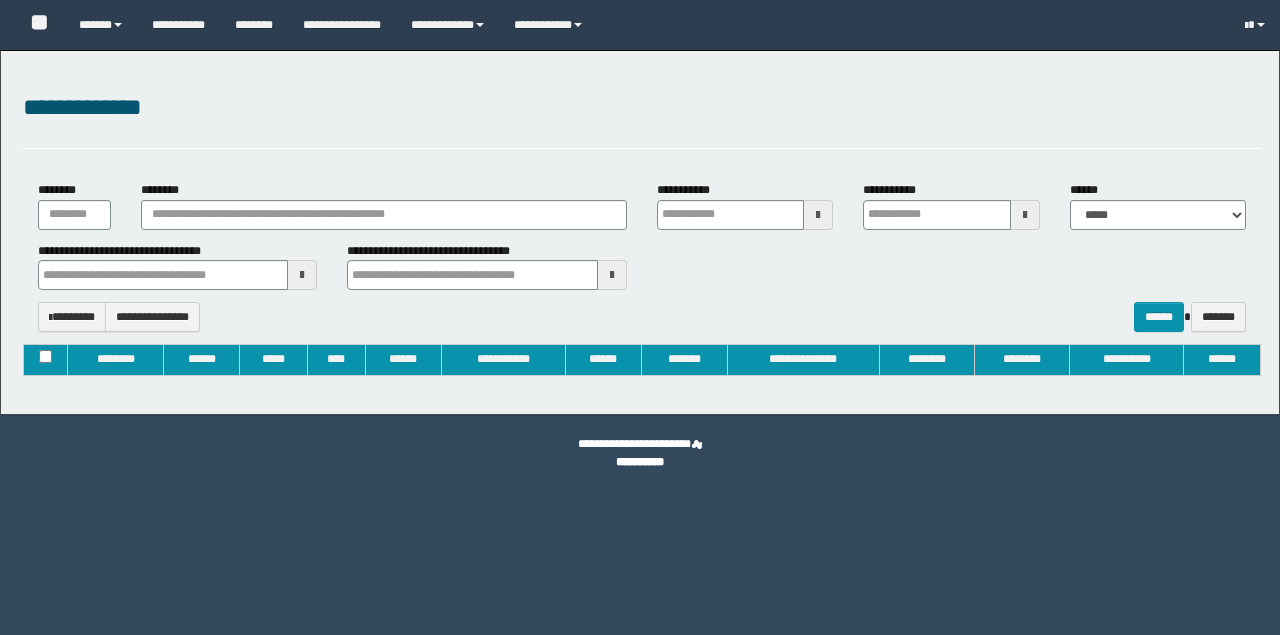 type on "**********" 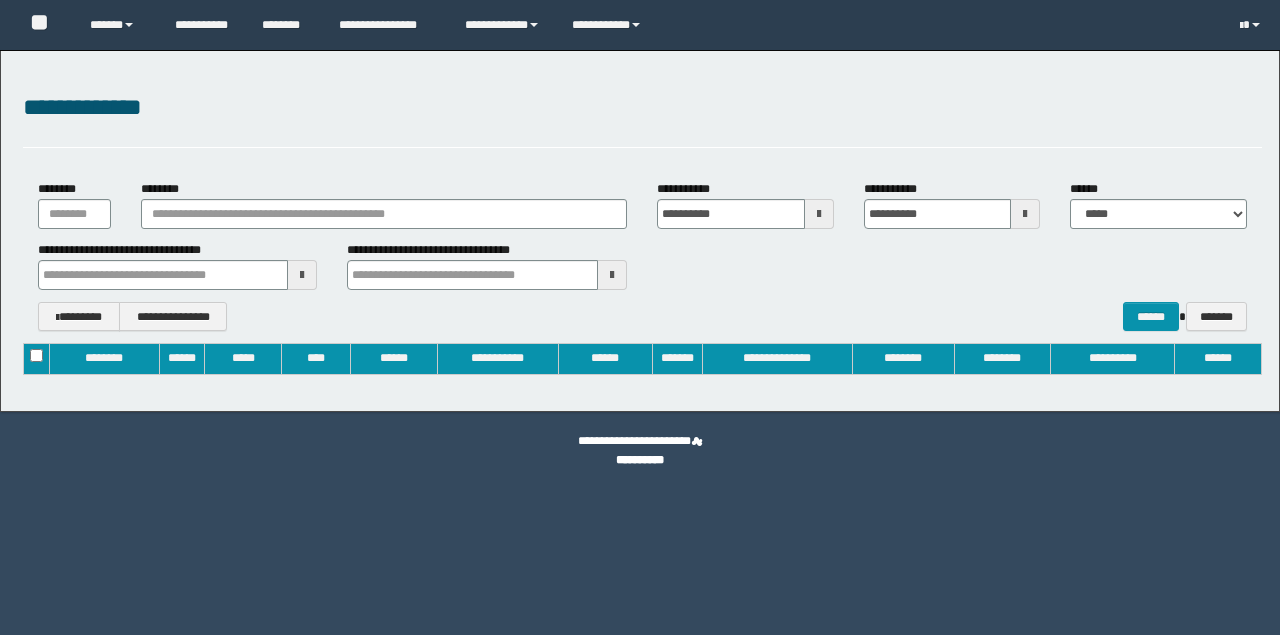 scroll, scrollTop: 0, scrollLeft: 0, axis: both 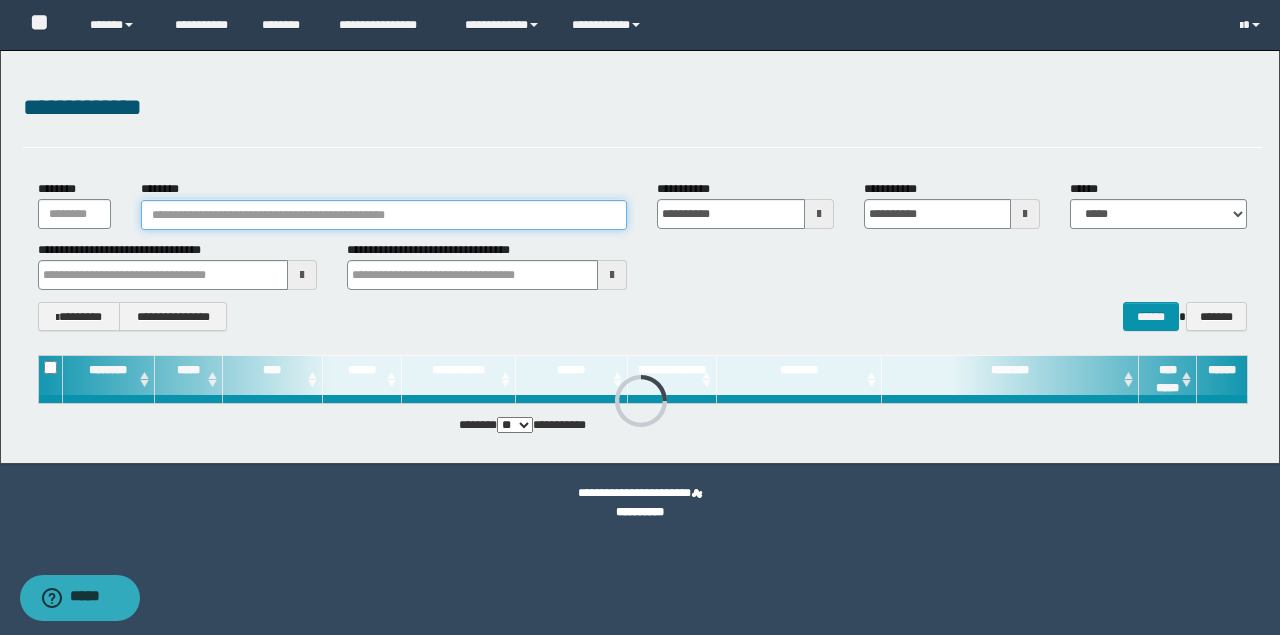 click on "********" at bounding box center (384, 215) 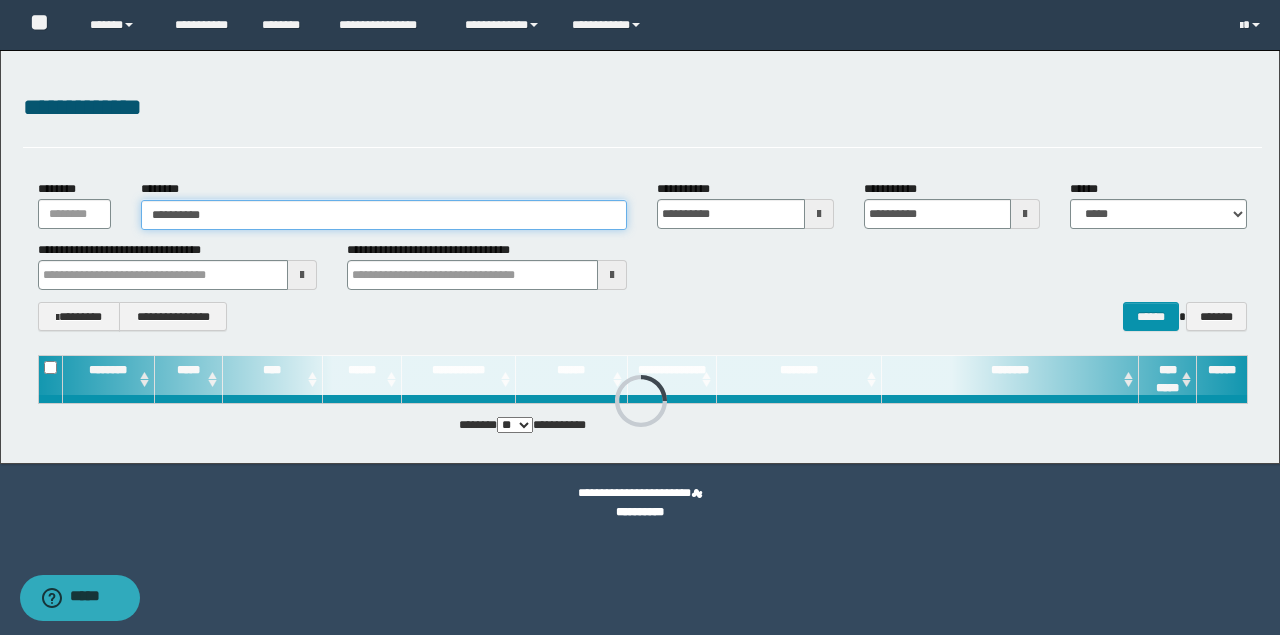 type on "**********" 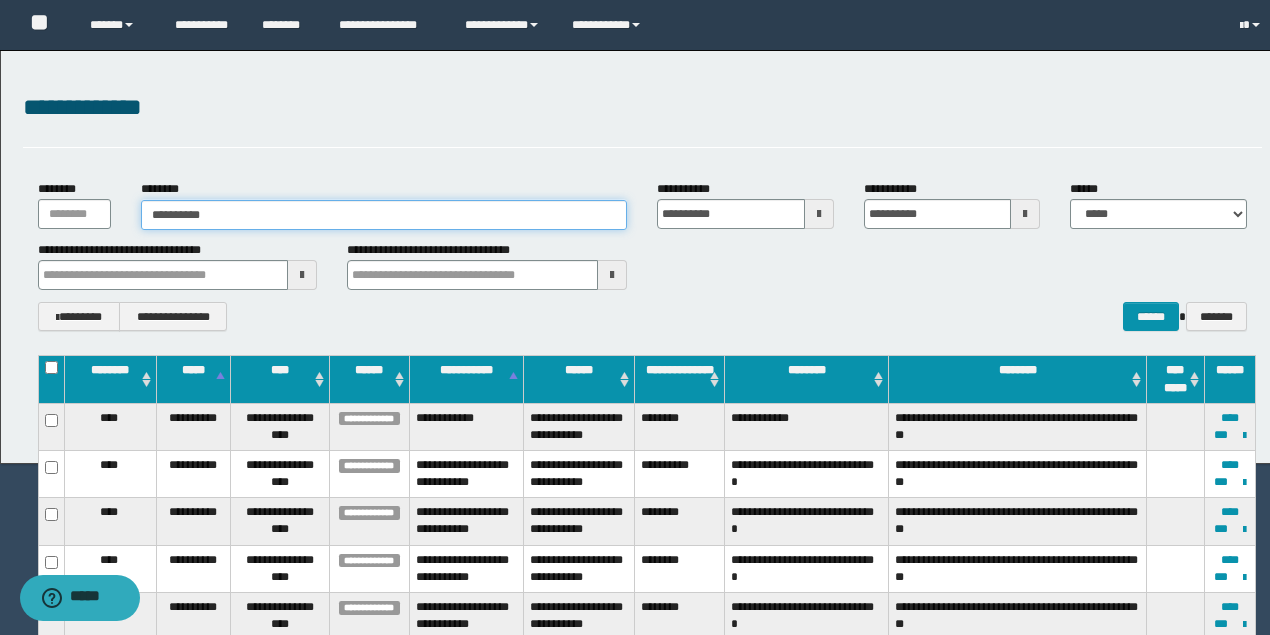 type 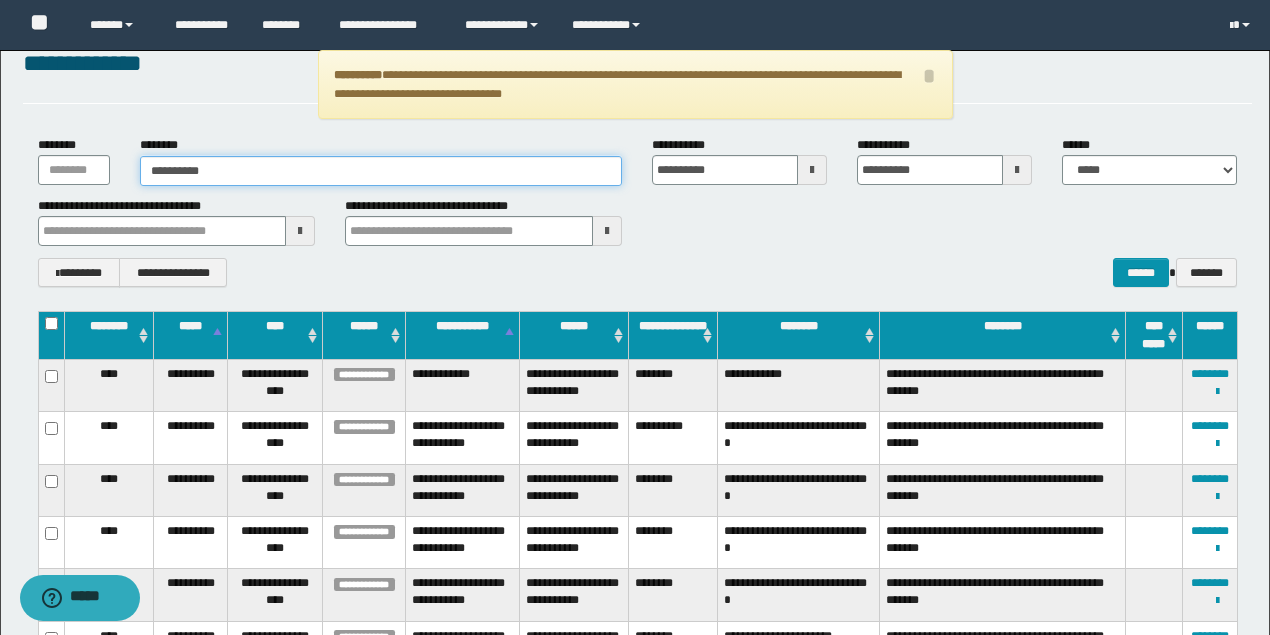 scroll, scrollTop: 66, scrollLeft: 0, axis: vertical 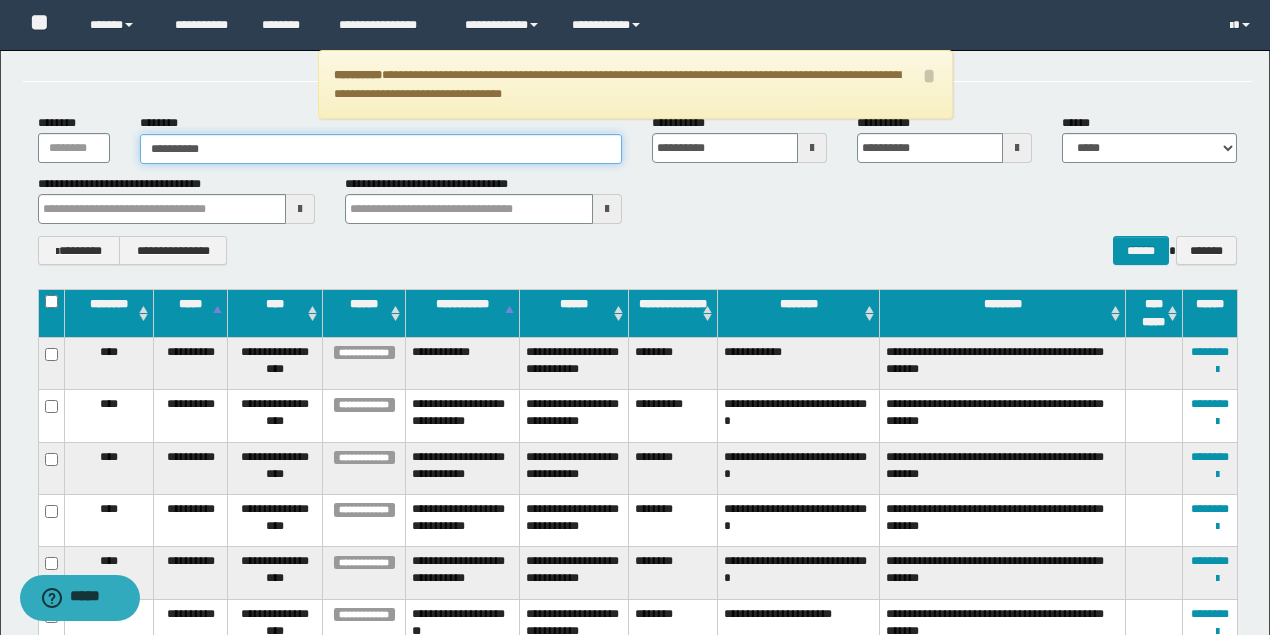 type 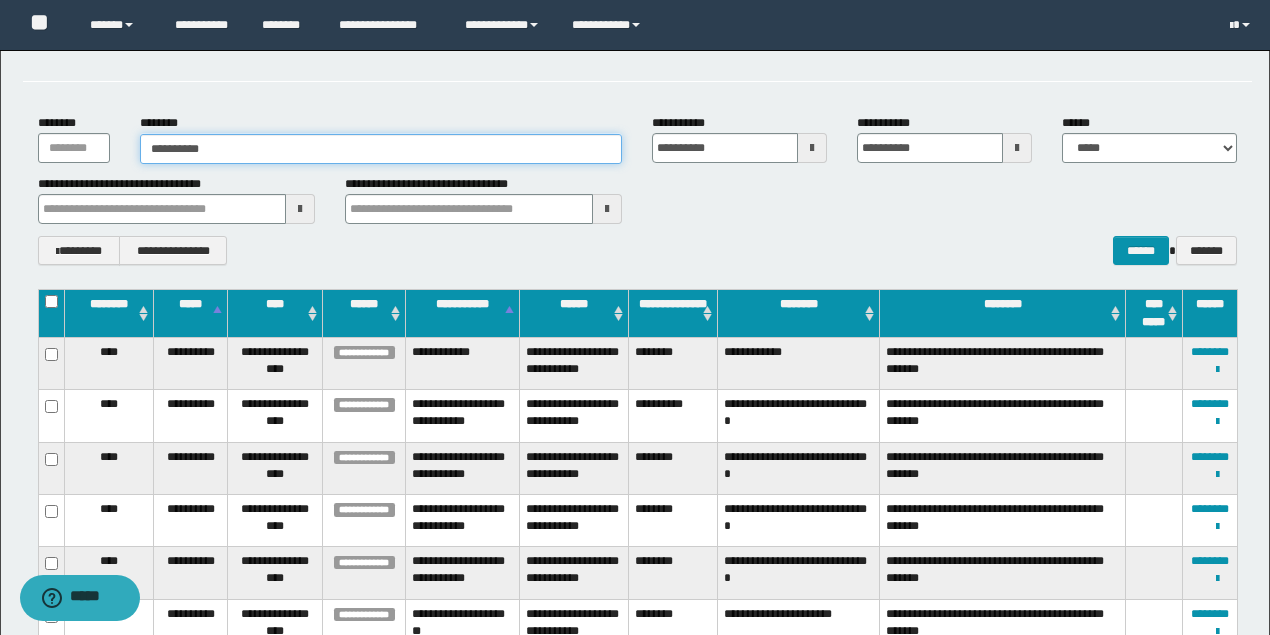 type 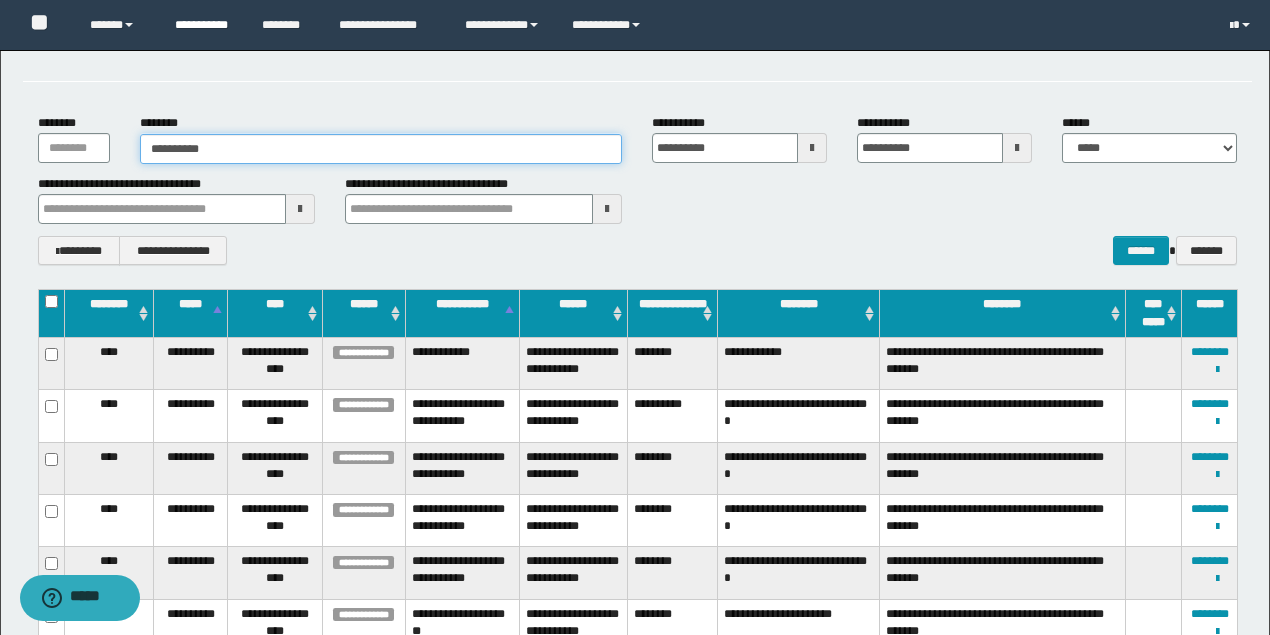 type 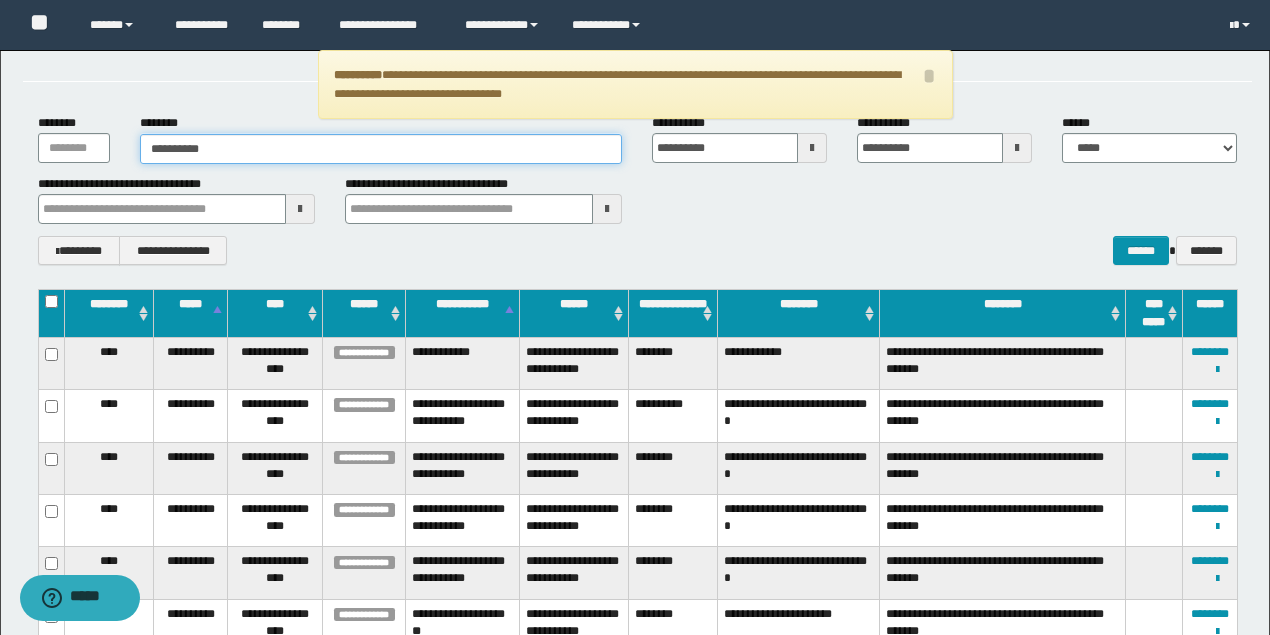 drag, startPoint x: 313, startPoint y: 140, endPoint x: 0, endPoint y: 139, distance: 313.0016 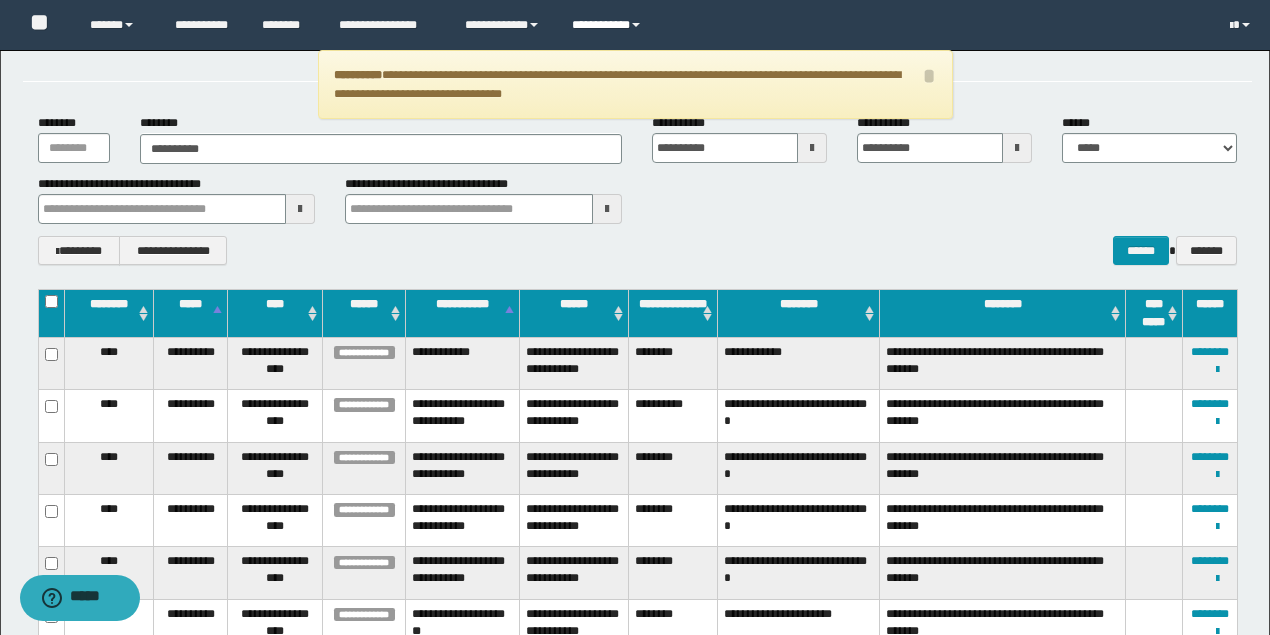 click on "**********" at bounding box center (609, 25) 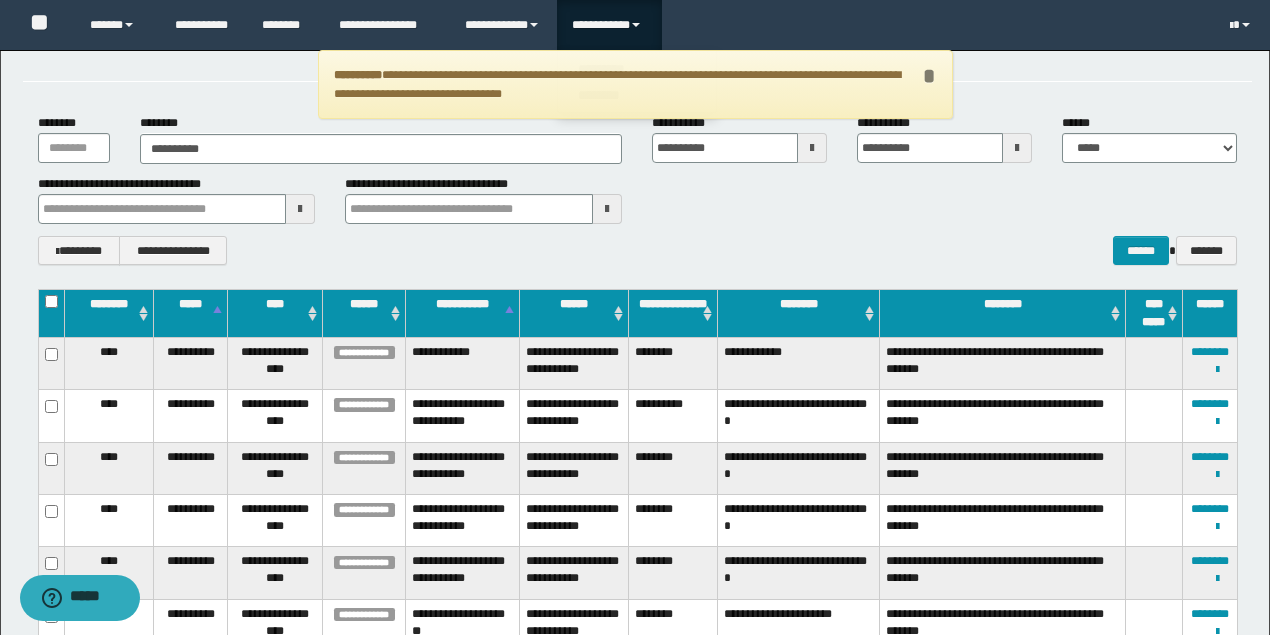click on "*" at bounding box center [929, 76] 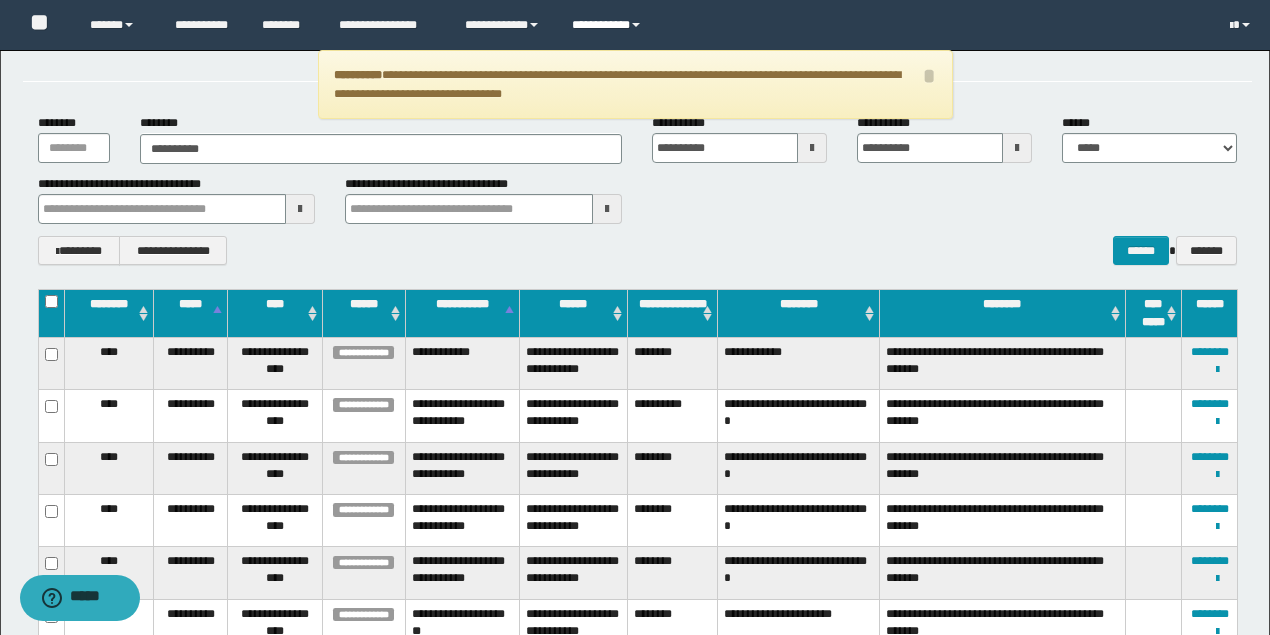 click on "**********" at bounding box center [609, 25] 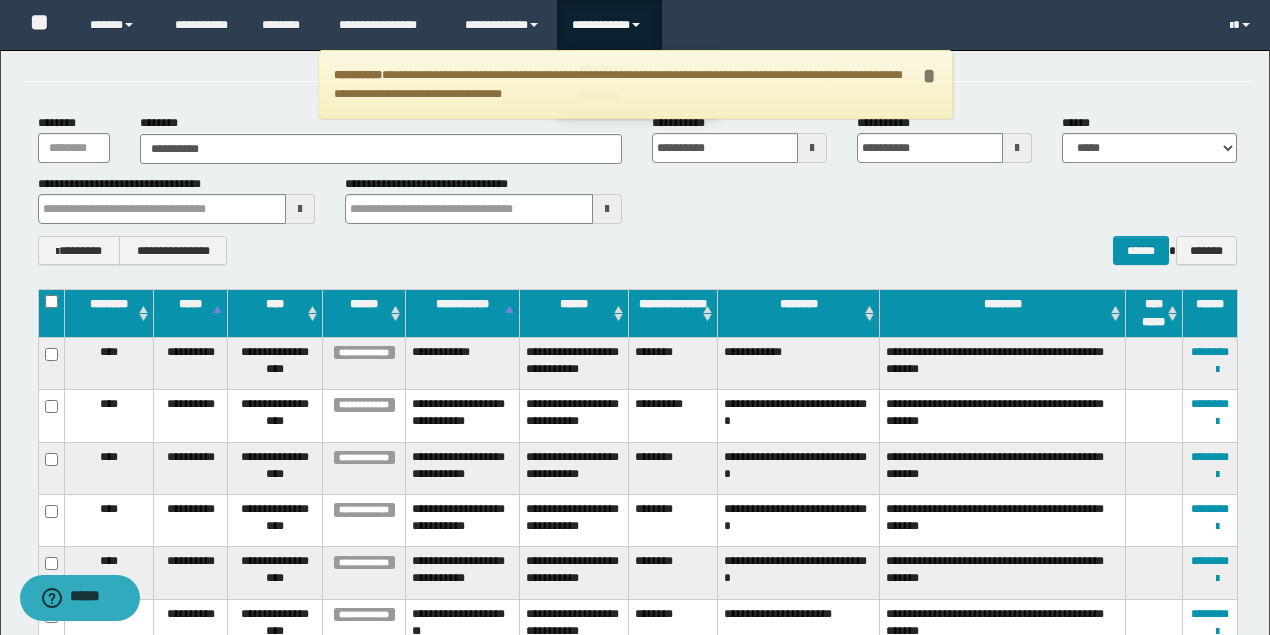 click on "*" at bounding box center [929, 76] 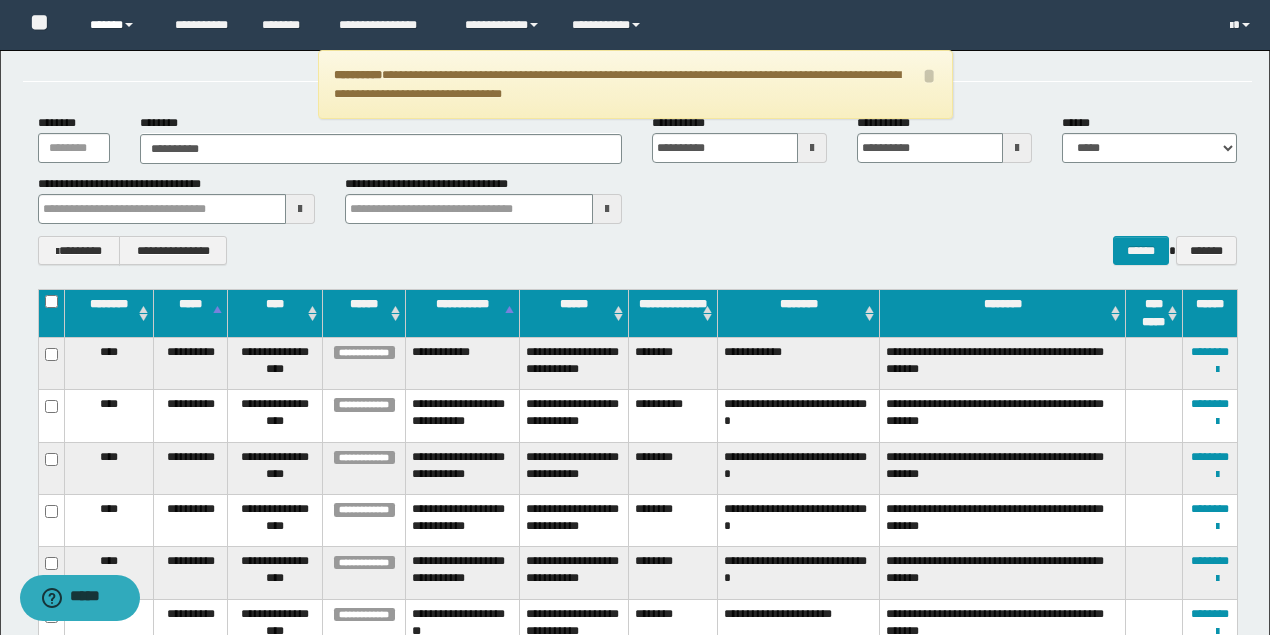 click on "******" at bounding box center [117, 25] 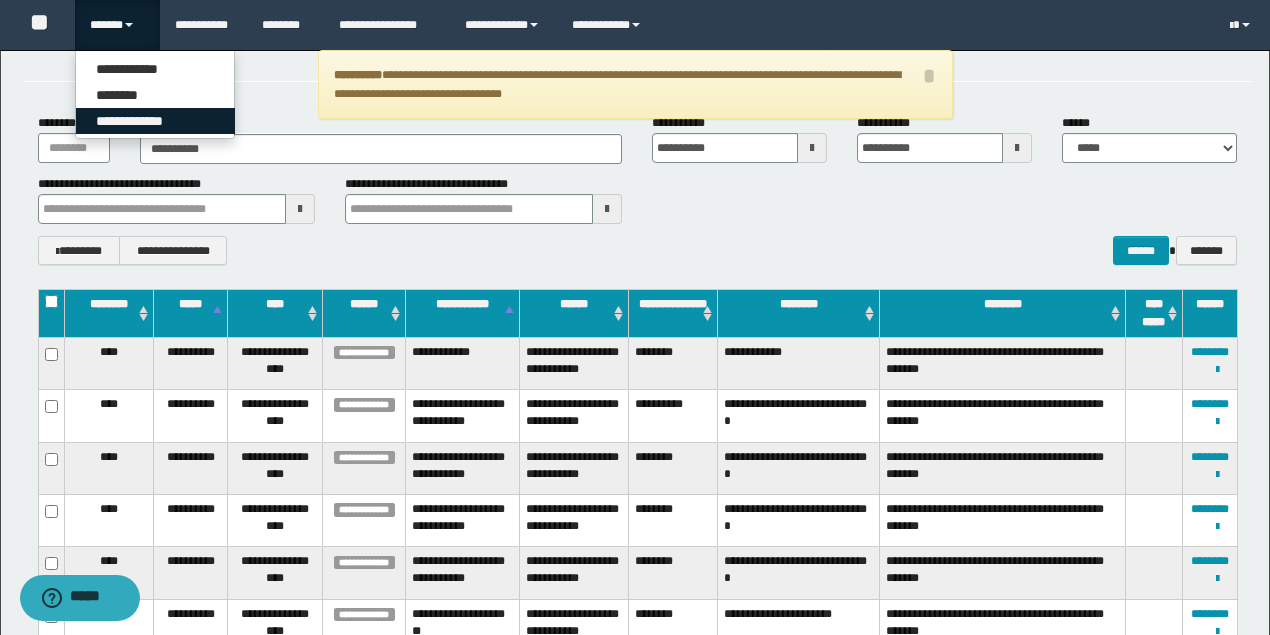 click on "**********" at bounding box center (155, 121) 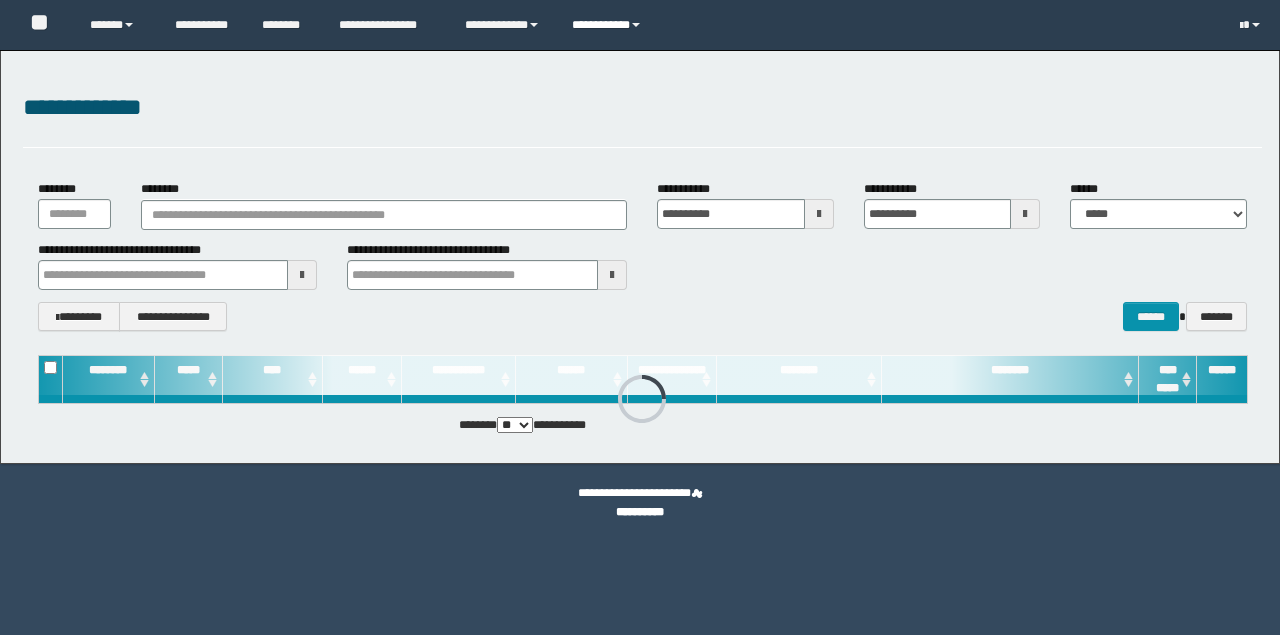 scroll, scrollTop: 0, scrollLeft: 0, axis: both 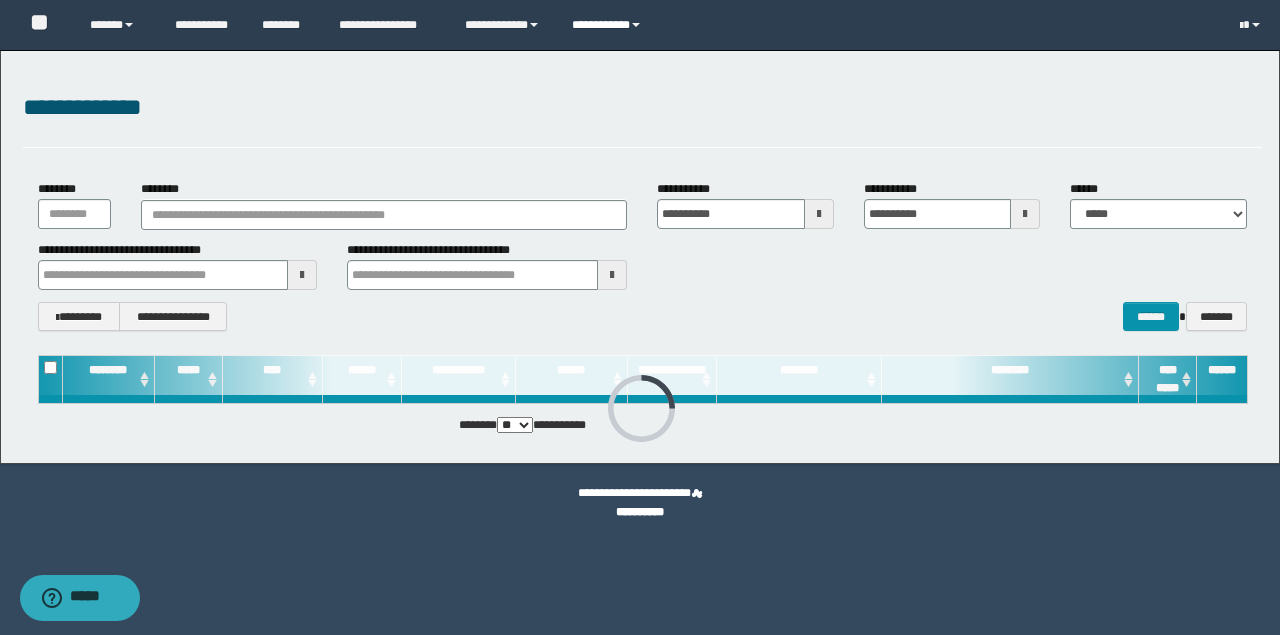 click on "**********" at bounding box center [609, 25] 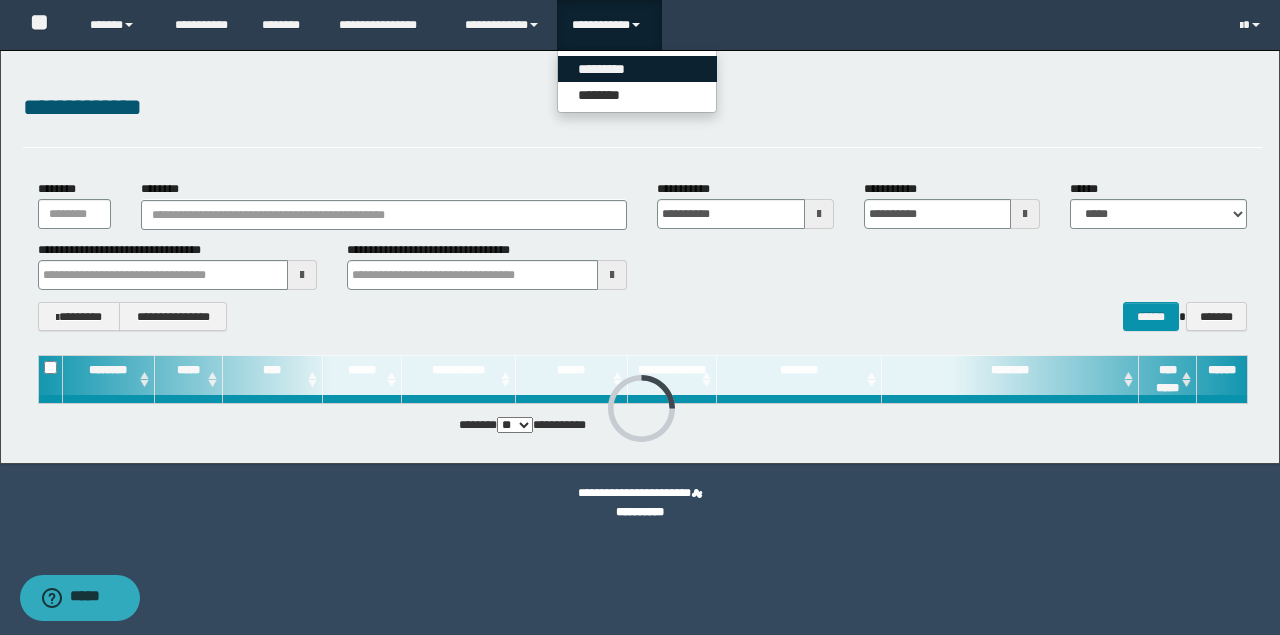 click on "*********" at bounding box center [637, 69] 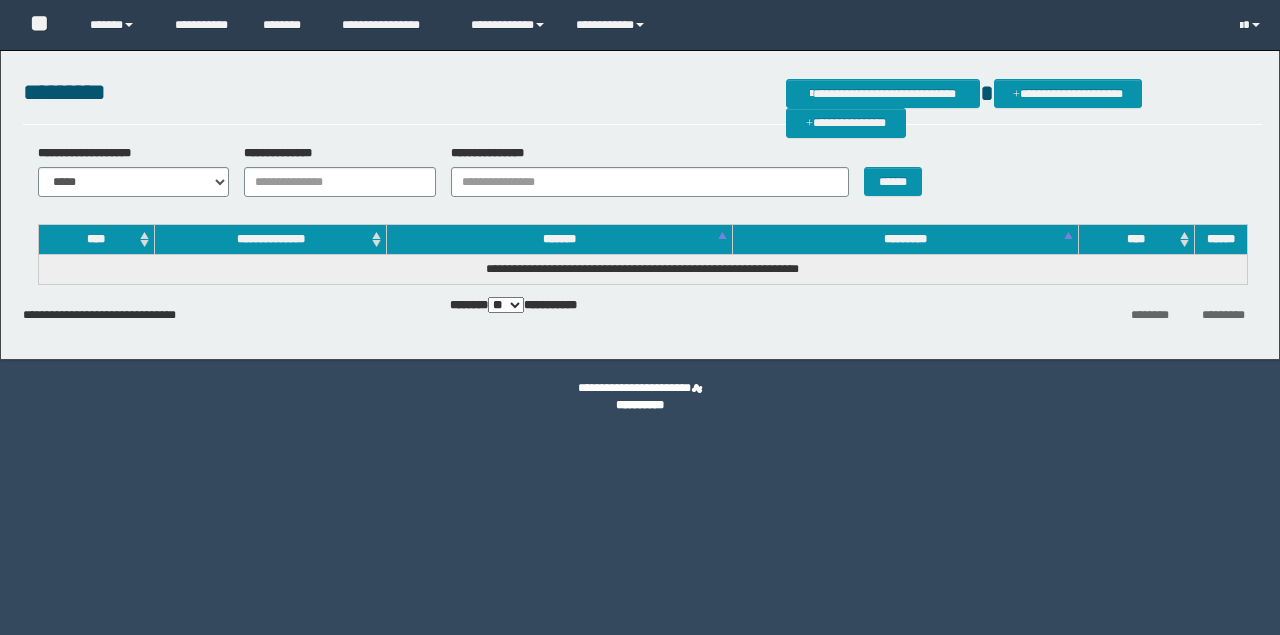 scroll, scrollTop: 0, scrollLeft: 0, axis: both 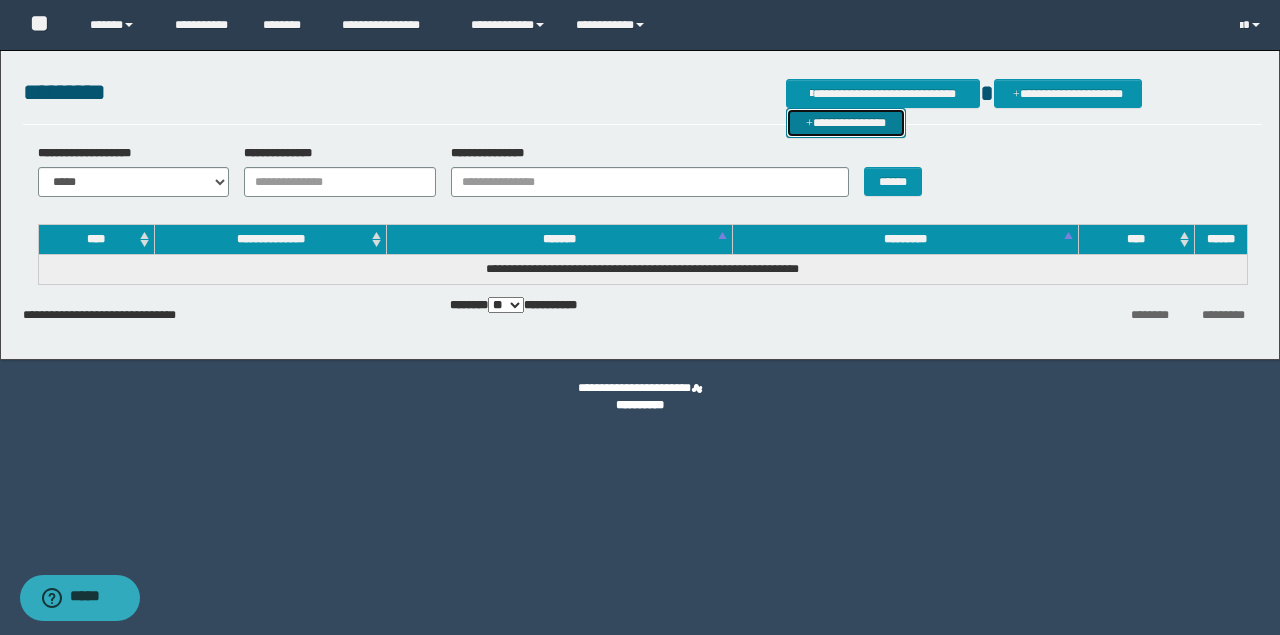 click on "**********" at bounding box center [846, 122] 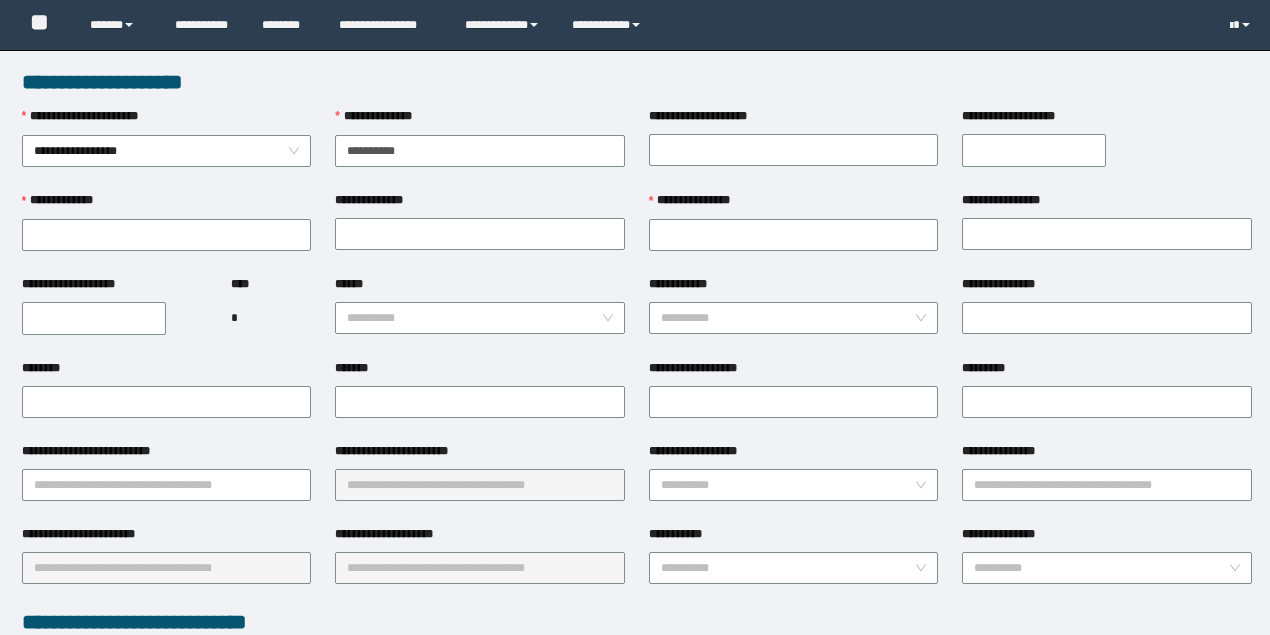 scroll, scrollTop: 0, scrollLeft: 0, axis: both 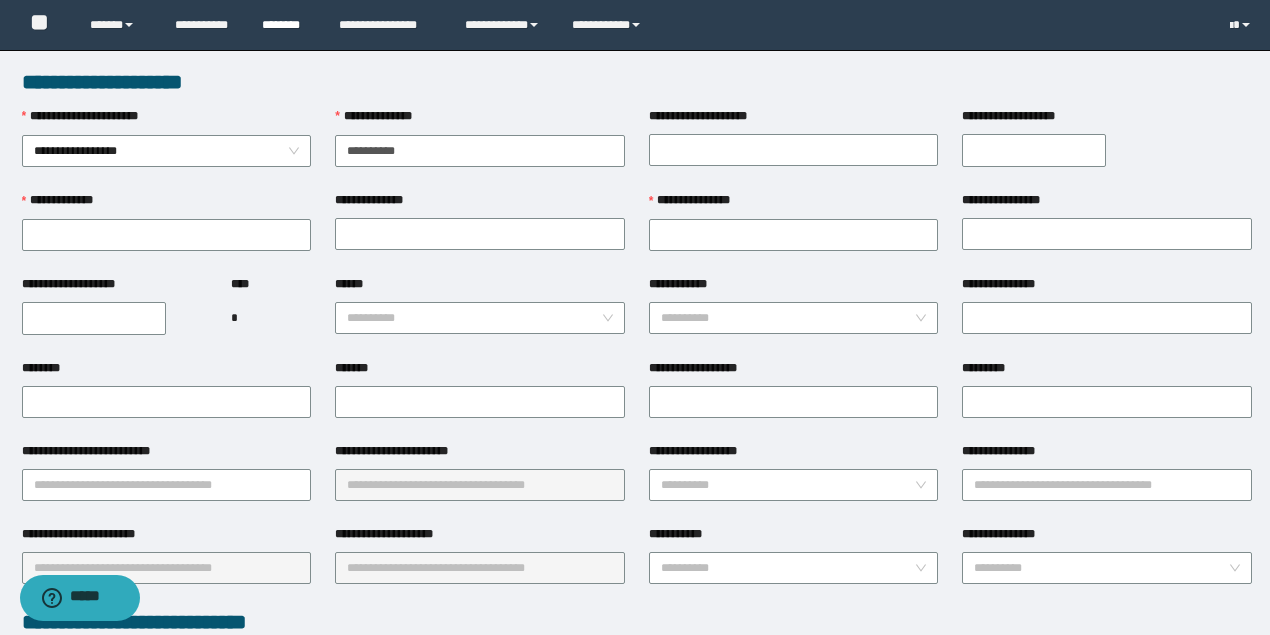 type on "**********" 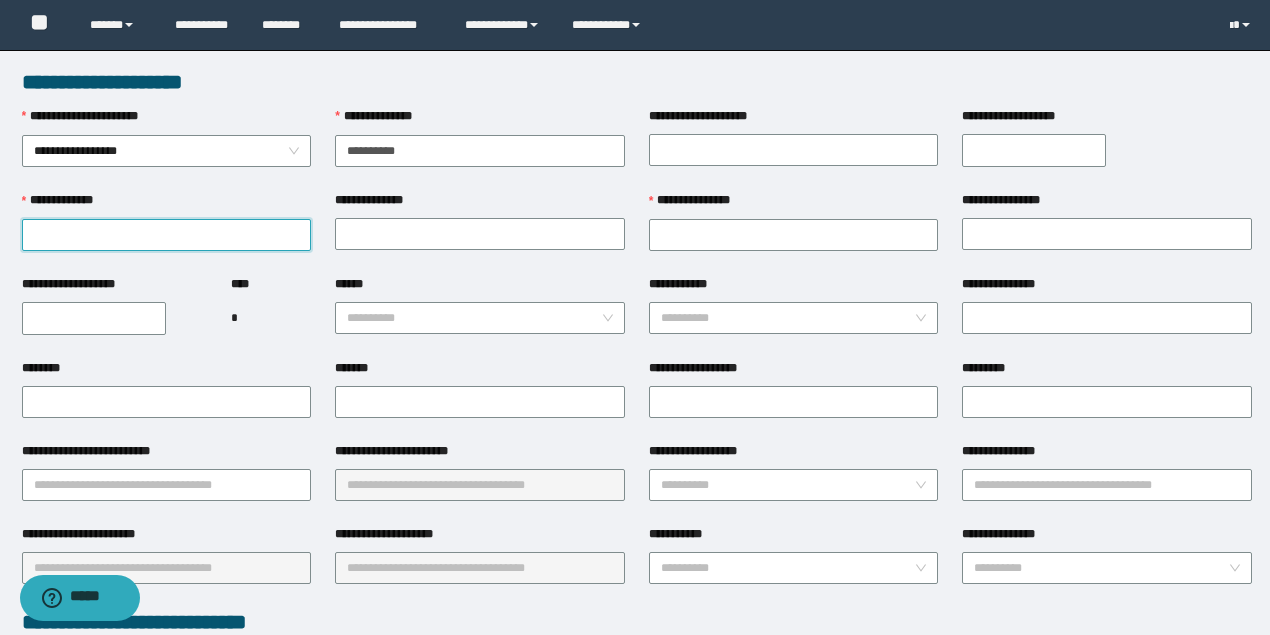 drag, startPoint x: 178, startPoint y: 218, endPoint x: 124, endPoint y: 226, distance: 54.589375 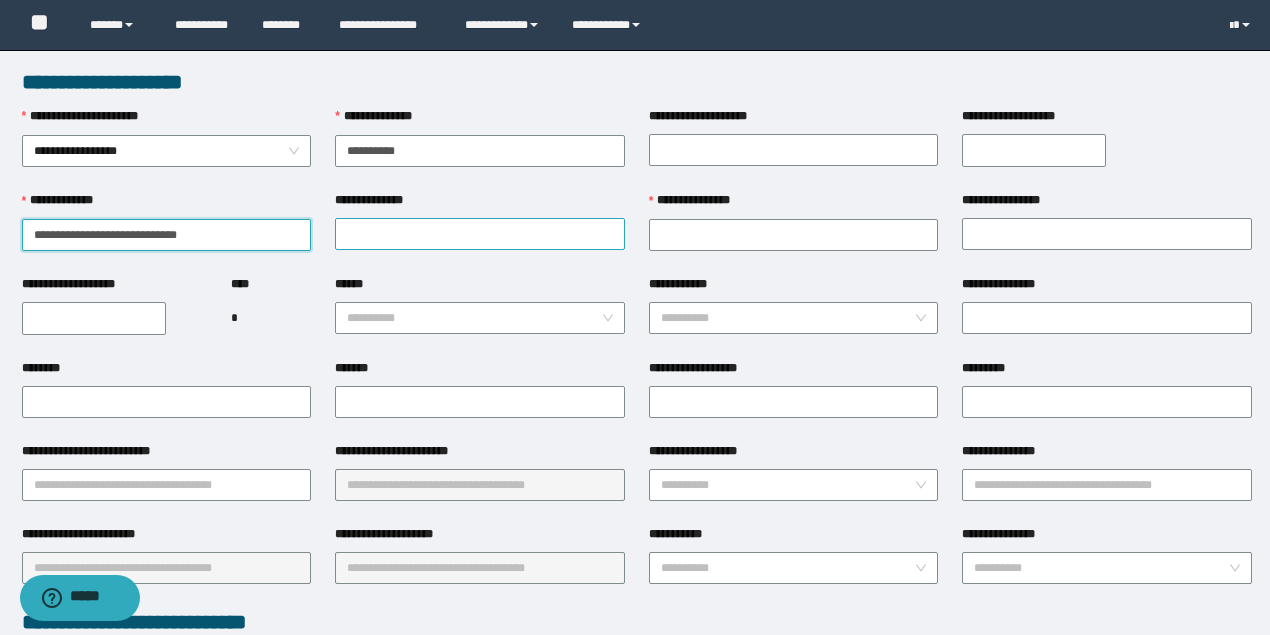drag, startPoint x: 74, startPoint y: 232, endPoint x: 406, endPoint y: 234, distance: 332.006 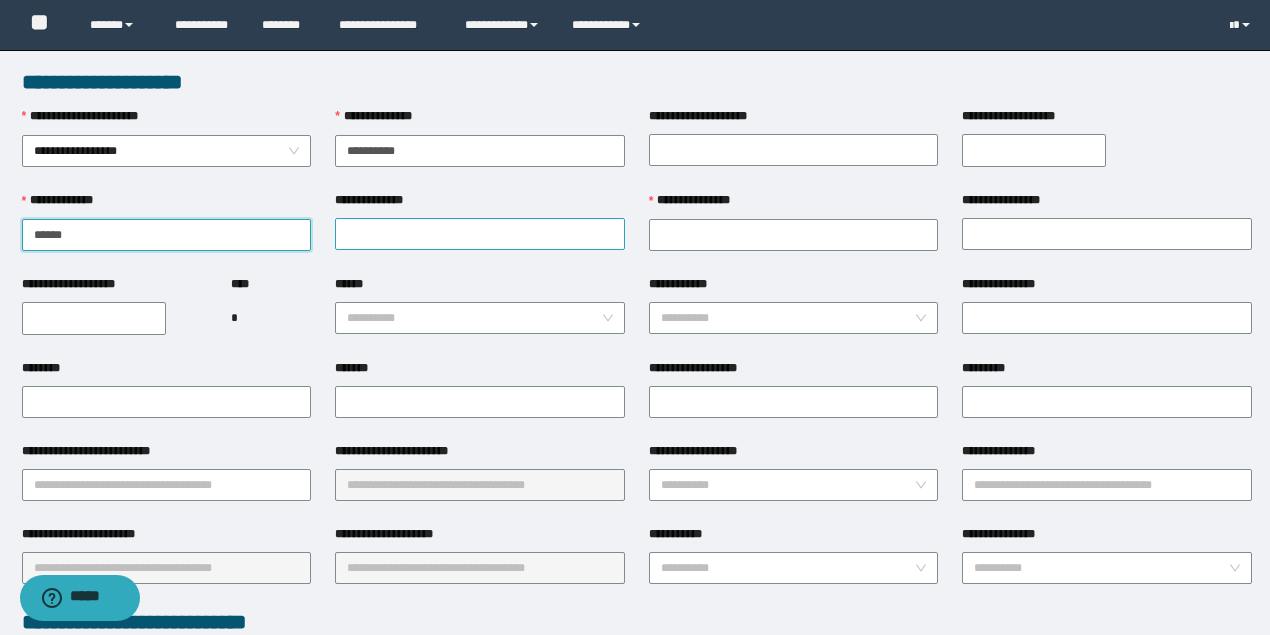 type on "******" 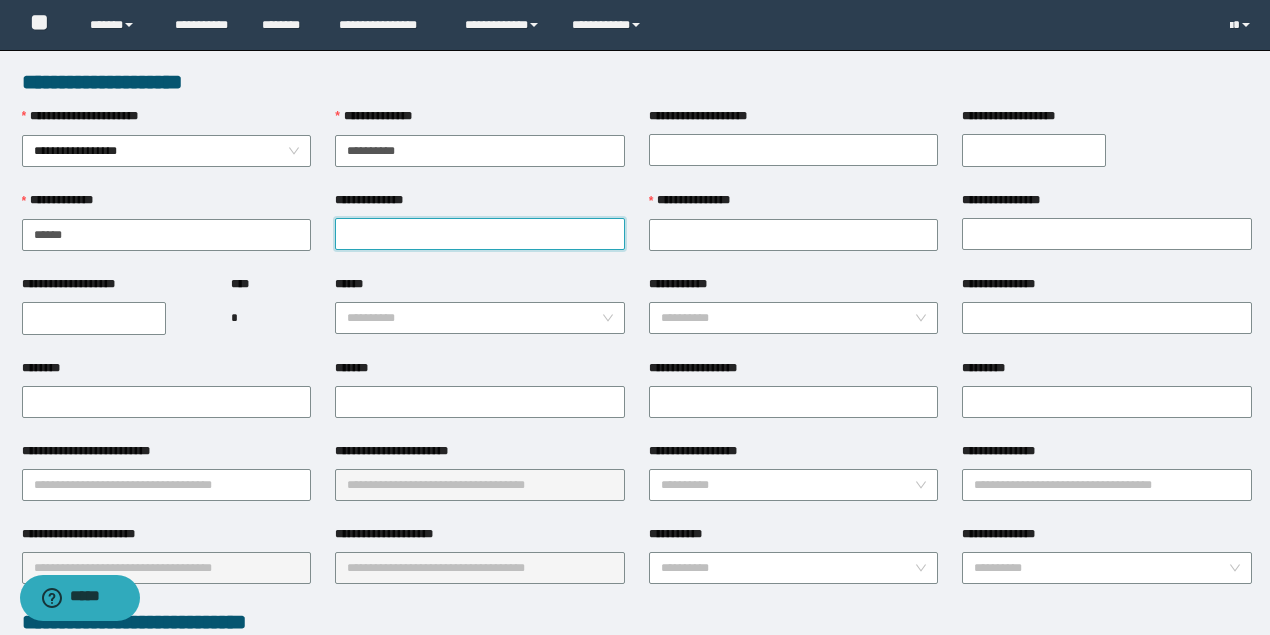 click on "**********" at bounding box center (480, 234) 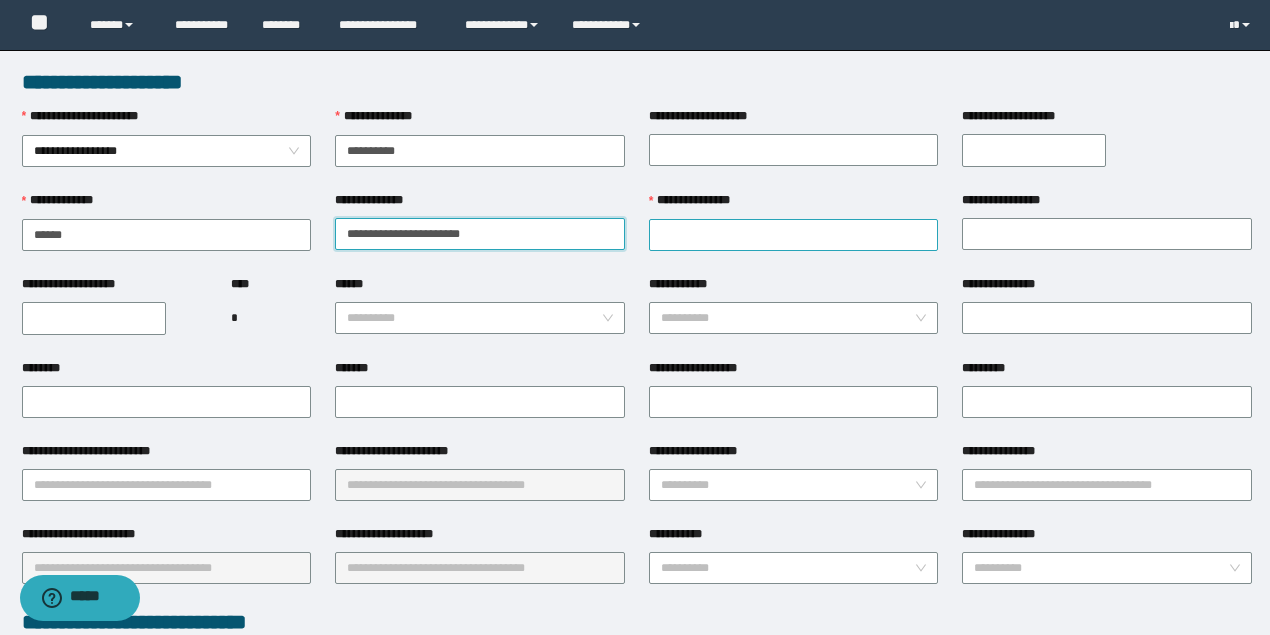 drag, startPoint x: 384, startPoint y: 233, endPoint x: 805, endPoint y: 233, distance: 421 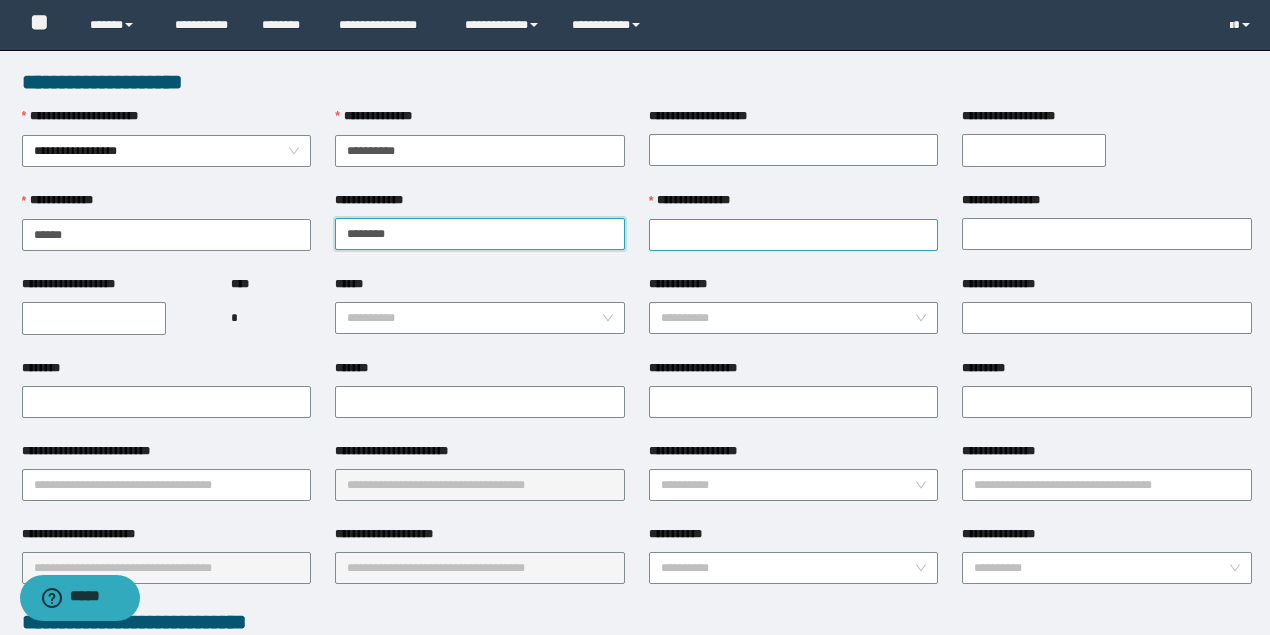 type on "******" 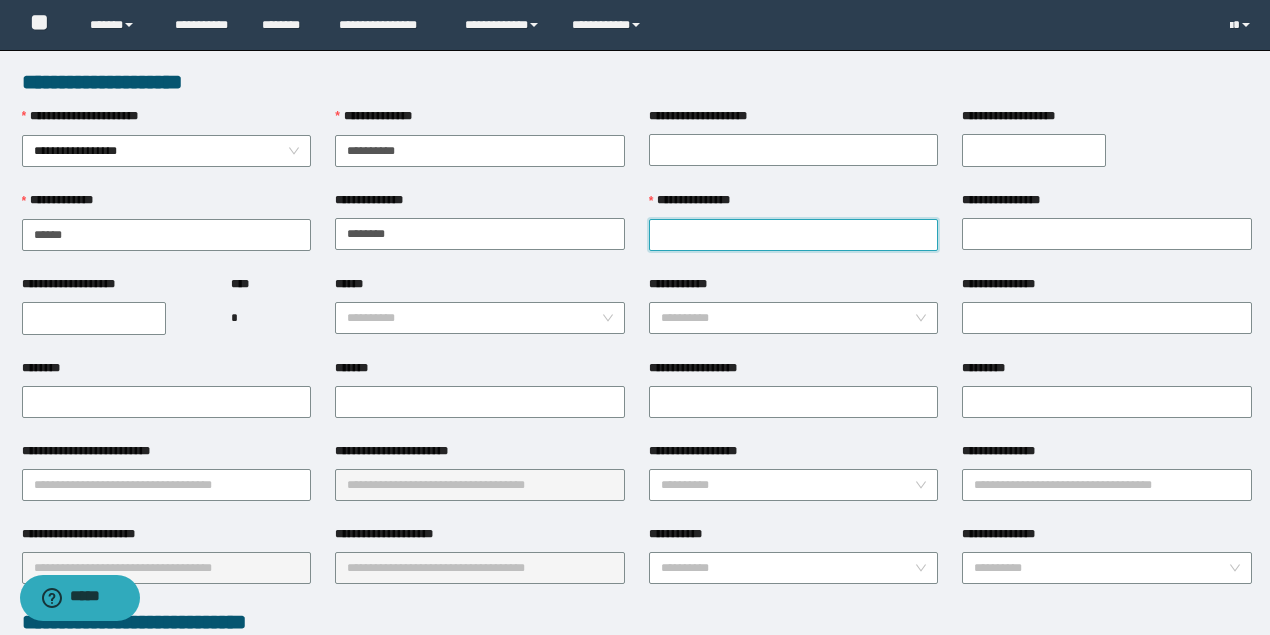click on "**********" at bounding box center (794, 235) 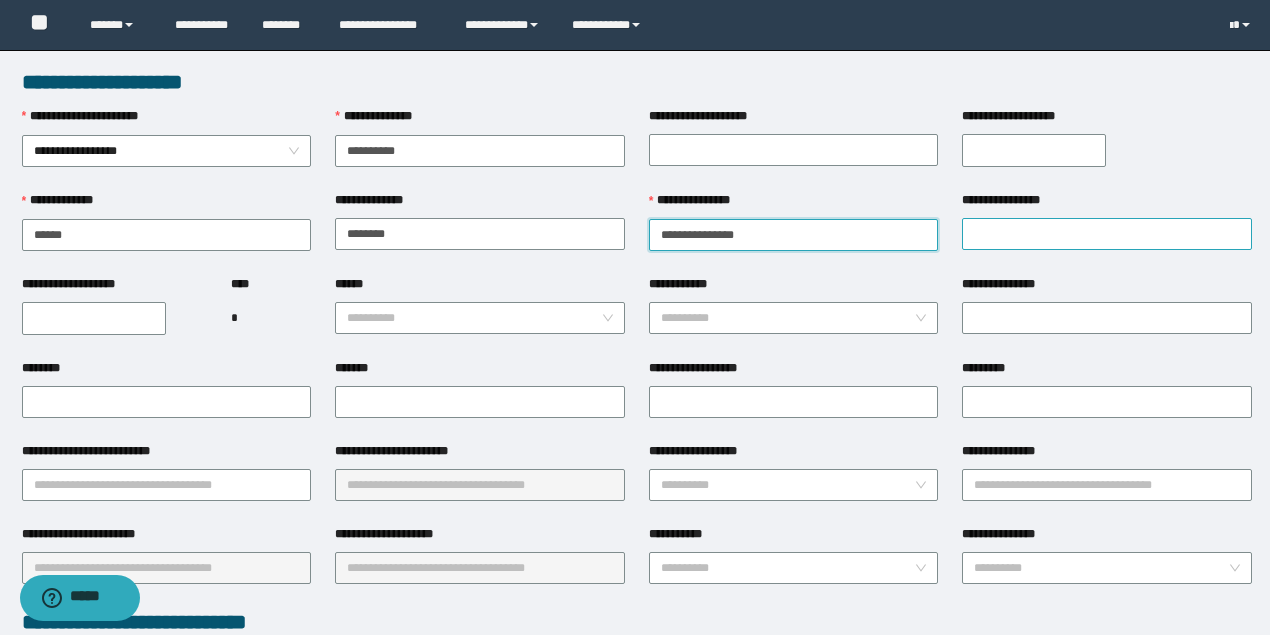 drag, startPoint x: 705, startPoint y: 232, endPoint x: 1076, endPoint y: 230, distance: 371.0054 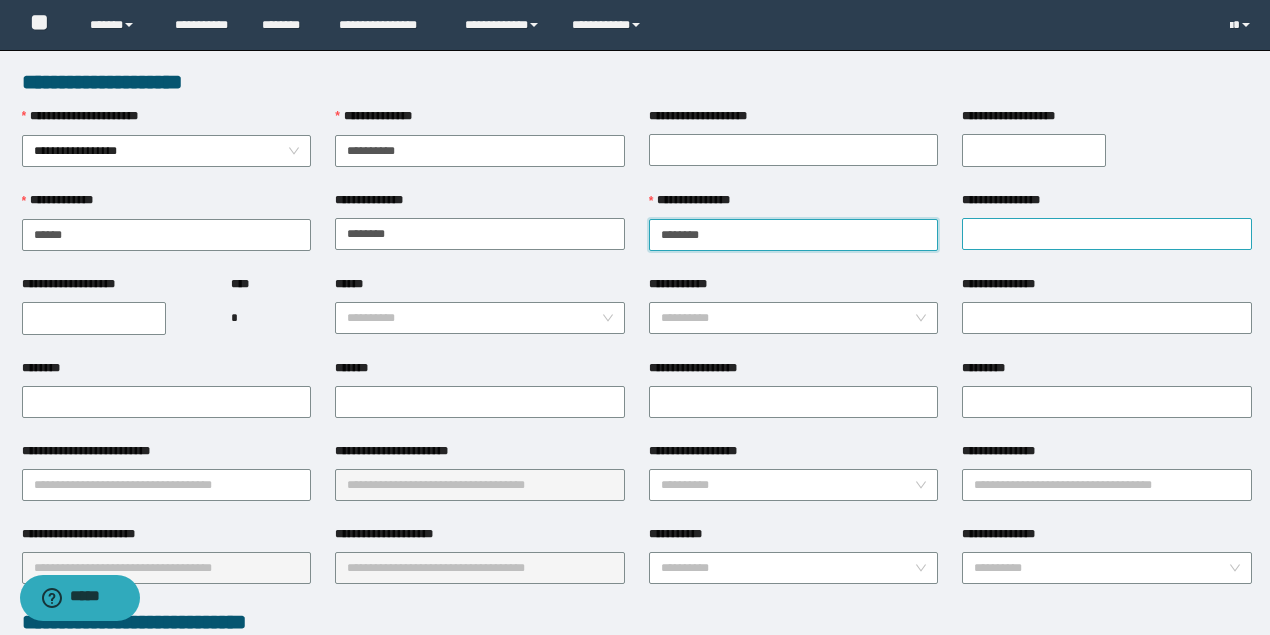 type on "********" 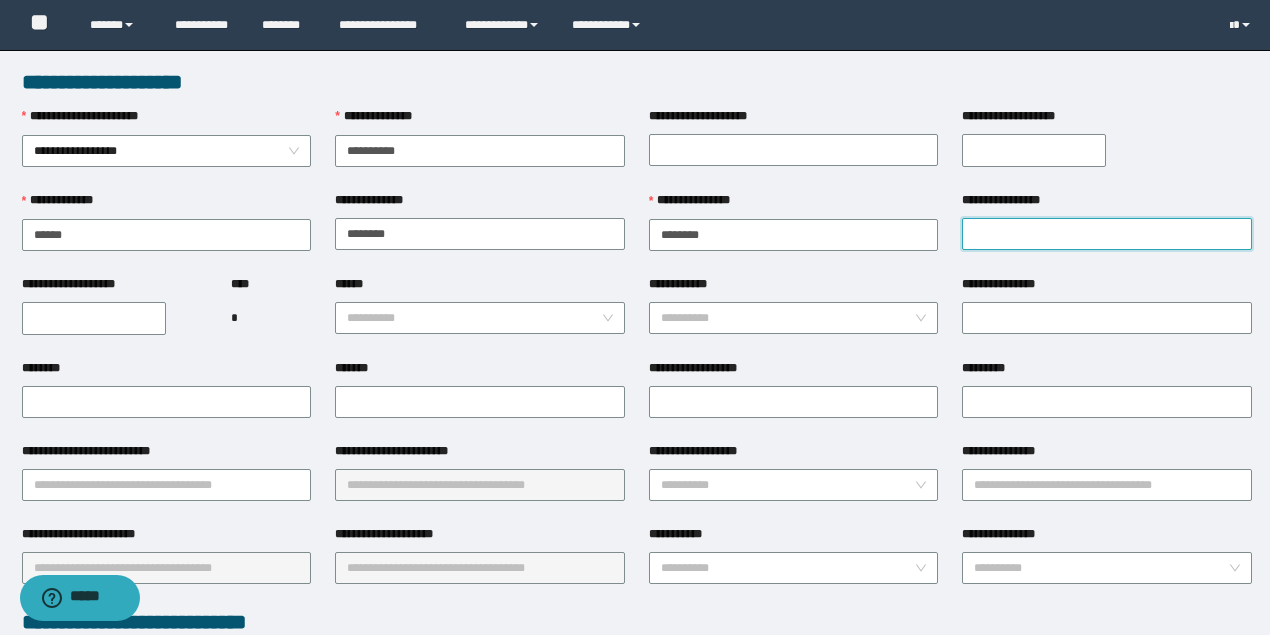 click on "**********" at bounding box center (1107, 234) 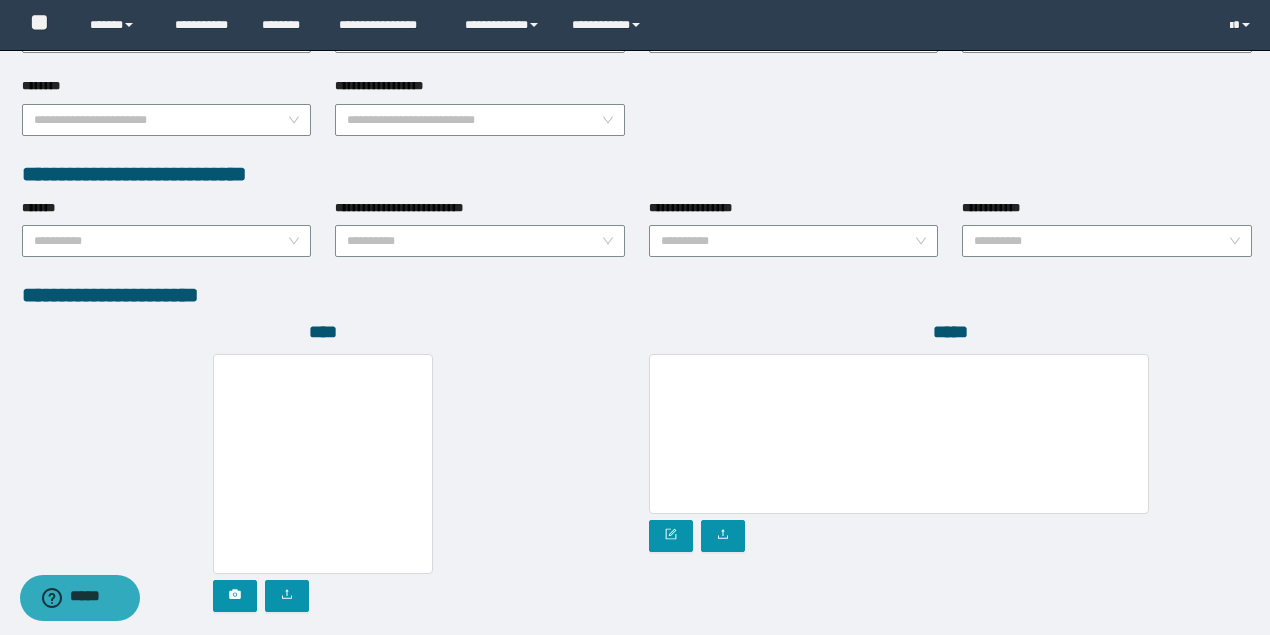 scroll, scrollTop: 1066, scrollLeft: 0, axis: vertical 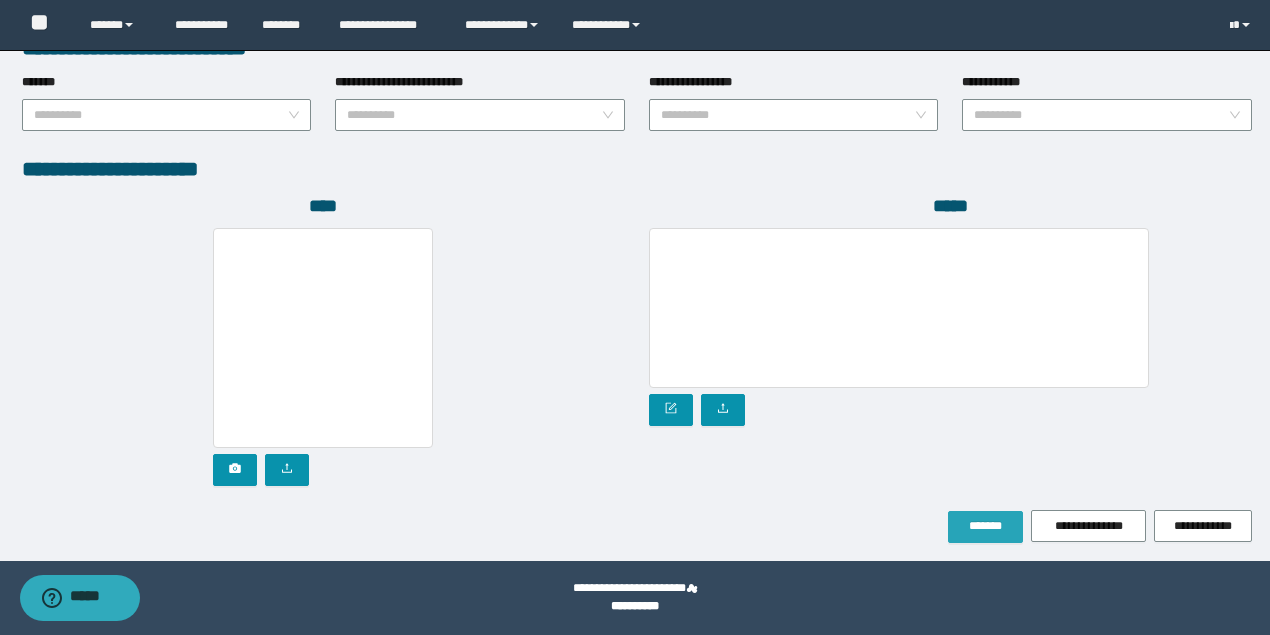 type on "*****" 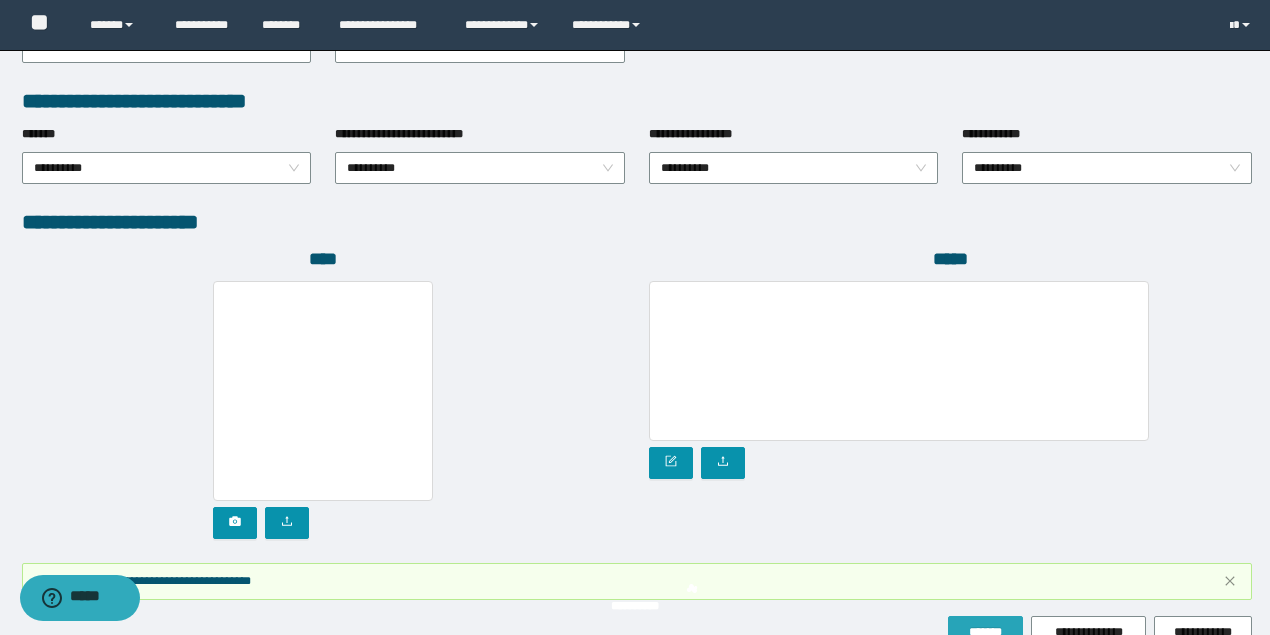 scroll, scrollTop: 1118, scrollLeft: 0, axis: vertical 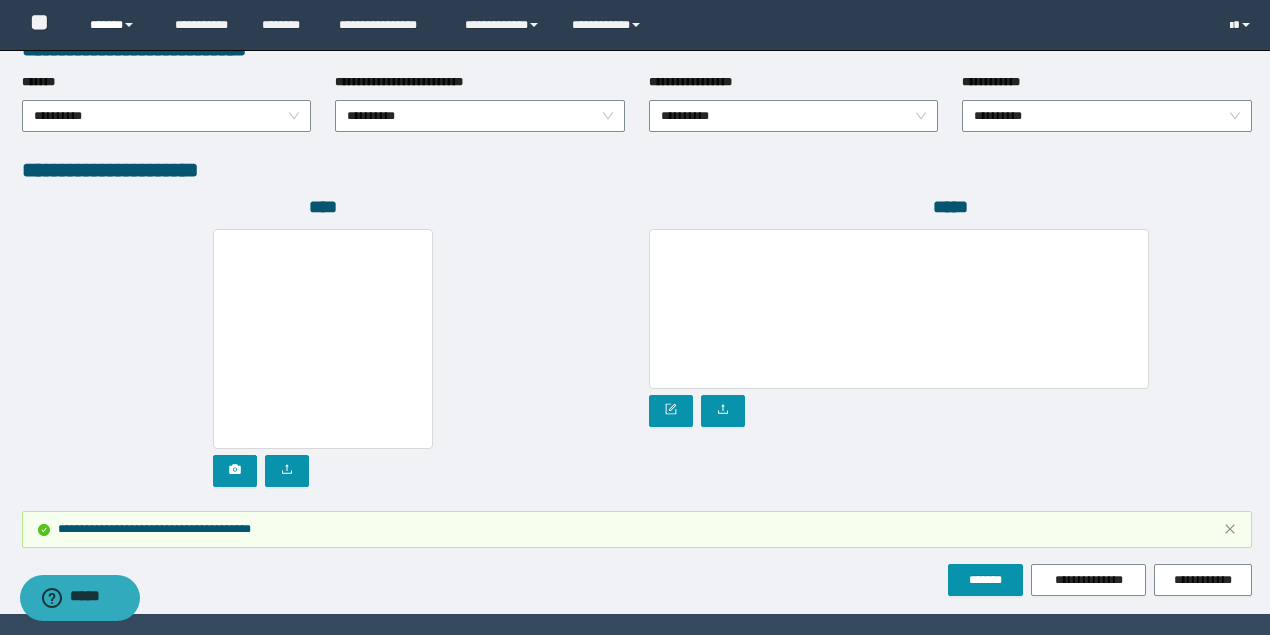 drag, startPoint x: 98, startPoint y: 13, endPoint x: 106, endPoint y: 30, distance: 18.788294 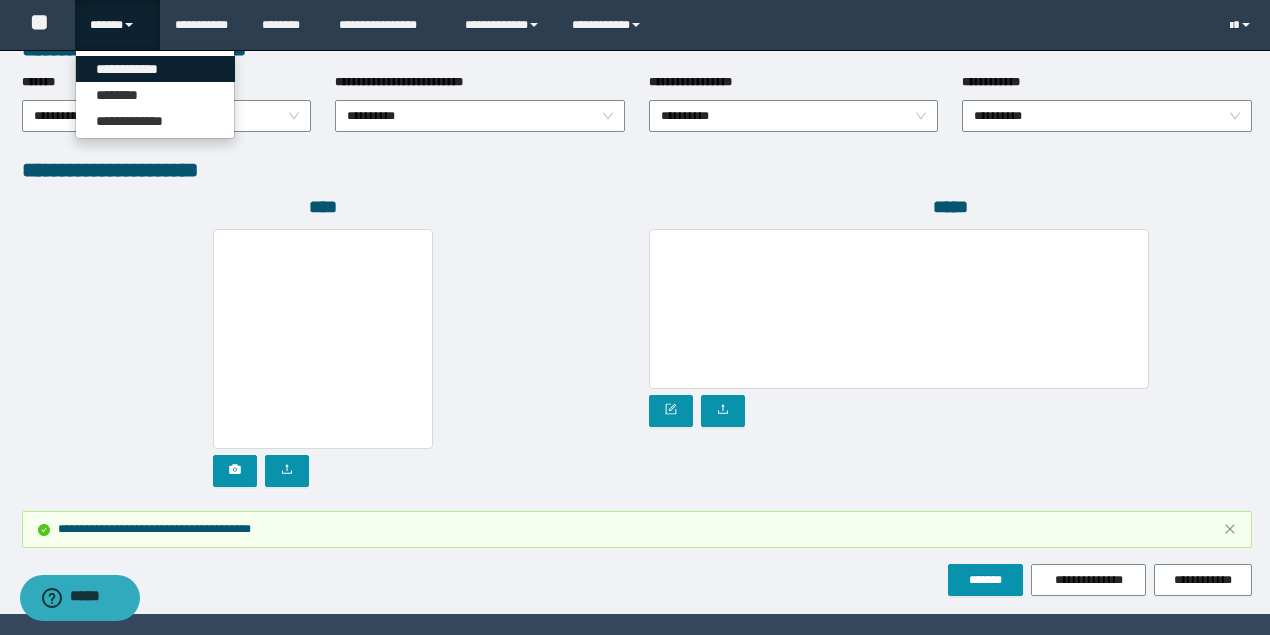 click on "**********" at bounding box center [155, 69] 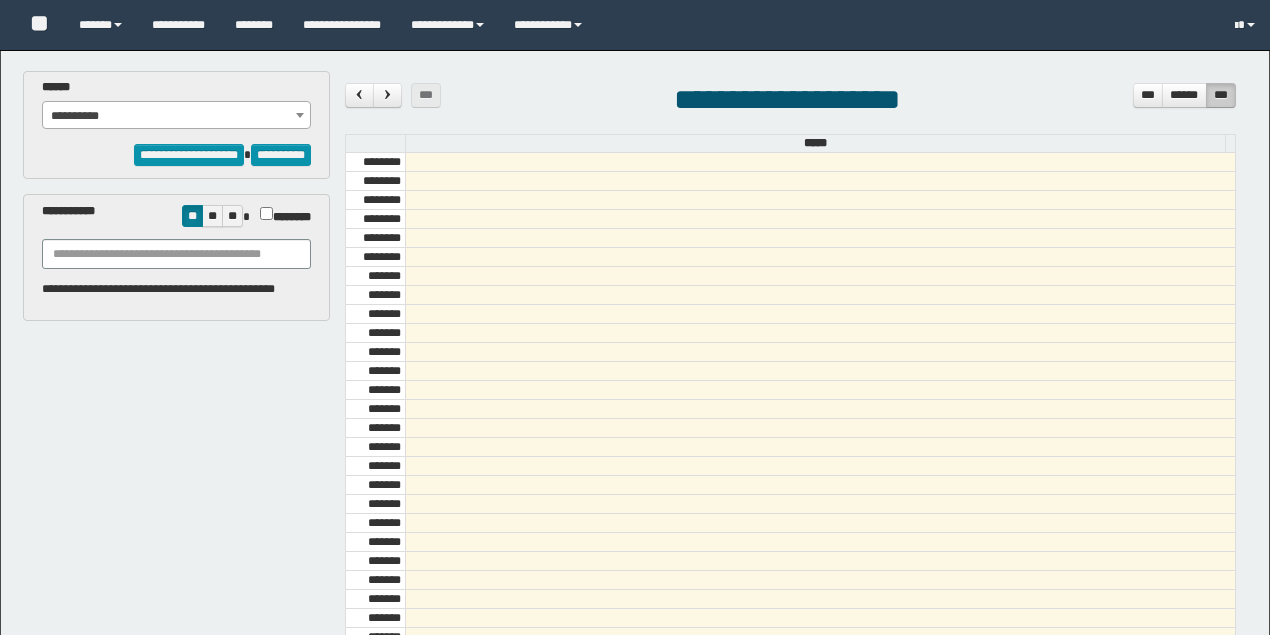 scroll, scrollTop: 0, scrollLeft: 0, axis: both 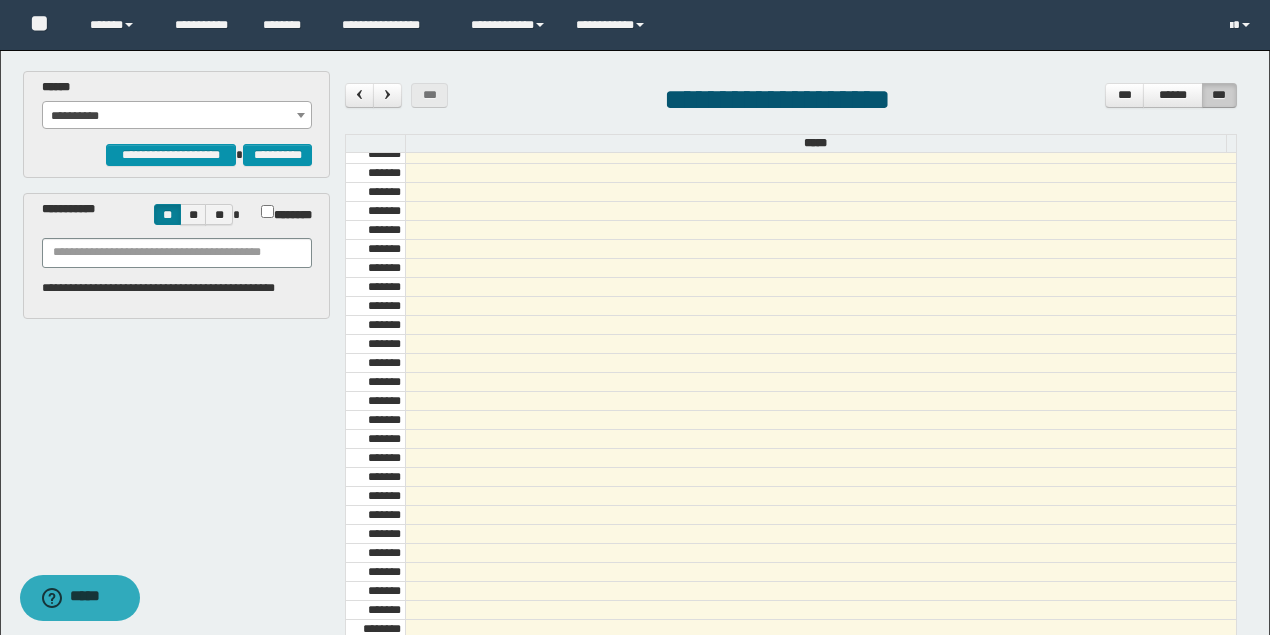 click on "**********" at bounding box center [177, 116] 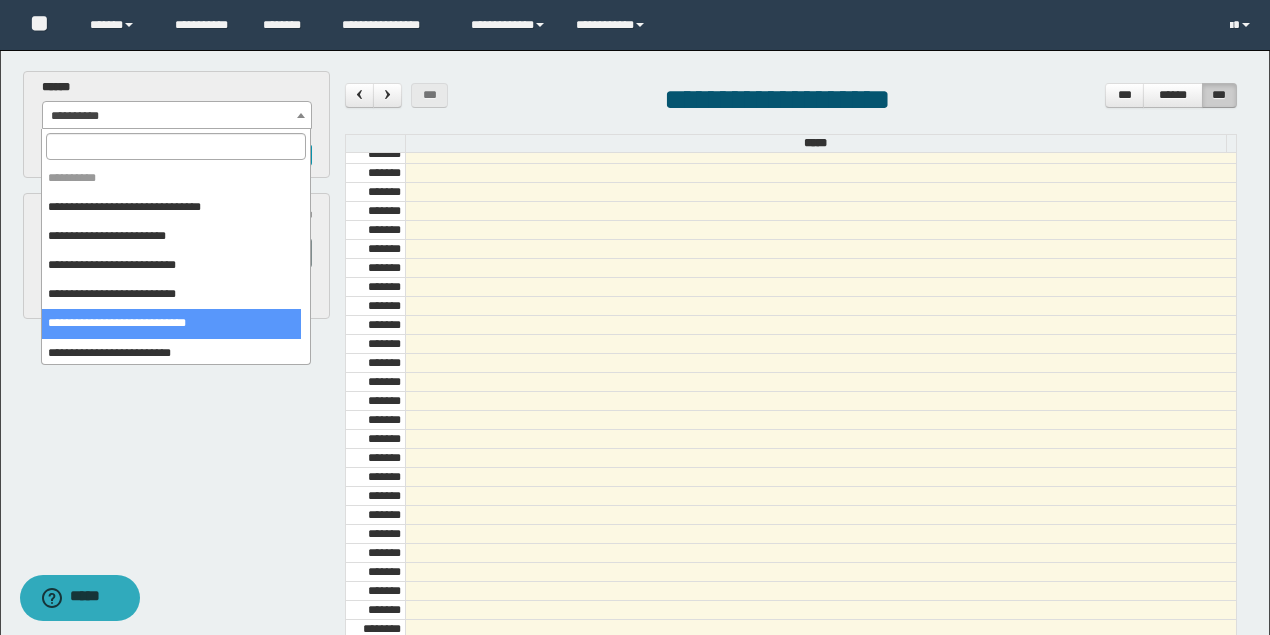 select on "*****" 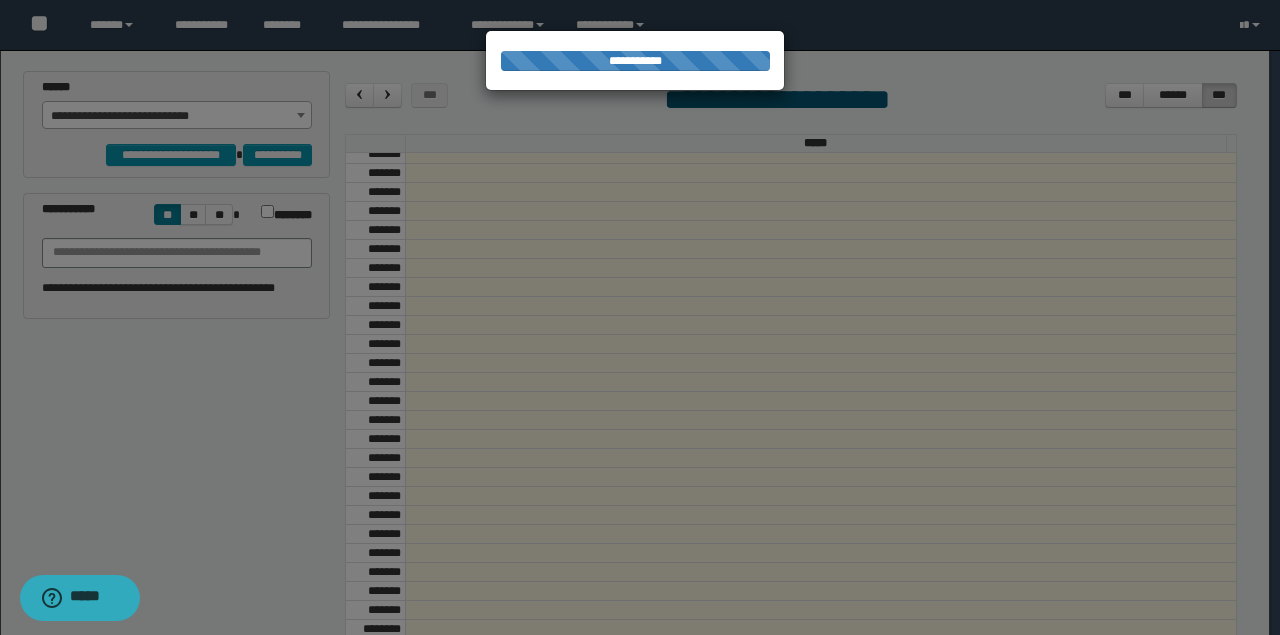 click at bounding box center (640, 317) 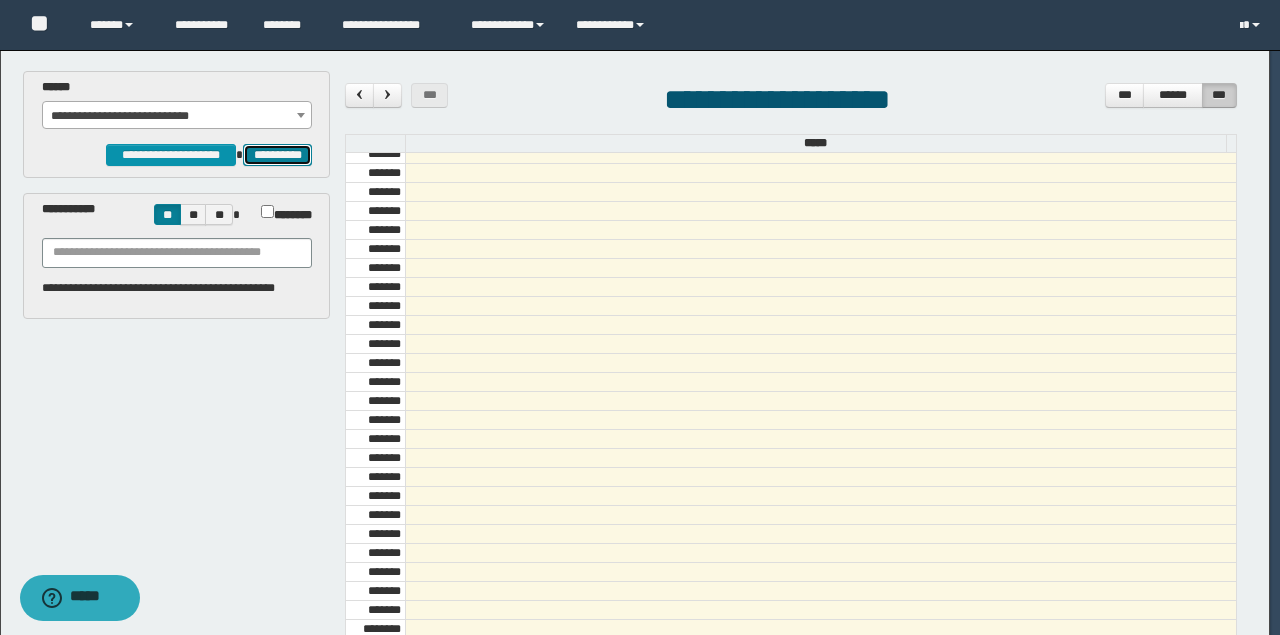 click on "**********" at bounding box center (277, 154) 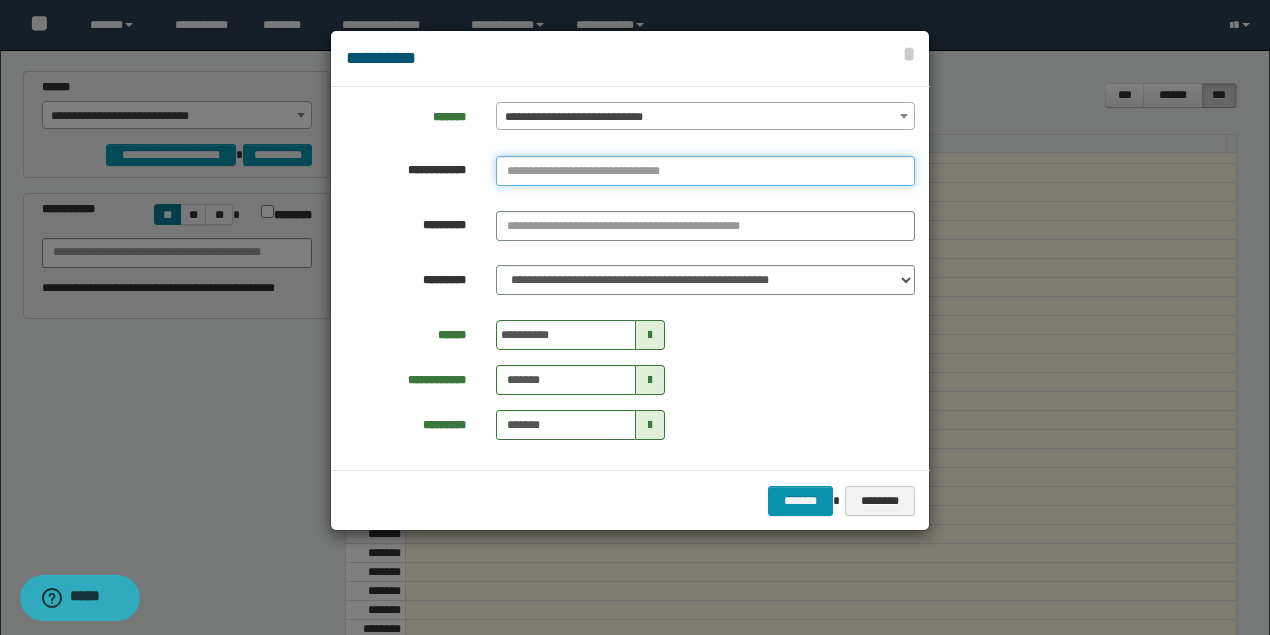click at bounding box center (705, 171) 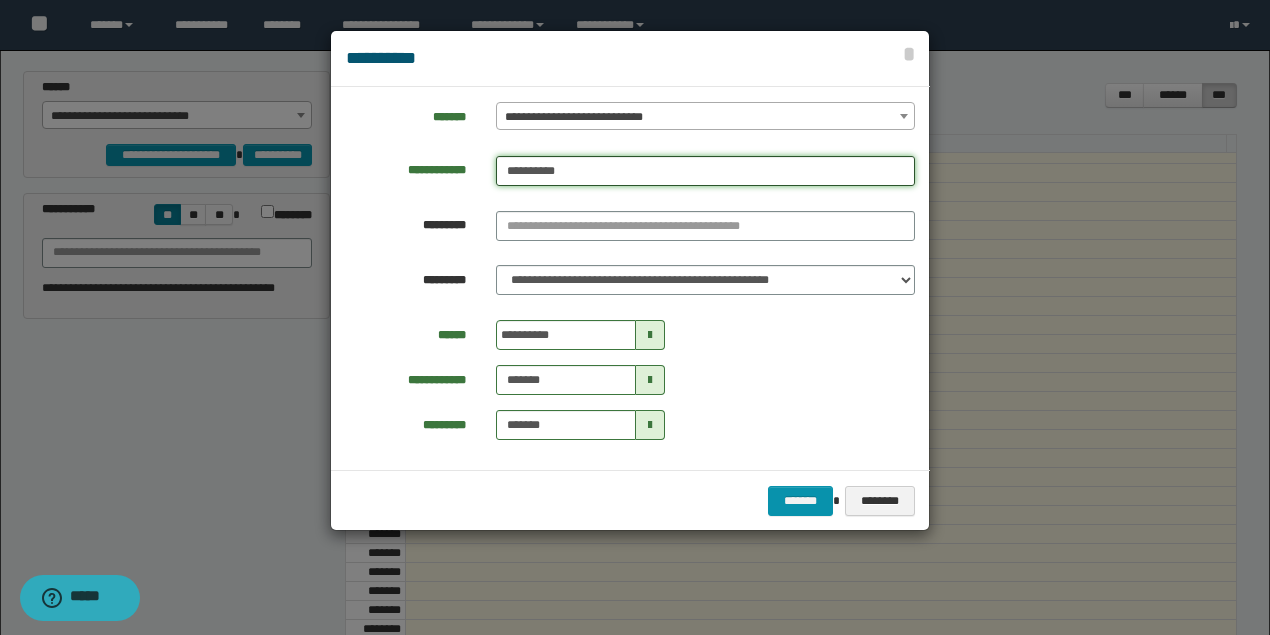 type on "**********" 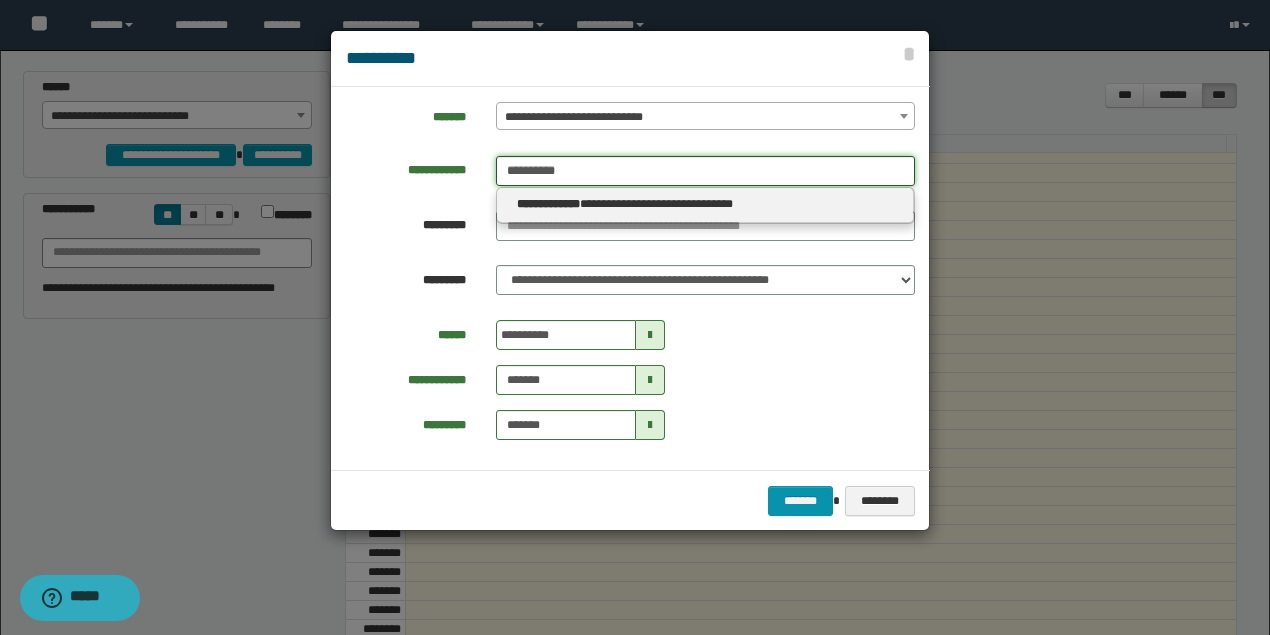 type on "**********" 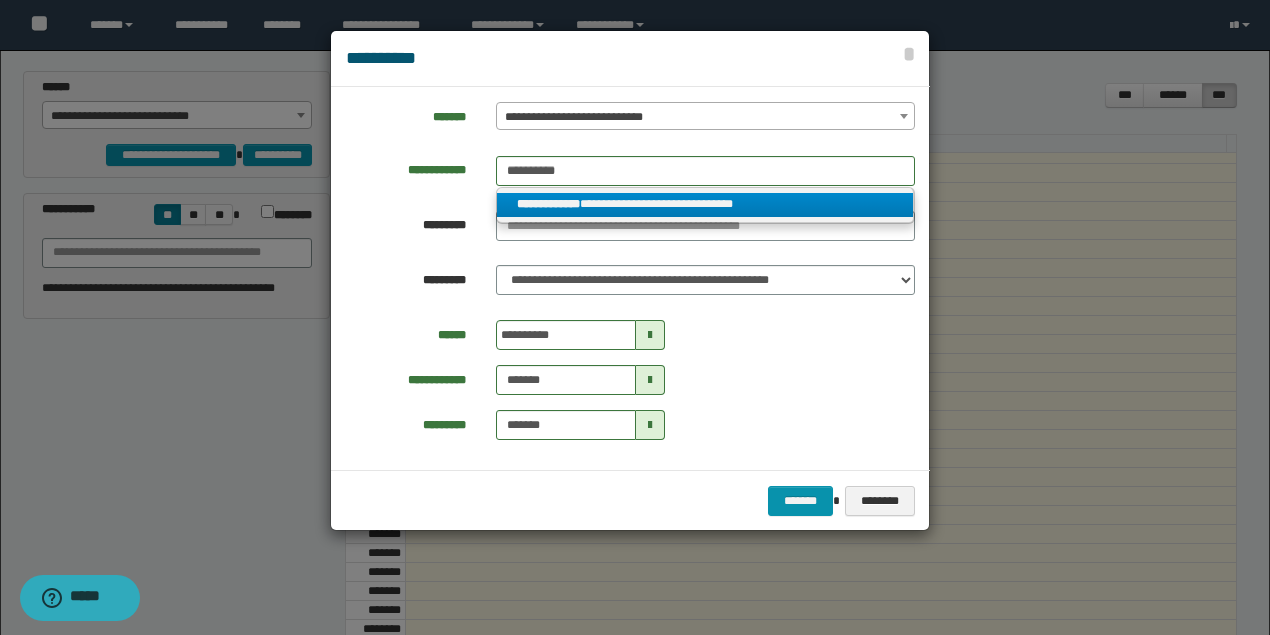 click on "**********" at bounding box center [705, 204] 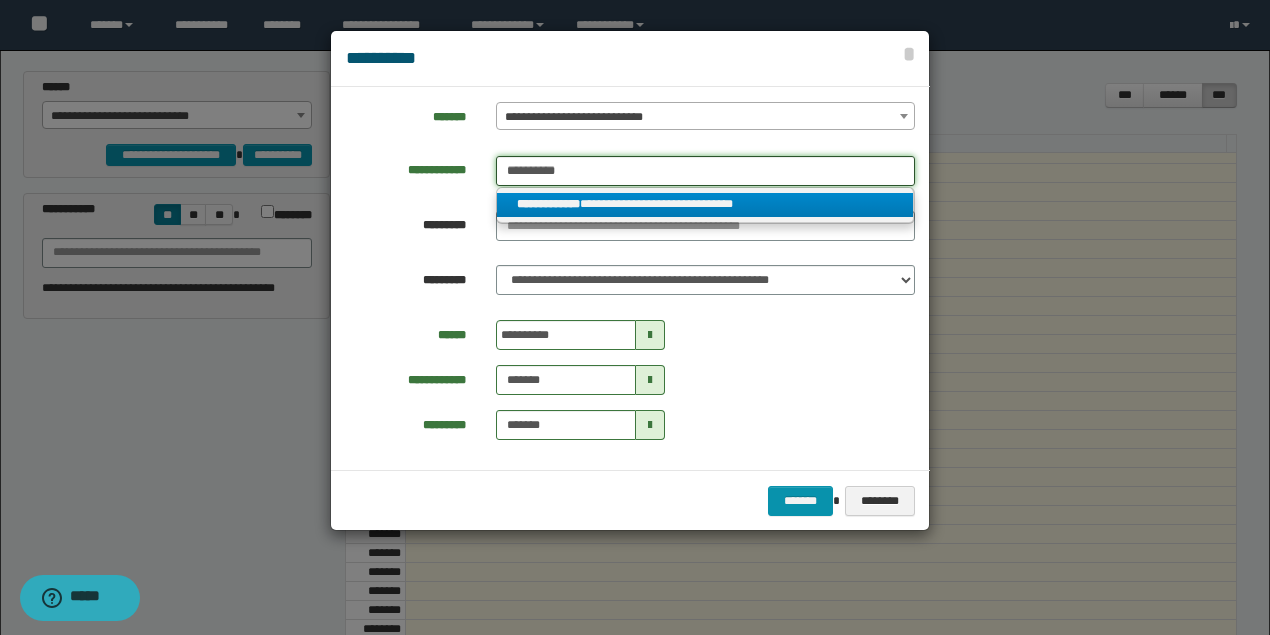 type 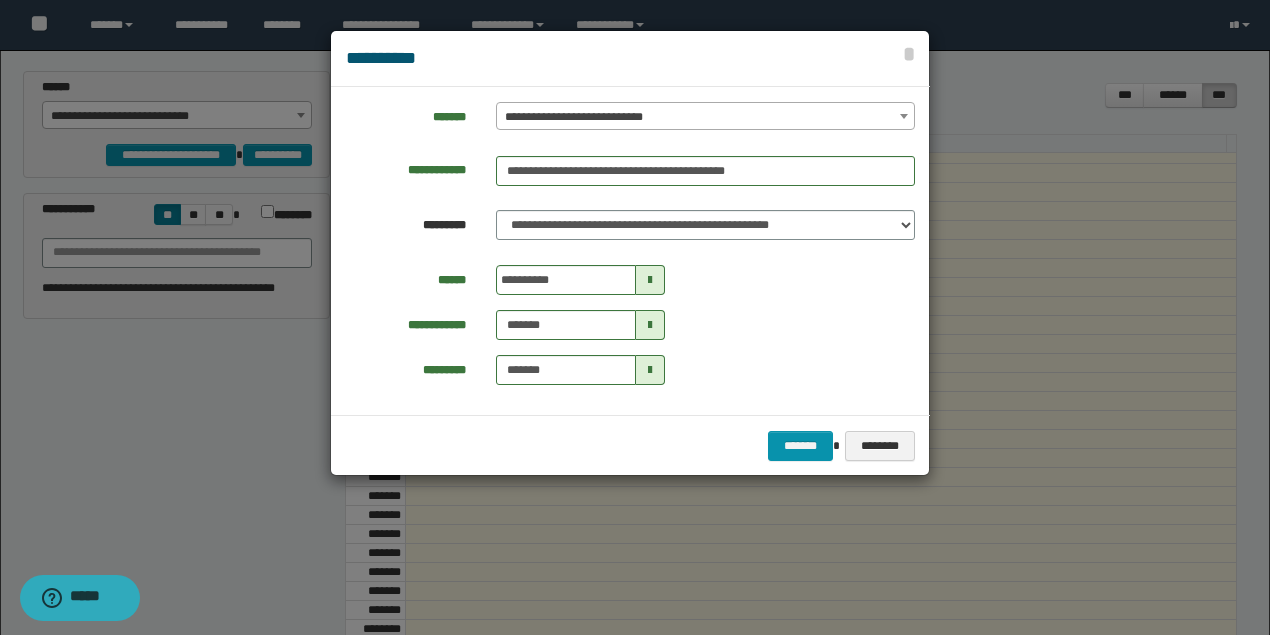 click at bounding box center (650, 280) 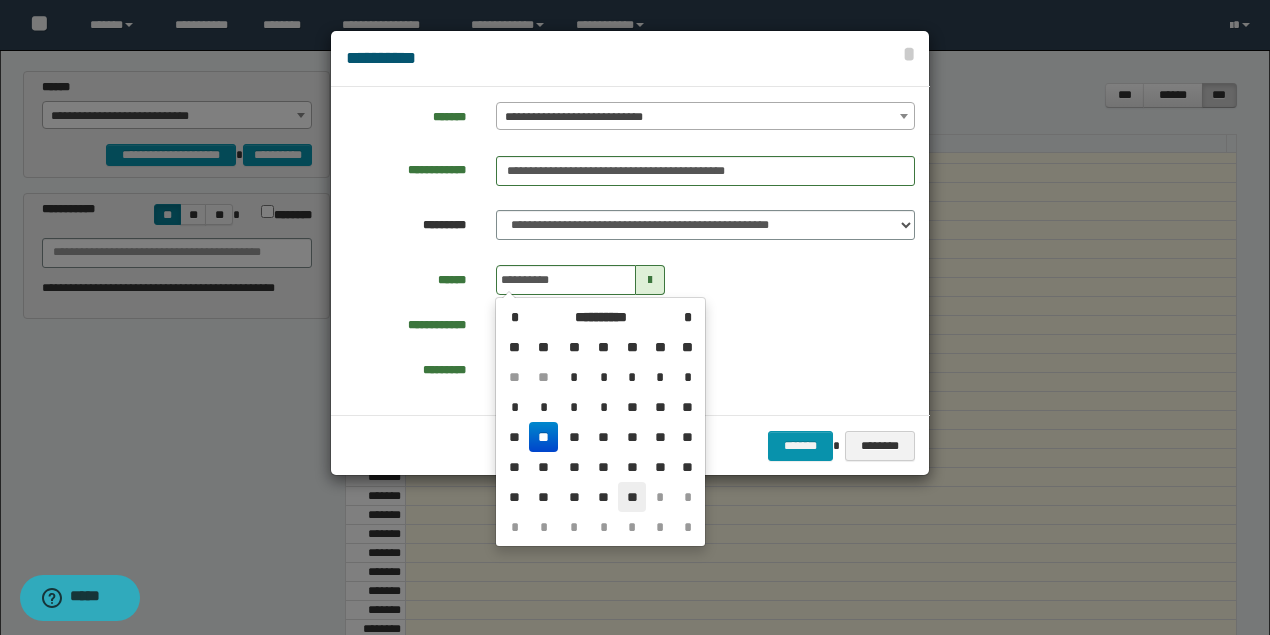 click on "**" at bounding box center (632, 497) 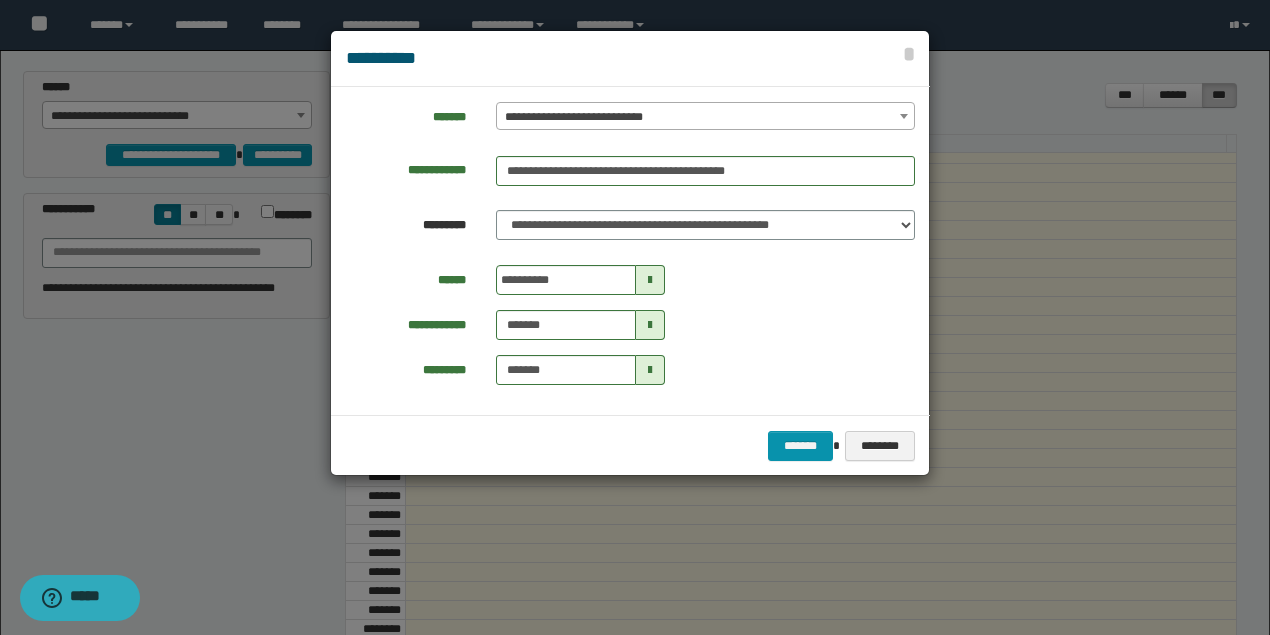 click at bounding box center (650, 280) 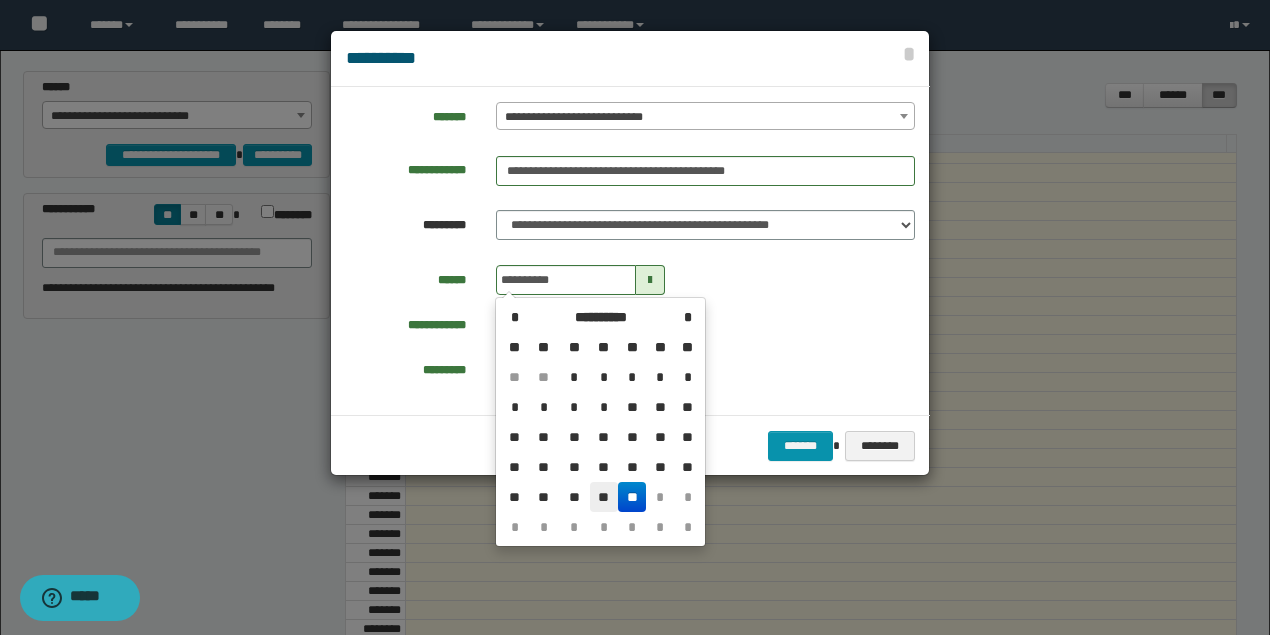 click on "**" at bounding box center [604, 497] 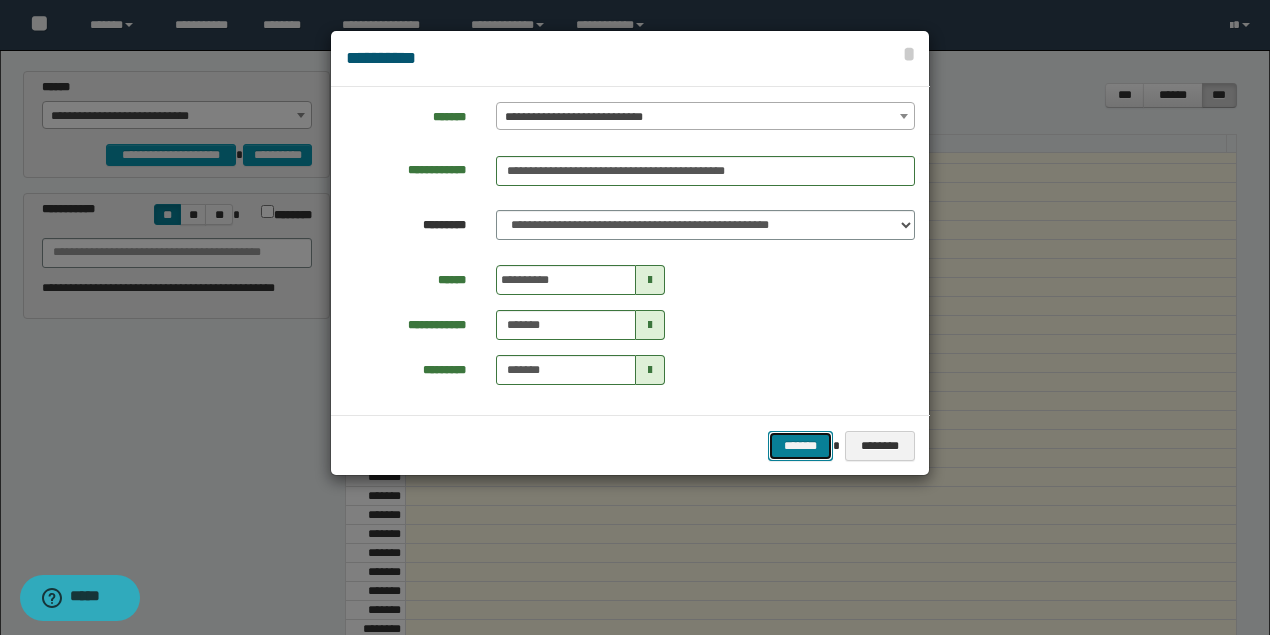 click on "*******" at bounding box center (800, 445) 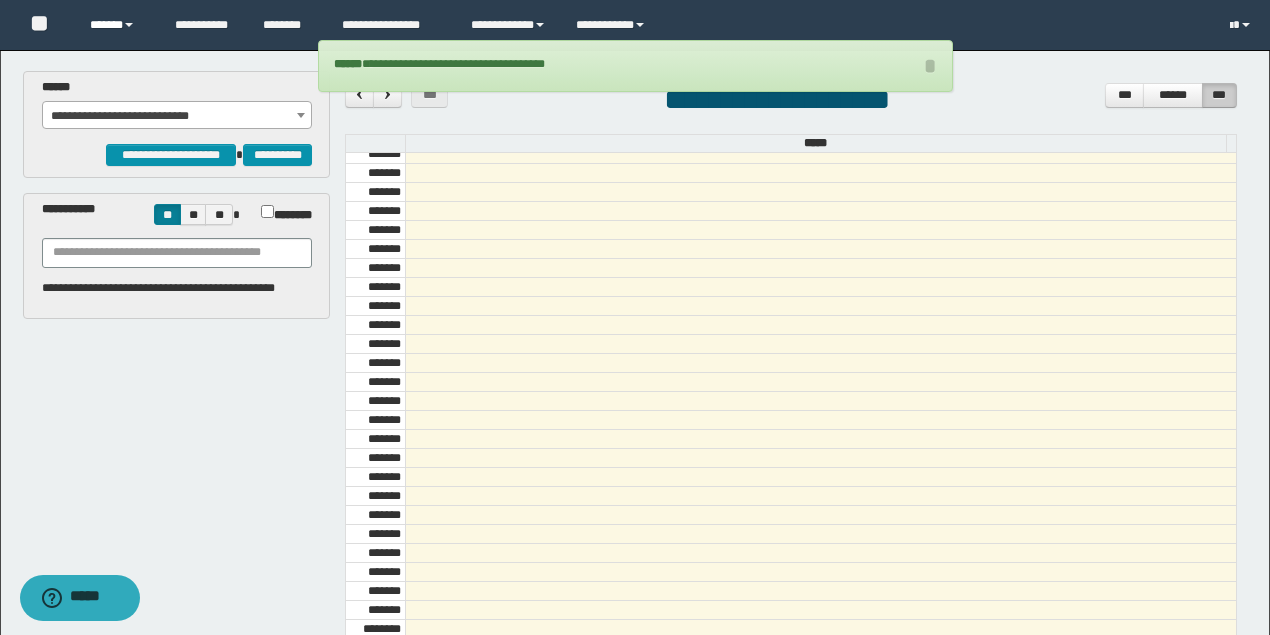 click on "******" at bounding box center (117, 25) 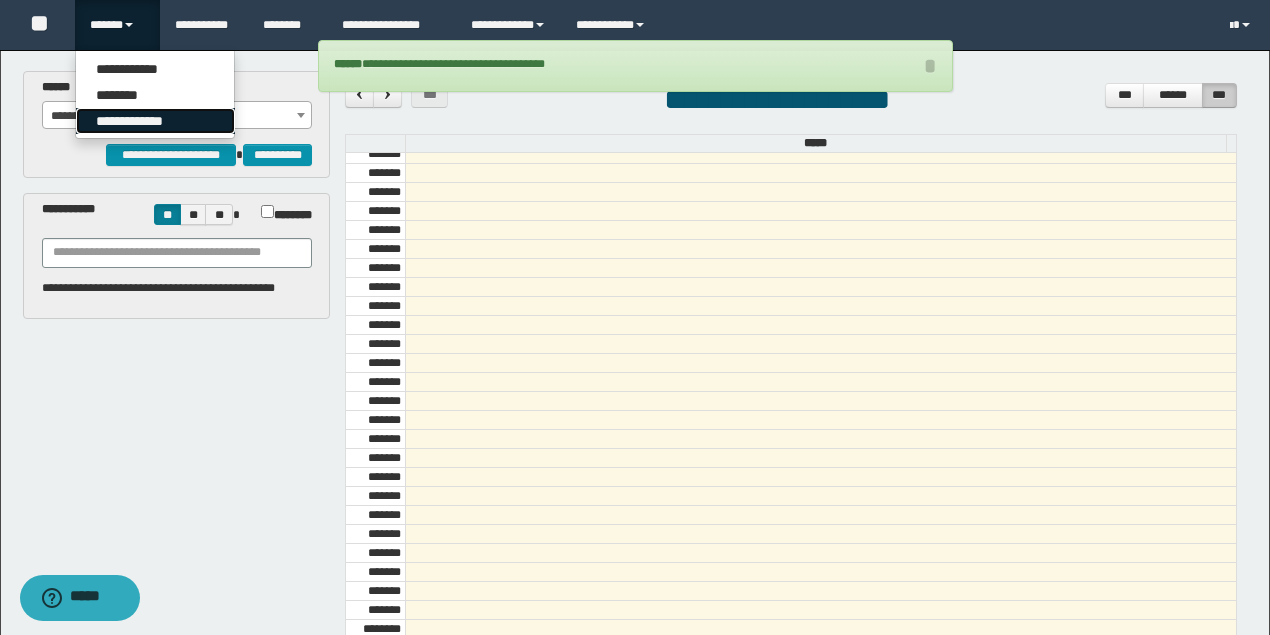 click on "**********" at bounding box center (155, 121) 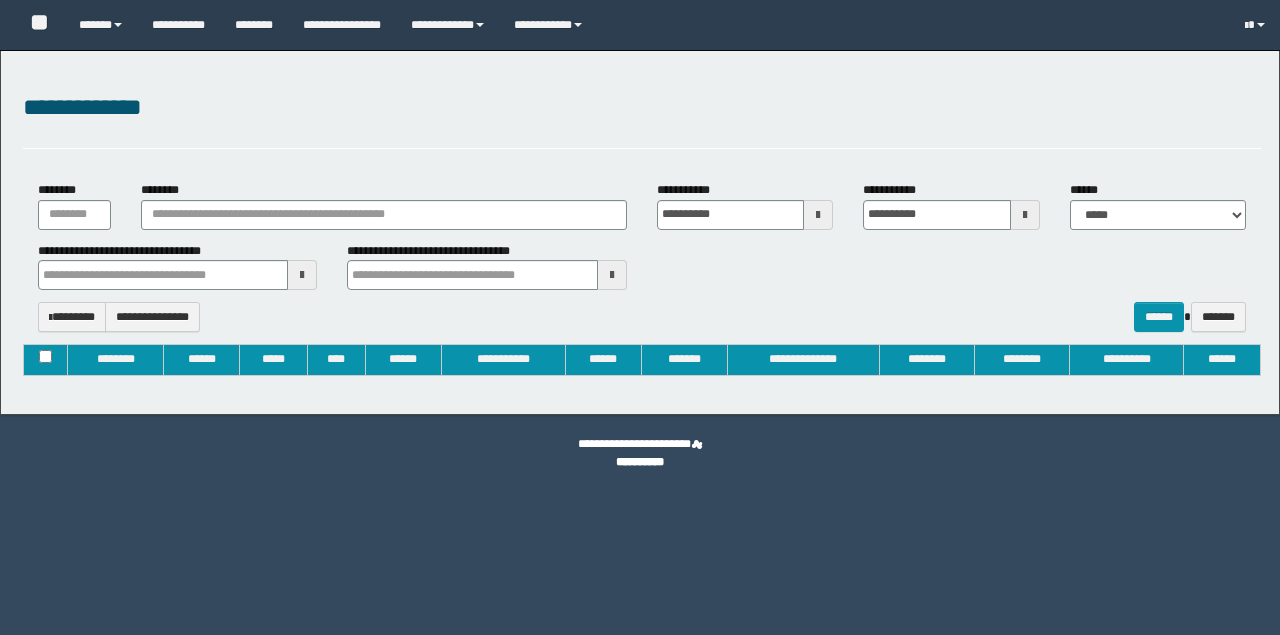 type on "**********" 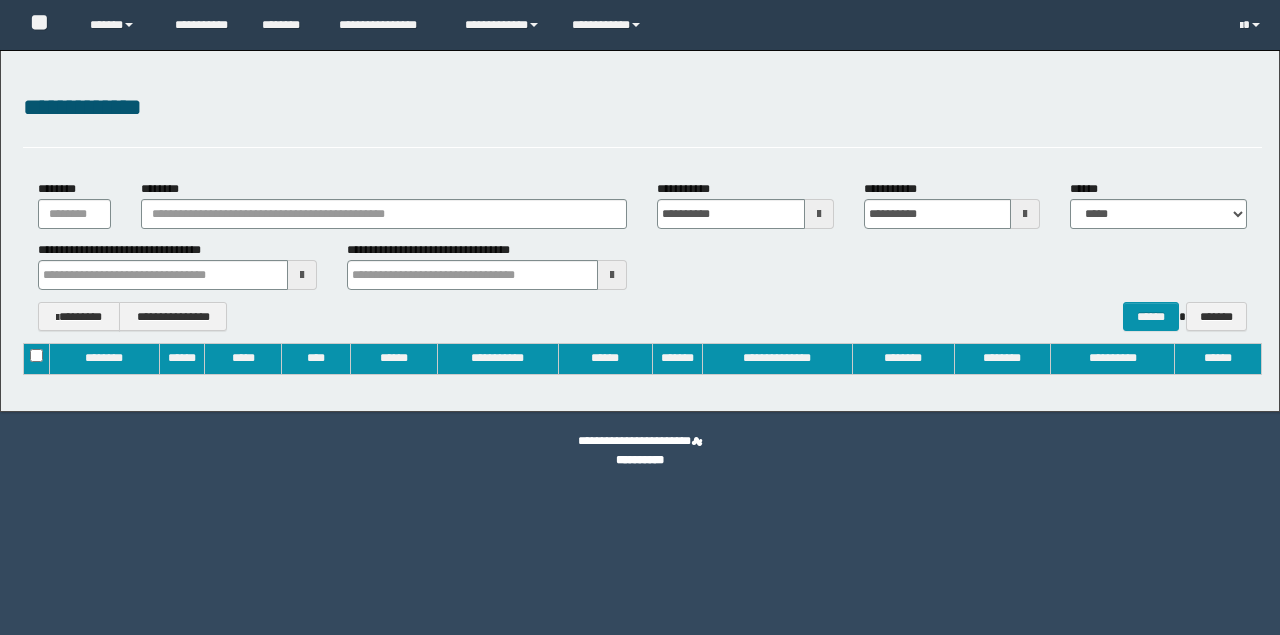 scroll, scrollTop: 0, scrollLeft: 0, axis: both 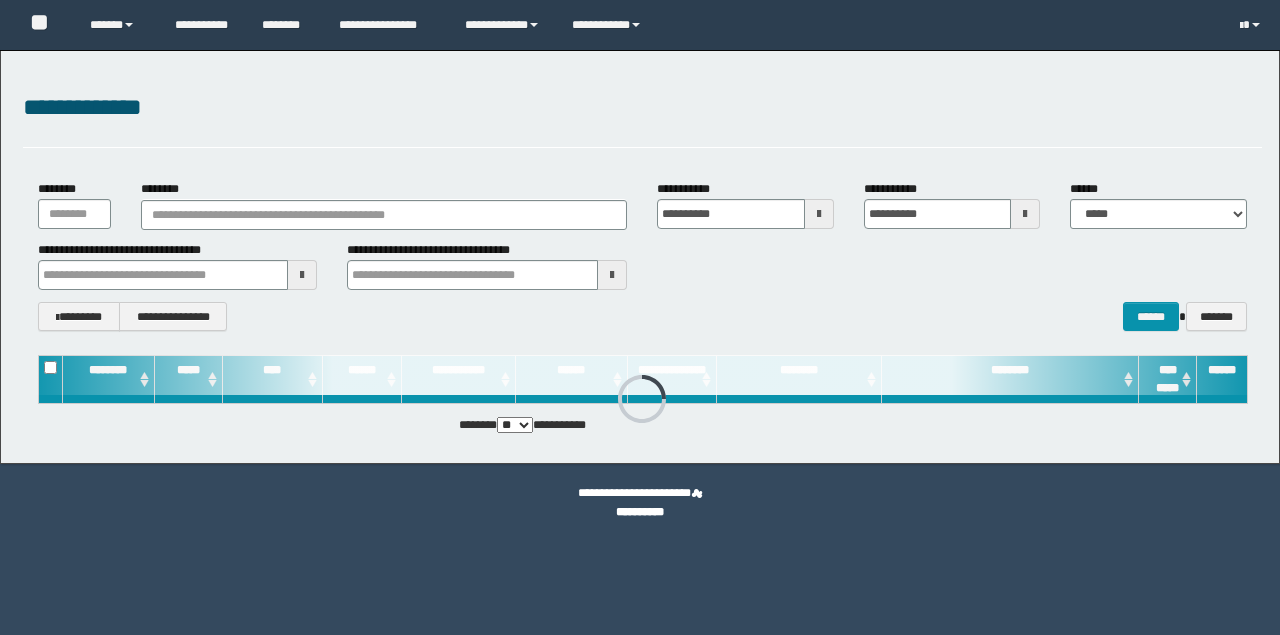 click on "********" at bounding box center (384, 215) 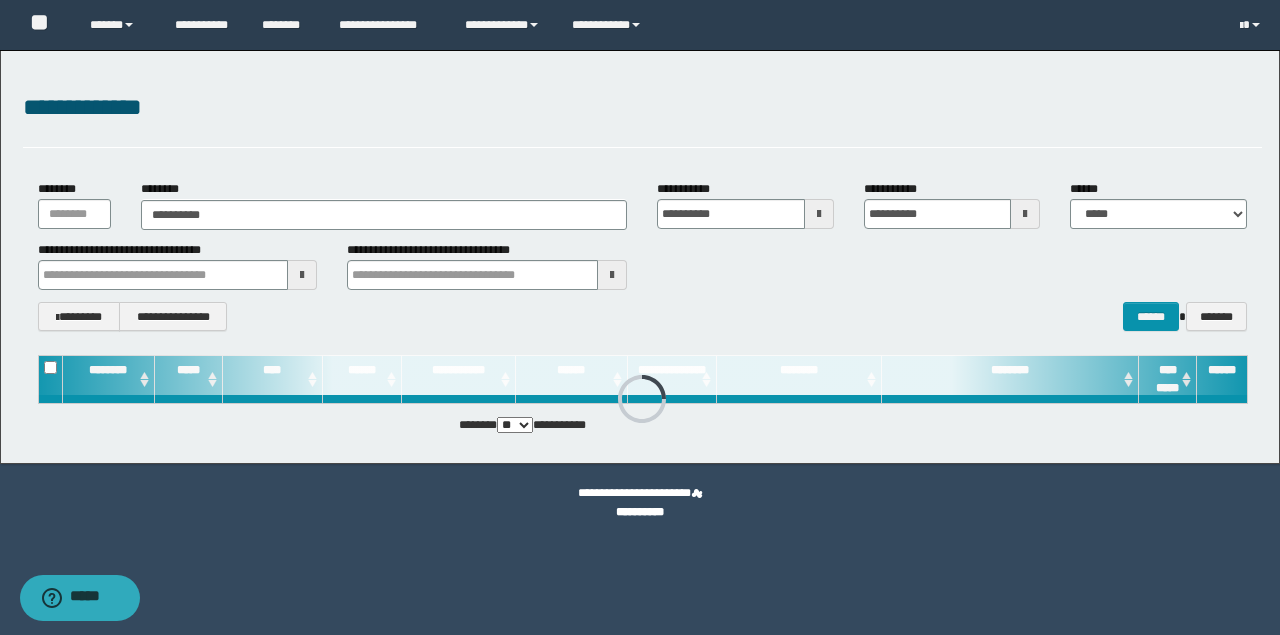 type on "**********" 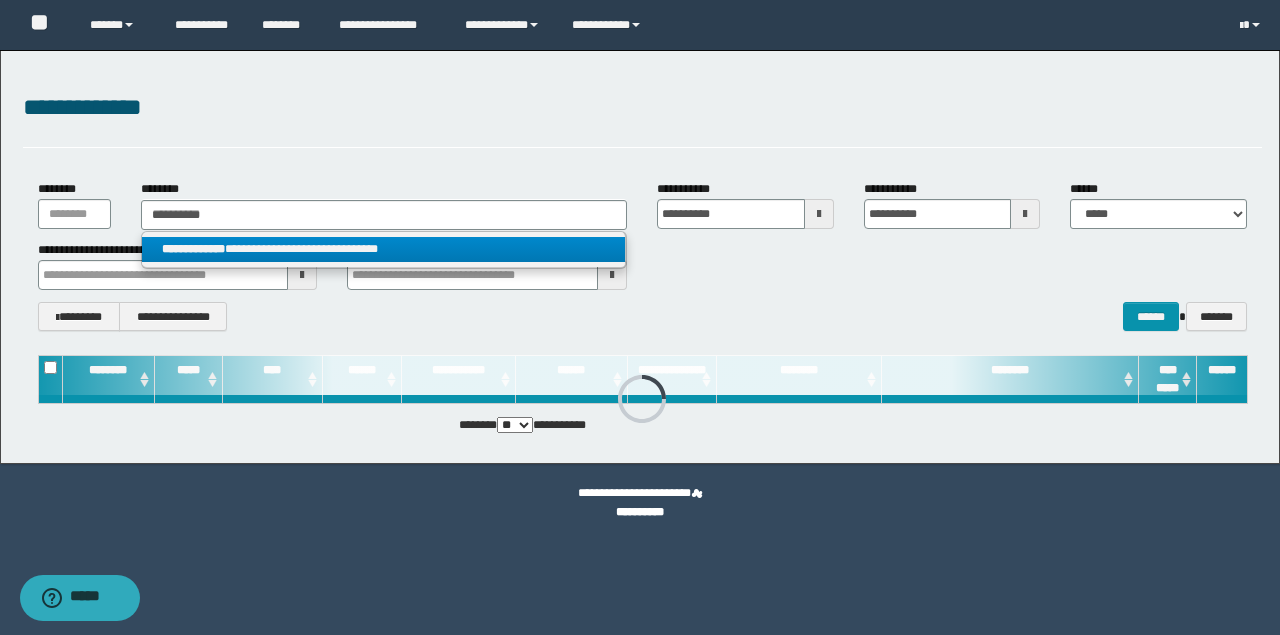 type on "**********" 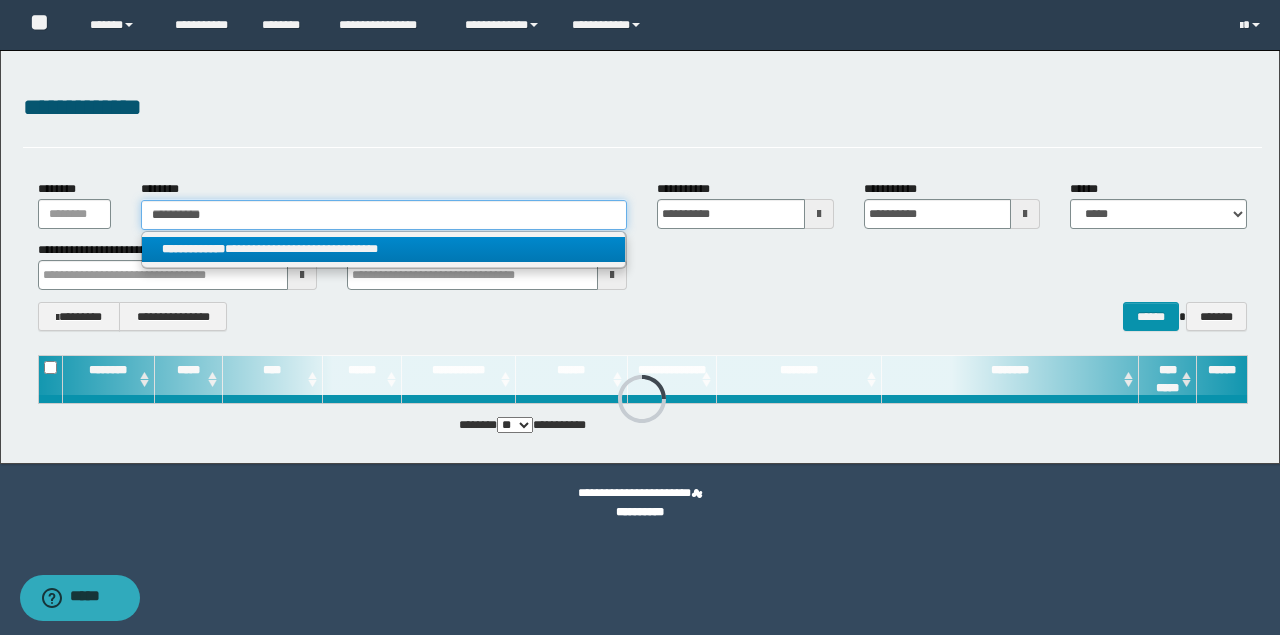 type 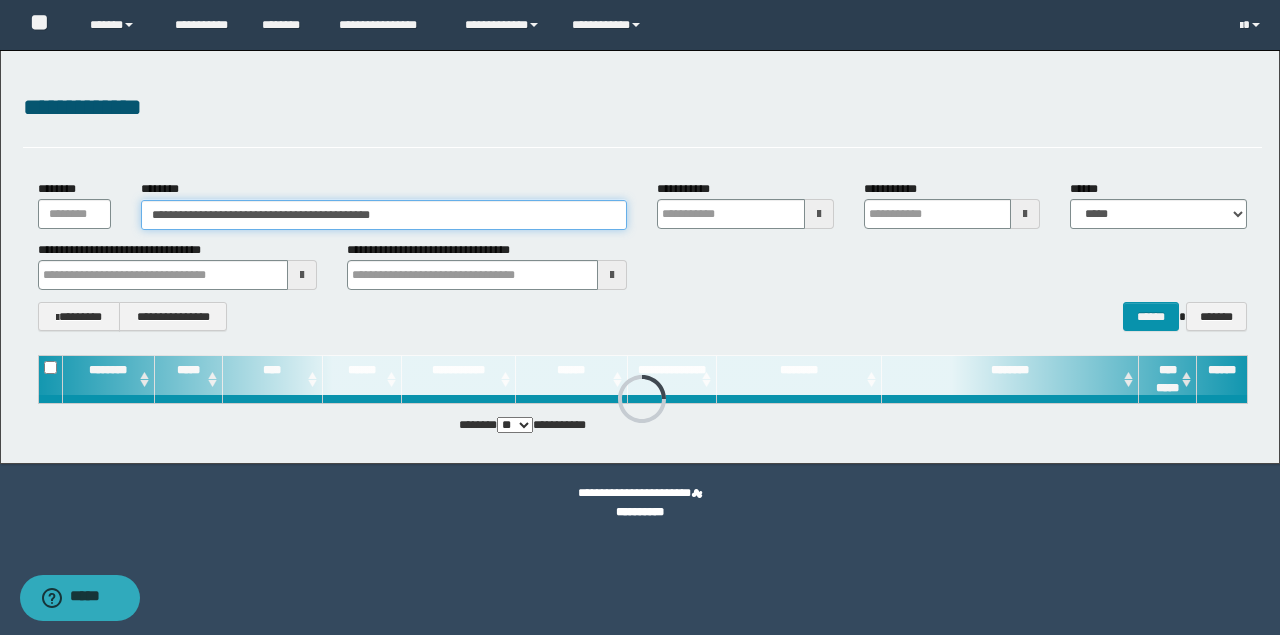 type 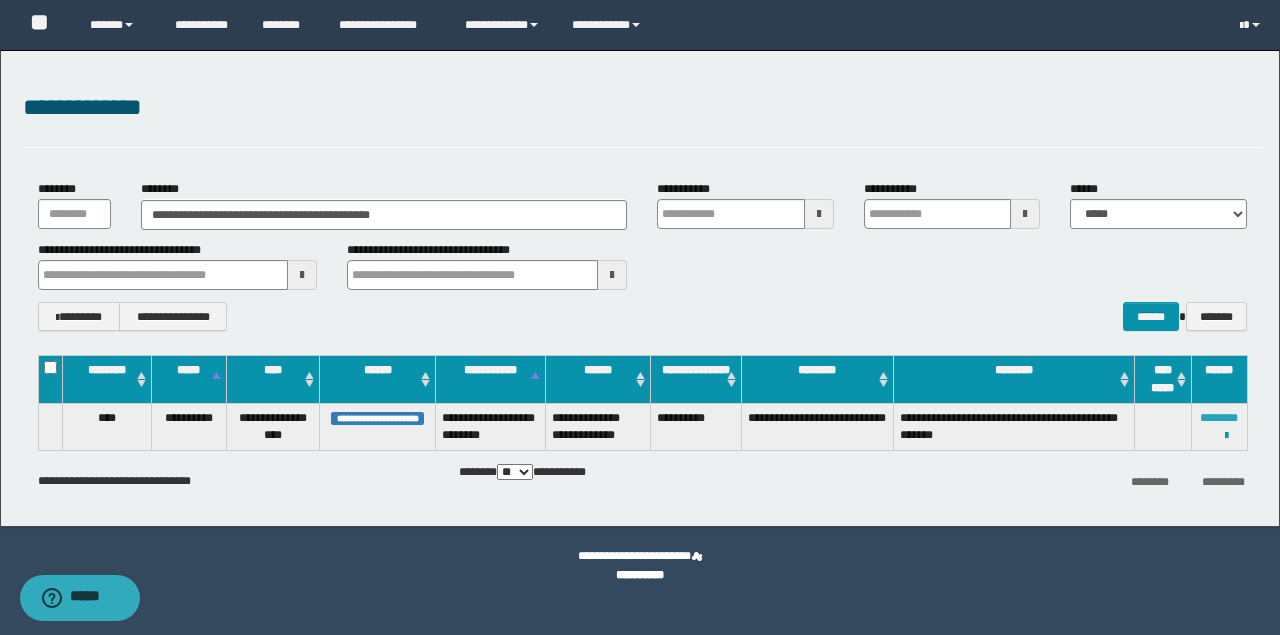 click on "********" at bounding box center (1219, 418) 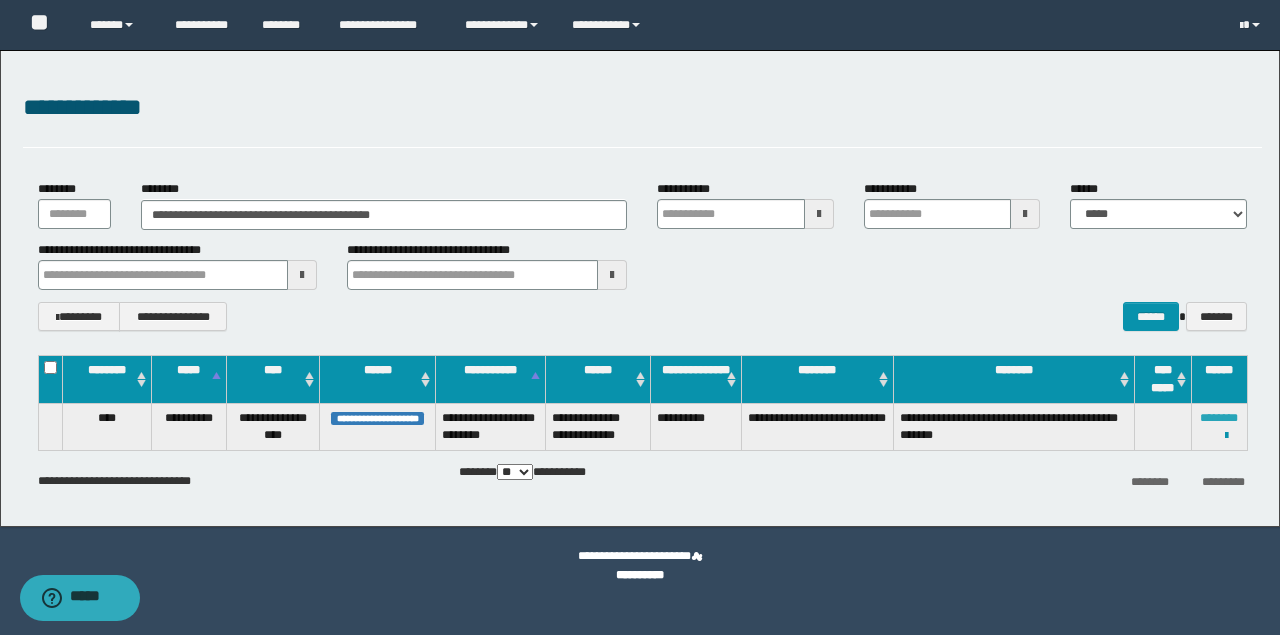 type 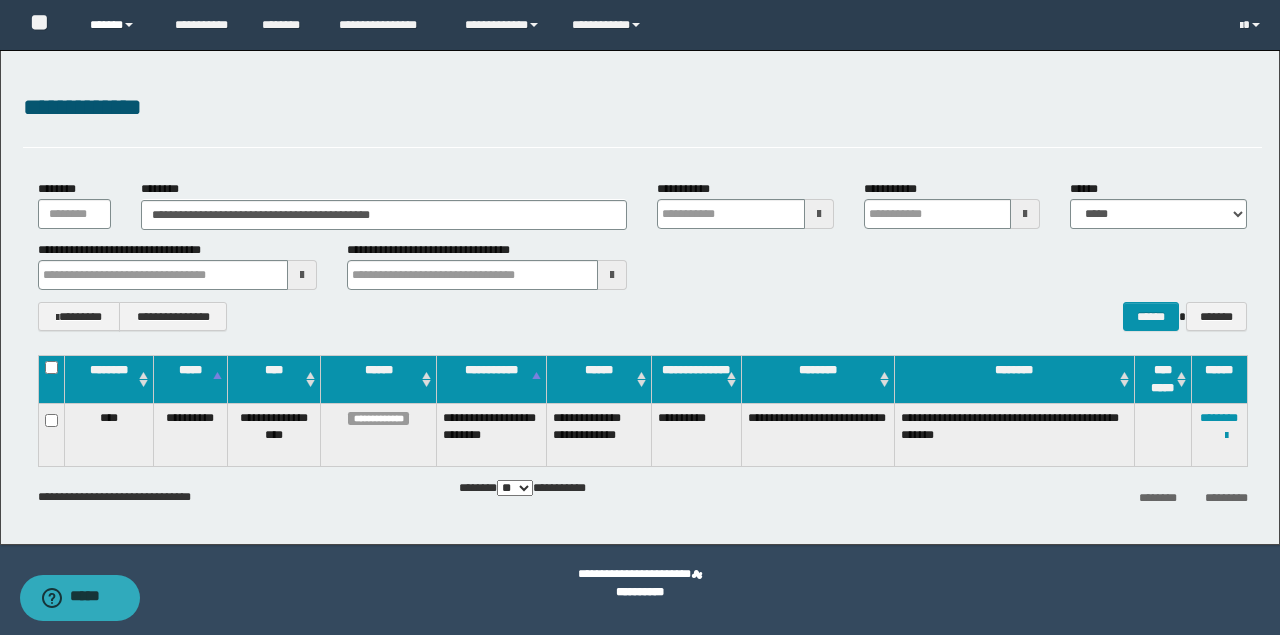 type 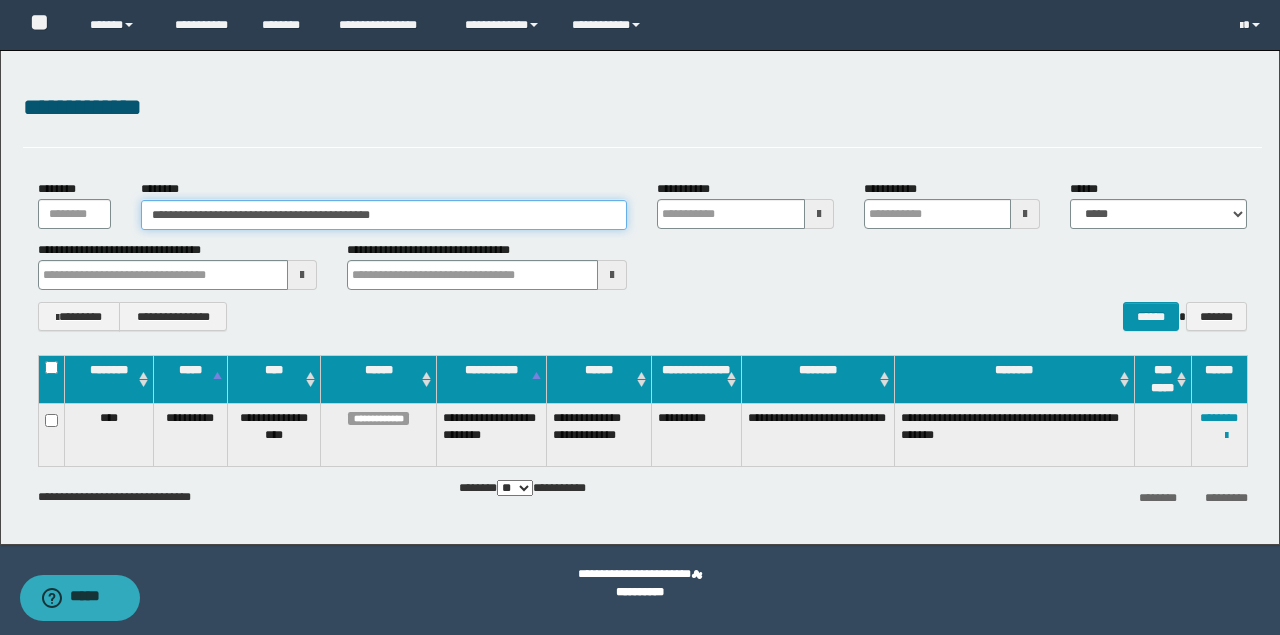 drag, startPoint x: 461, startPoint y: 216, endPoint x: 0, endPoint y: 208, distance: 461.0694 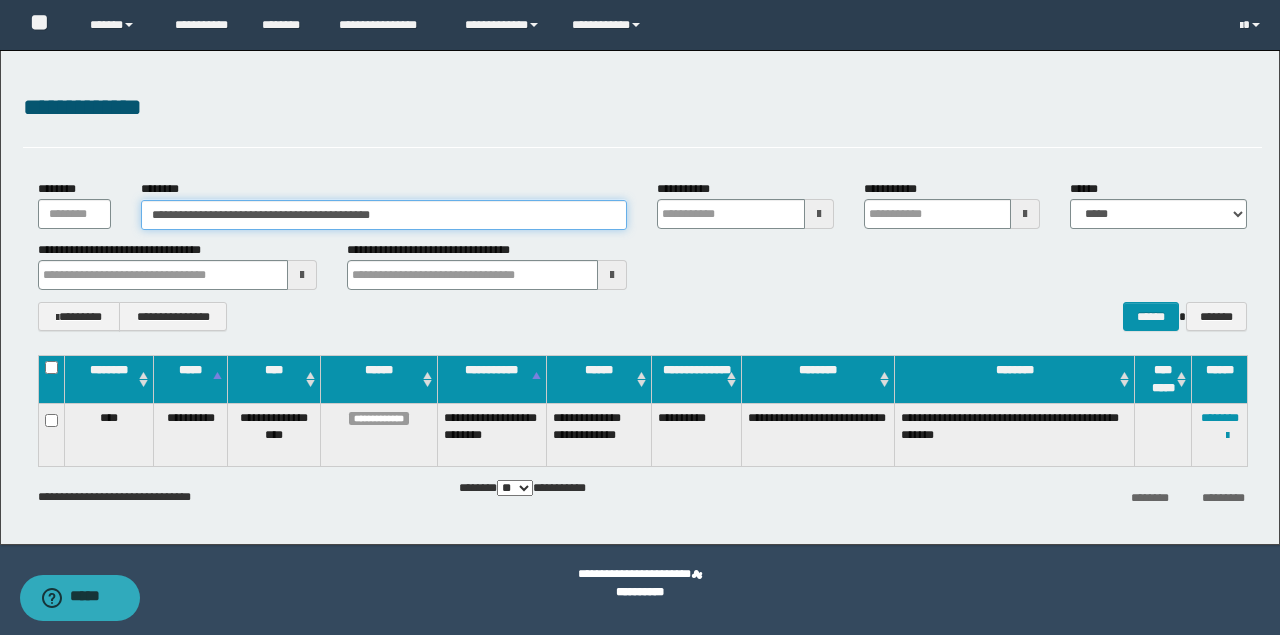 paste 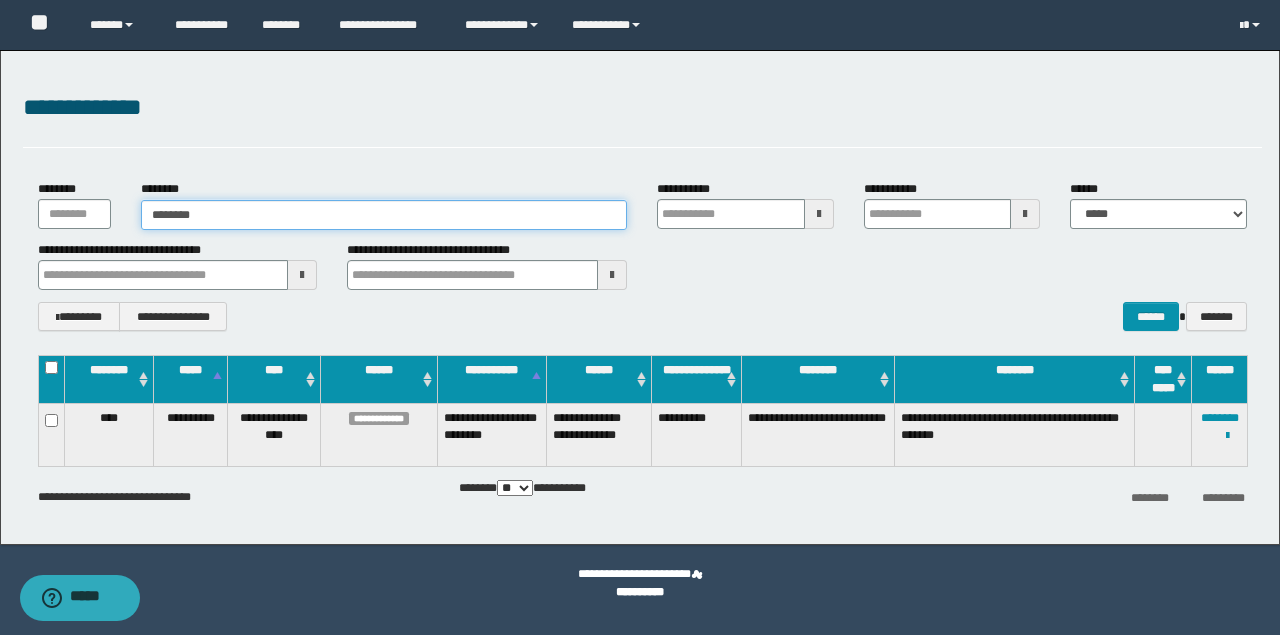 type on "********" 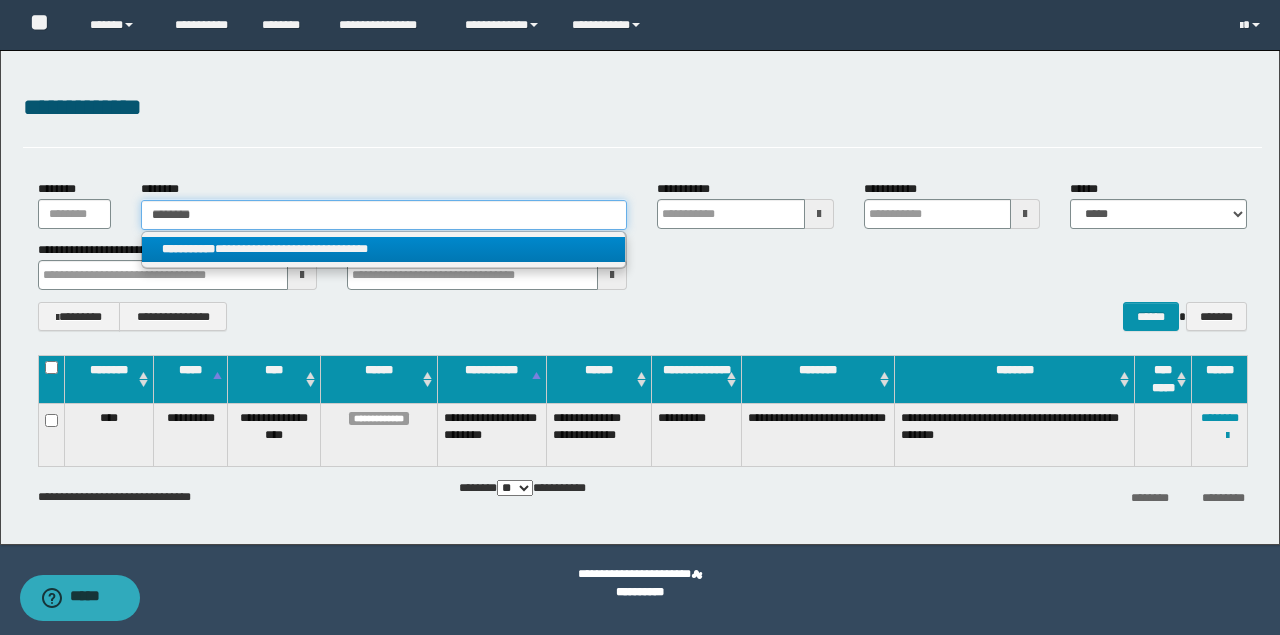 type on "********" 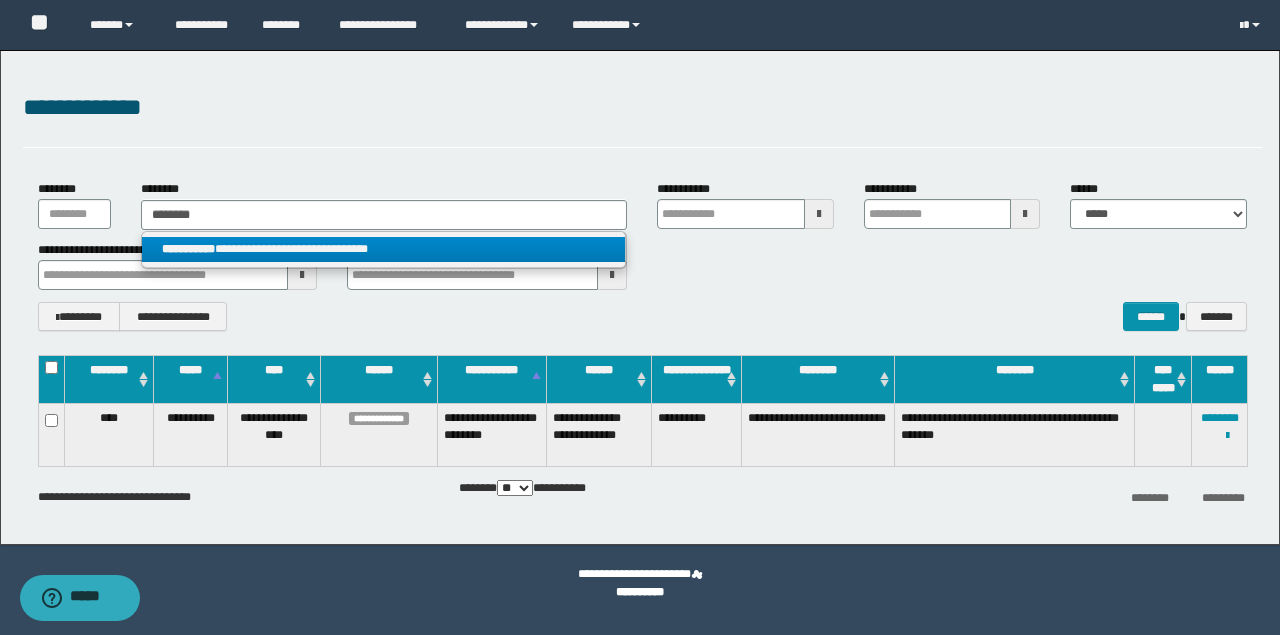 click on "**********" at bounding box center (384, 249) 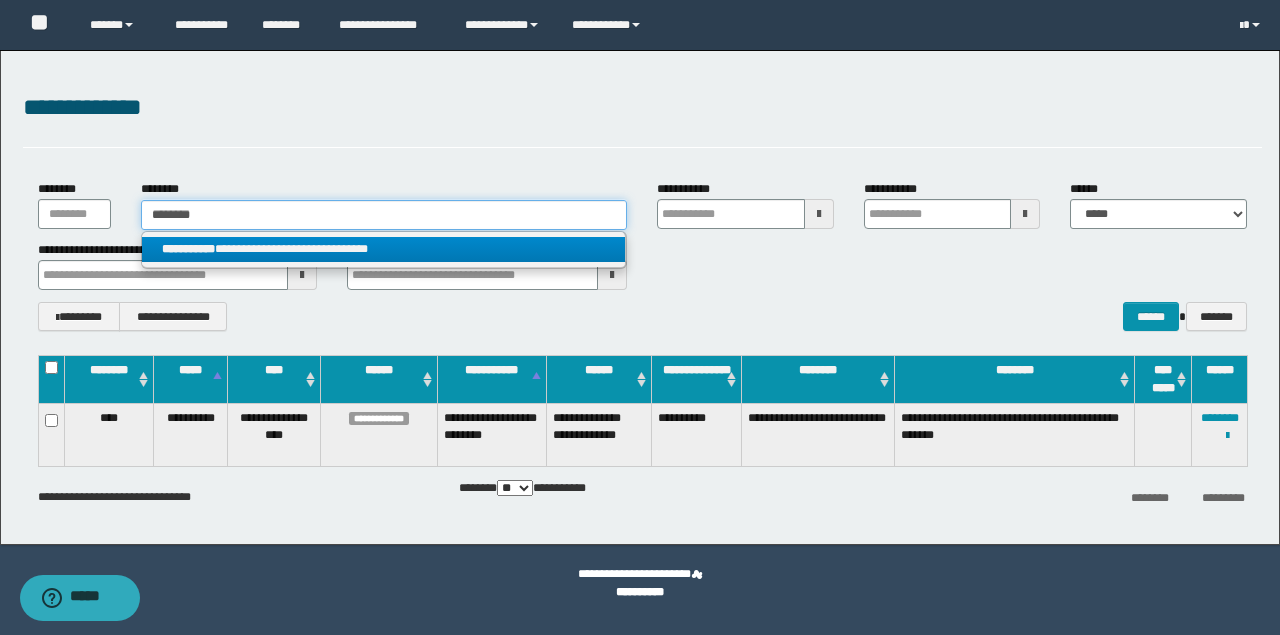 type 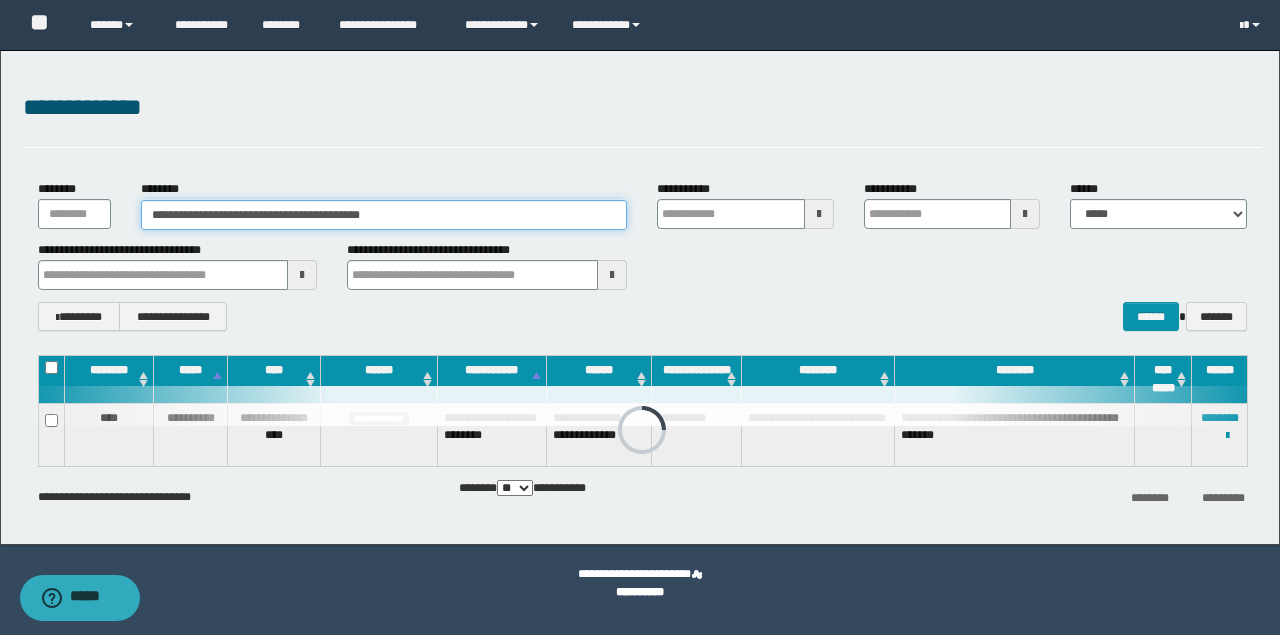 type 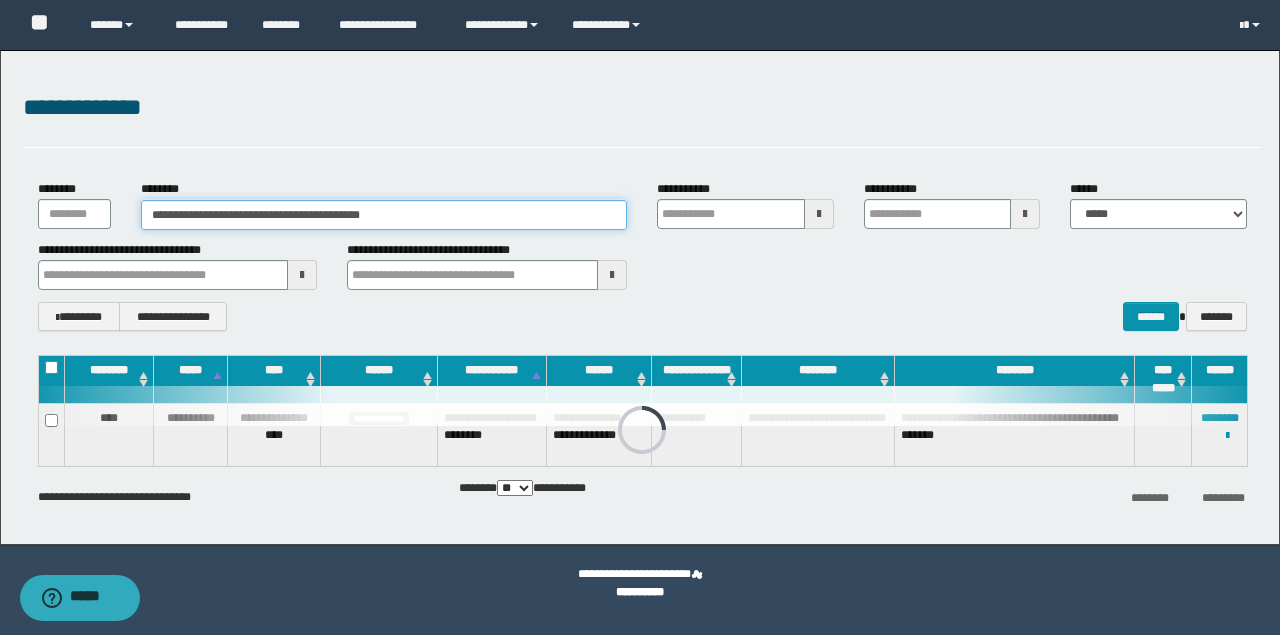 type 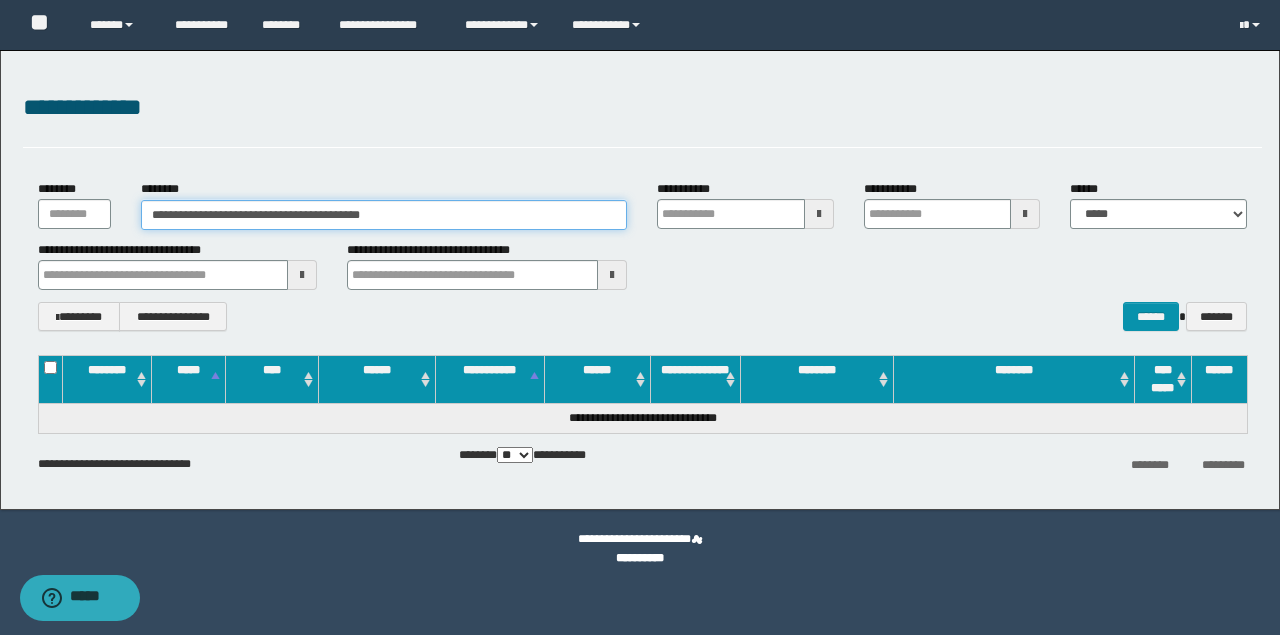 type 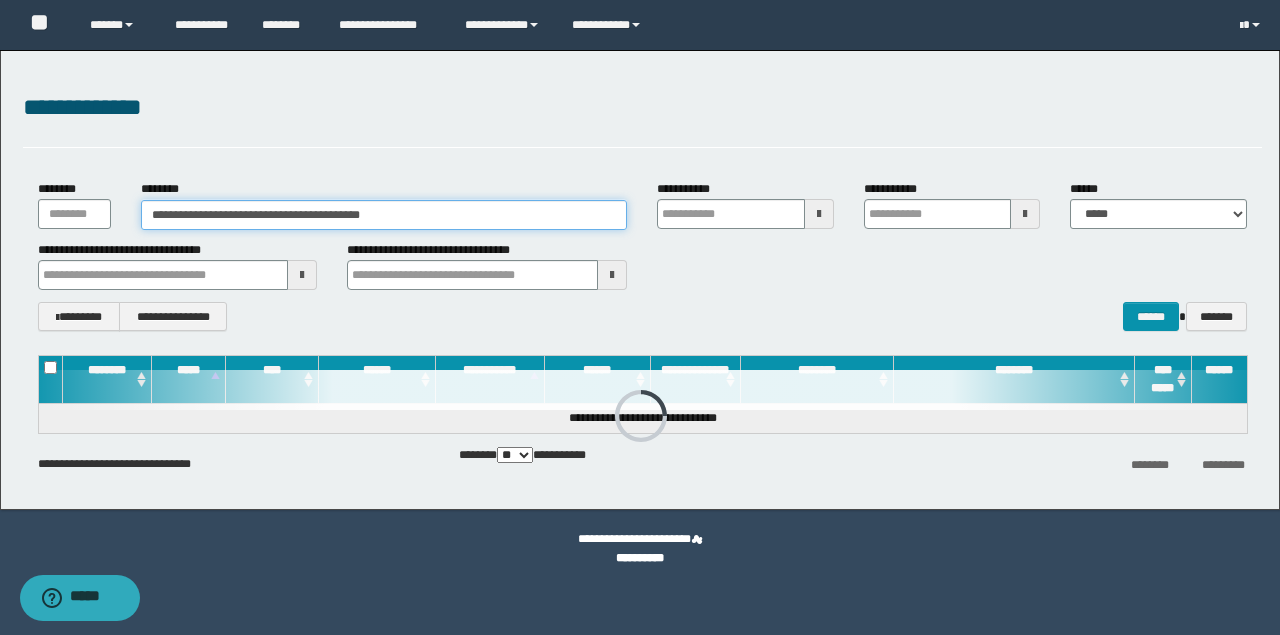 drag, startPoint x: 475, startPoint y: 206, endPoint x: 0, endPoint y: 193, distance: 475.17786 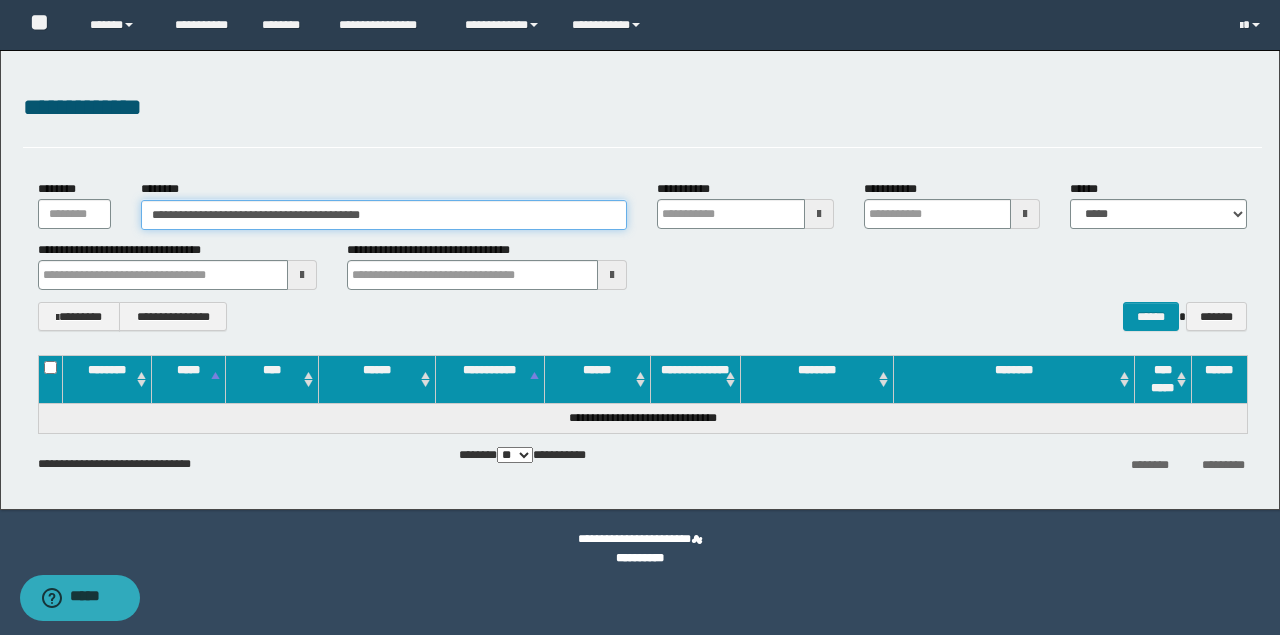 paste 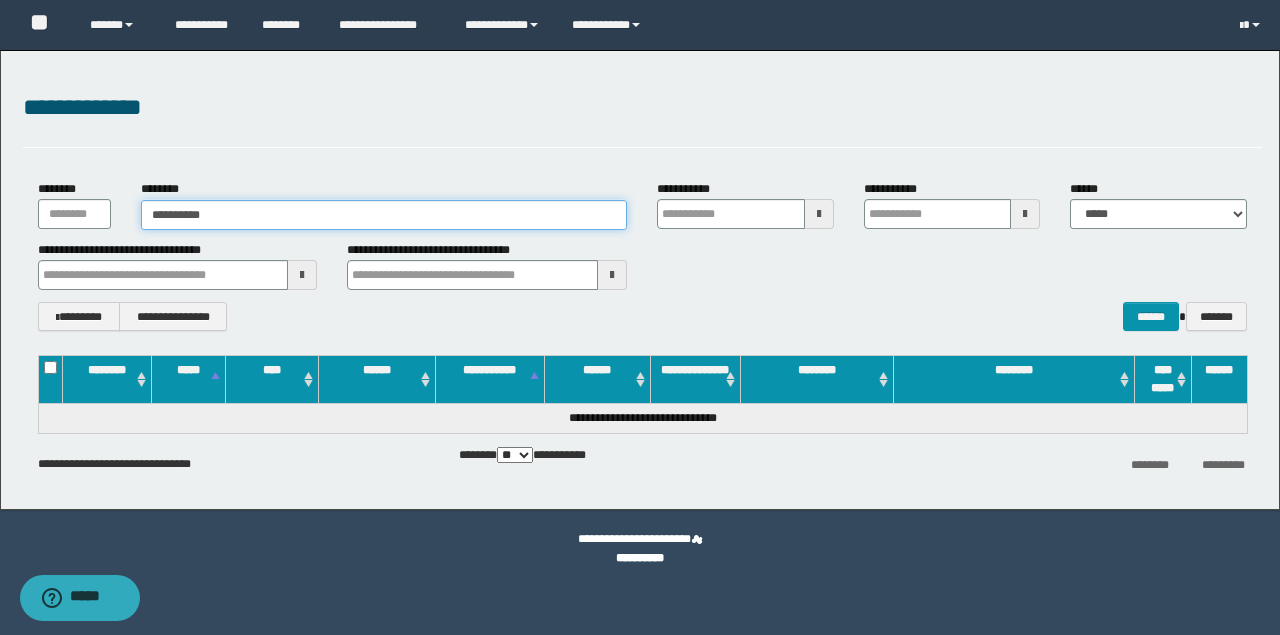 drag, startPoint x: 310, startPoint y: 213, endPoint x: 0, endPoint y: 144, distance: 317.5862 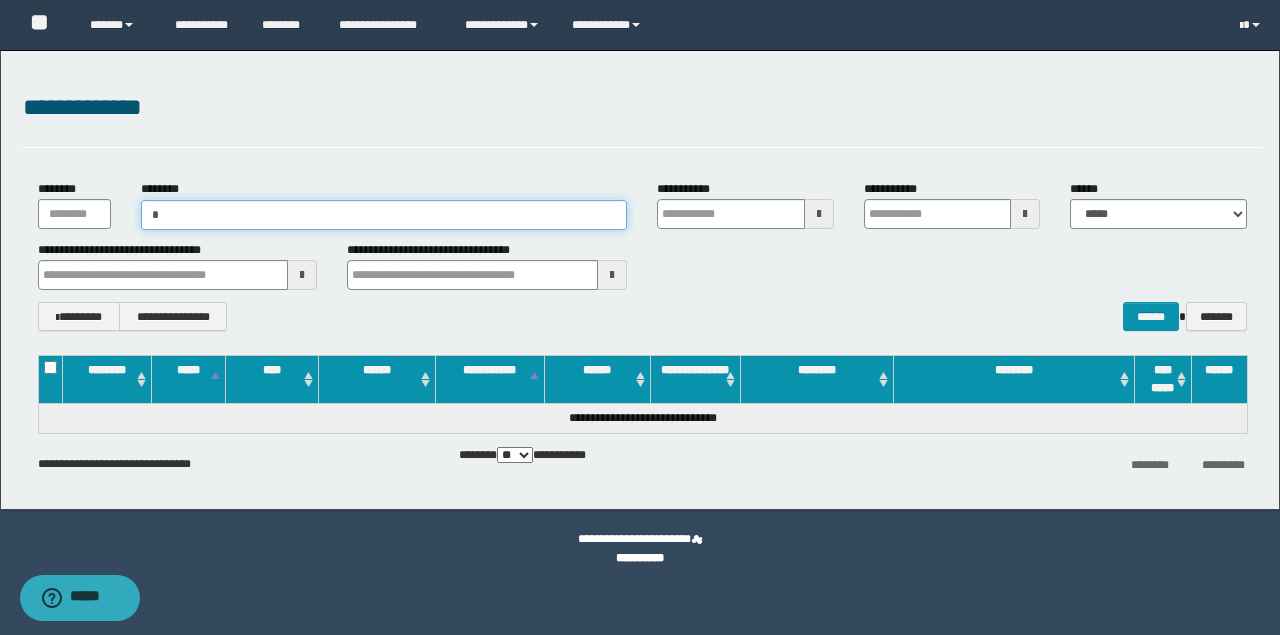 type 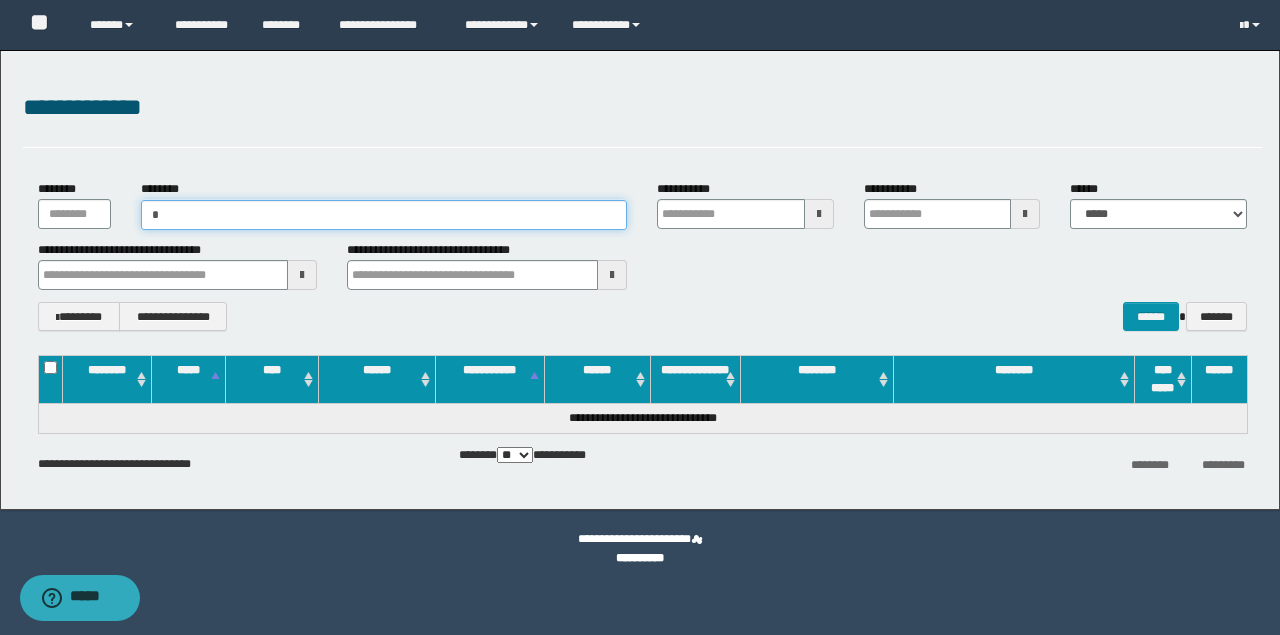 type 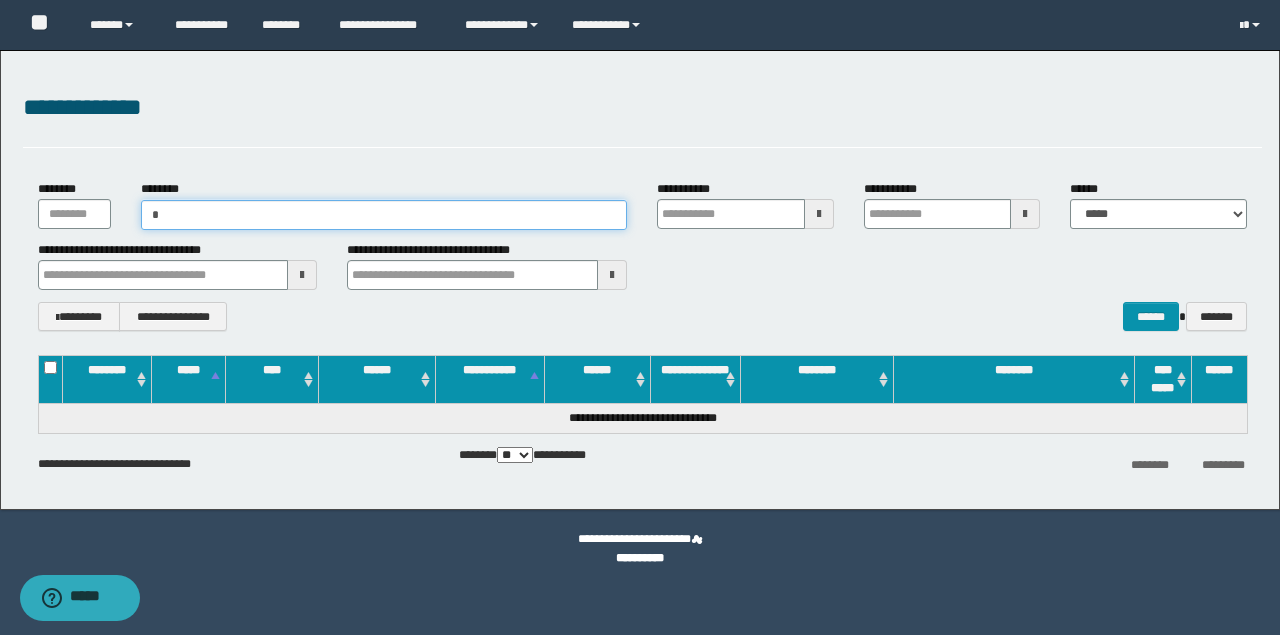 drag, startPoint x: 325, startPoint y: 217, endPoint x: 54, endPoint y: 195, distance: 271.8915 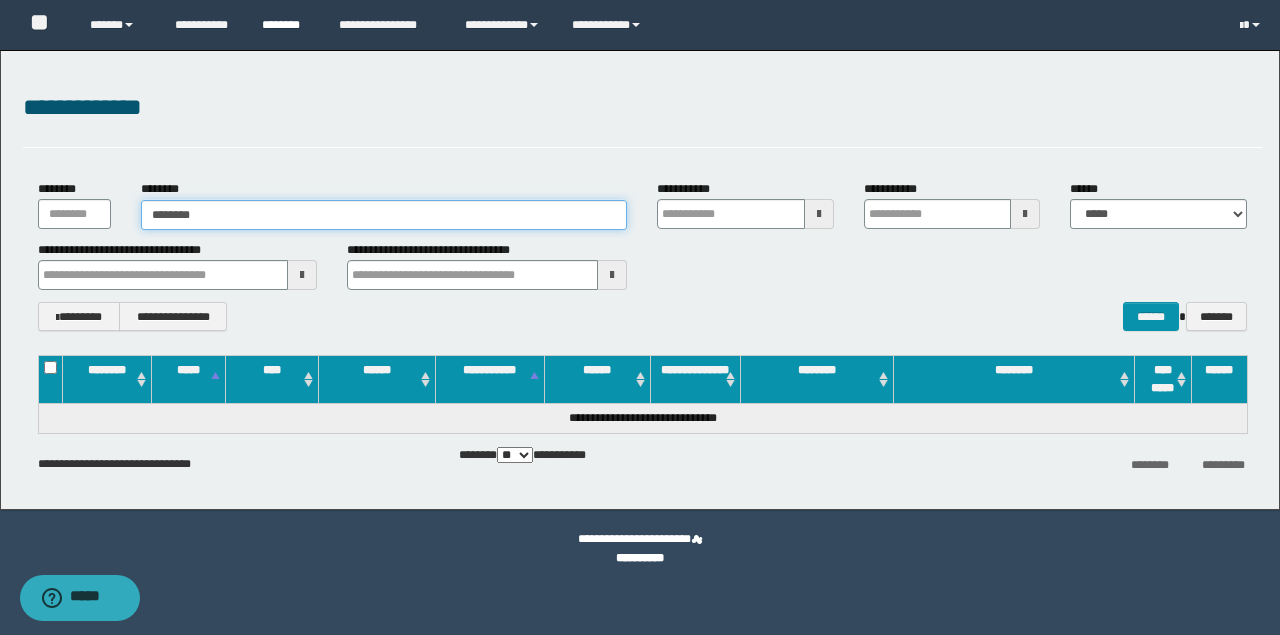 type on "********" 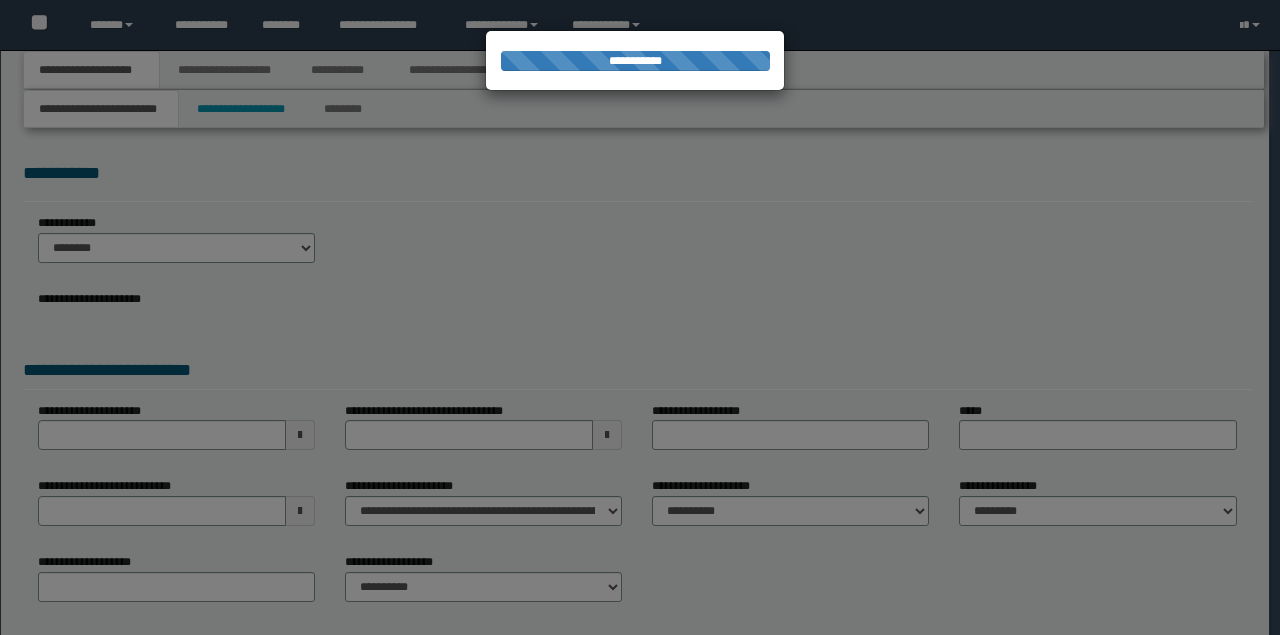 scroll, scrollTop: 0, scrollLeft: 0, axis: both 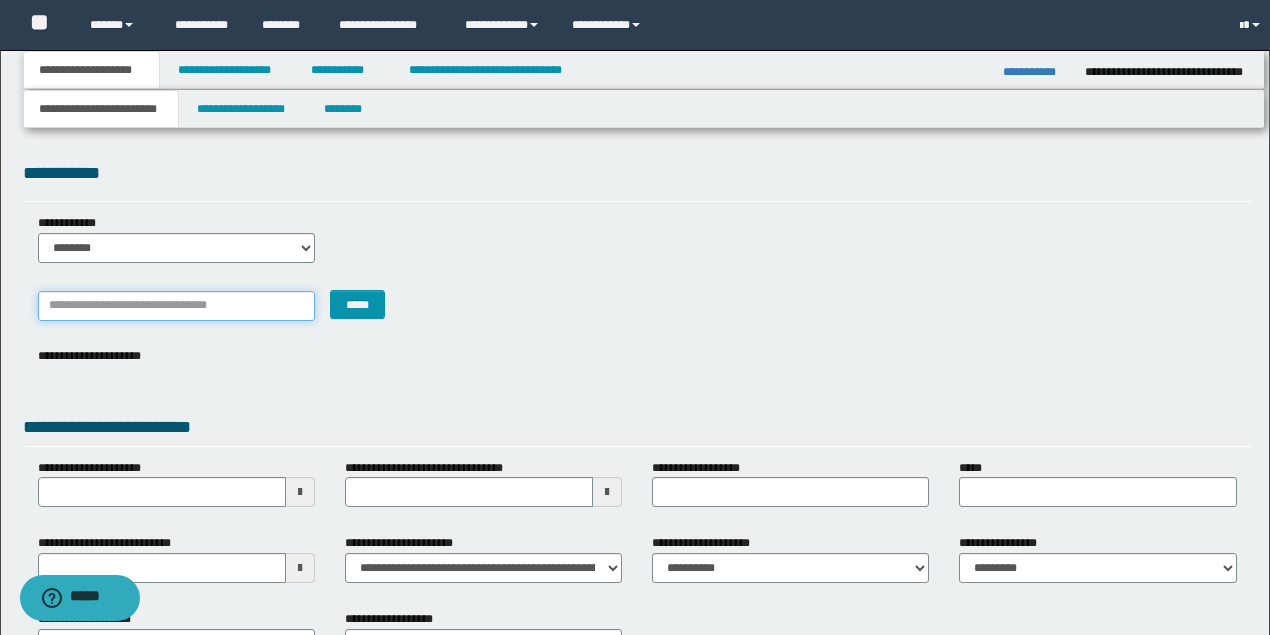 click on "*******" at bounding box center [176, 306] 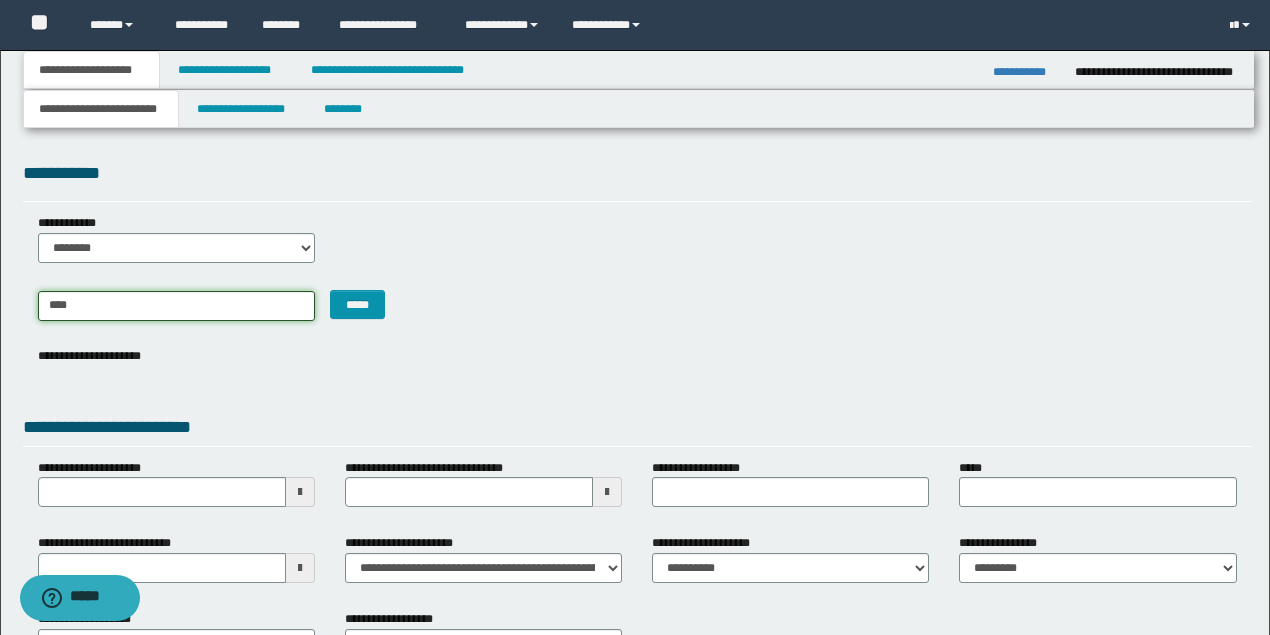 type on "*****" 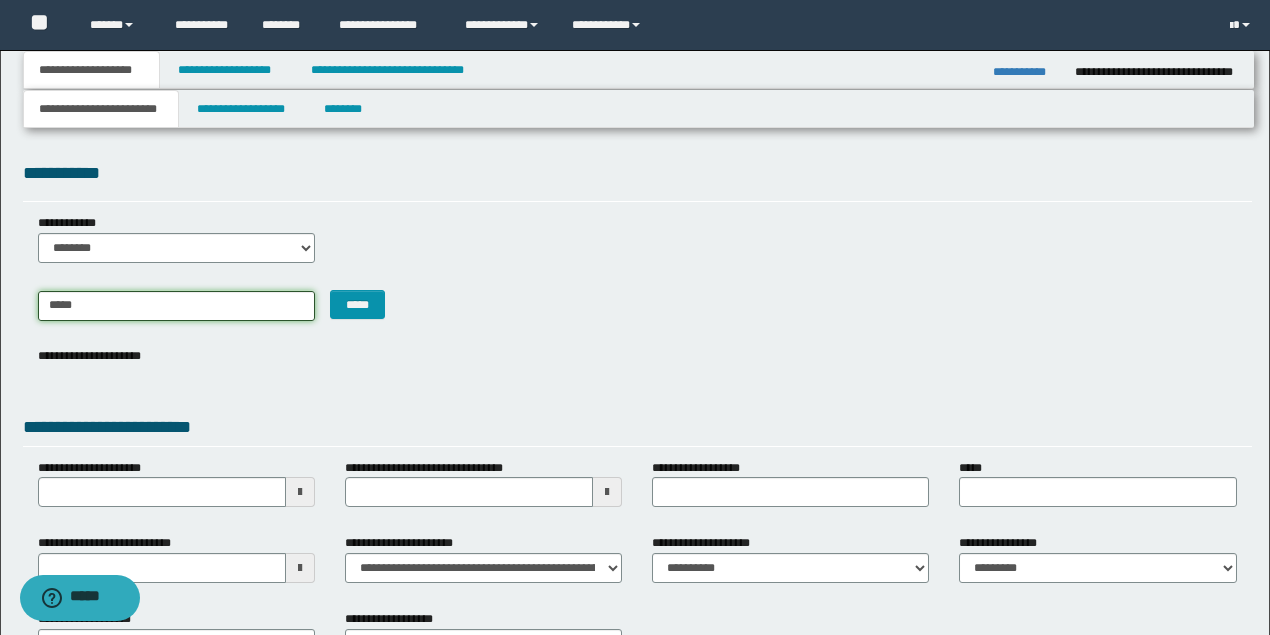 type on "*********" 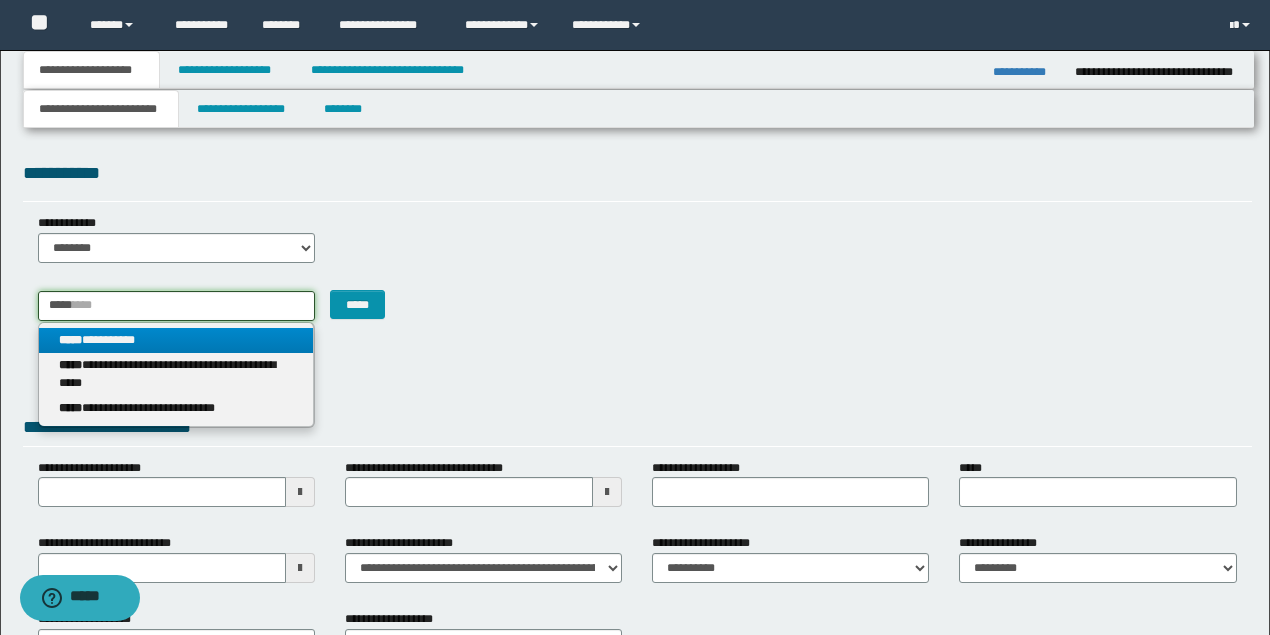 type on "*****" 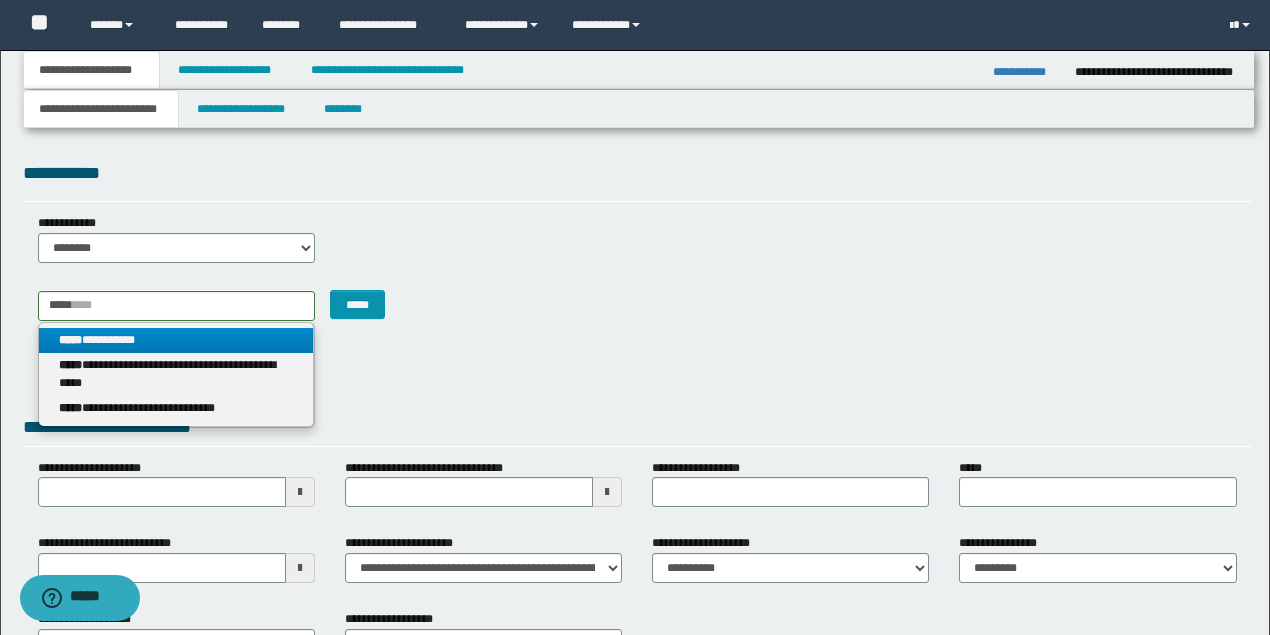 click on "**********" at bounding box center (176, 340) 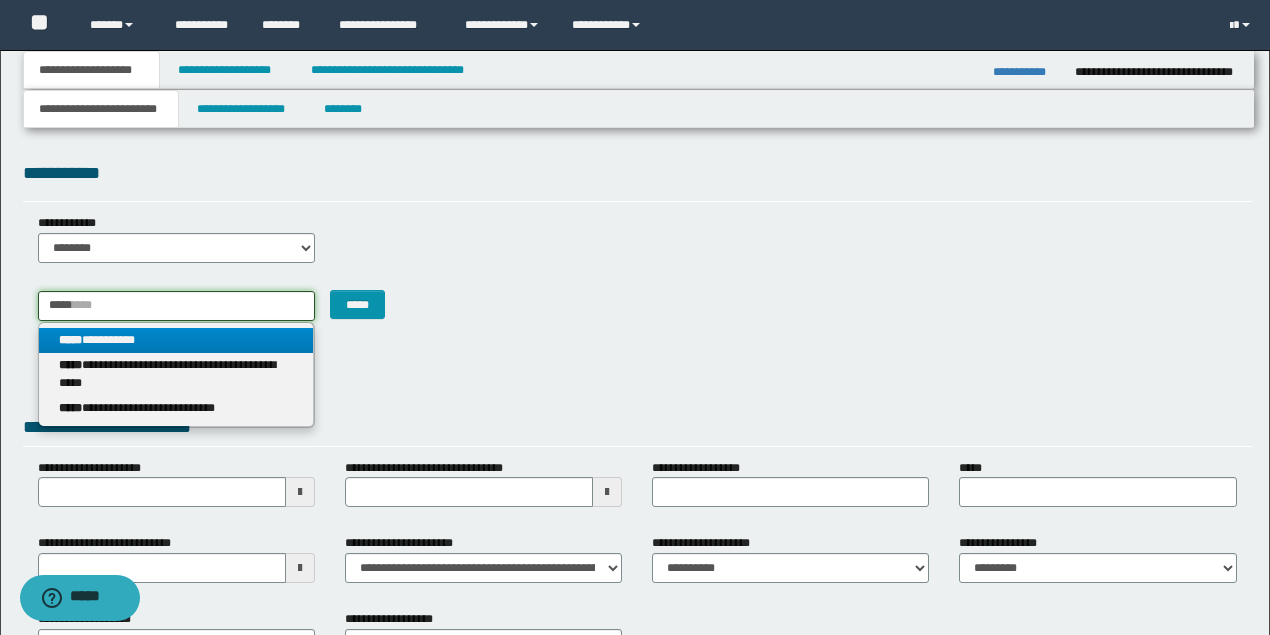 type 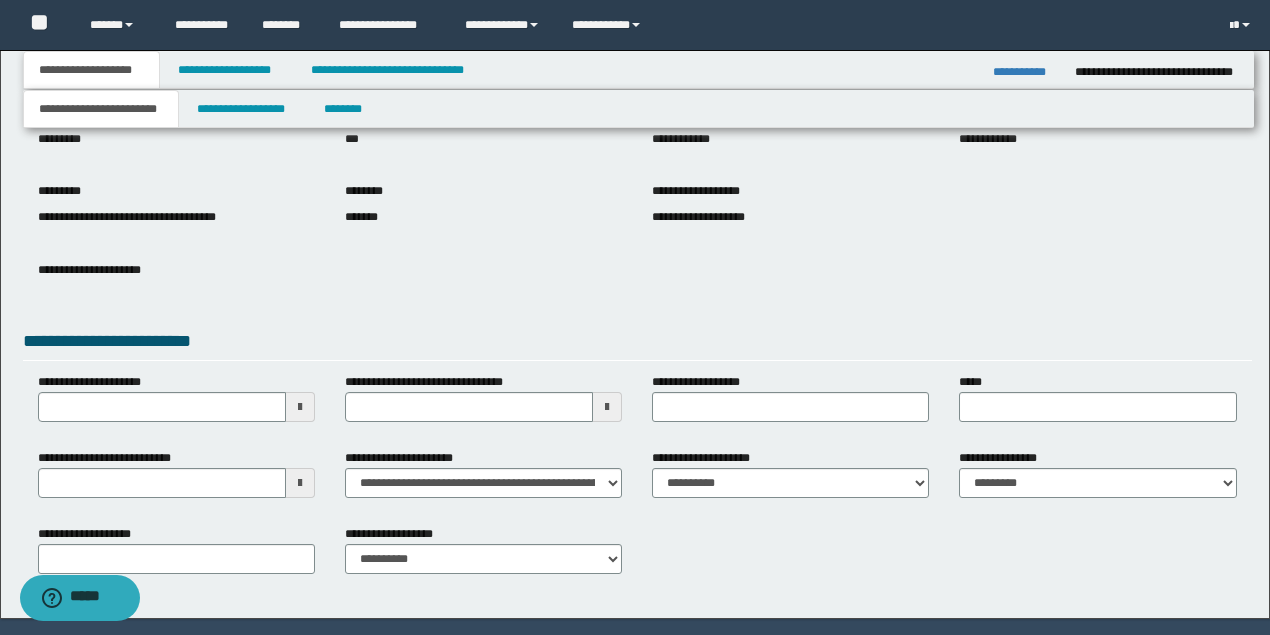 scroll, scrollTop: 247, scrollLeft: 0, axis: vertical 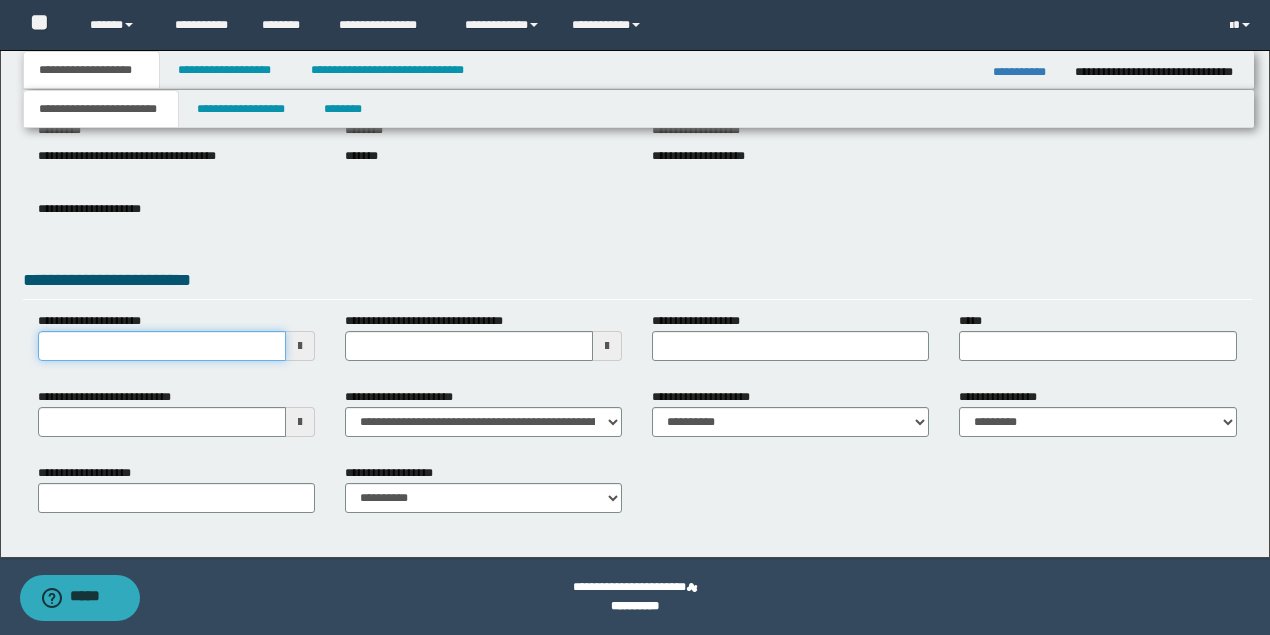 click on "**********" at bounding box center [162, 346] 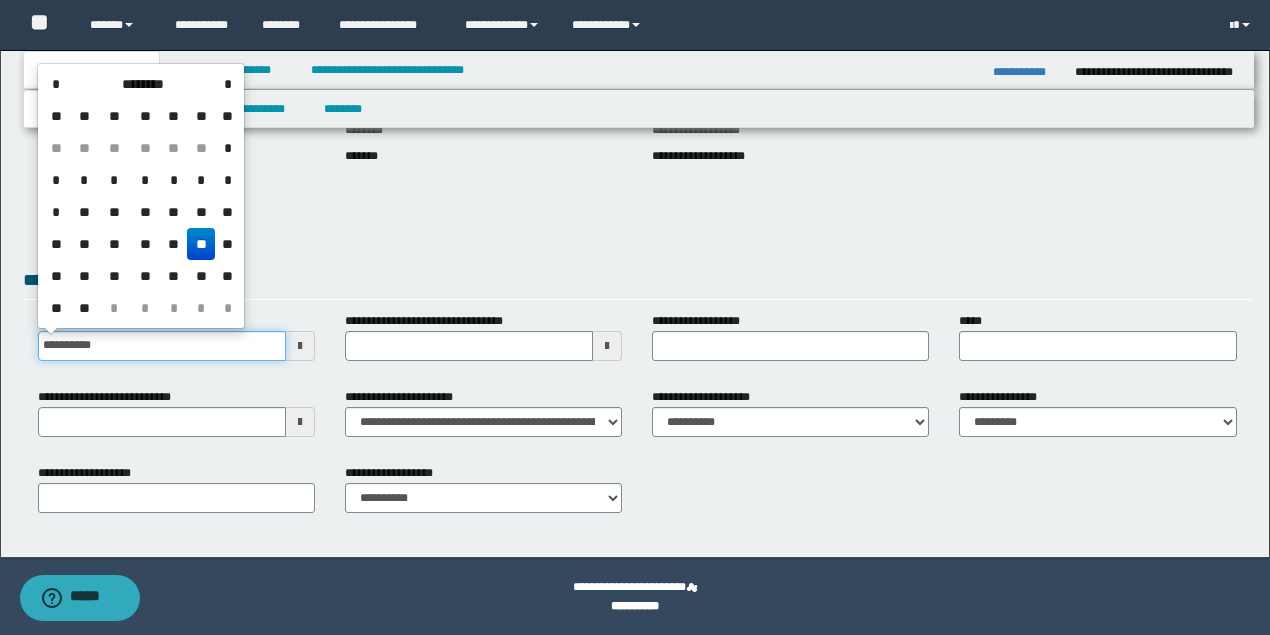 type on "**********" 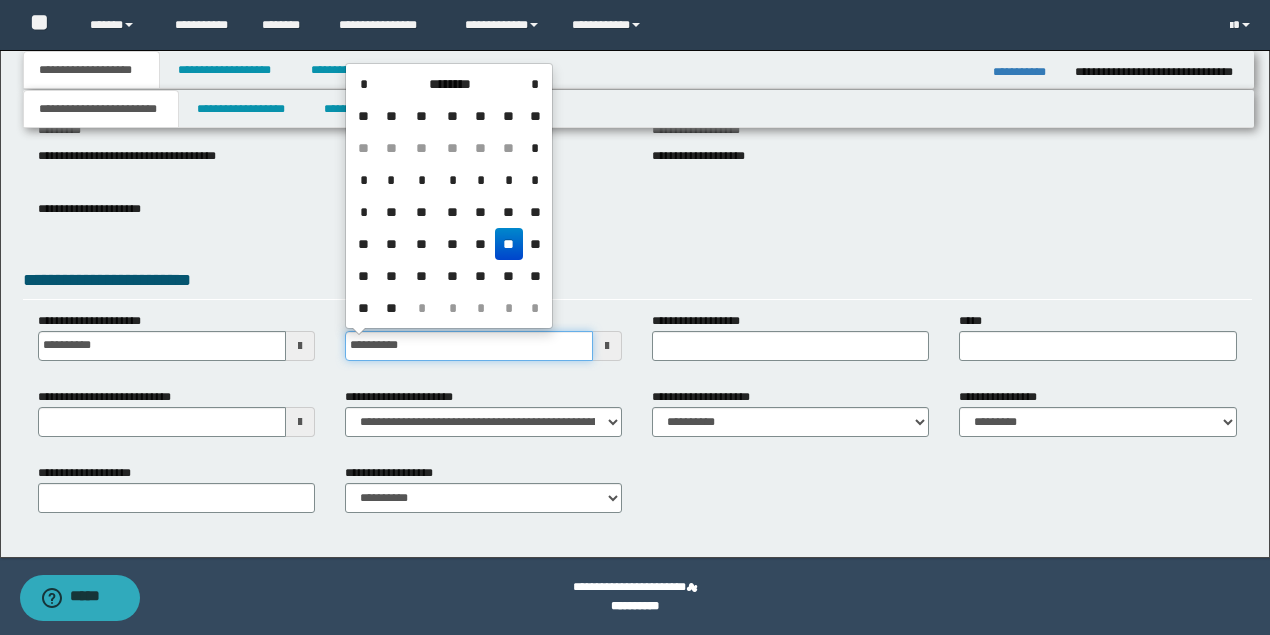 type on "**********" 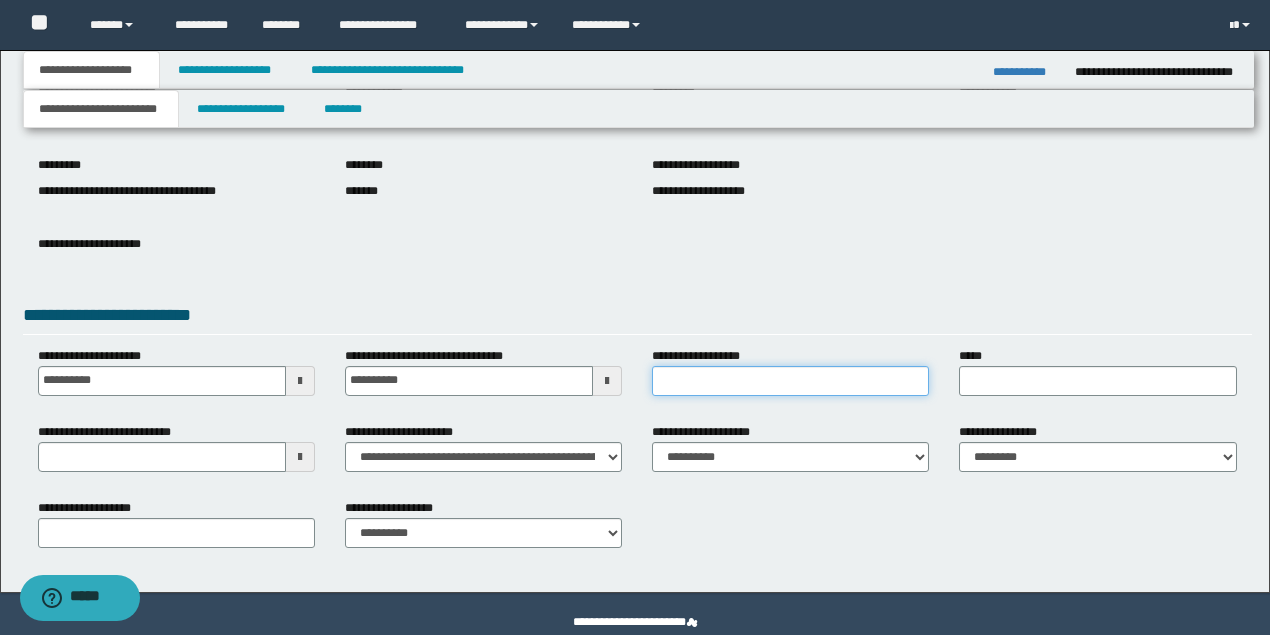 scroll, scrollTop: 180, scrollLeft: 0, axis: vertical 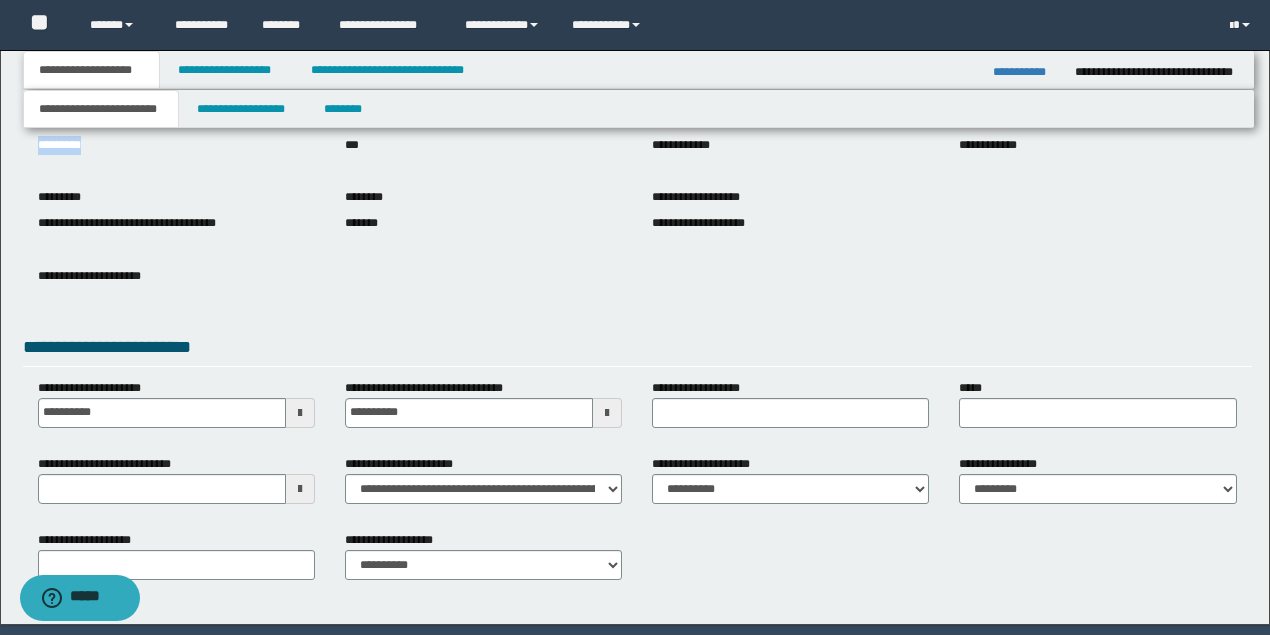 drag, startPoint x: 86, startPoint y: 136, endPoint x: 0, endPoint y: 136, distance: 86 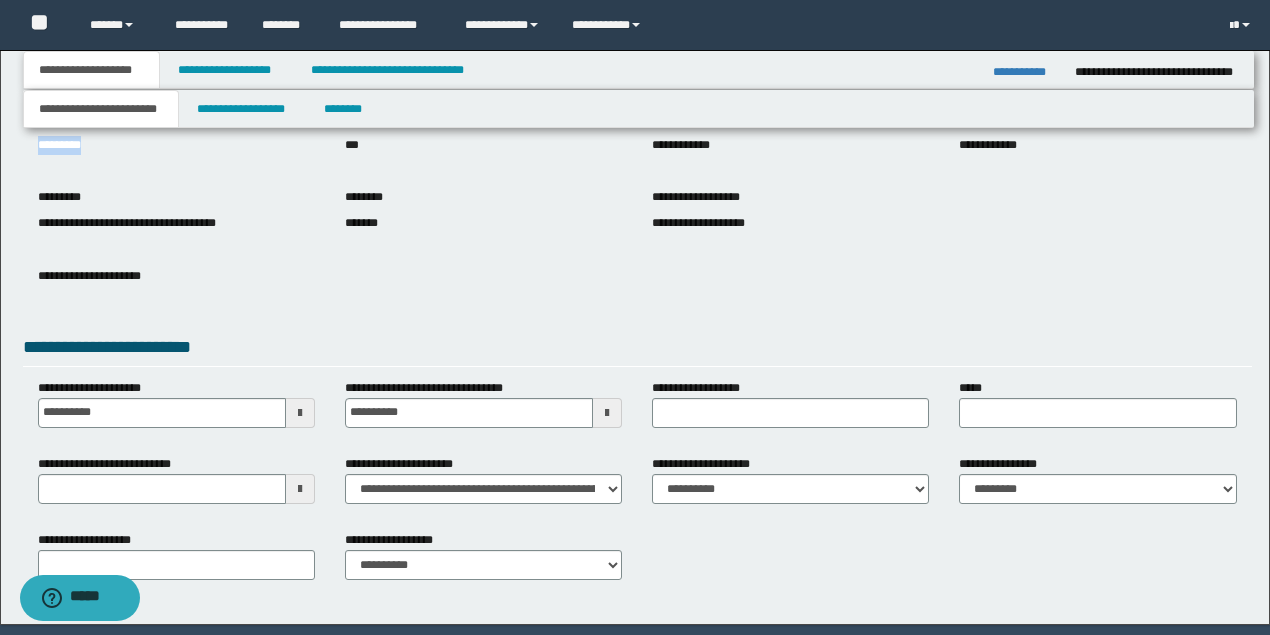 copy on "*********" 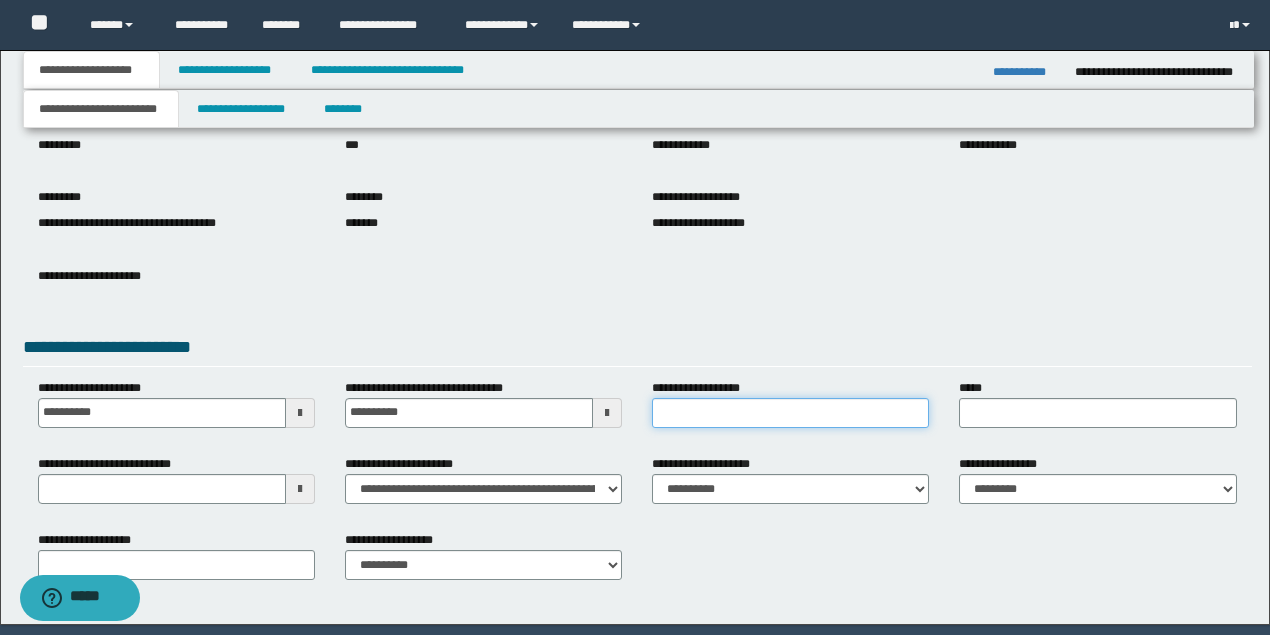 drag, startPoint x: 682, startPoint y: 412, endPoint x: 652, endPoint y: 440, distance: 41.036568 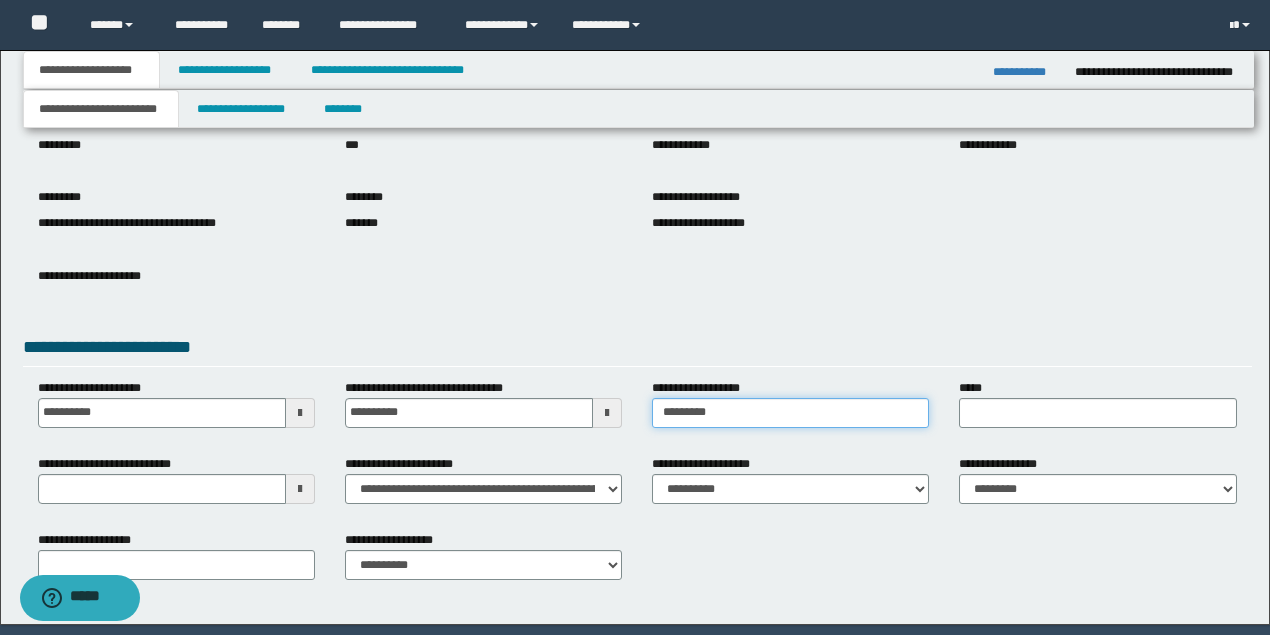 type on "*********" 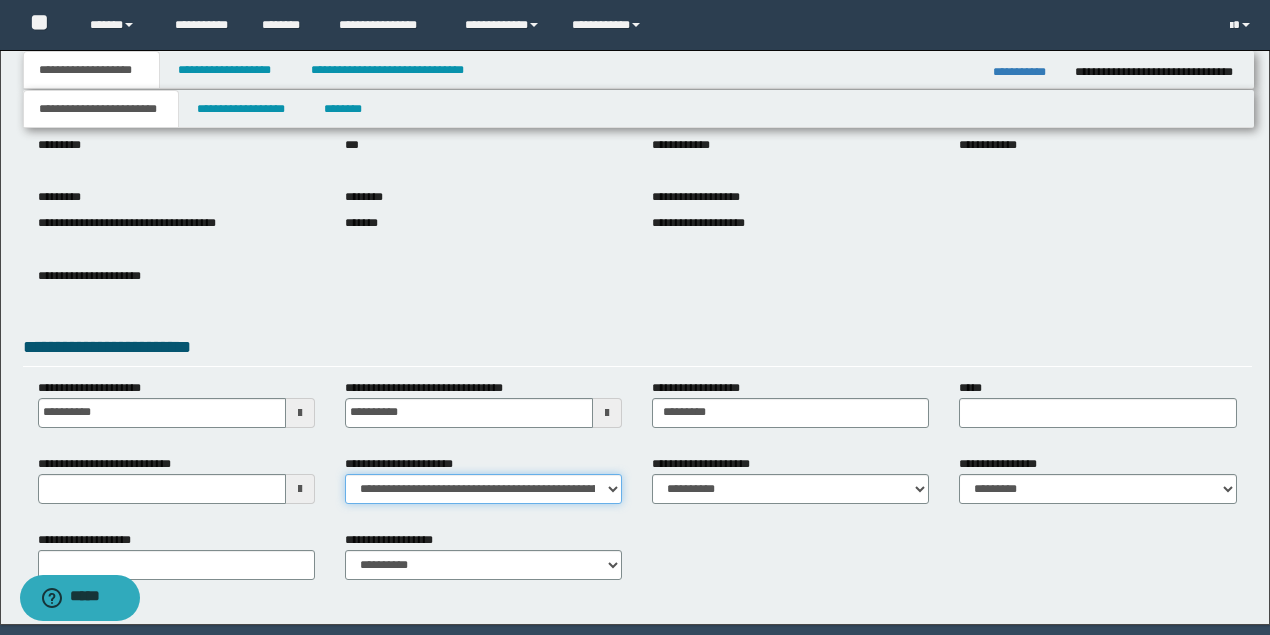 drag, startPoint x: 569, startPoint y: 494, endPoint x: 562, endPoint y: 480, distance: 15.652476 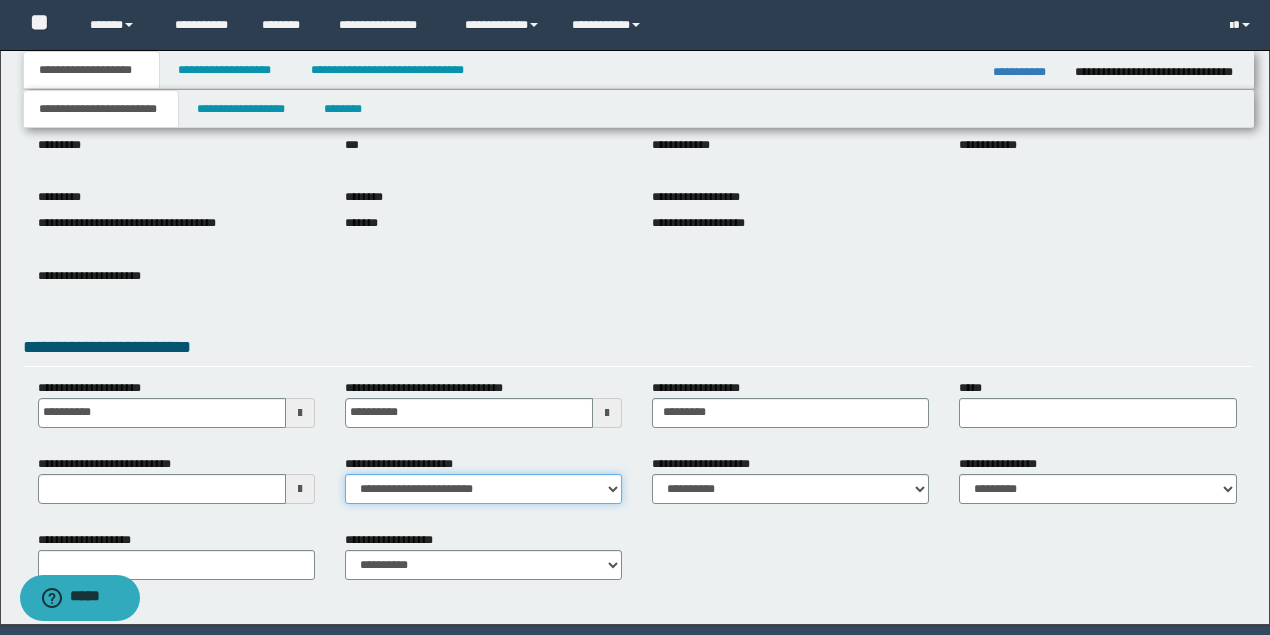 click on "**********" at bounding box center [483, 489] 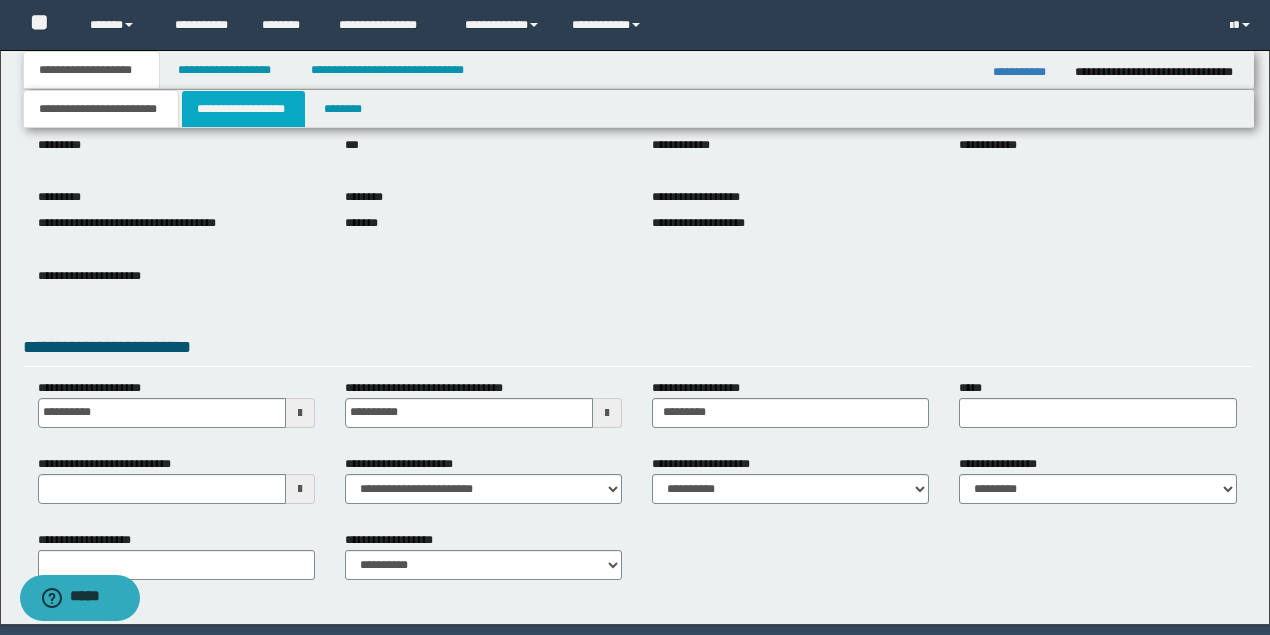 click on "**********" at bounding box center (243, 109) 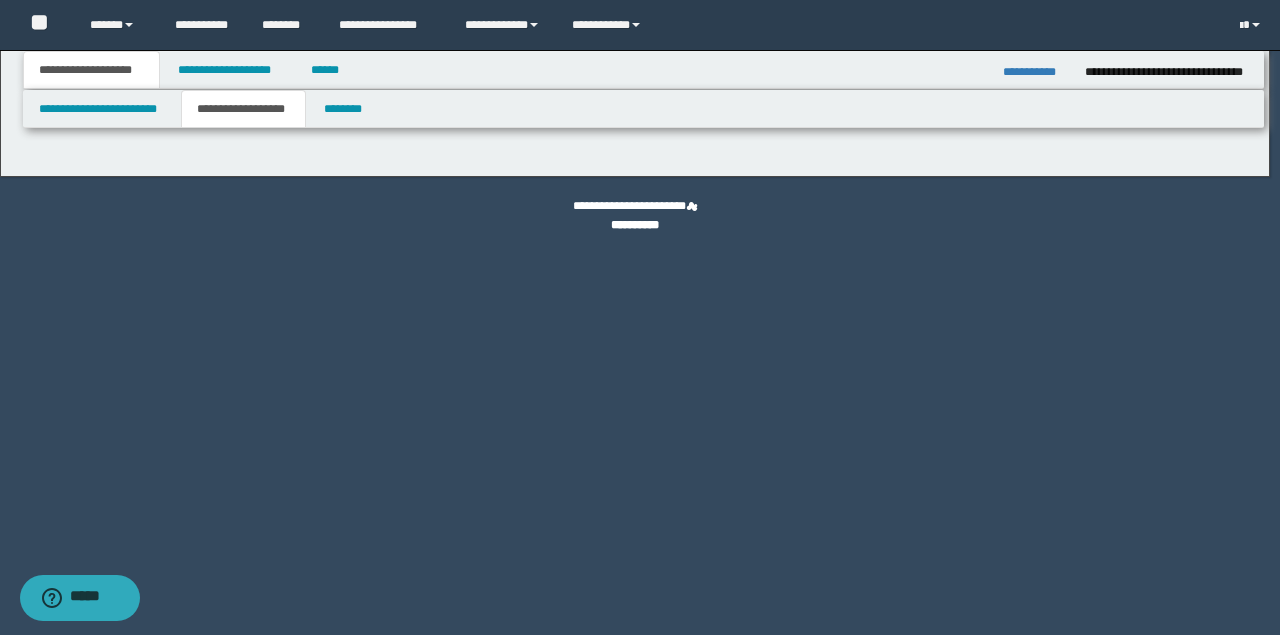 type on "**********" 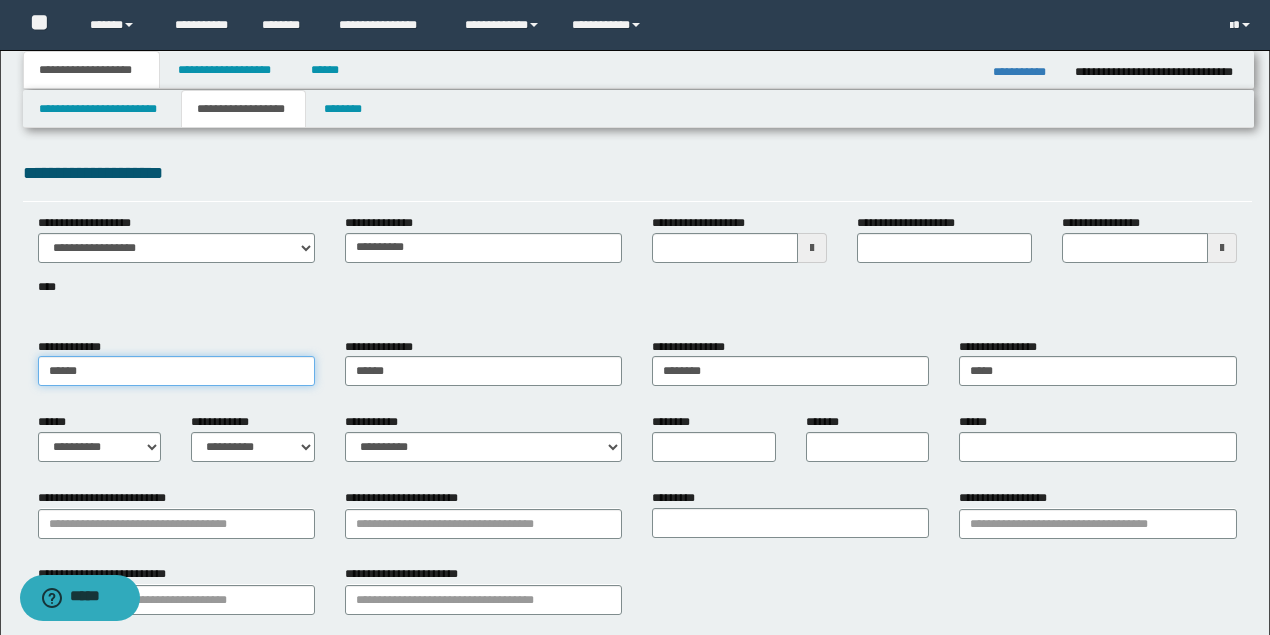 drag, startPoint x: 152, startPoint y: 373, endPoint x: 0, endPoint y: 368, distance: 152.08221 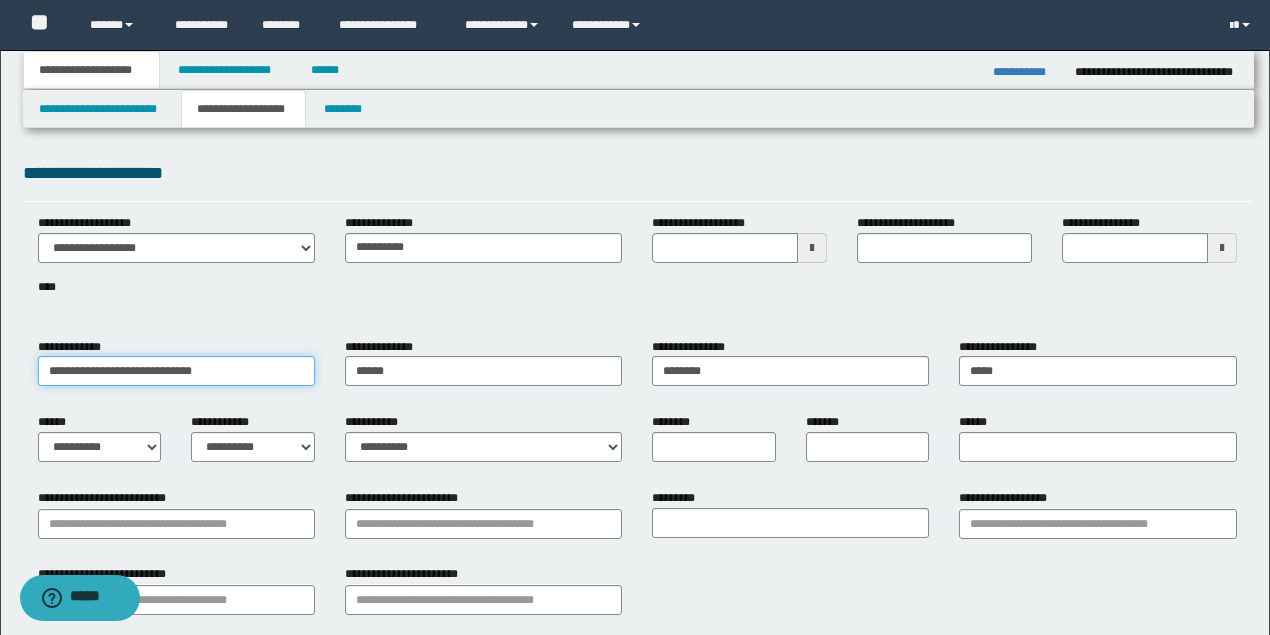 drag, startPoint x: 90, startPoint y: 372, endPoint x: 528, endPoint y: 377, distance: 438.02853 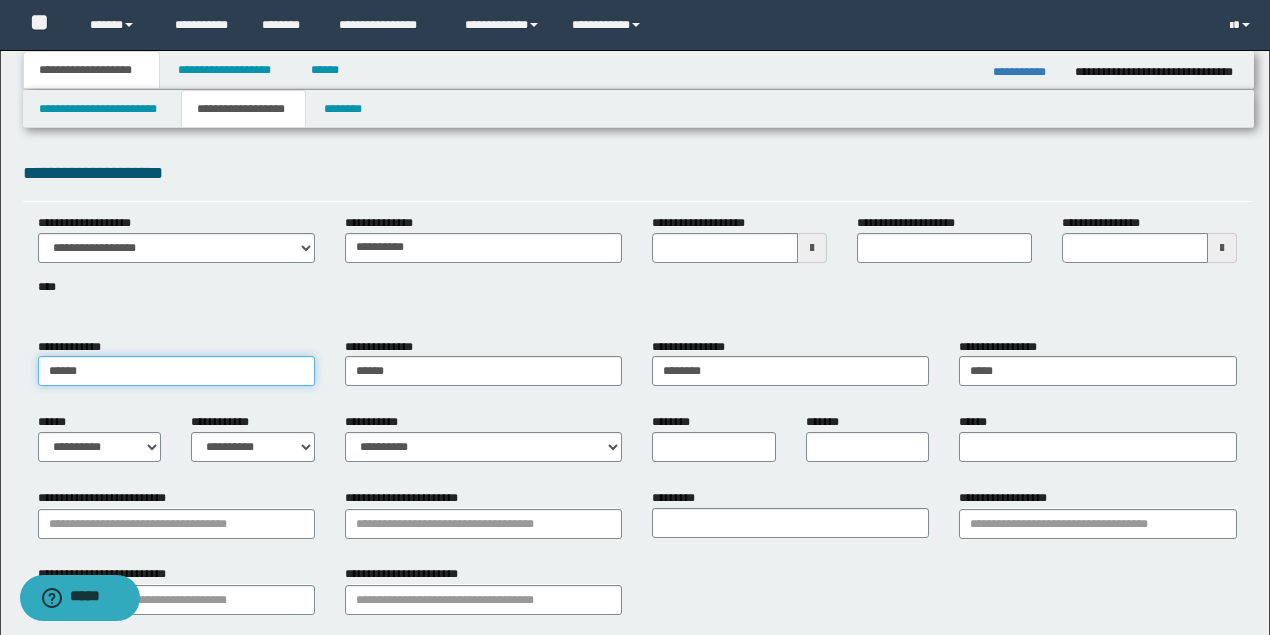 type on "******" 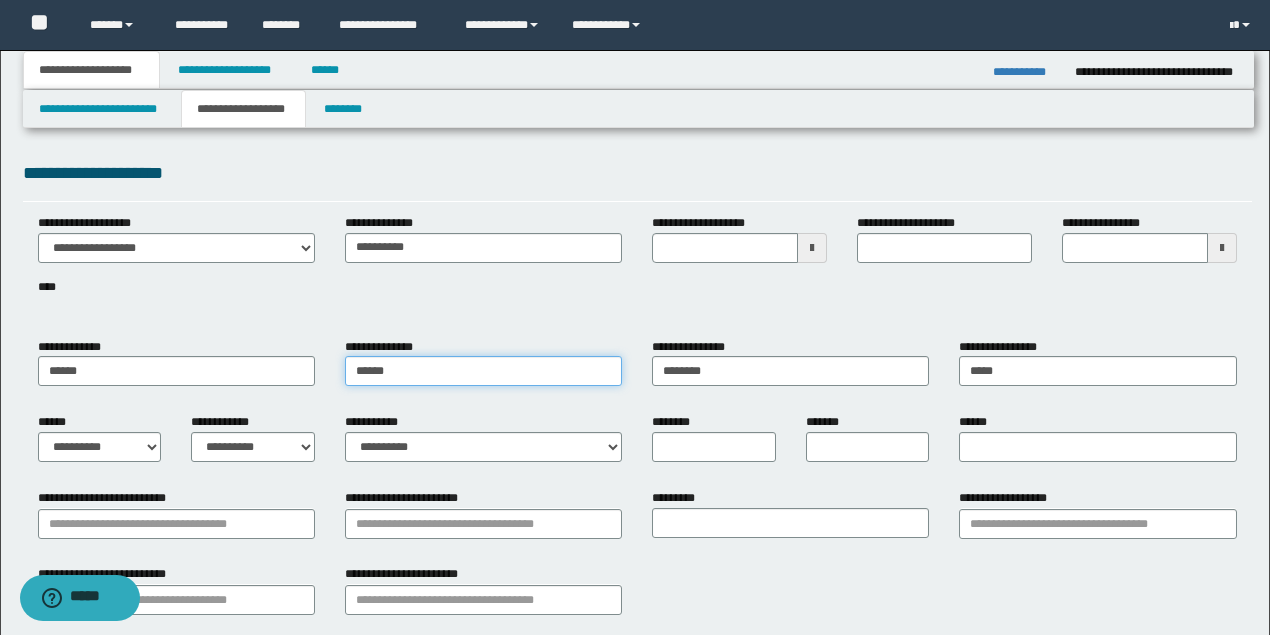drag, startPoint x: 523, startPoint y: 377, endPoint x: 268, endPoint y: 364, distance: 255.33116 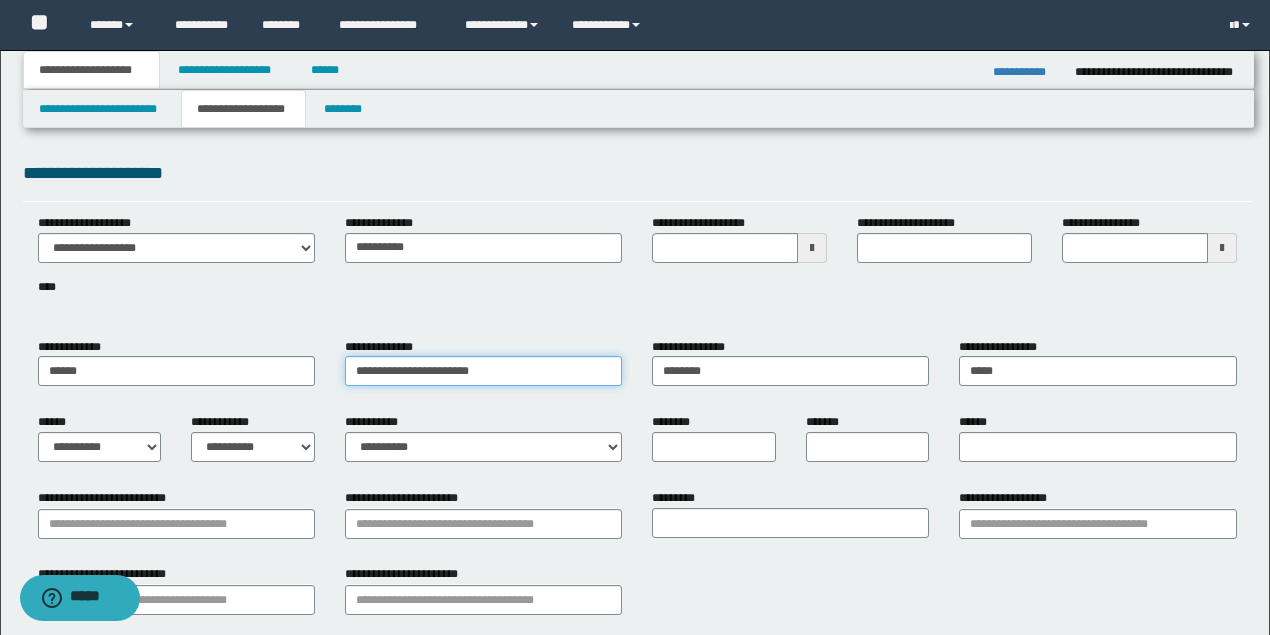 drag, startPoint x: 400, startPoint y: 371, endPoint x: 742, endPoint y: 375, distance: 342.02338 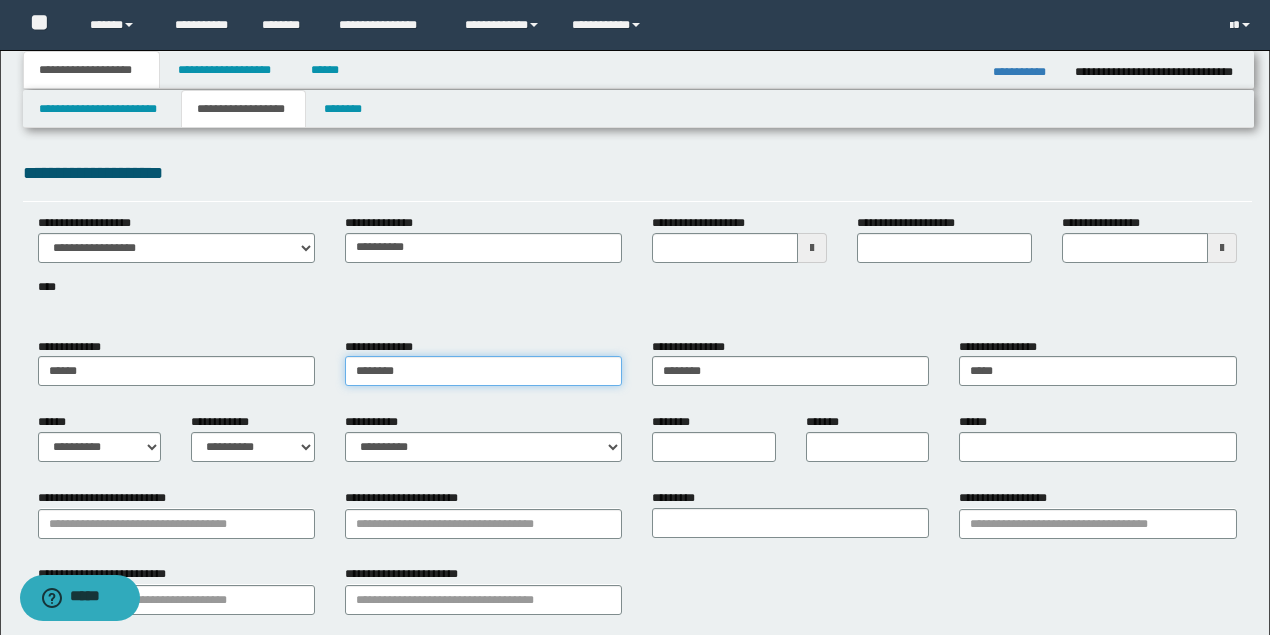 type on "******" 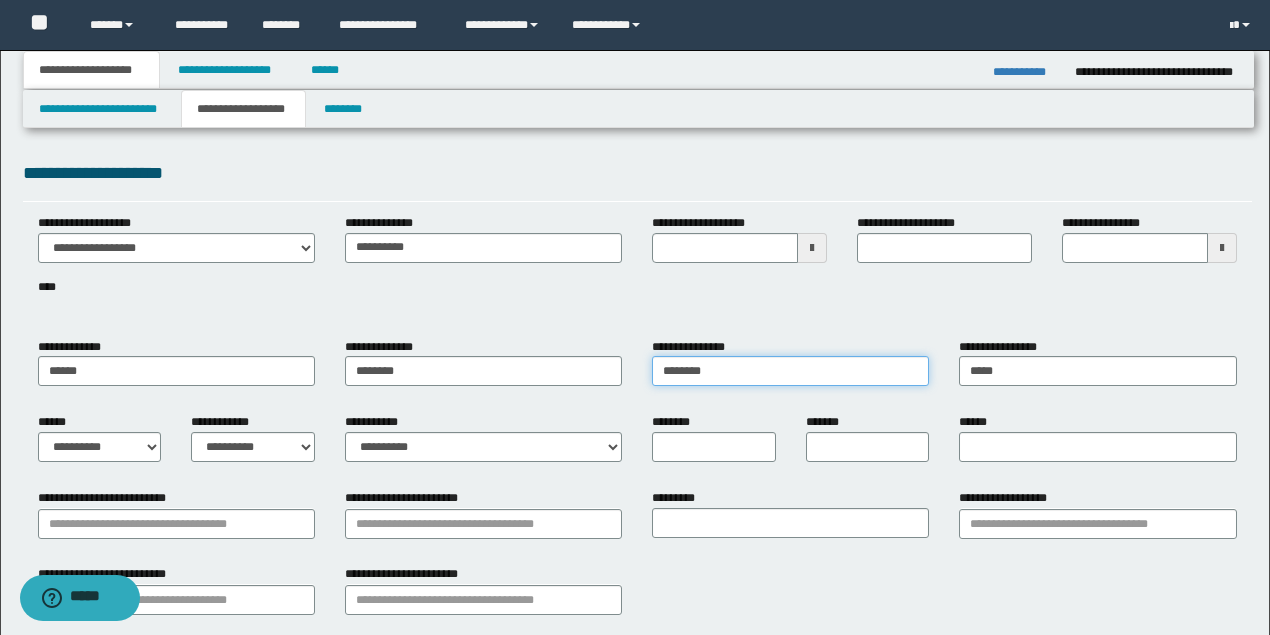 drag, startPoint x: 553, startPoint y: 367, endPoint x: 542, endPoint y: 370, distance: 11.401754 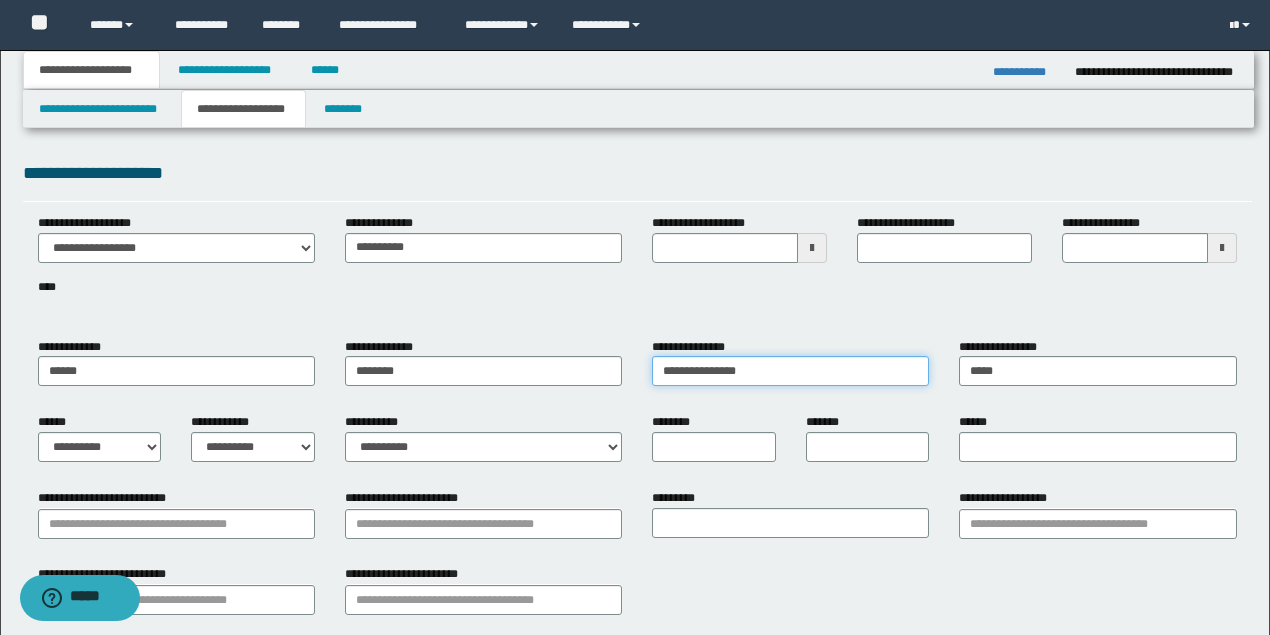drag, startPoint x: 773, startPoint y: 372, endPoint x: 1043, endPoint y: 376, distance: 270.02963 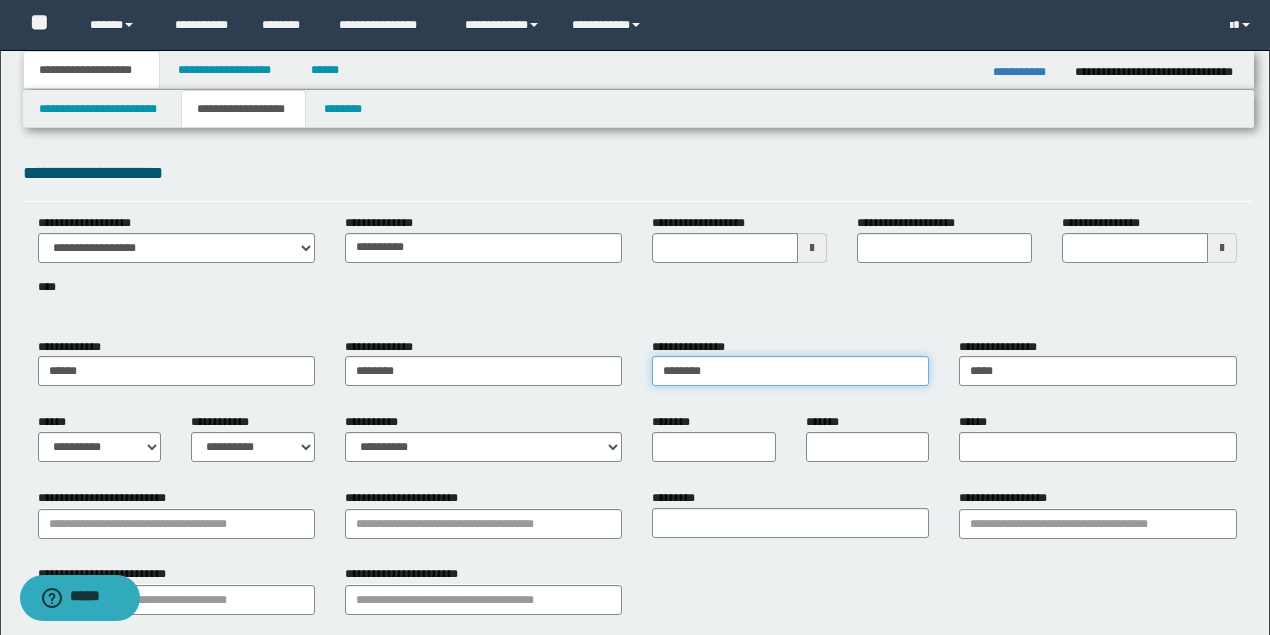 type on "********" 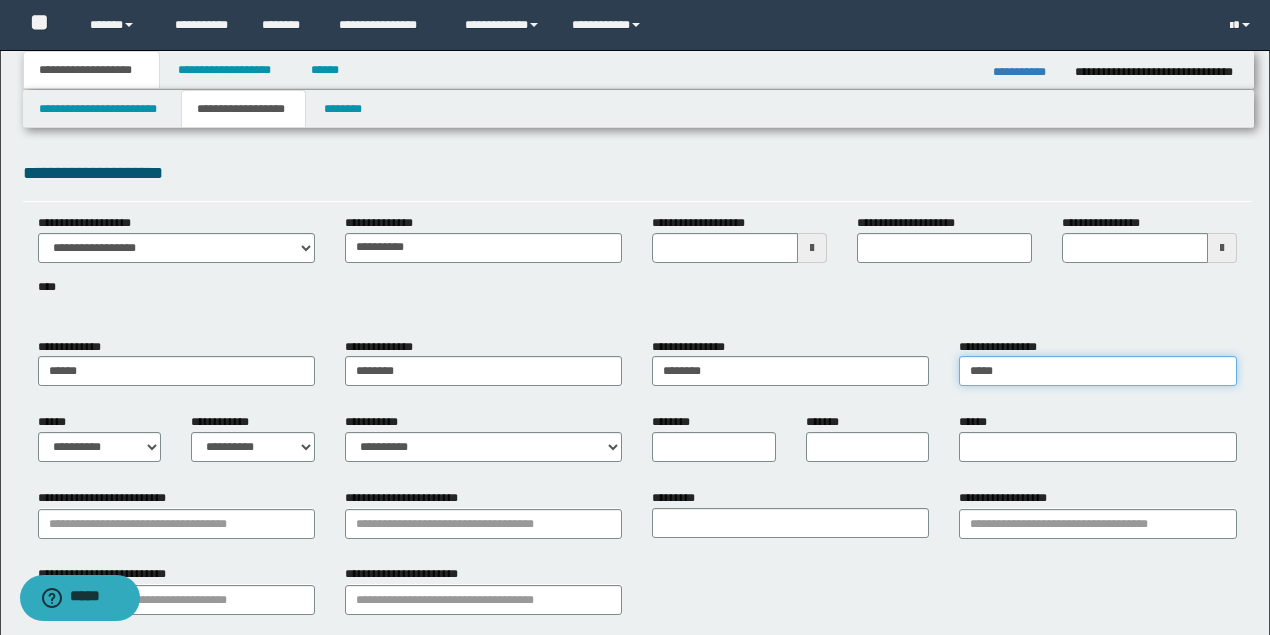 drag, startPoint x: 1018, startPoint y: 368, endPoint x: 769, endPoint y: 359, distance: 249.1626 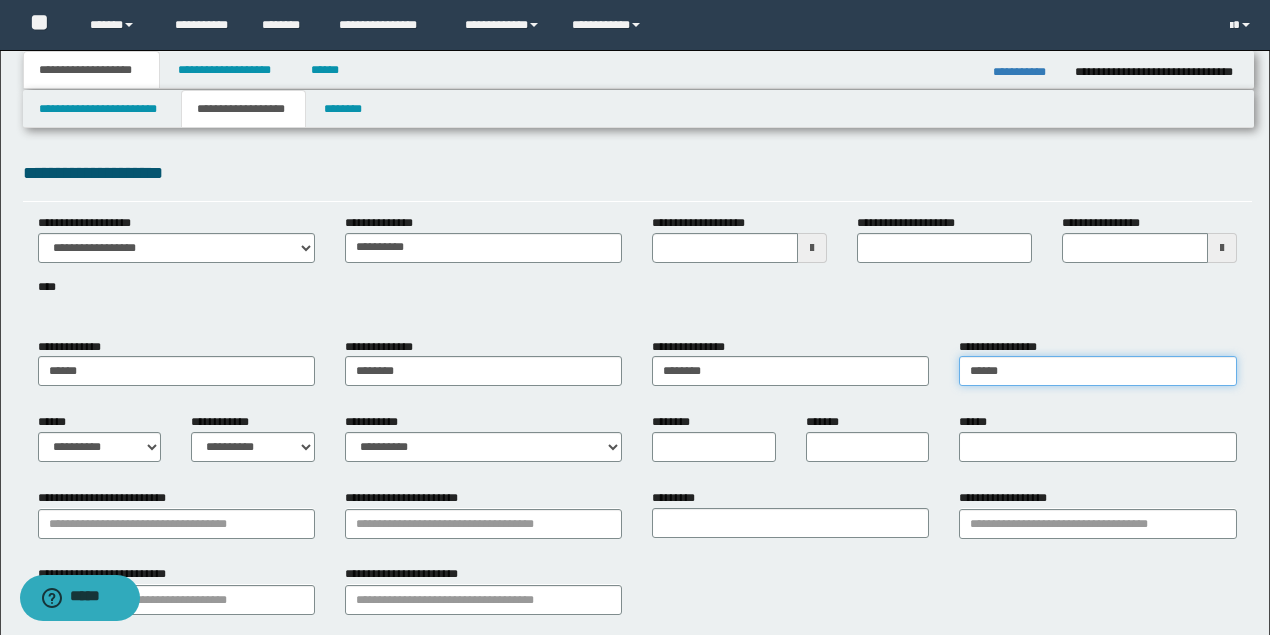 type on "*****" 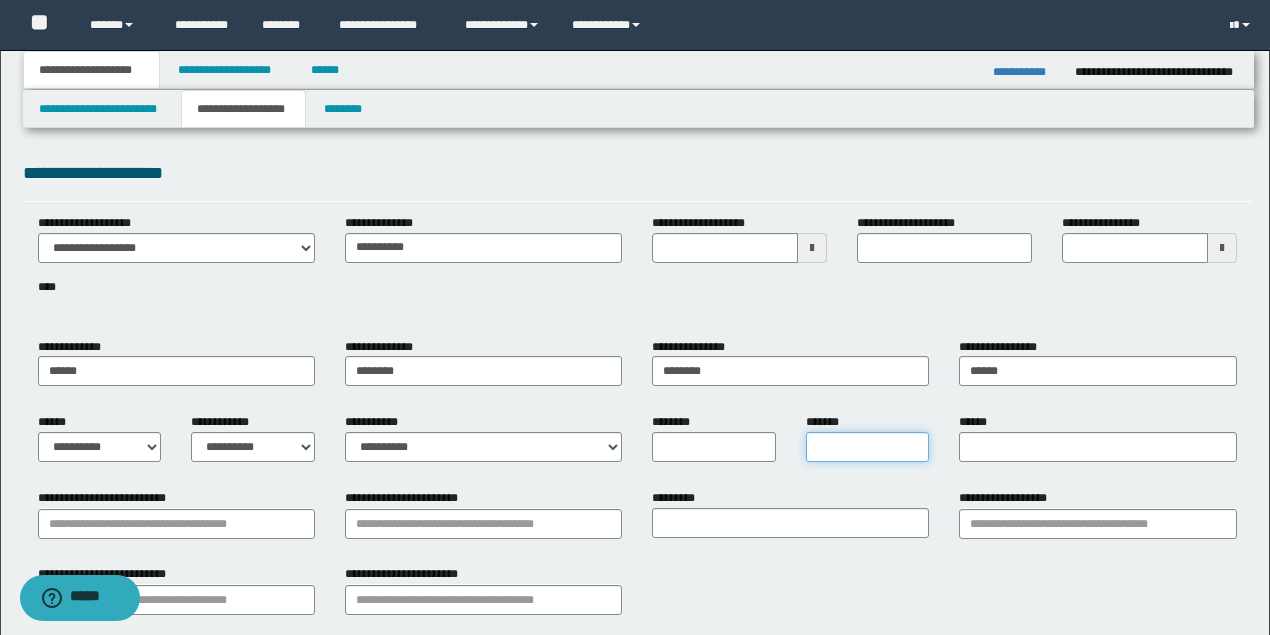 drag, startPoint x: 841, startPoint y: 446, endPoint x: 543, endPoint y: 162, distance: 411.65518 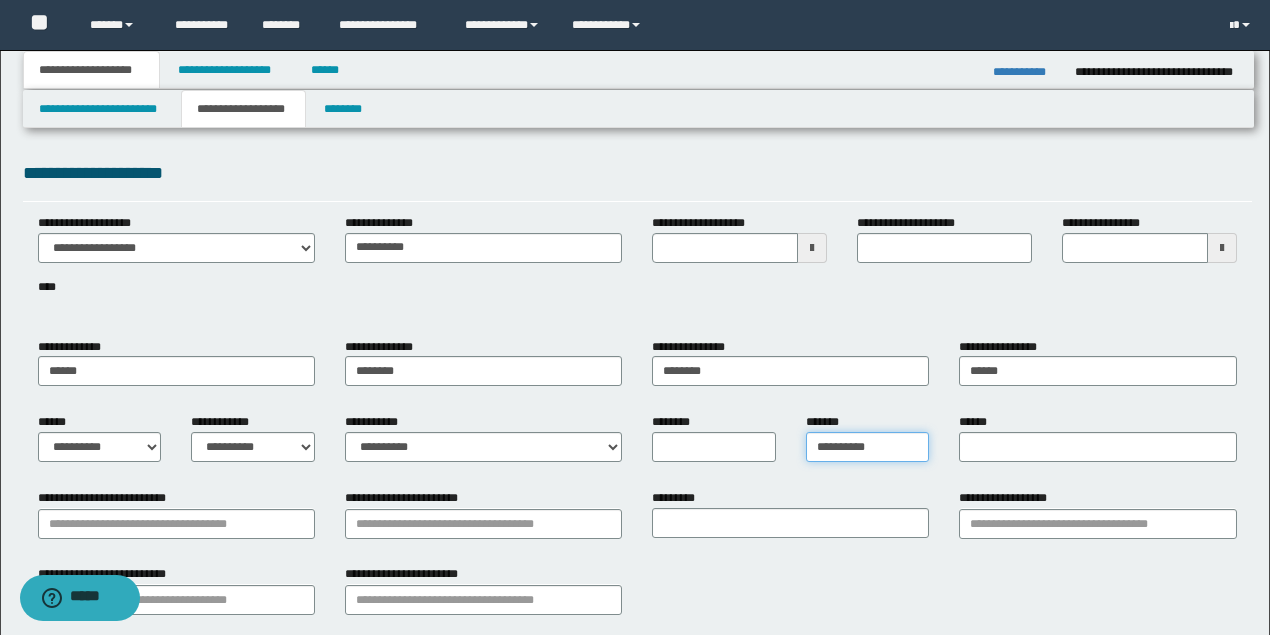type on "**********" 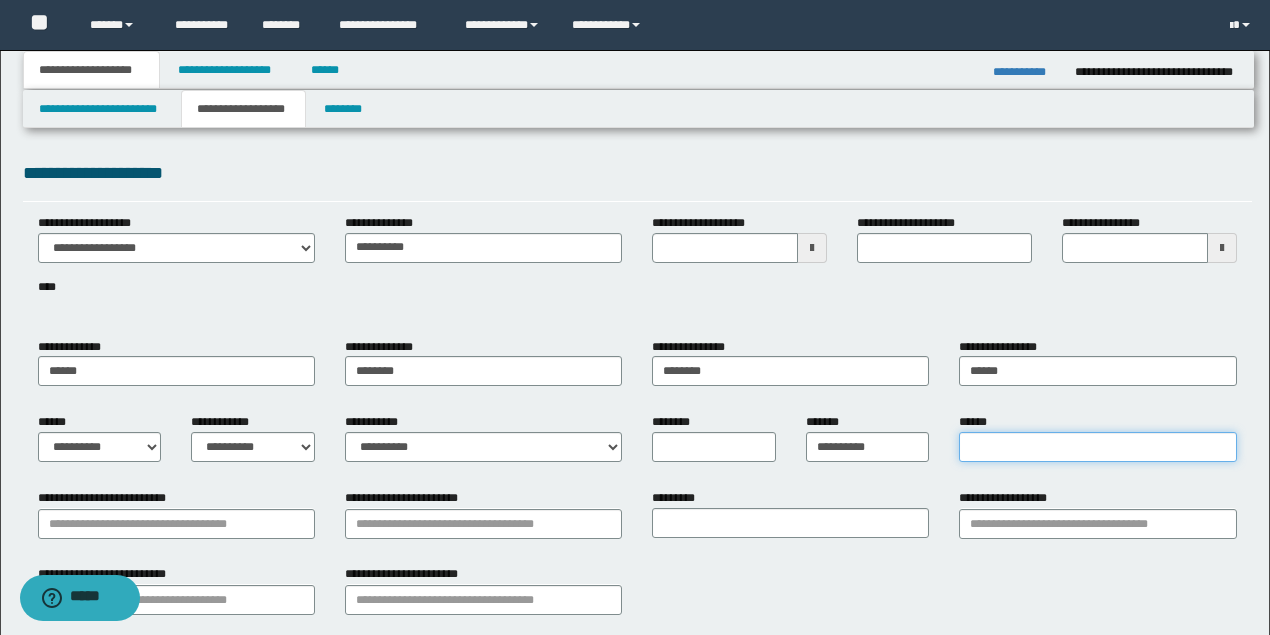 click on "******" at bounding box center (1097, 447) 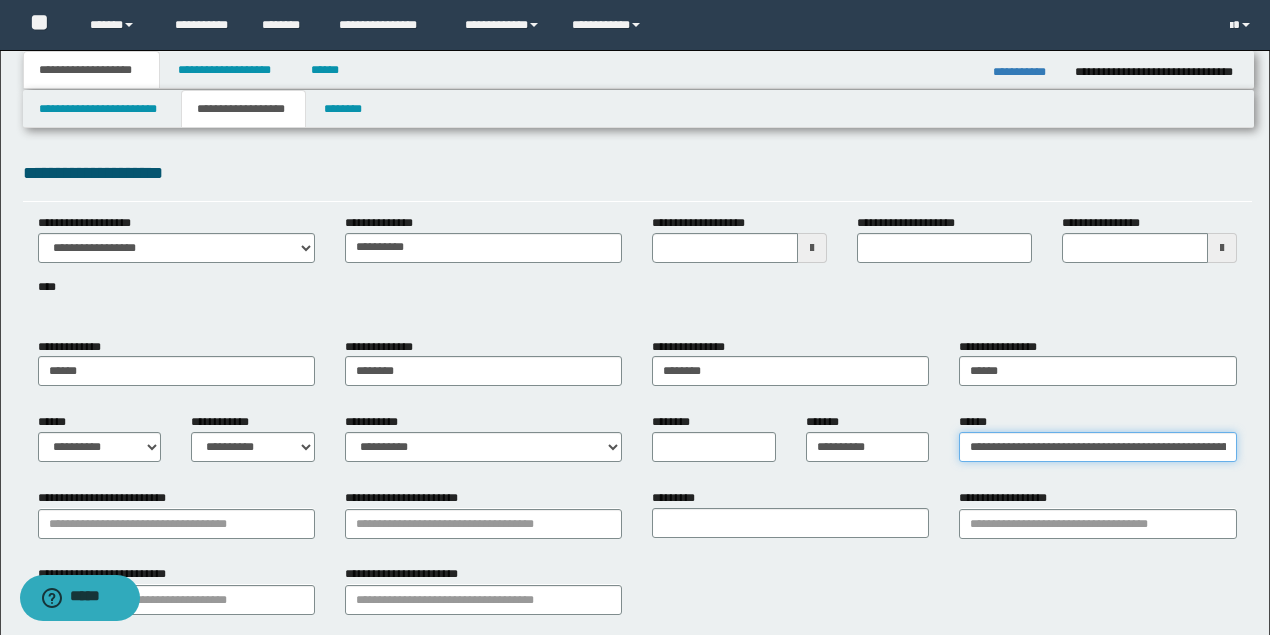 type on "**********" 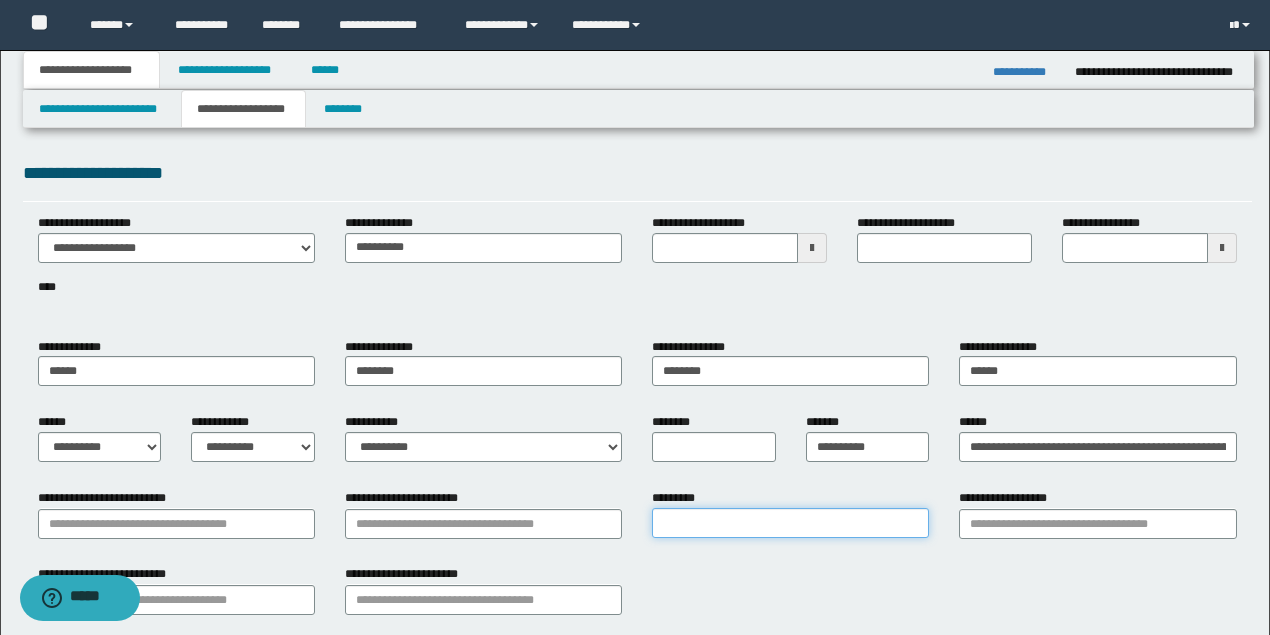 click on "*********" at bounding box center [790, 523] 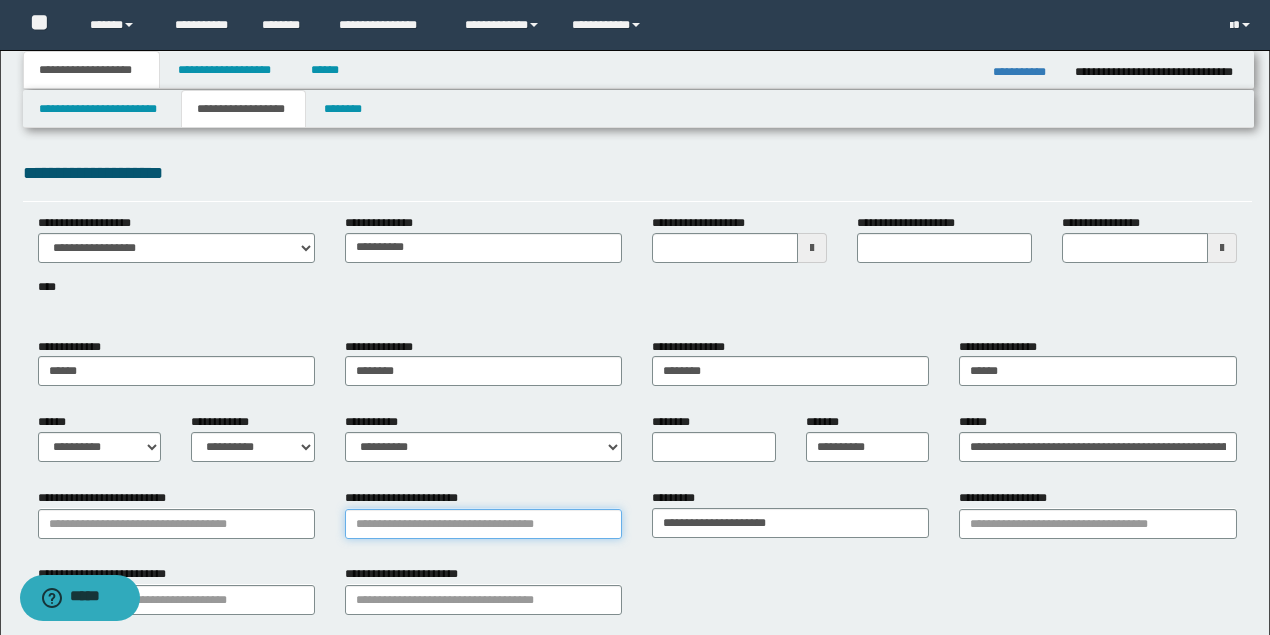drag, startPoint x: 520, startPoint y: 516, endPoint x: 710, endPoint y: 523, distance: 190.1289 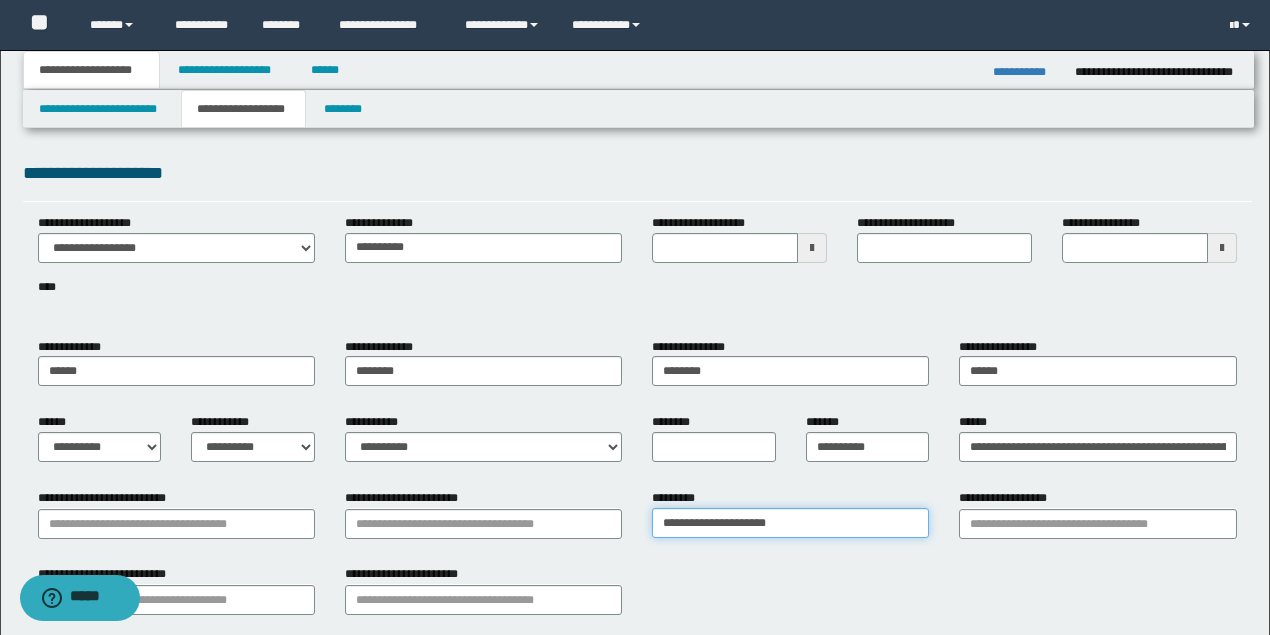 drag, startPoint x: 732, startPoint y: 520, endPoint x: 718, endPoint y: 520, distance: 14 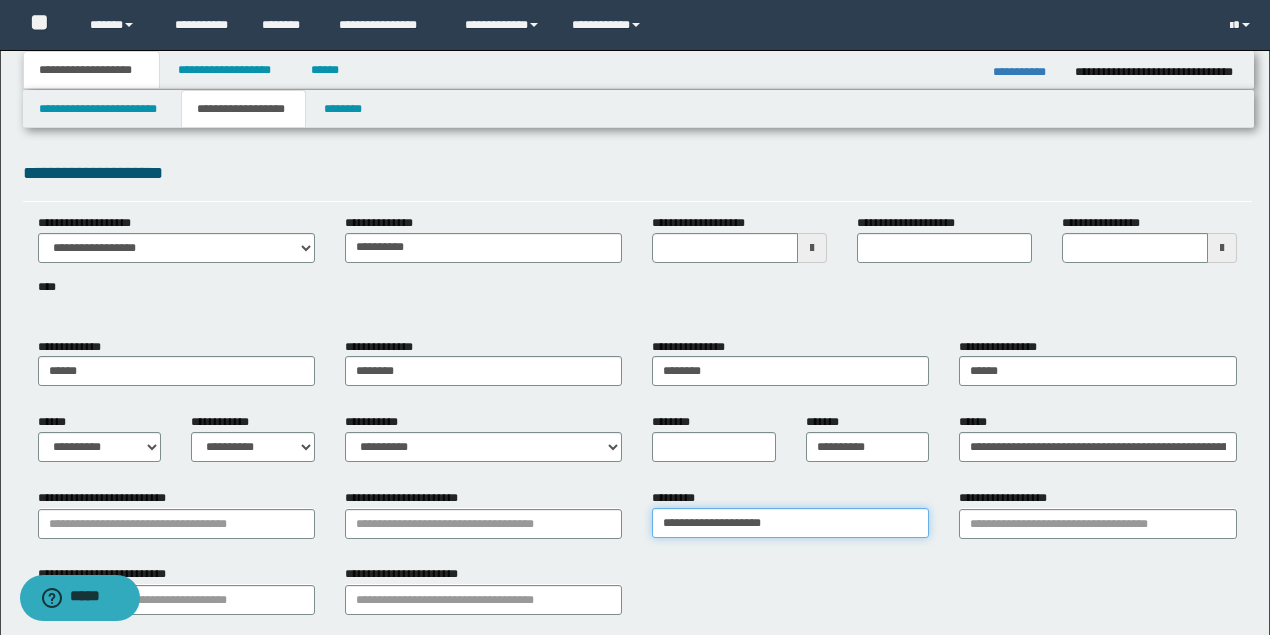 click on "**********" at bounding box center [790, 523] 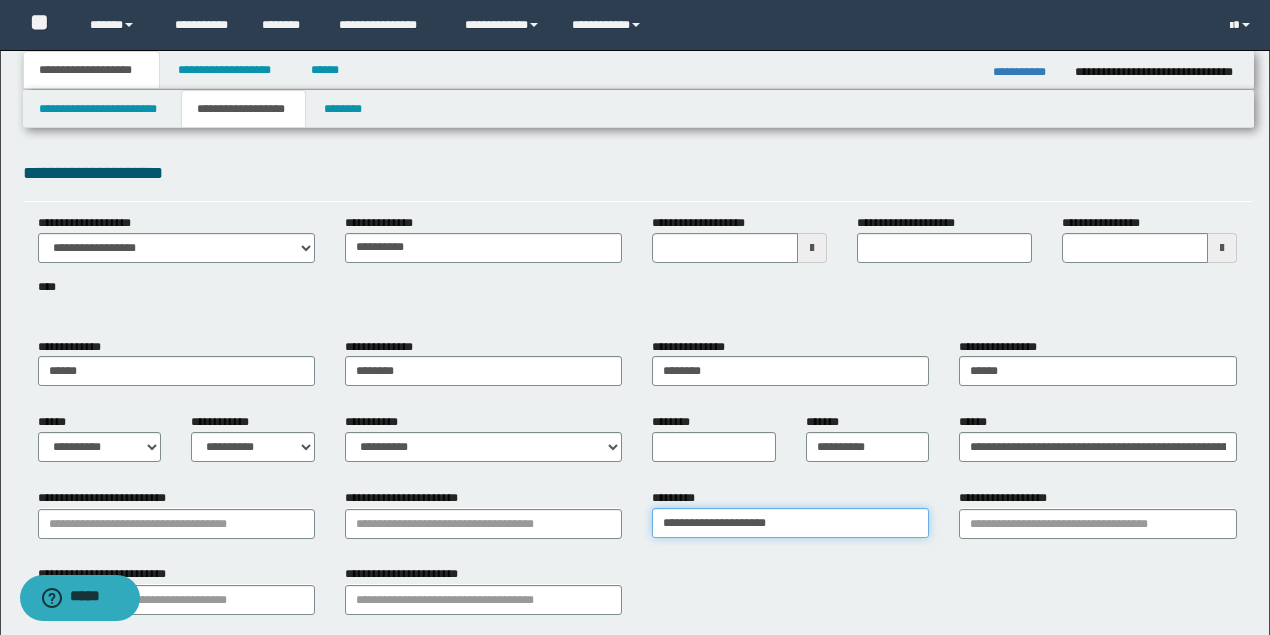 type on "**********" 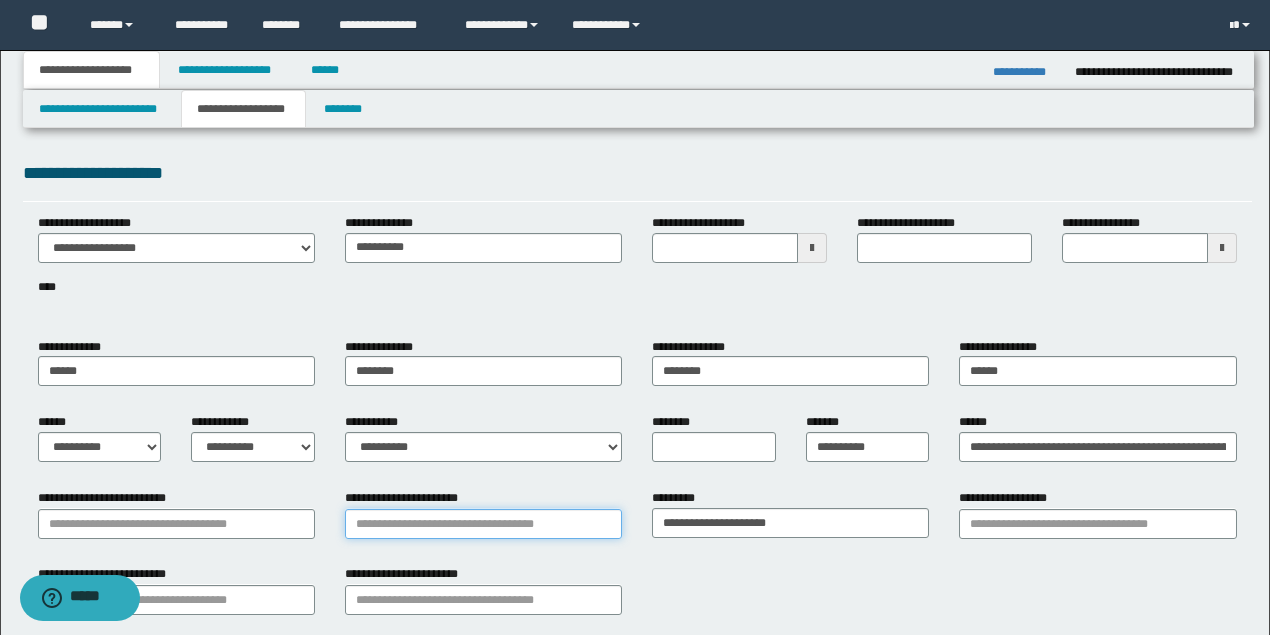 click on "**********" at bounding box center [483, 524] 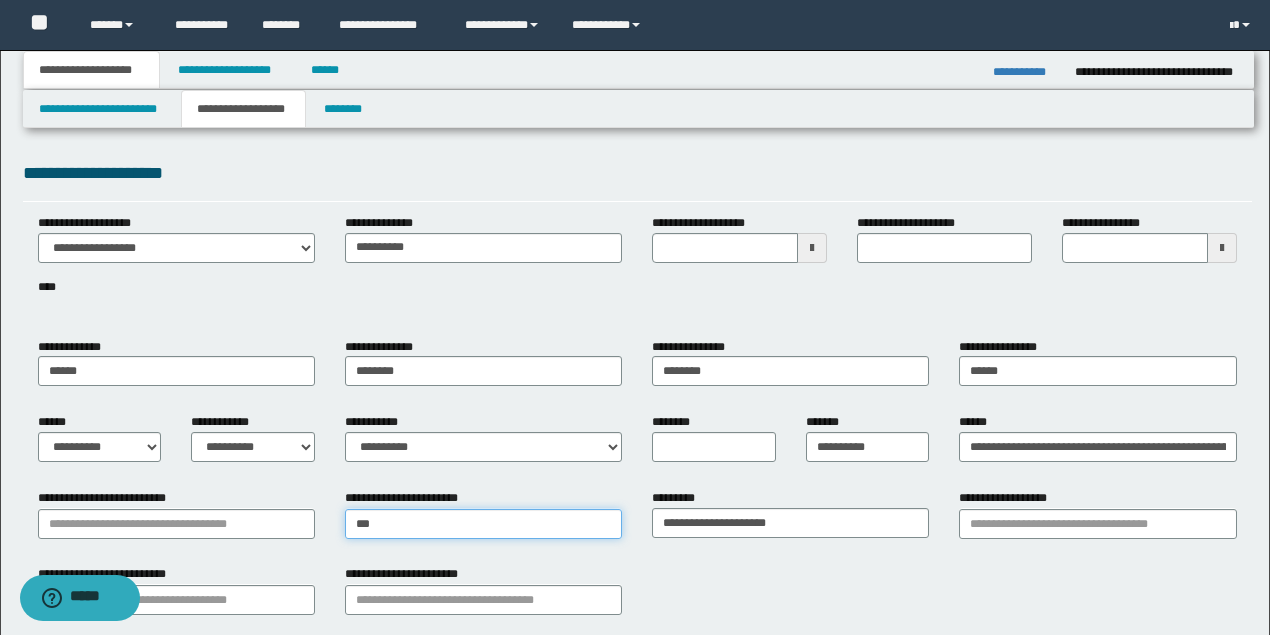 type on "****" 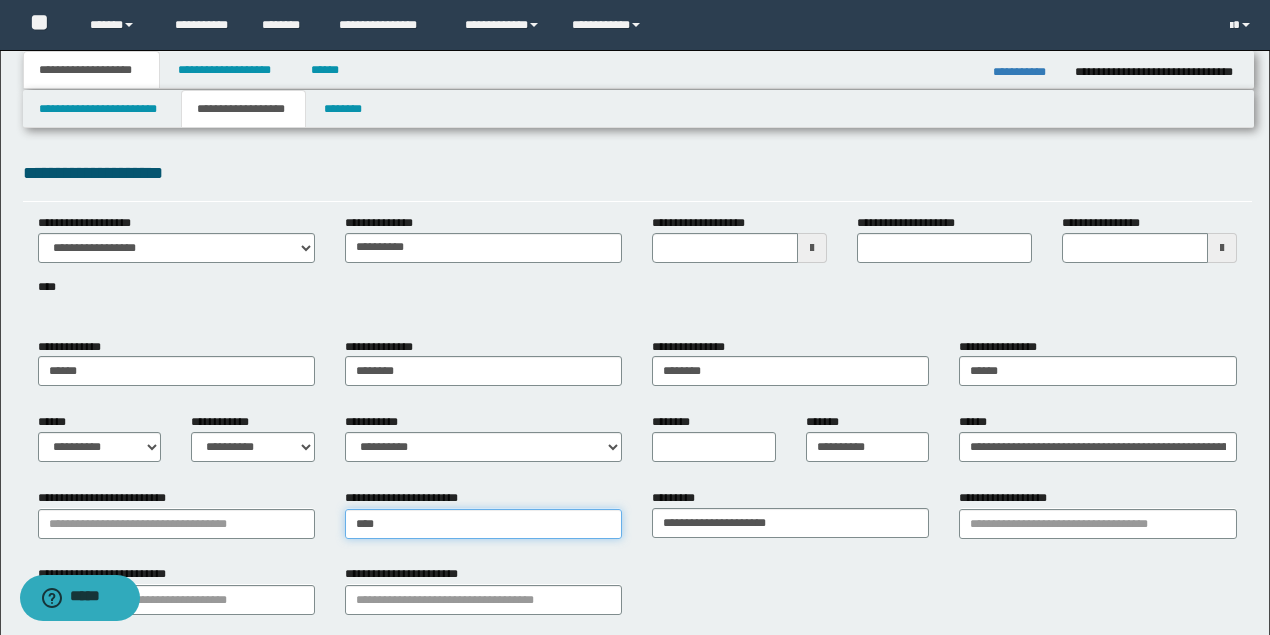 type on "**********" 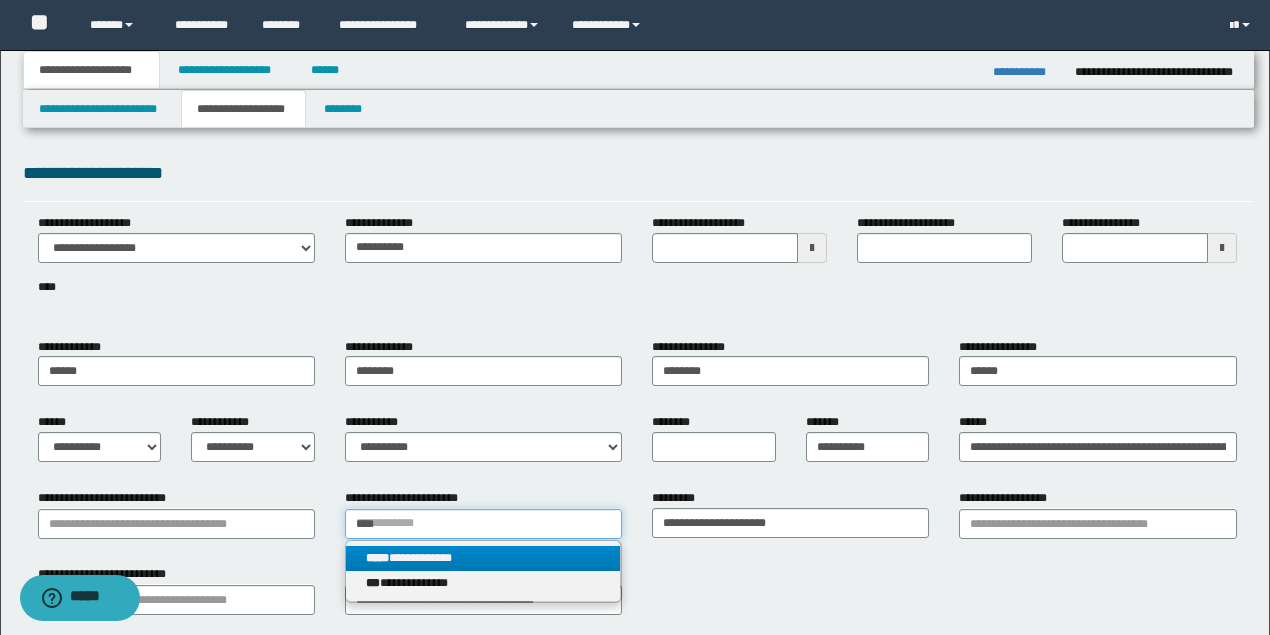 type on "****" 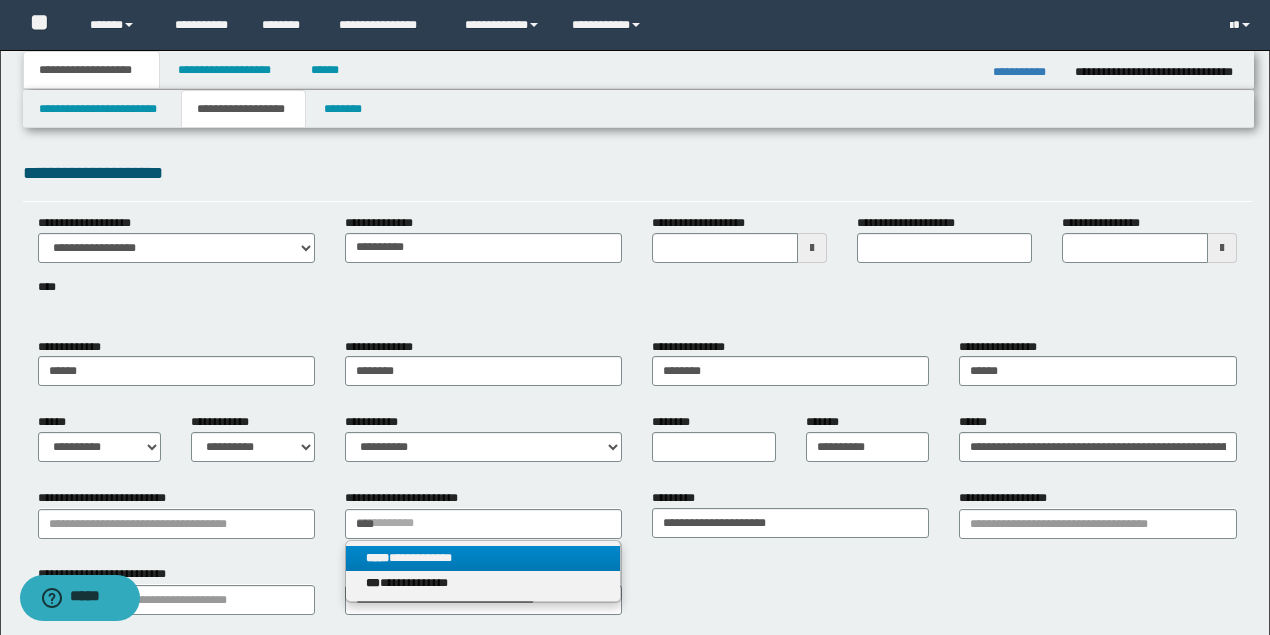 type 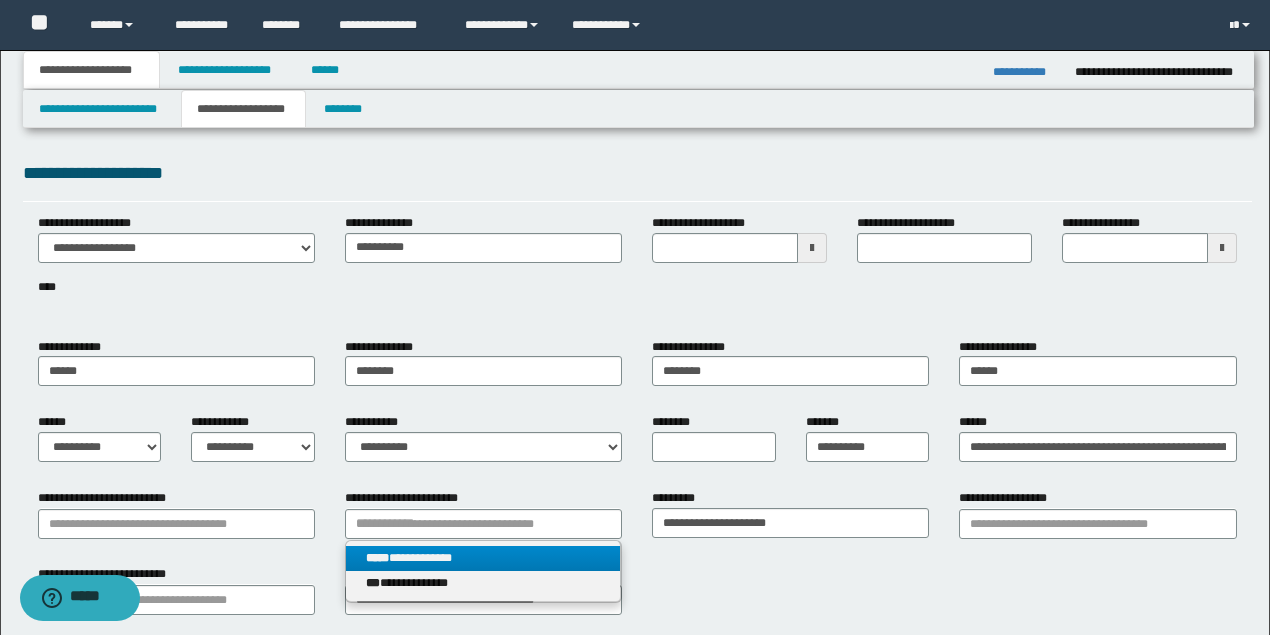 click on "**********" at bounding box center (483, 558) 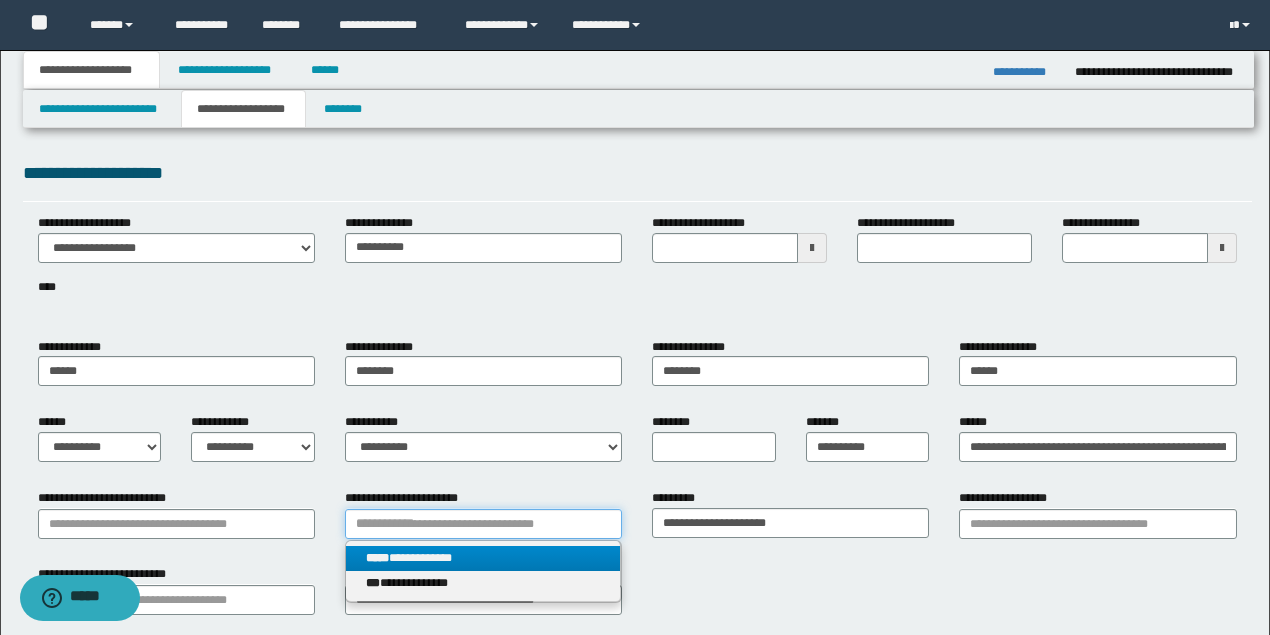 type 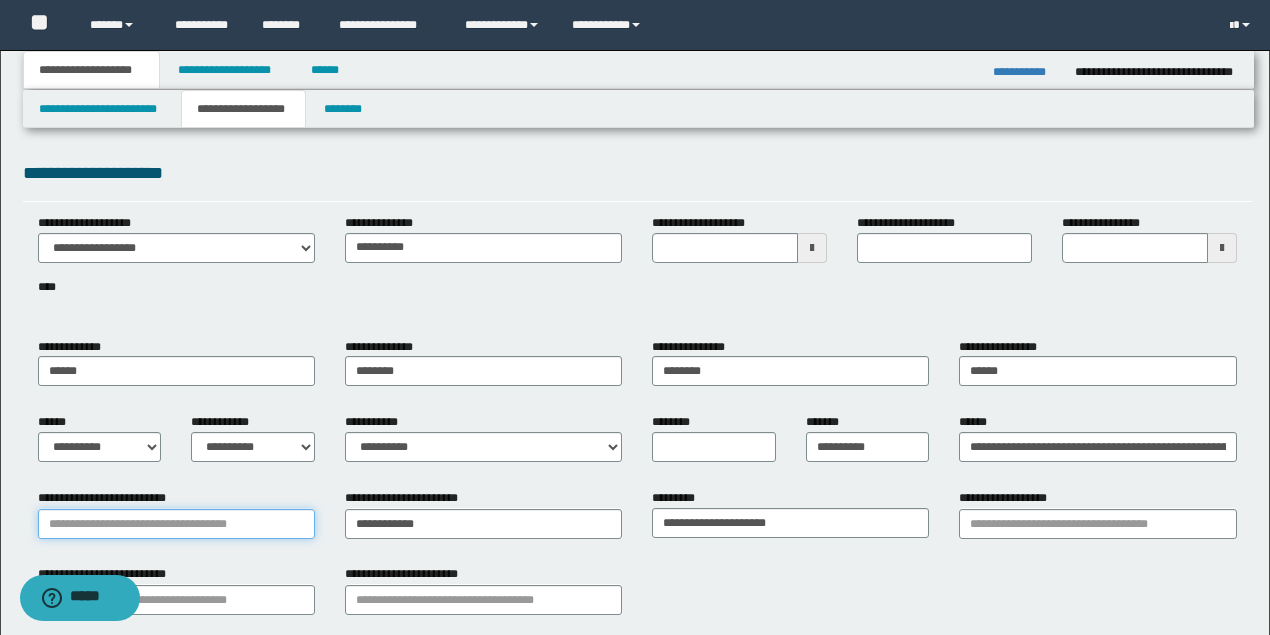 click on "**********" at bounding box center (176, 524) 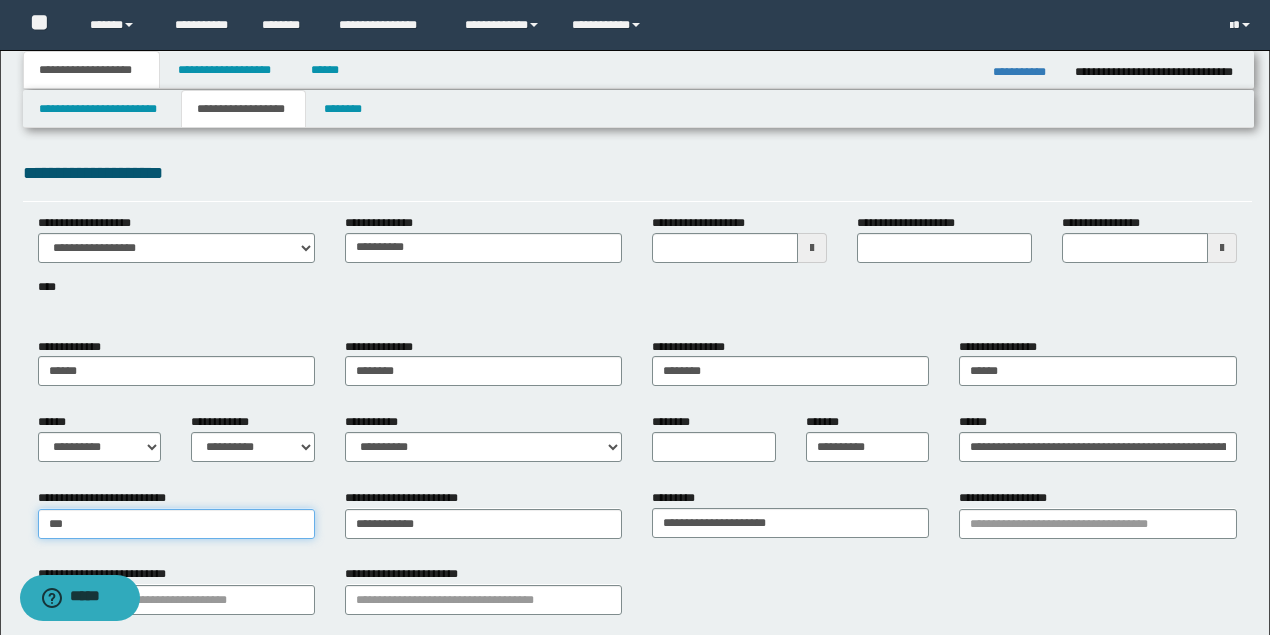 type on "****" 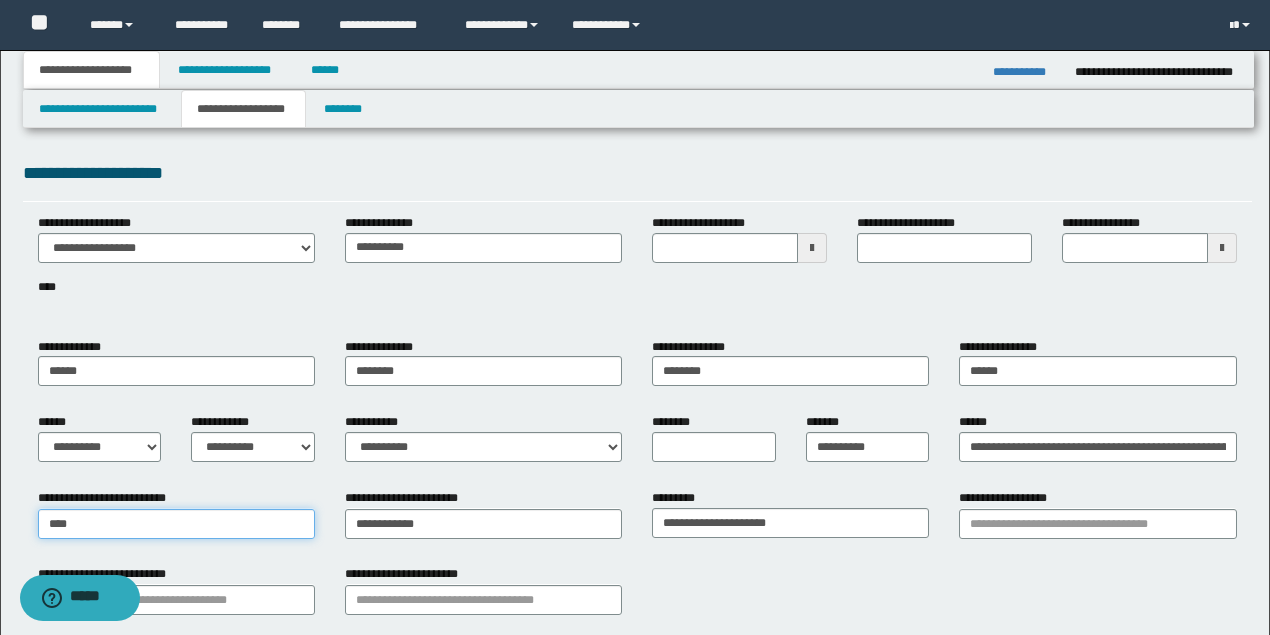 type on "**********" 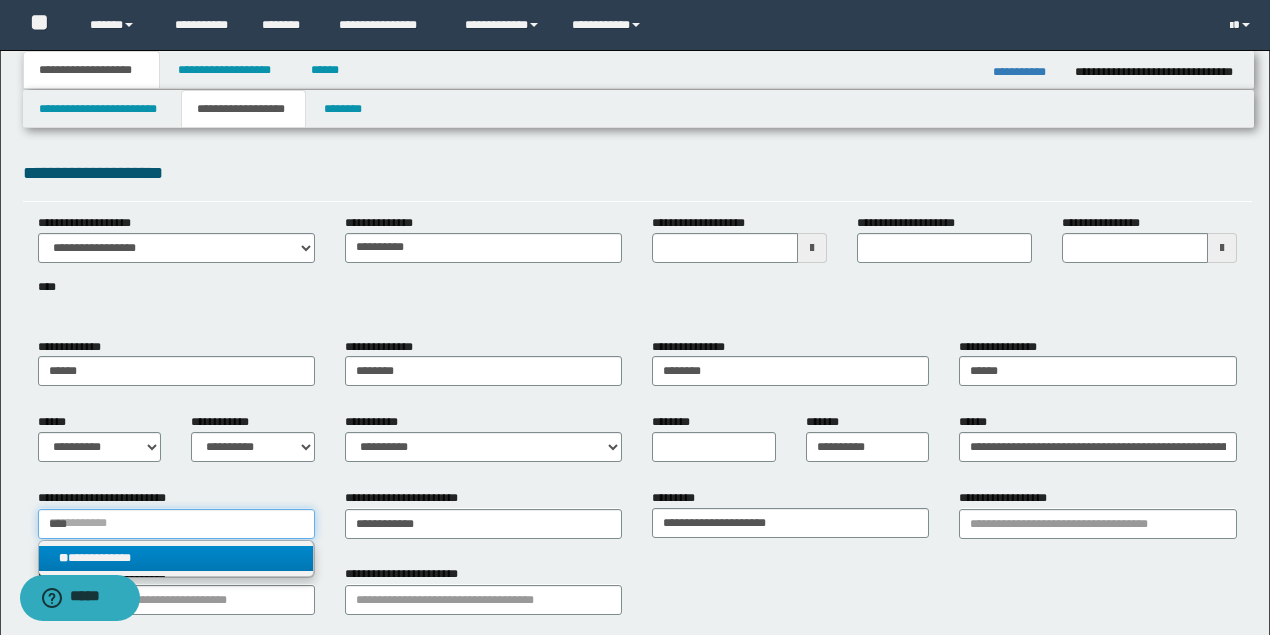 type on "****" 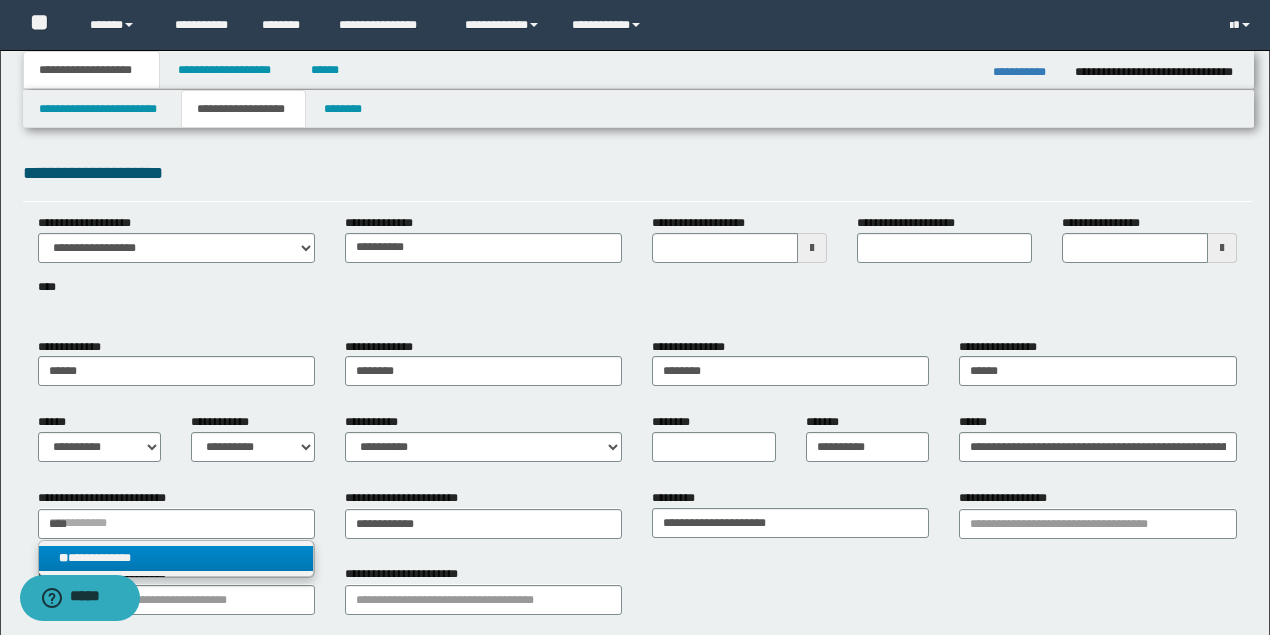 type 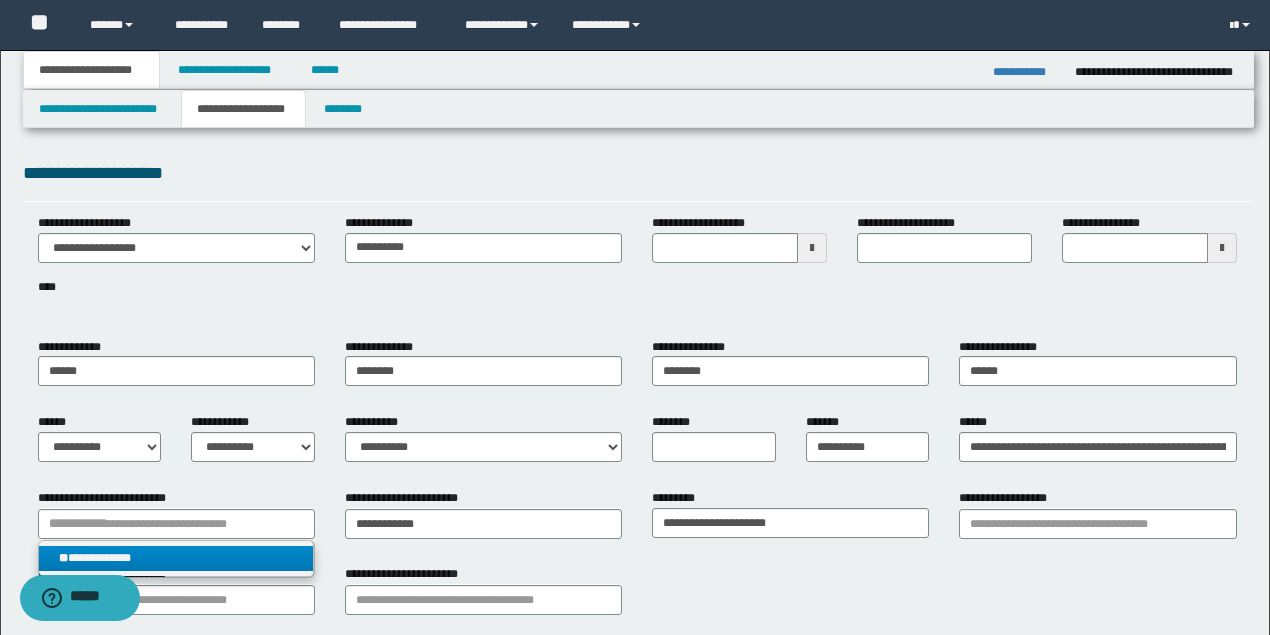 drag, startPoint x: 296, startPoint y: 550, endPoint x: 213, endPoint y: 508, distance: 93.0215 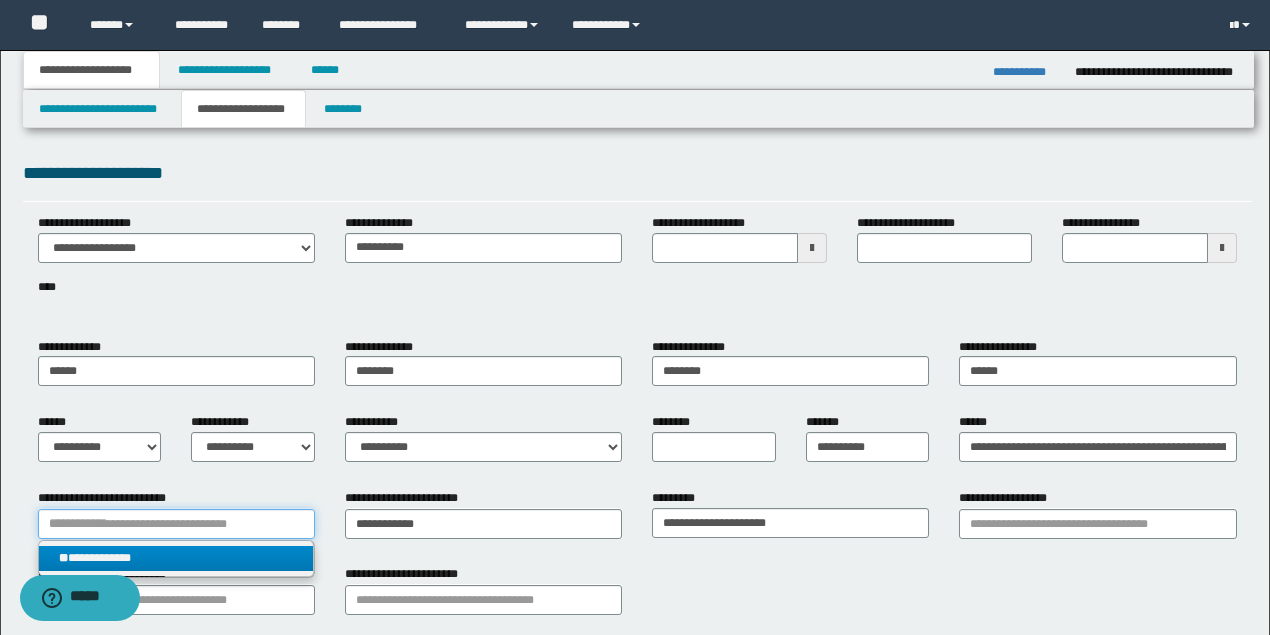 type 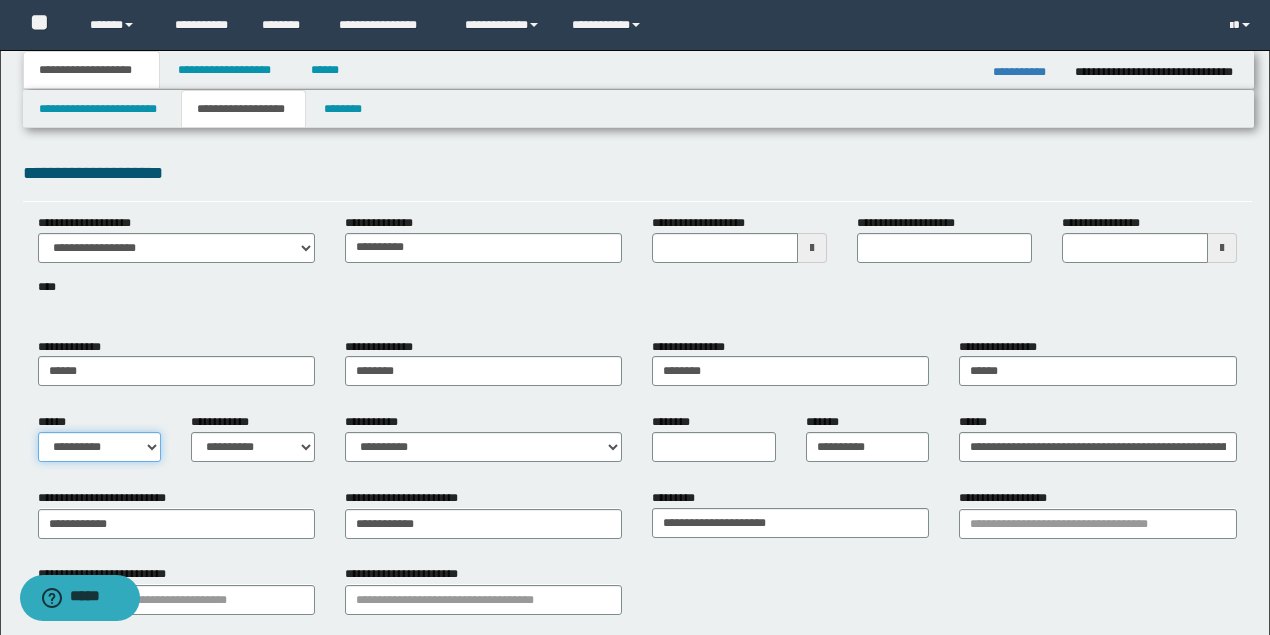 click on "**********" at bounding box center [100, 447] 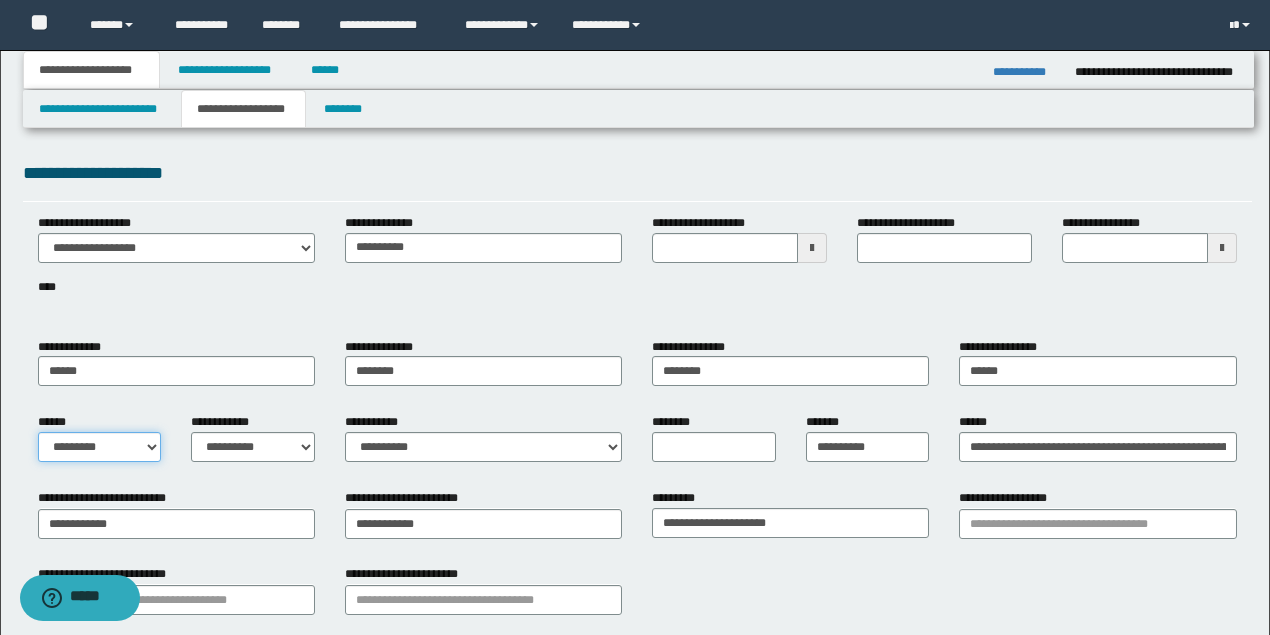 click on "**********" at bounding box center [100, 447] 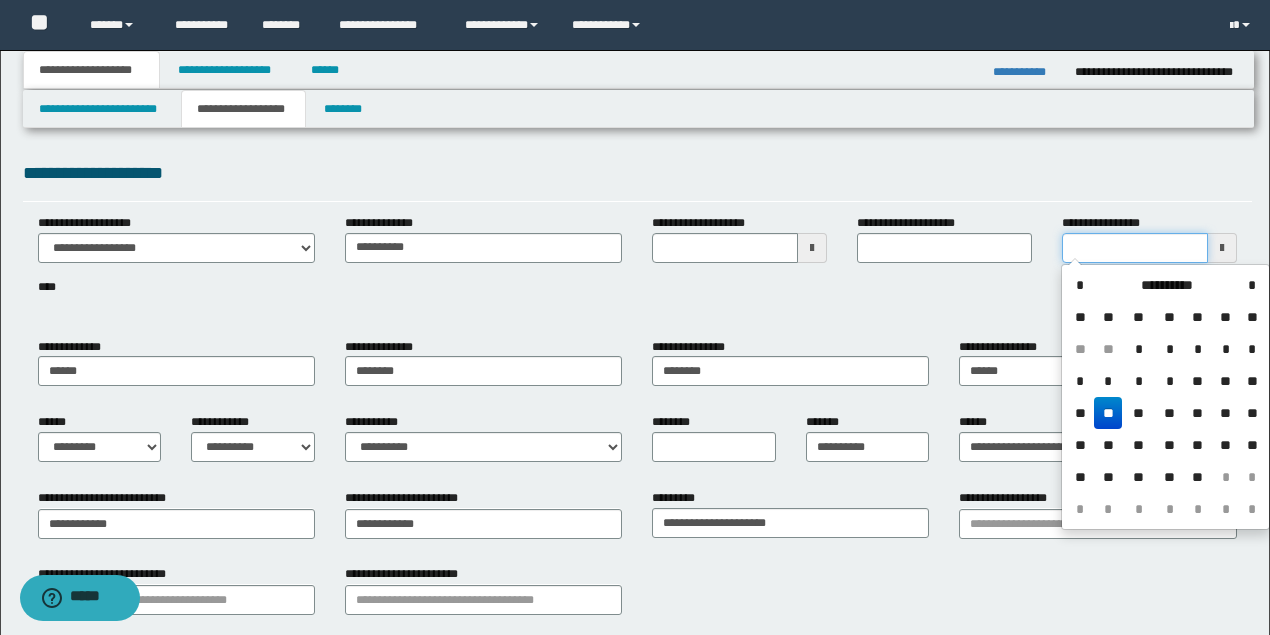 click on "**********" at bounding box center [1135, 248] 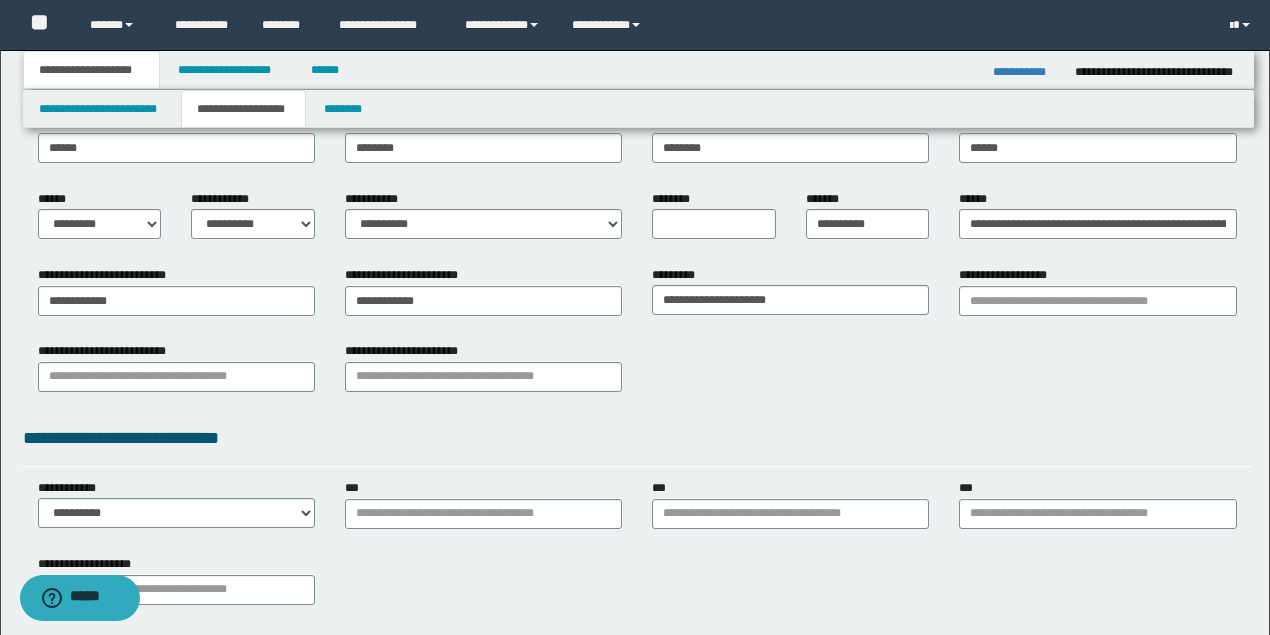 scroll, scrollTop: 266, scrollLeft: 0, axis: vertical 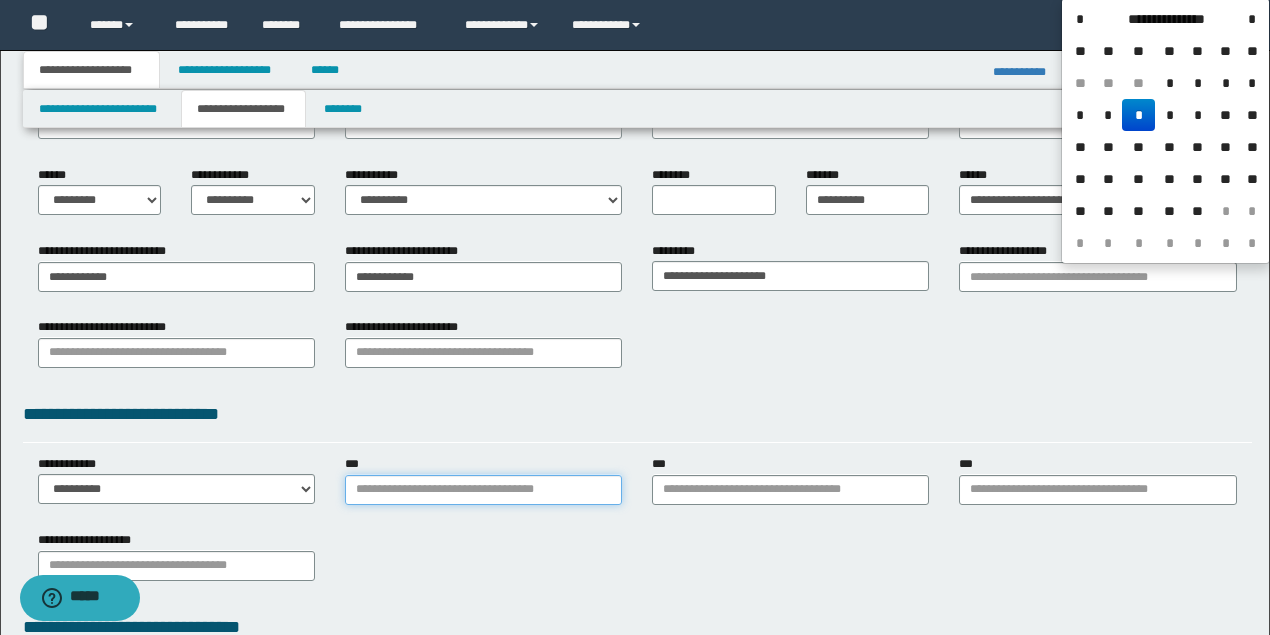 type on "**********" 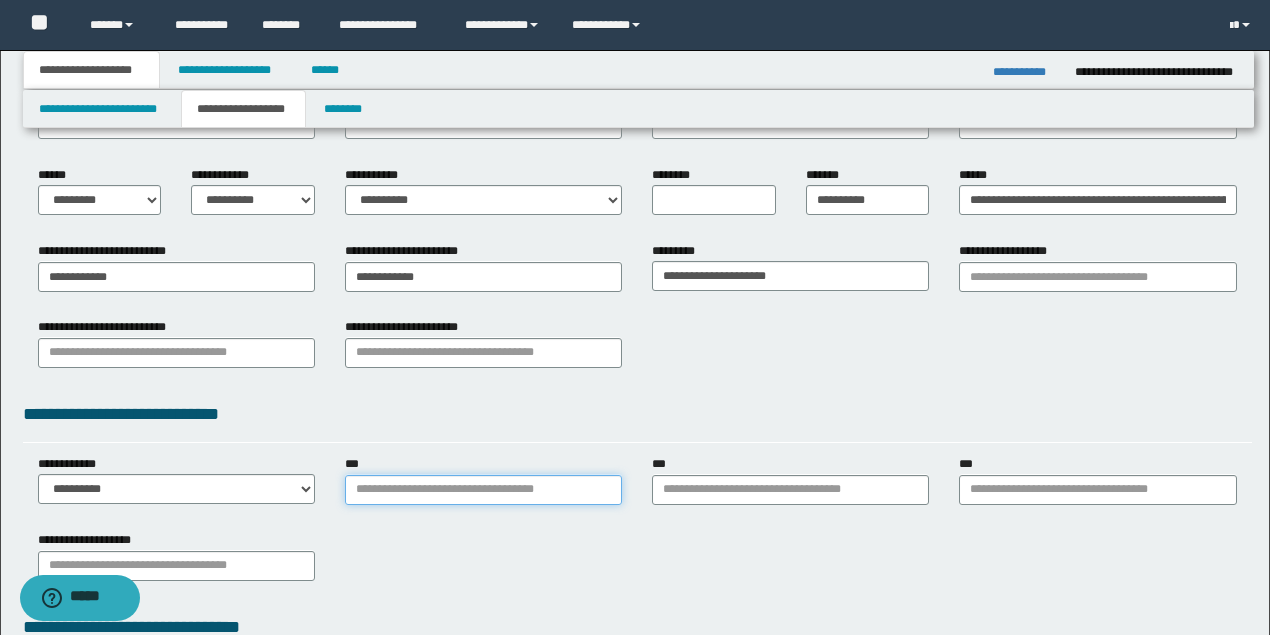 click on "***" at bounding box center (483, 490) 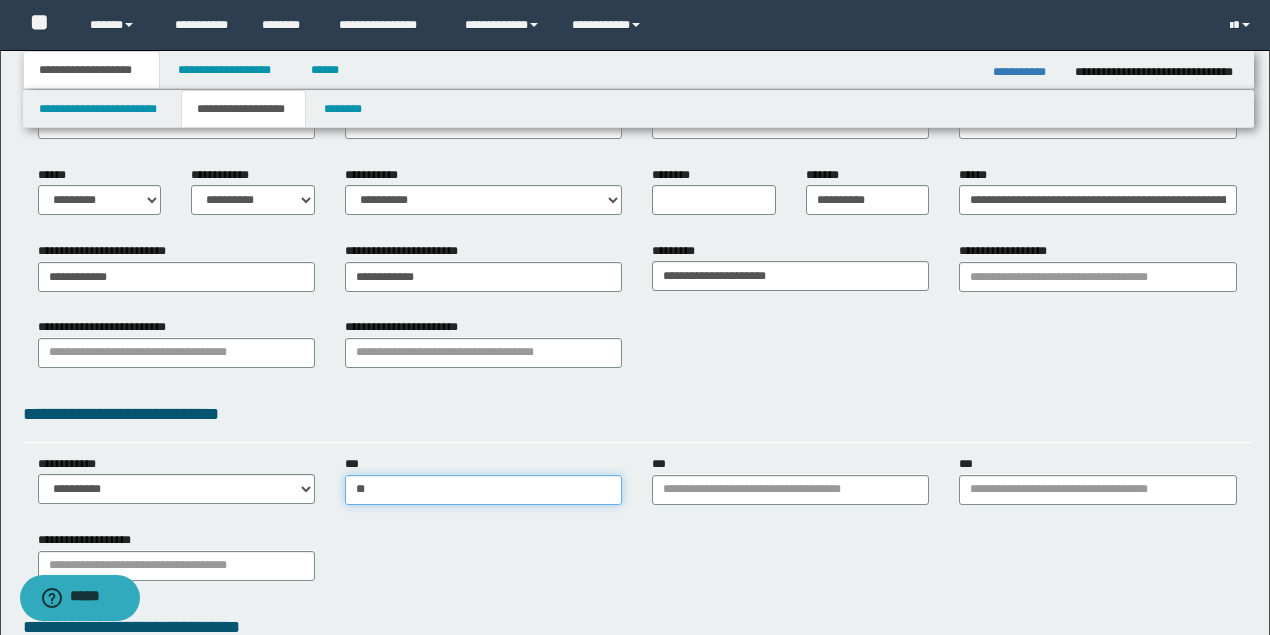 type on "***" 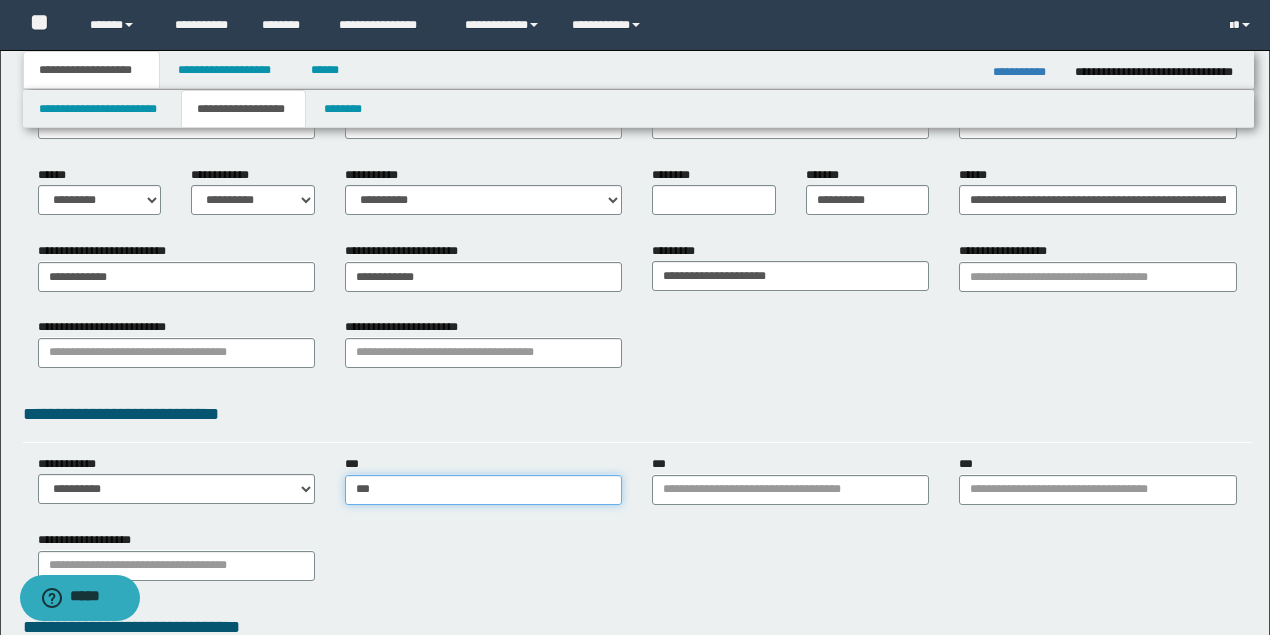 type on "***" 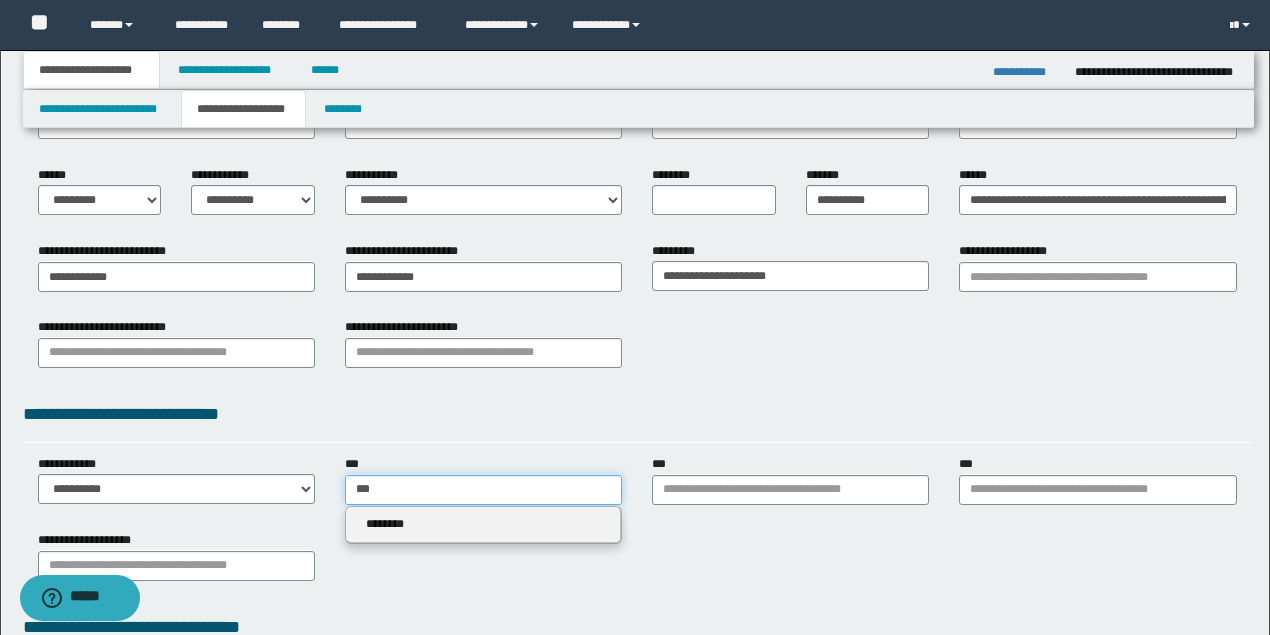 type on "***" 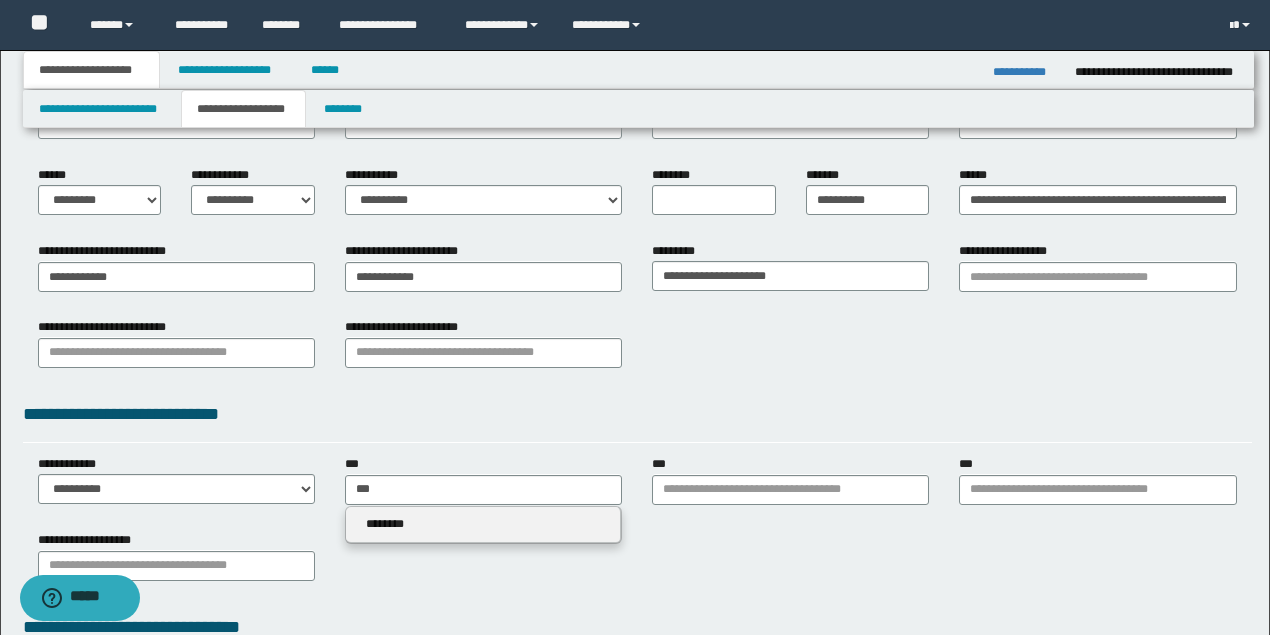 type 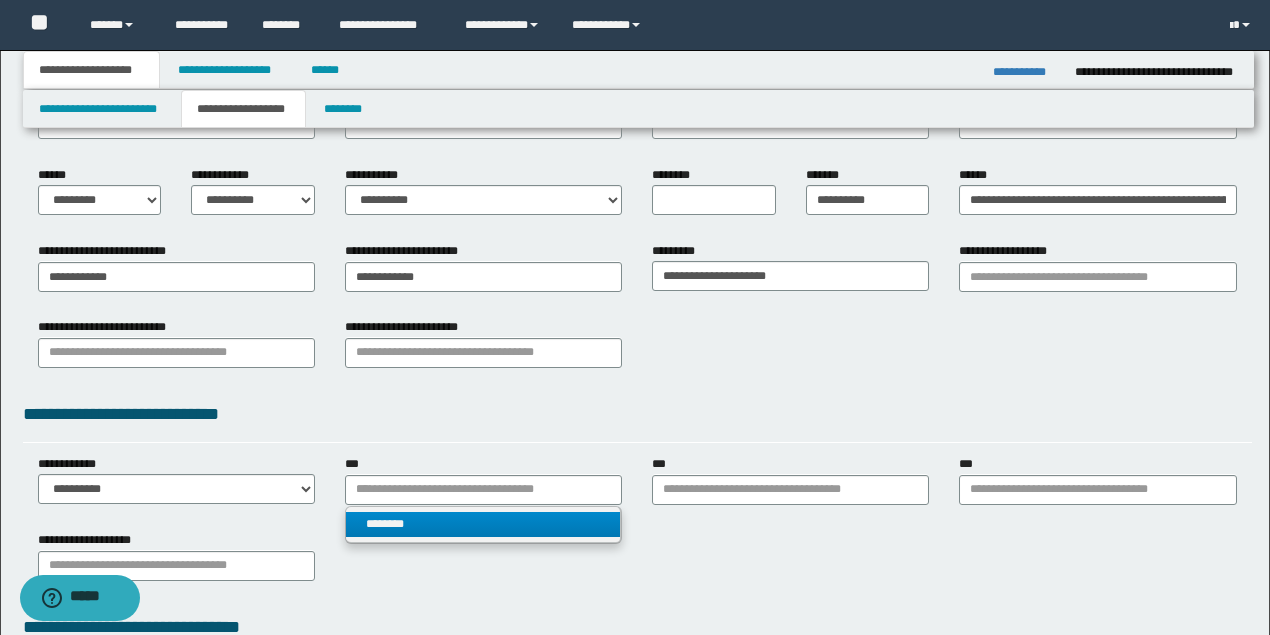 click on "********" at bounding box center [483, 524] 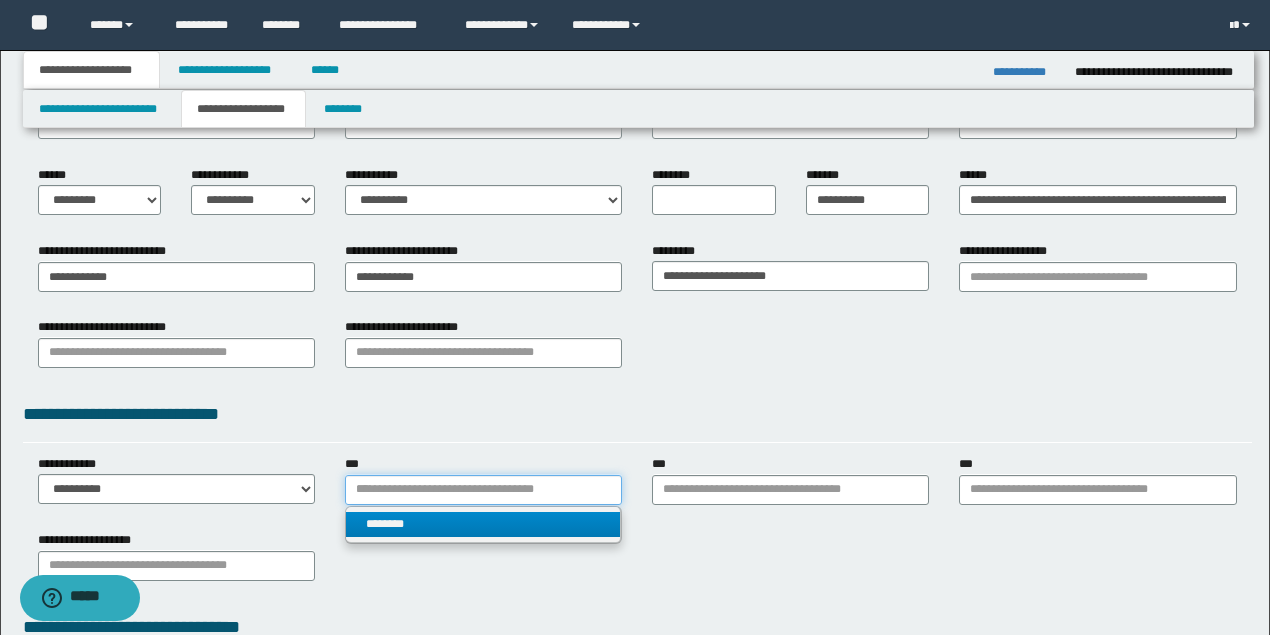 type 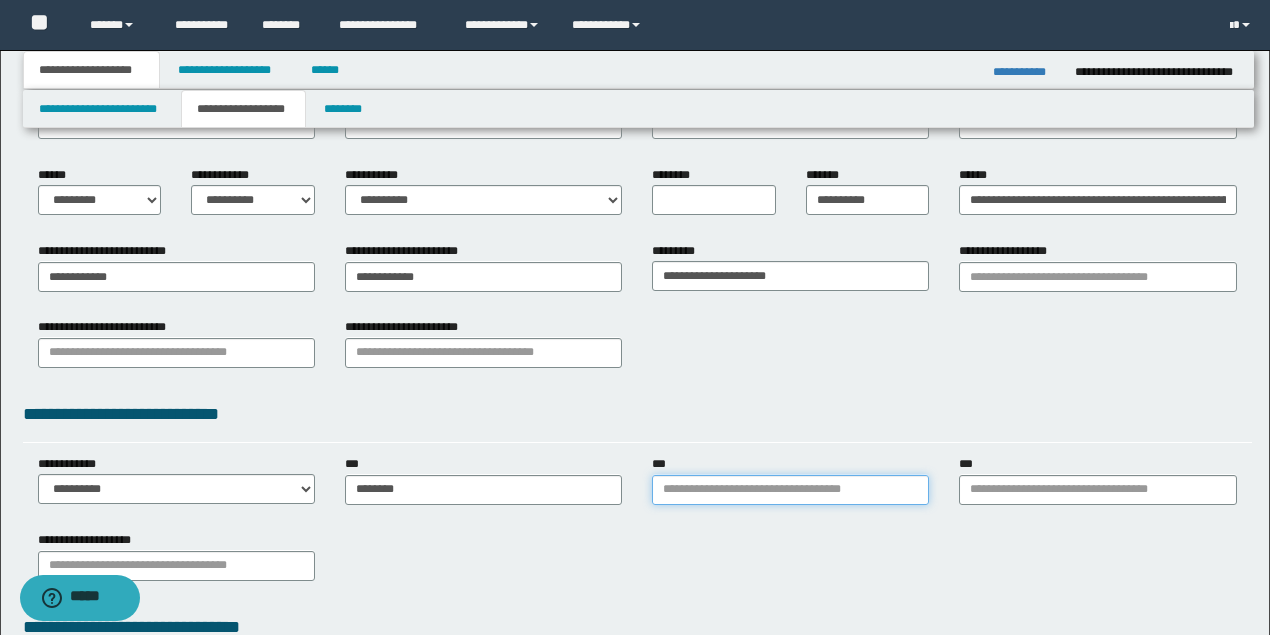 click on "***" at bounding box center [790, 490] 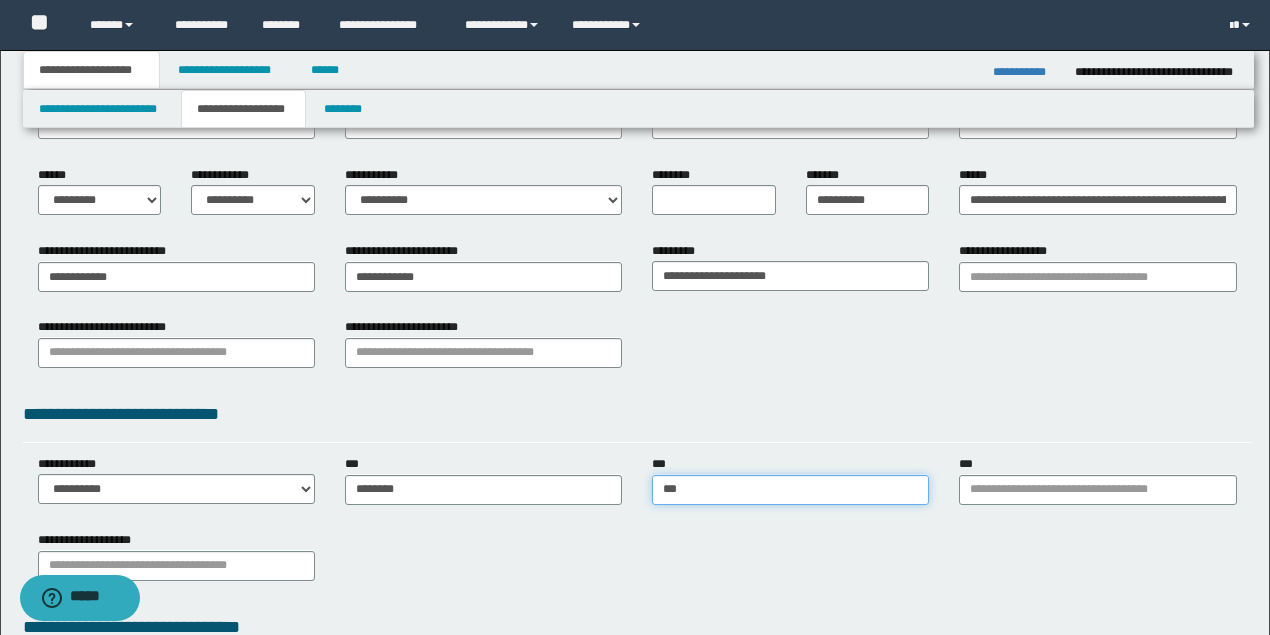 type on "****" 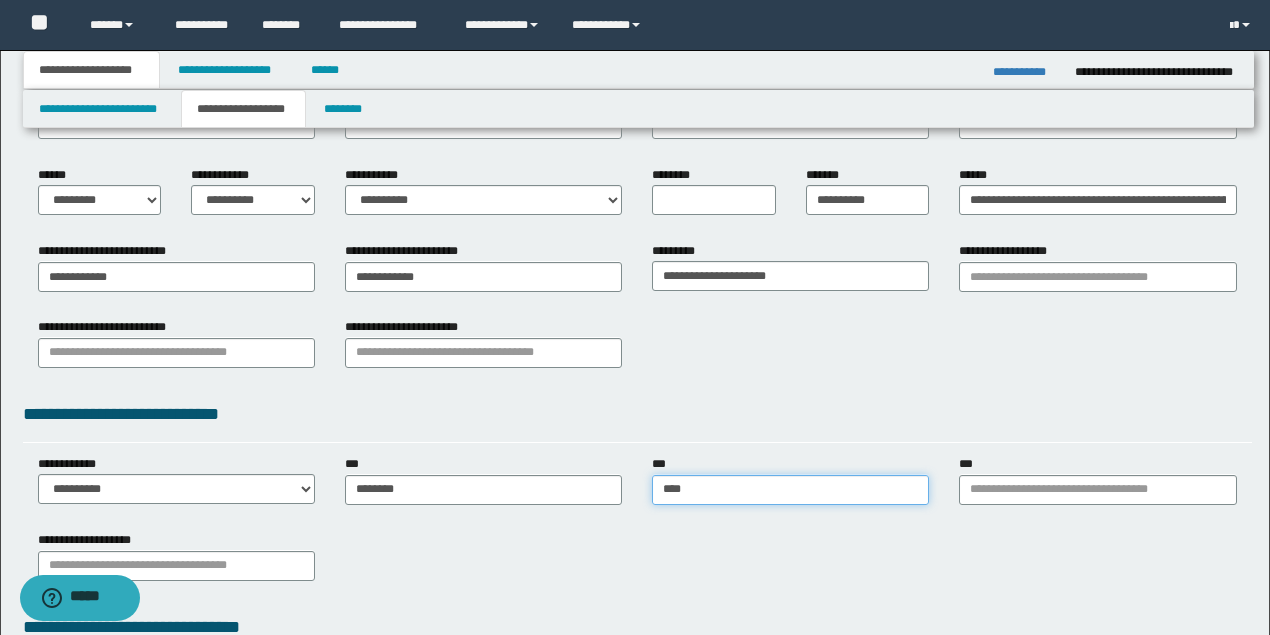 type on "**********" 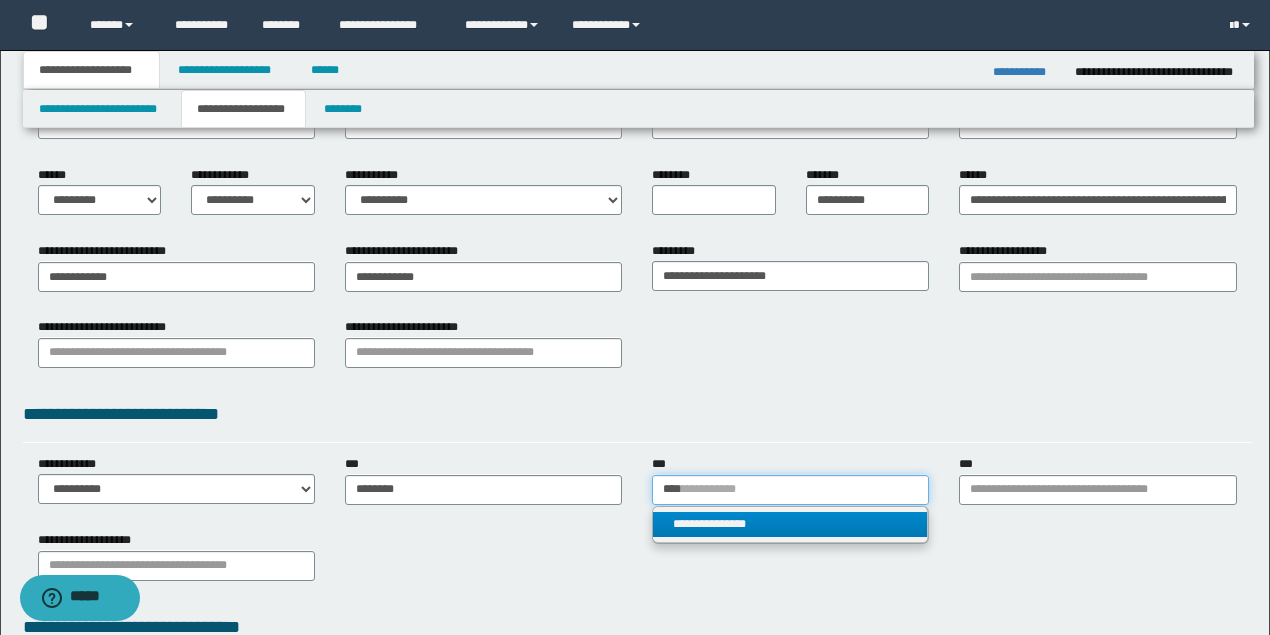 type on "****" 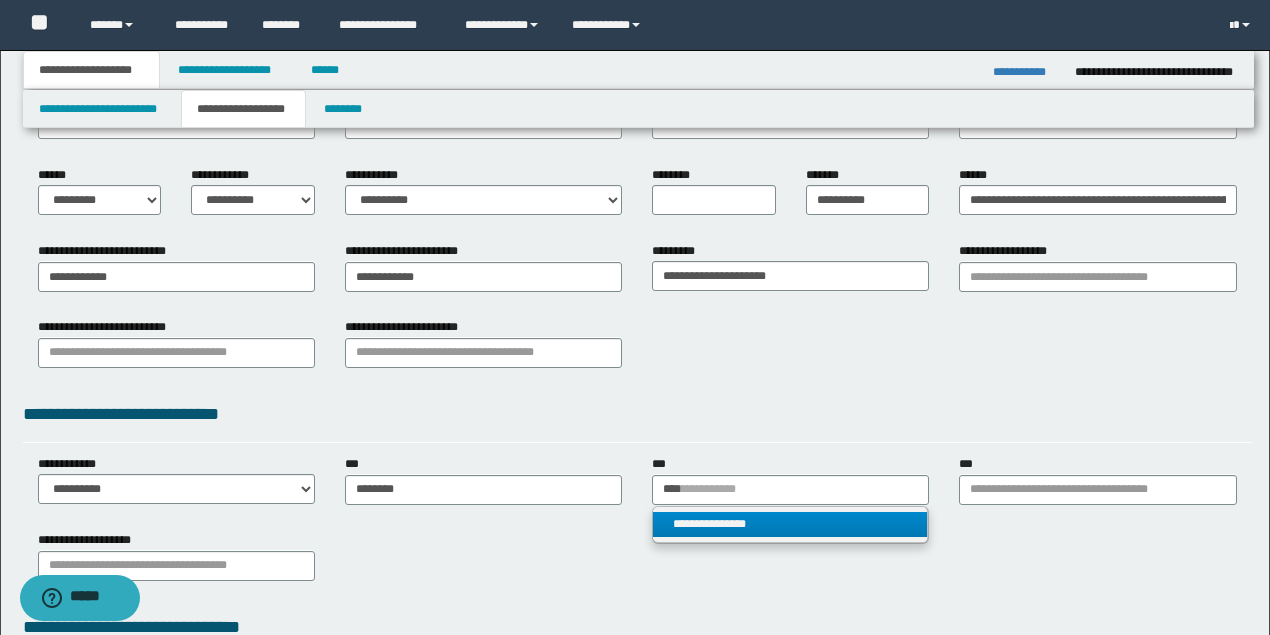 type 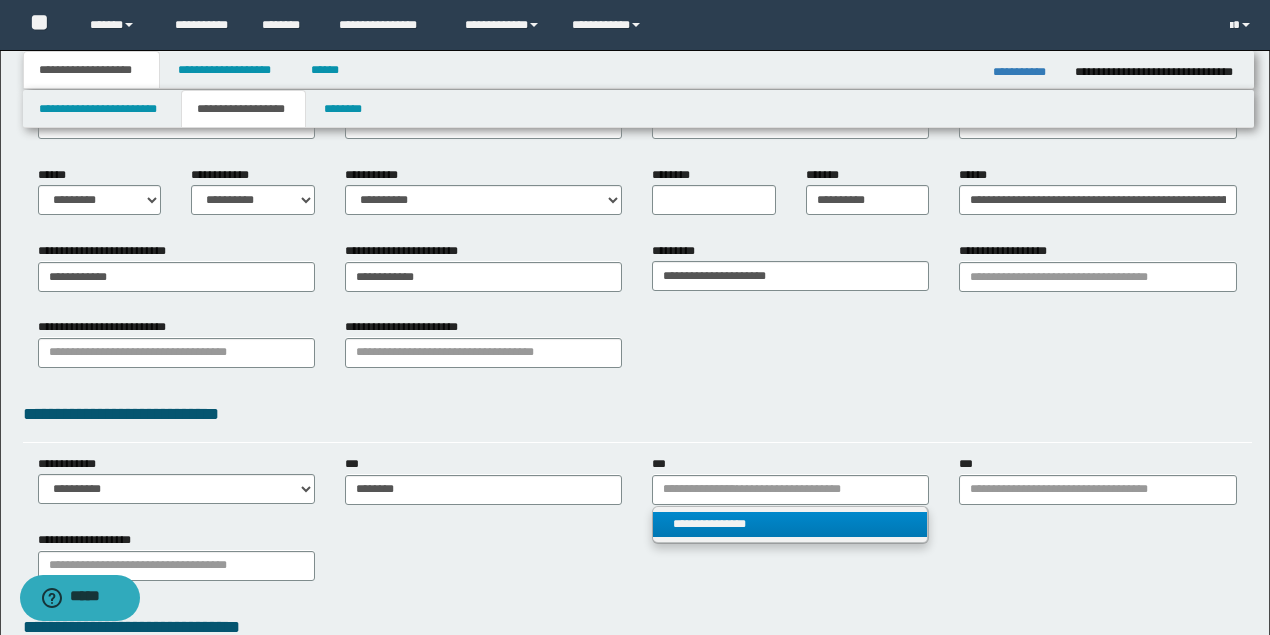 click on "**********" at bounding box center [790, 524] 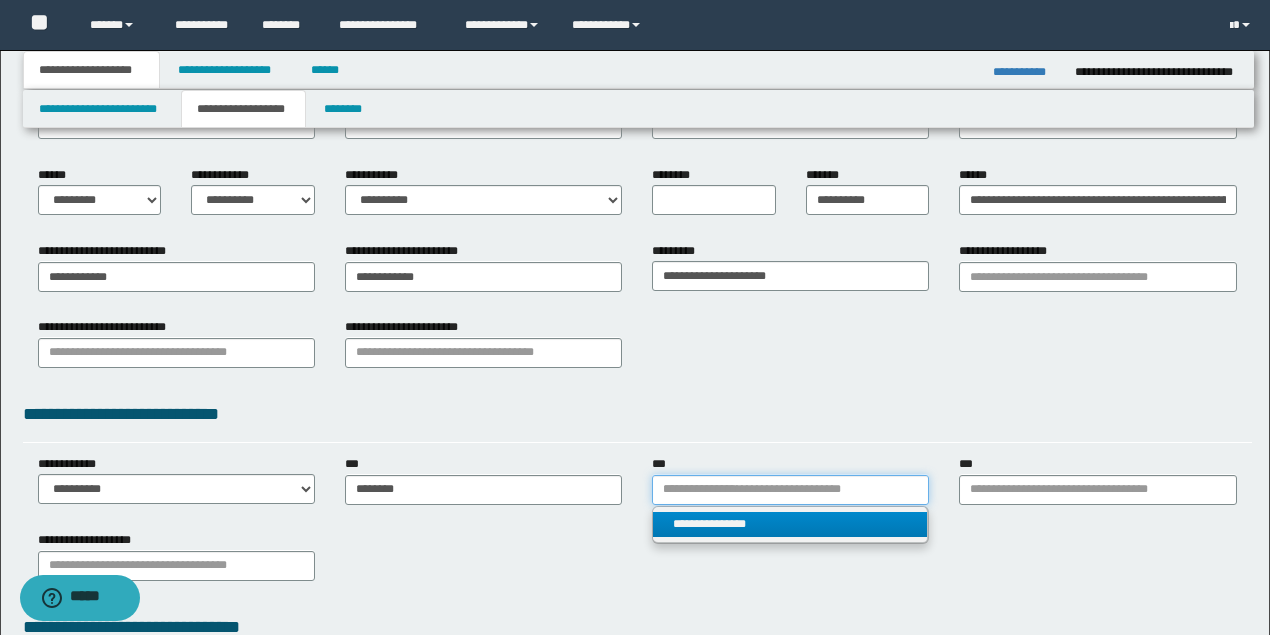 type 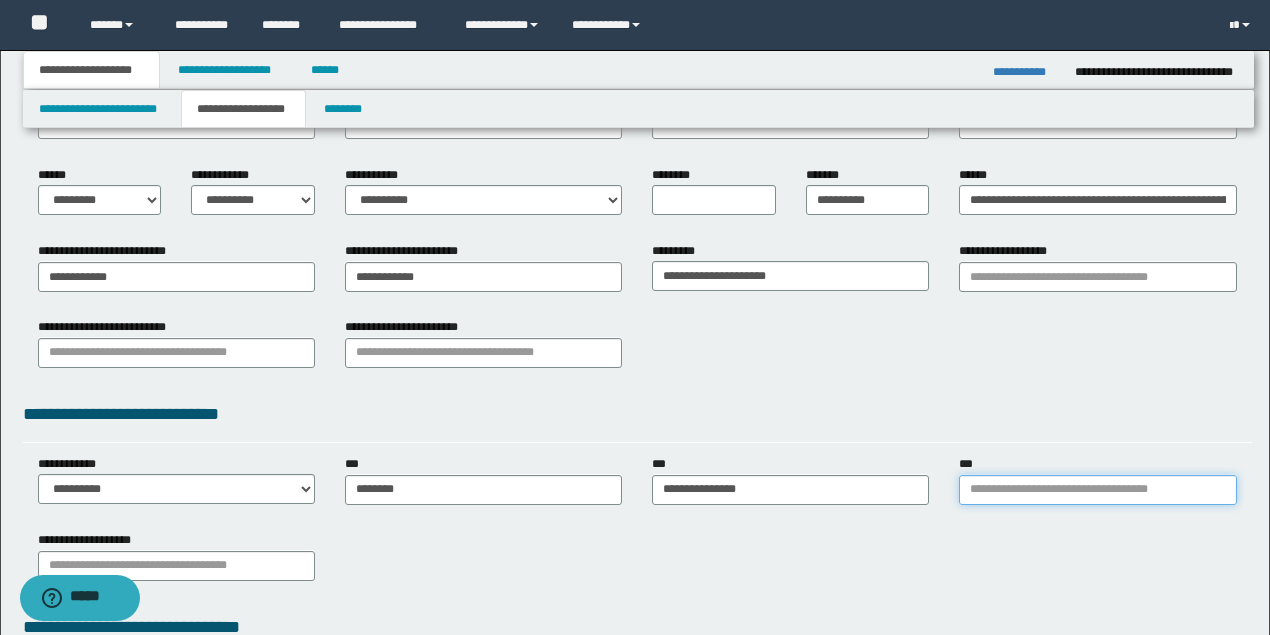 click on "***" at bounding box center [1097, 490] 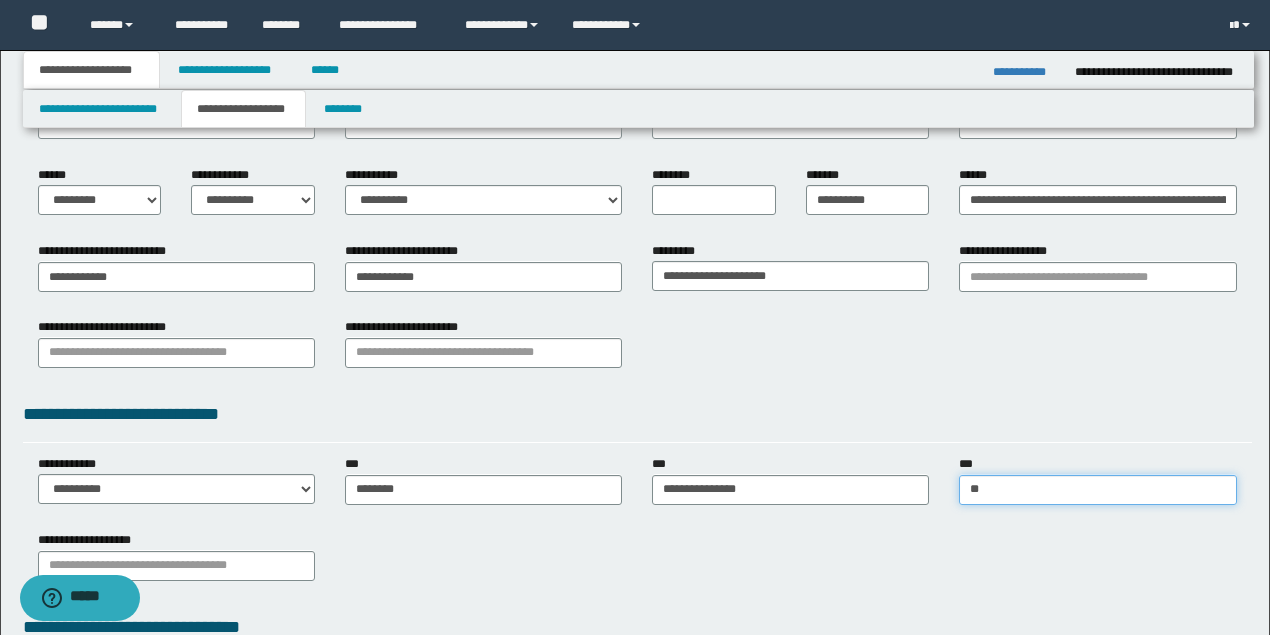 type on "***" 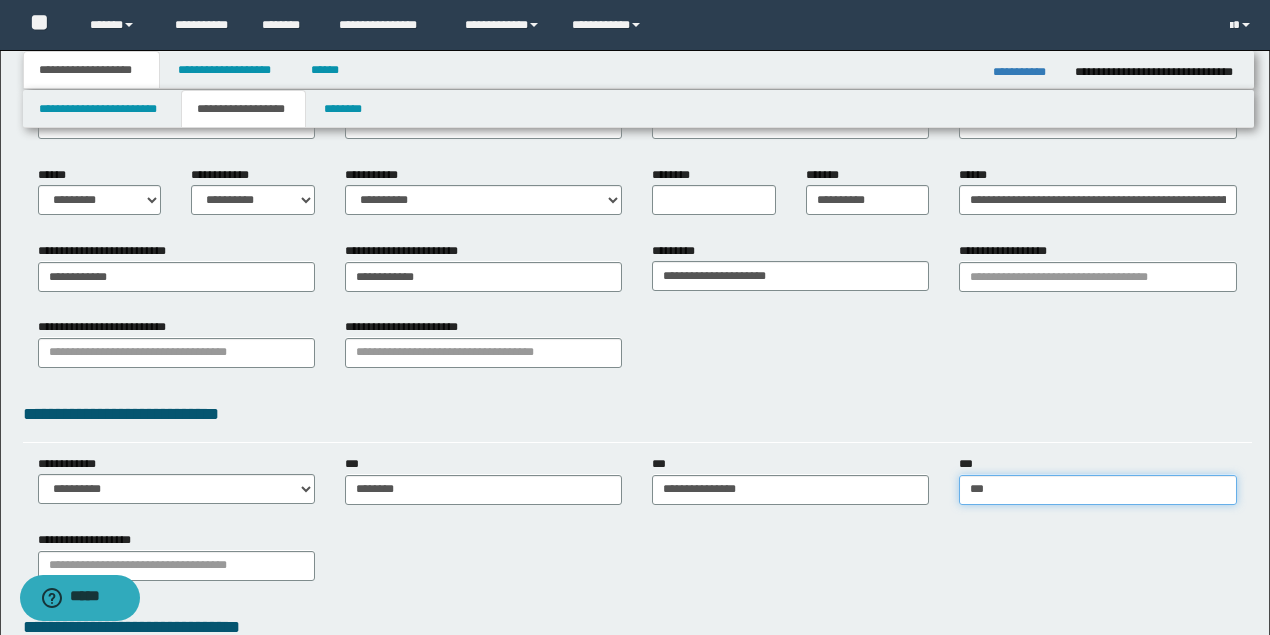 type on "*********" 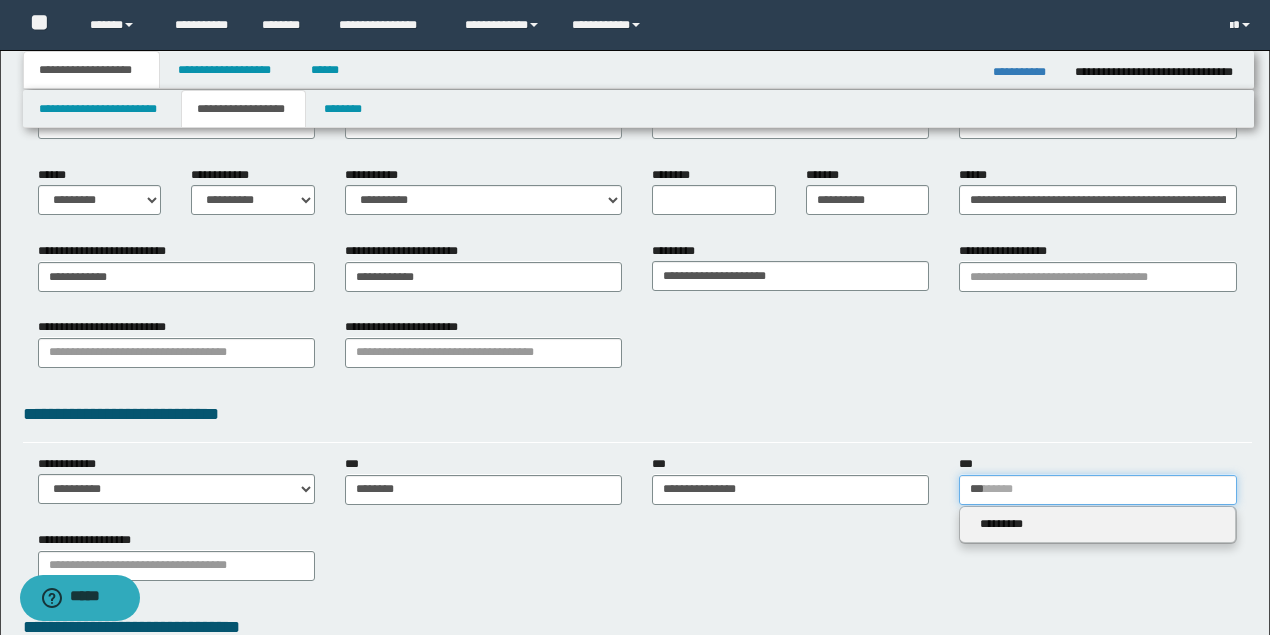 type on "***" 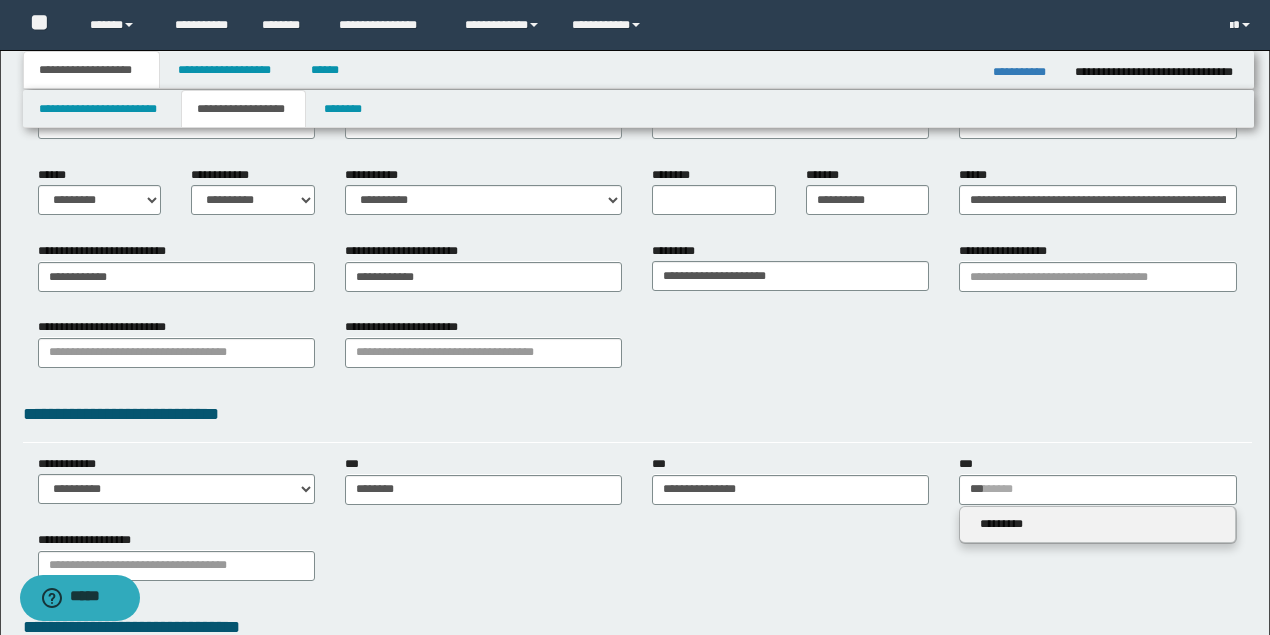 type 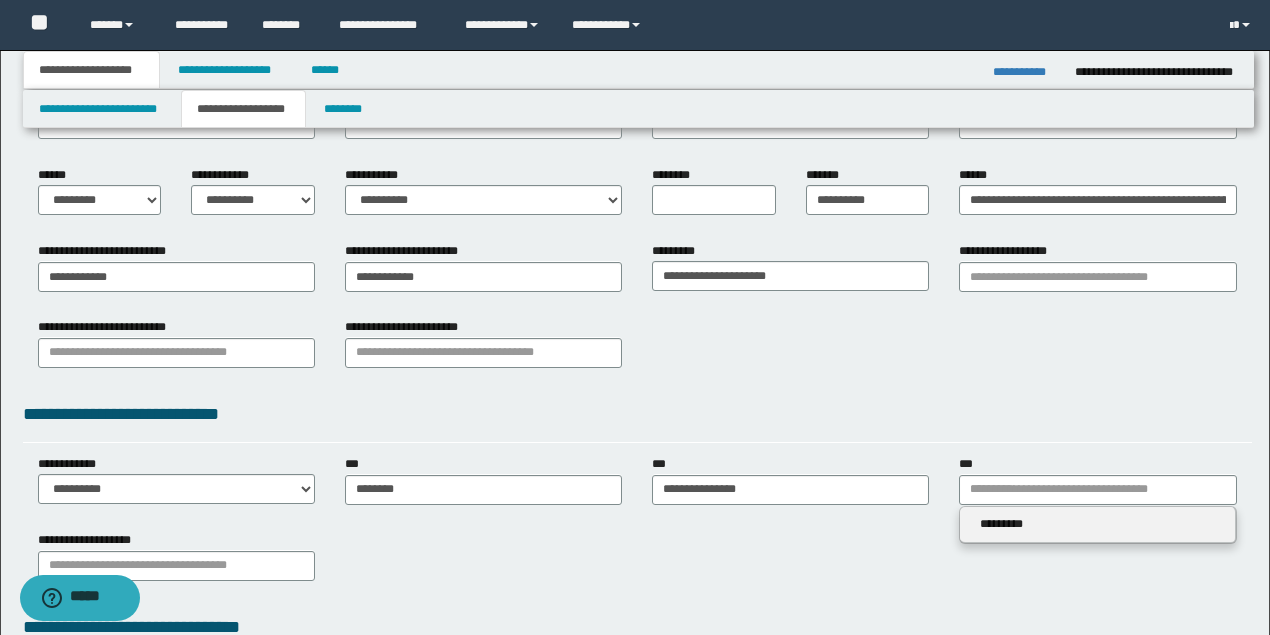 click on "*********" at bounding box center [1097, 525] 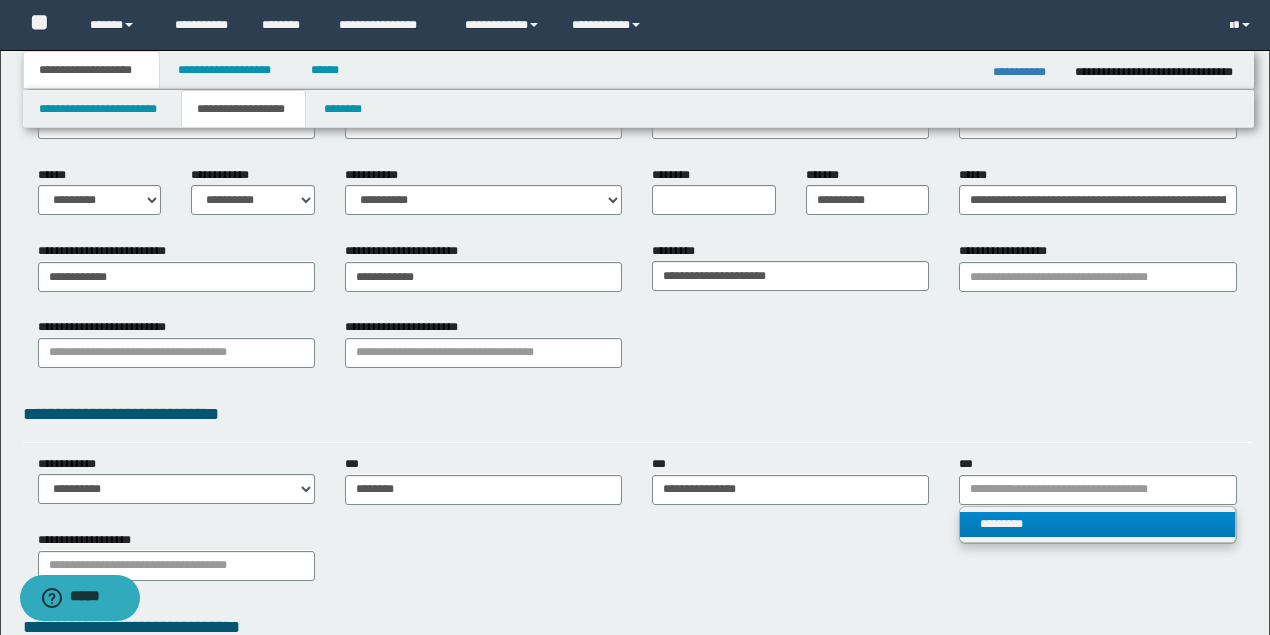 drag, startPoint x: 1046, startPoint y: 521, endPoint x: 943, endPoint y: 532, distance: 103.58572 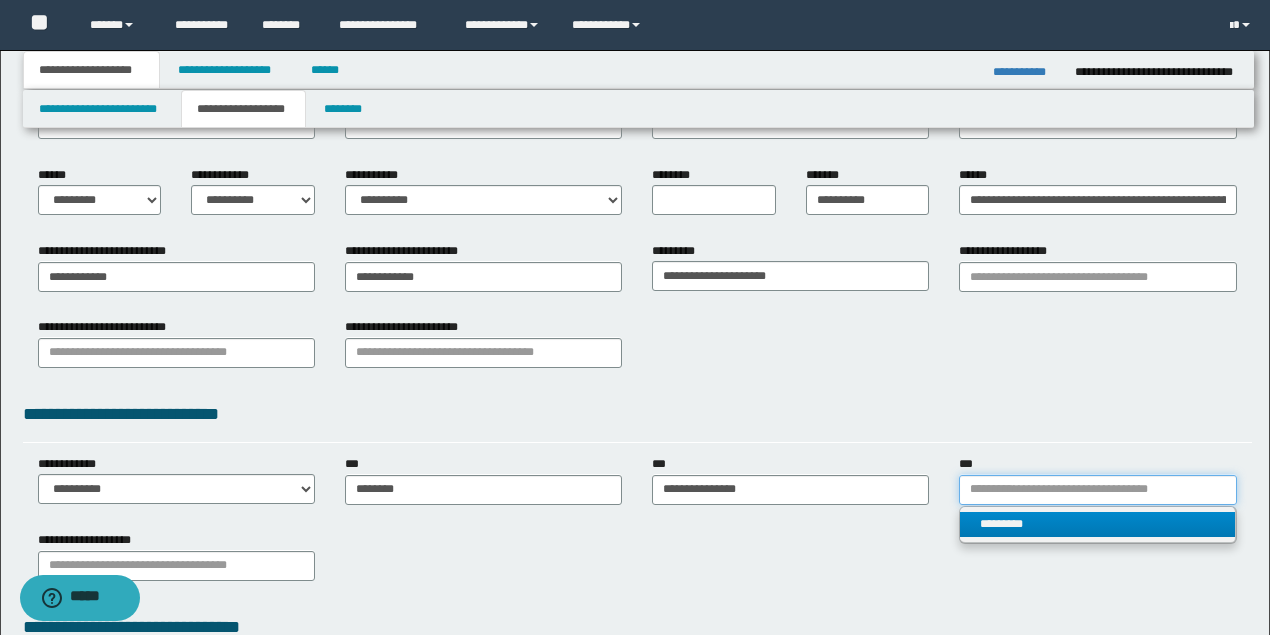 type 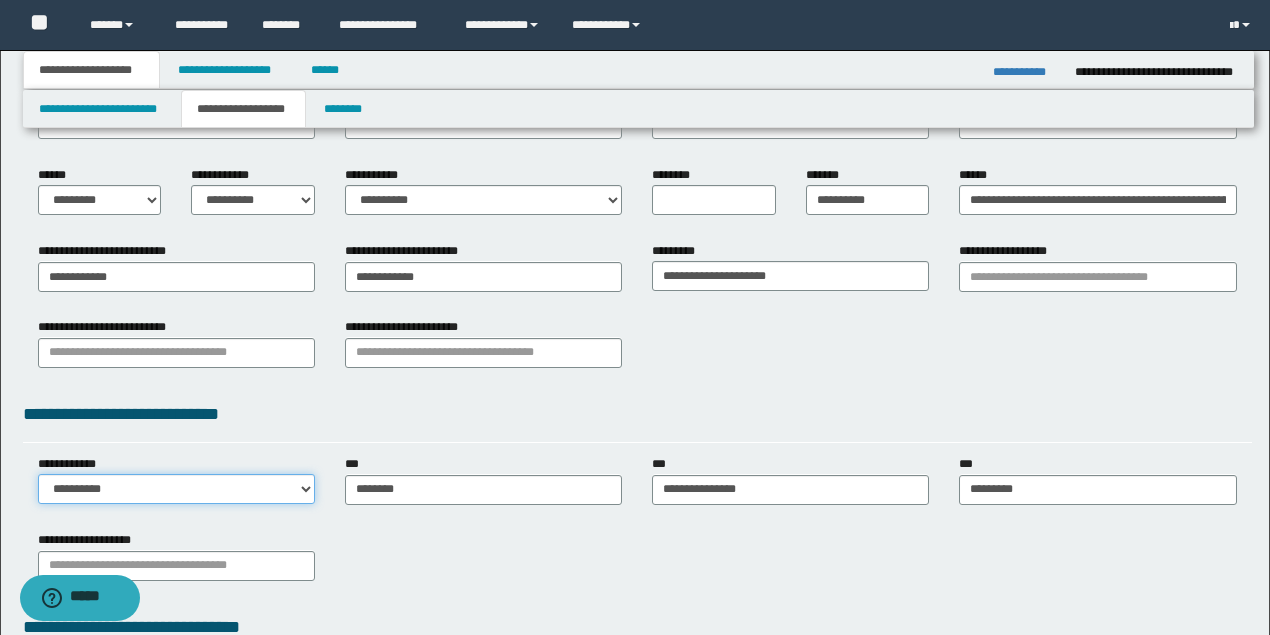 click on "**********" at bounding box center (176, 489) 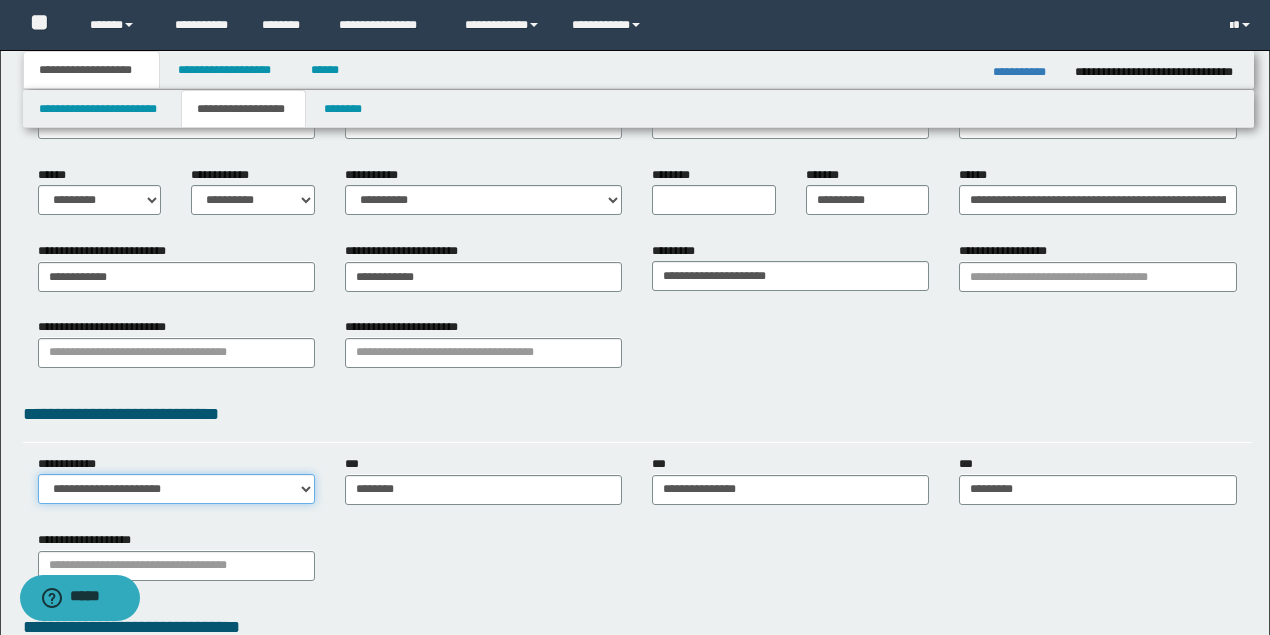 click on "**********" at bounding box center (176, 489) 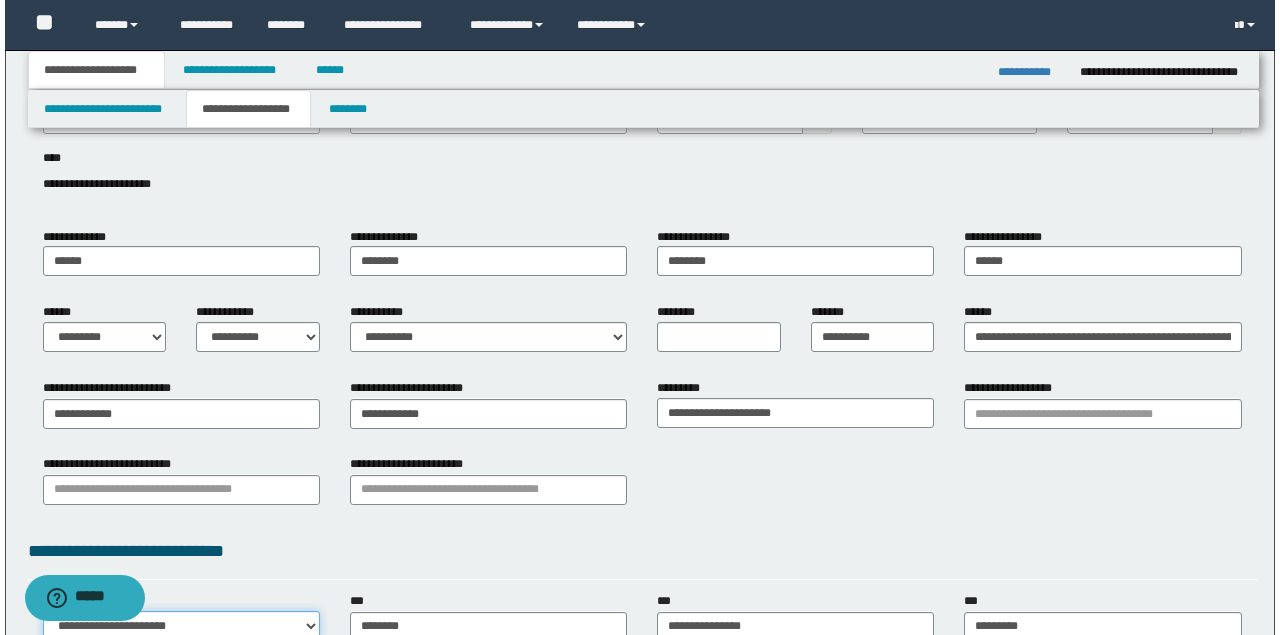 scroll, scrollTop: 0, scrollLeft: 0, axis: both 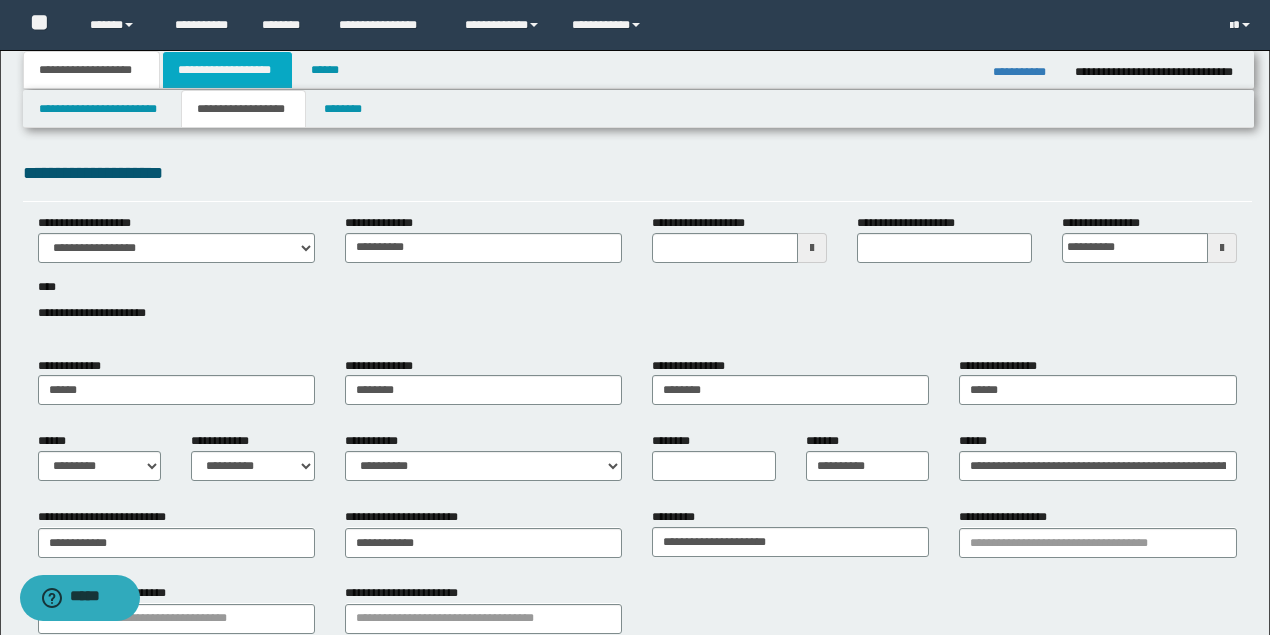 click on "**********" at bounding box center [227, 70] 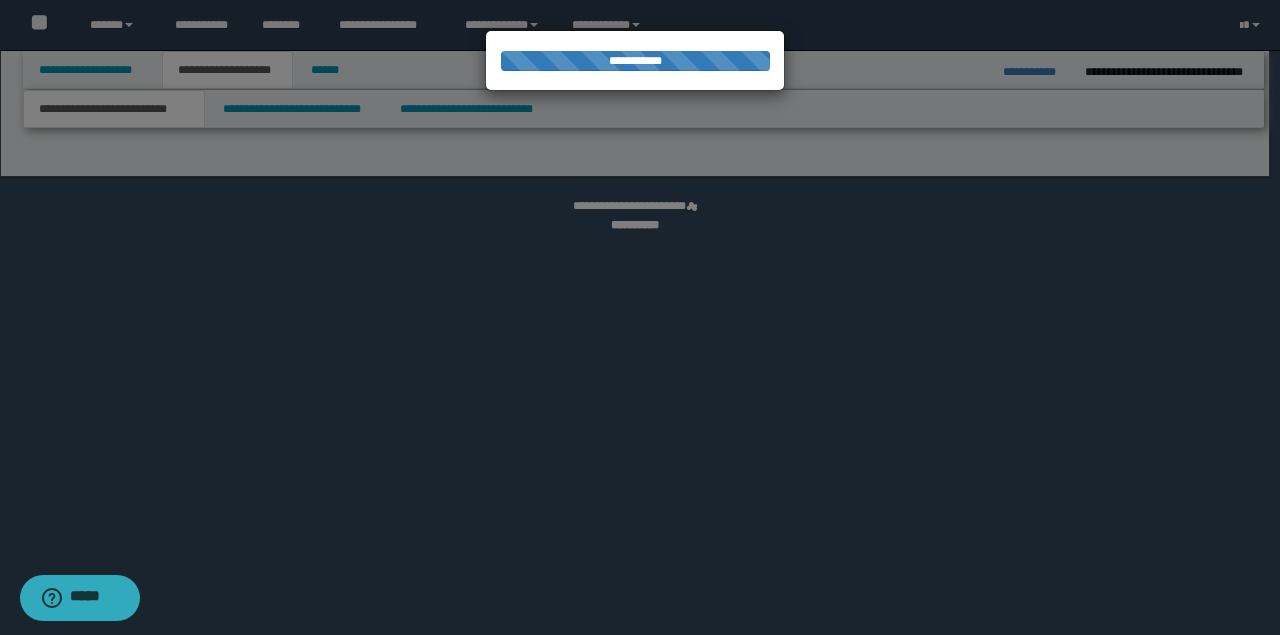 select on "*" 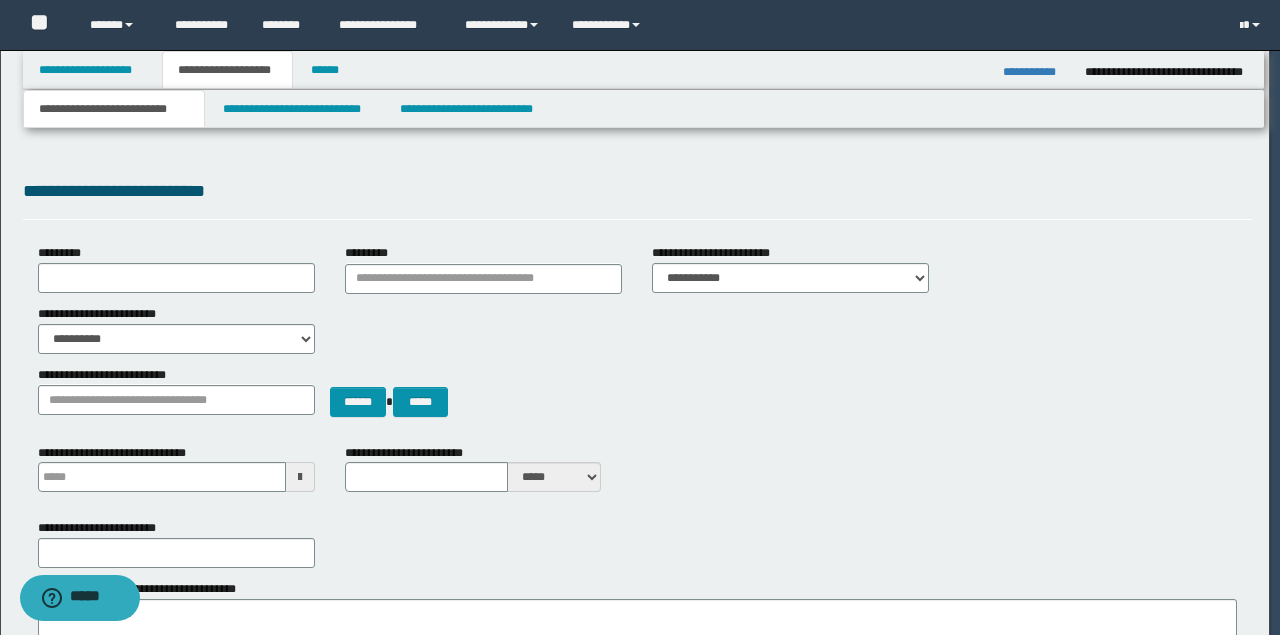 type 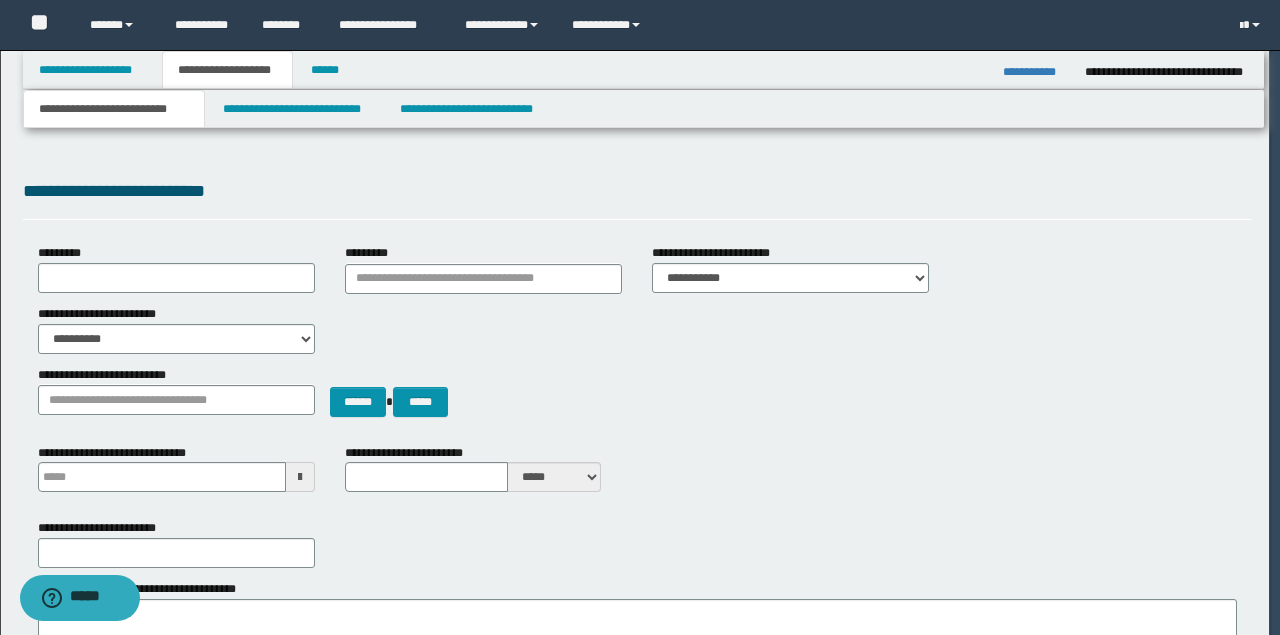 scroll, scrollTop: 0, scrollLeft: 0, axis: both 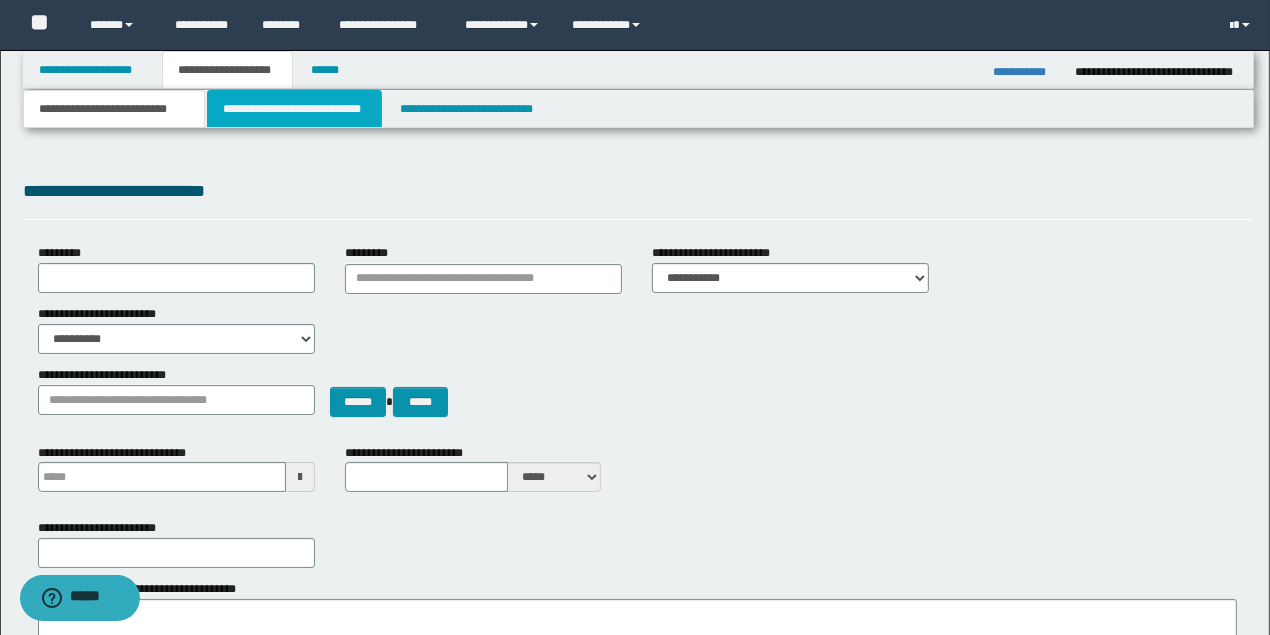 click on "**********" at bounding box center [294, 109] 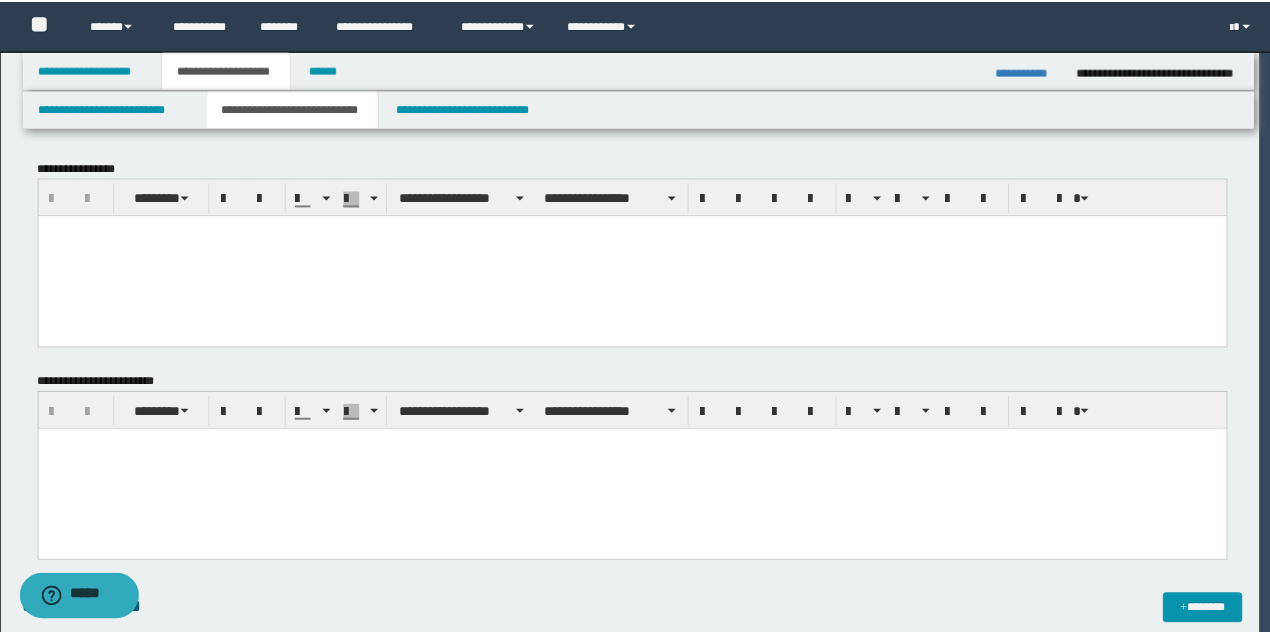 scroll, scrollTop: 0, scrollLeft: 0, axis: both 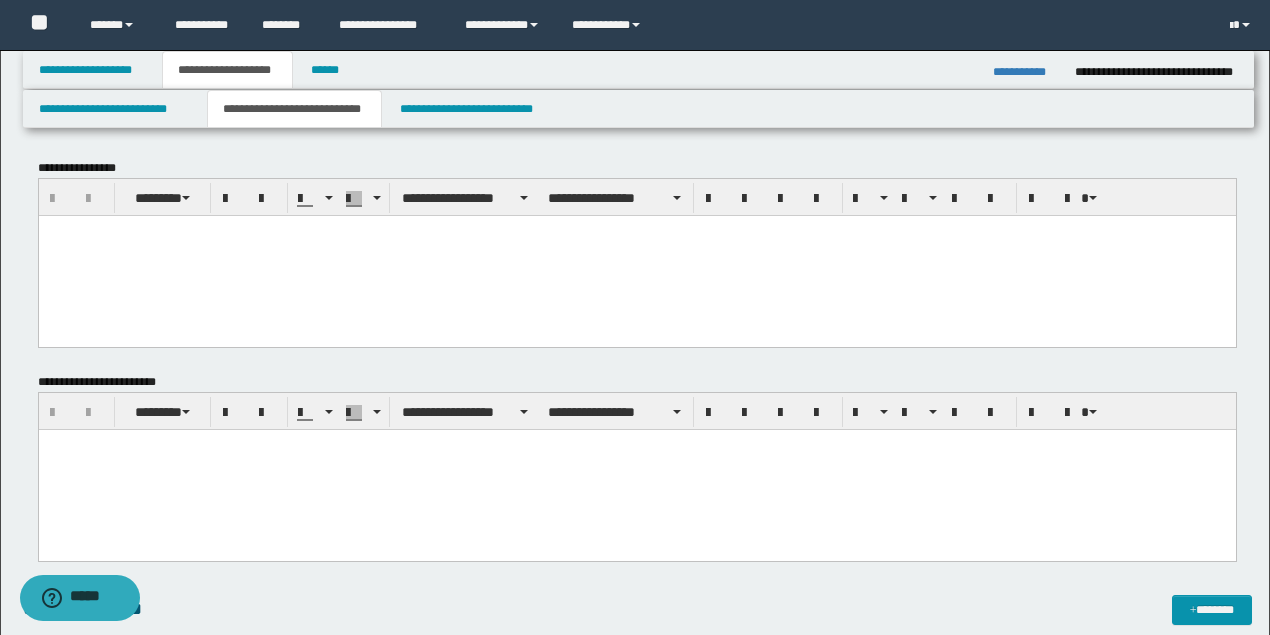 click at bounding box center (636, 255) 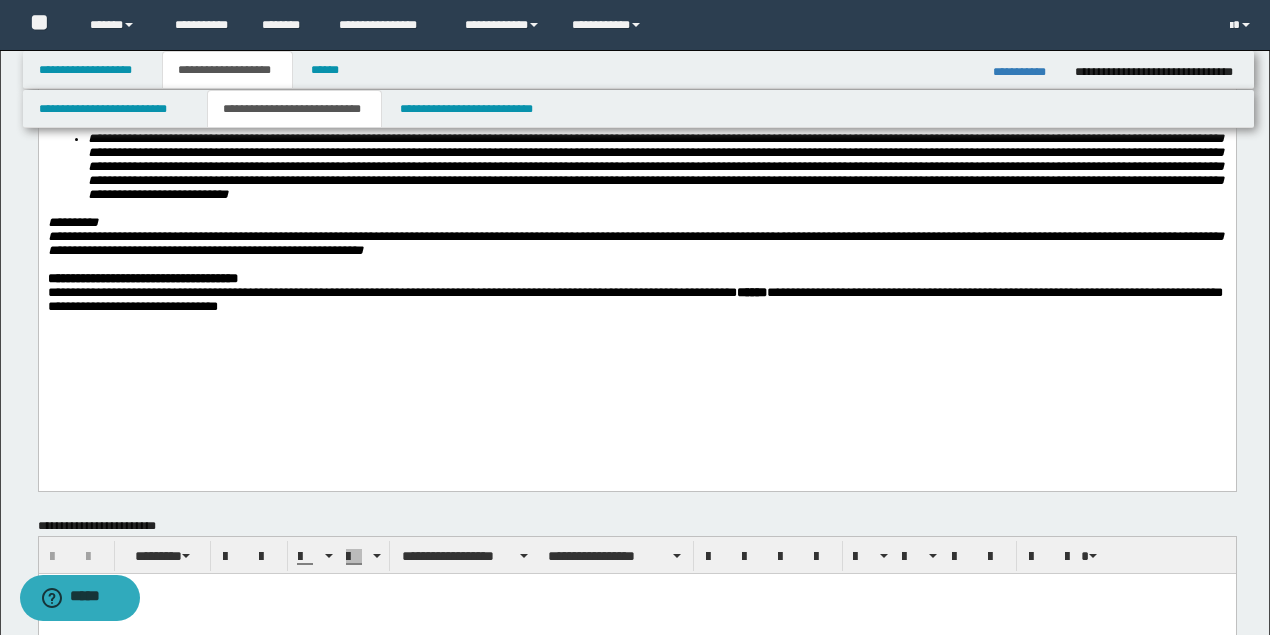 scroll, scrollTop: 466, scrollLeft: 0, axis: vertical 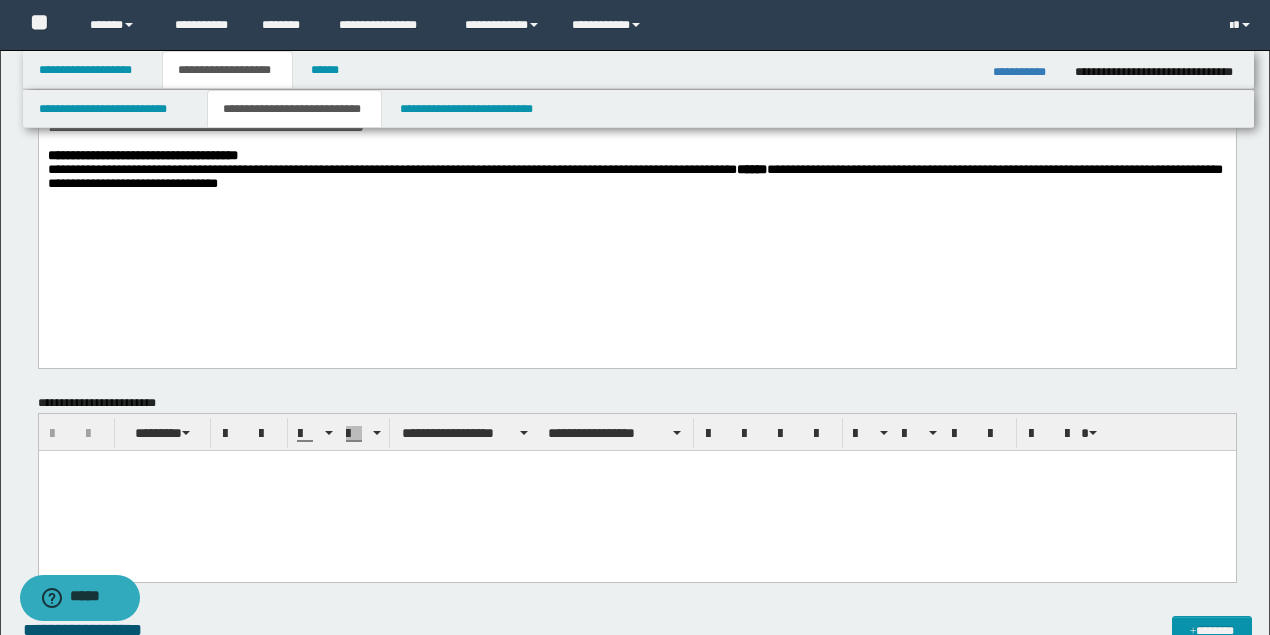 click at bounding box center (636, 491) 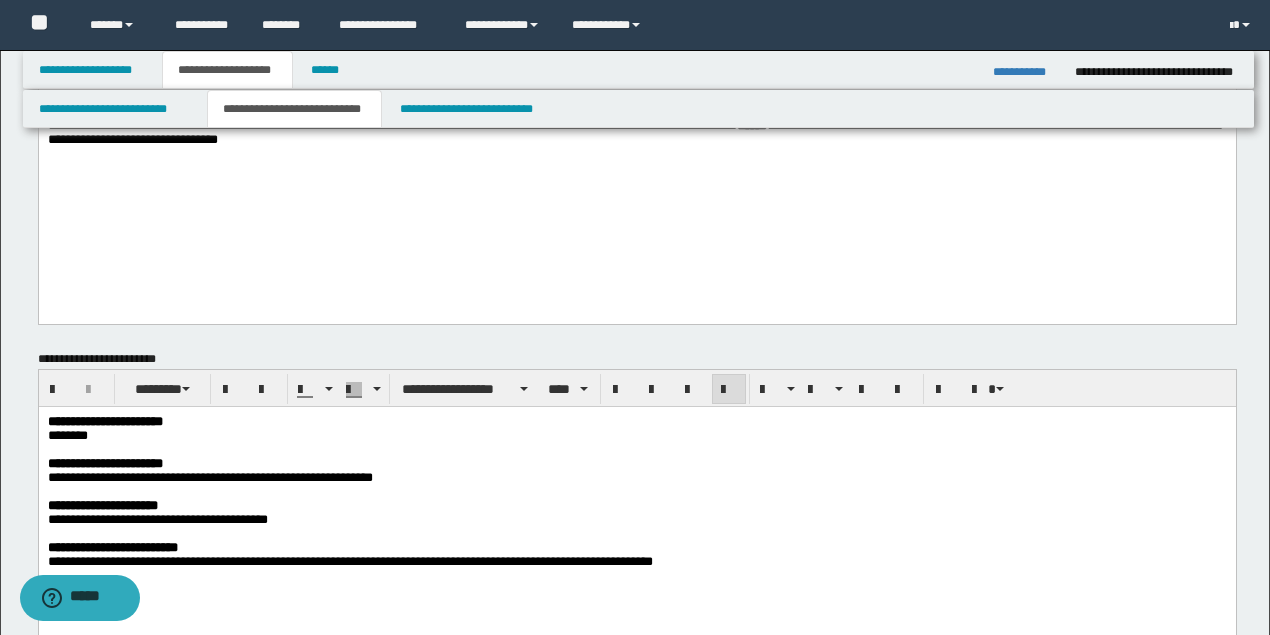 scroll, scrollTop: 666, scrollLeft: 0, axis: vertical 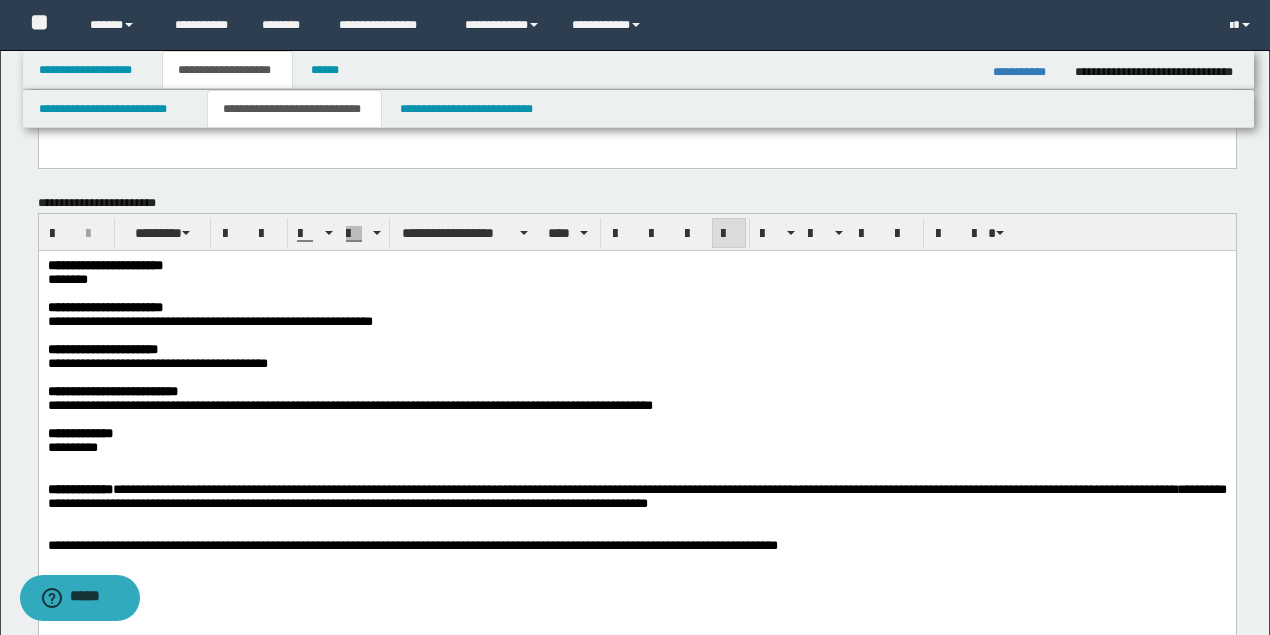 click at bounding box center [636, 462] 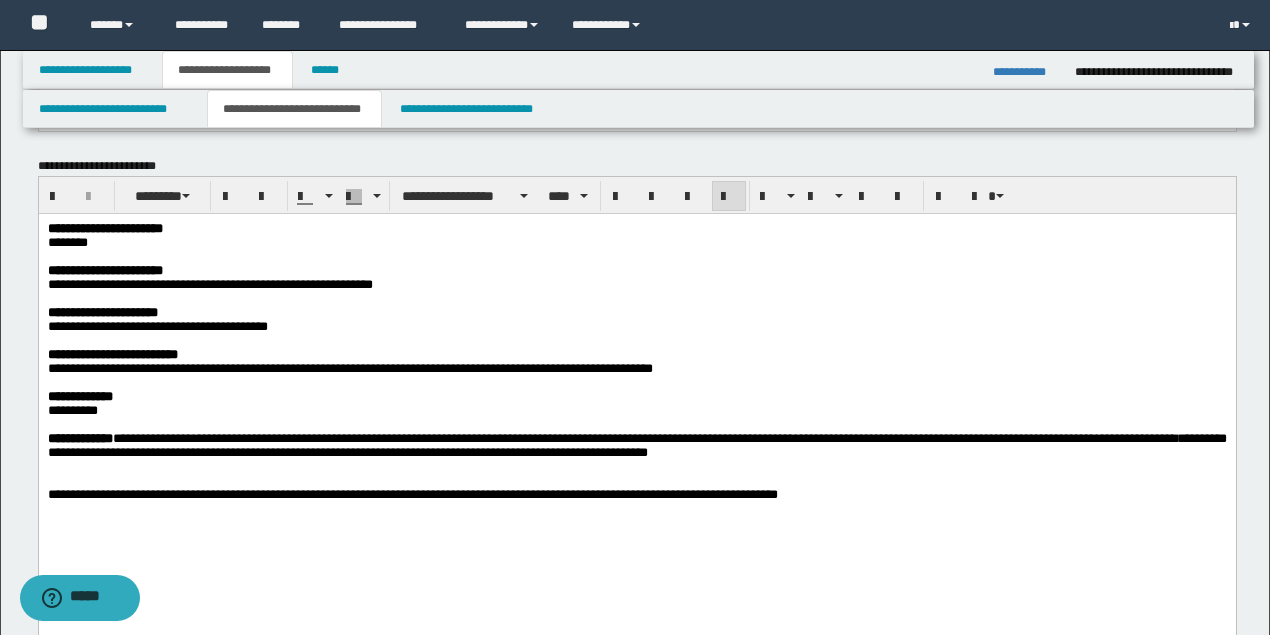 scroll, scrollTop: 733, scrollLeft: 0, axis: vertical 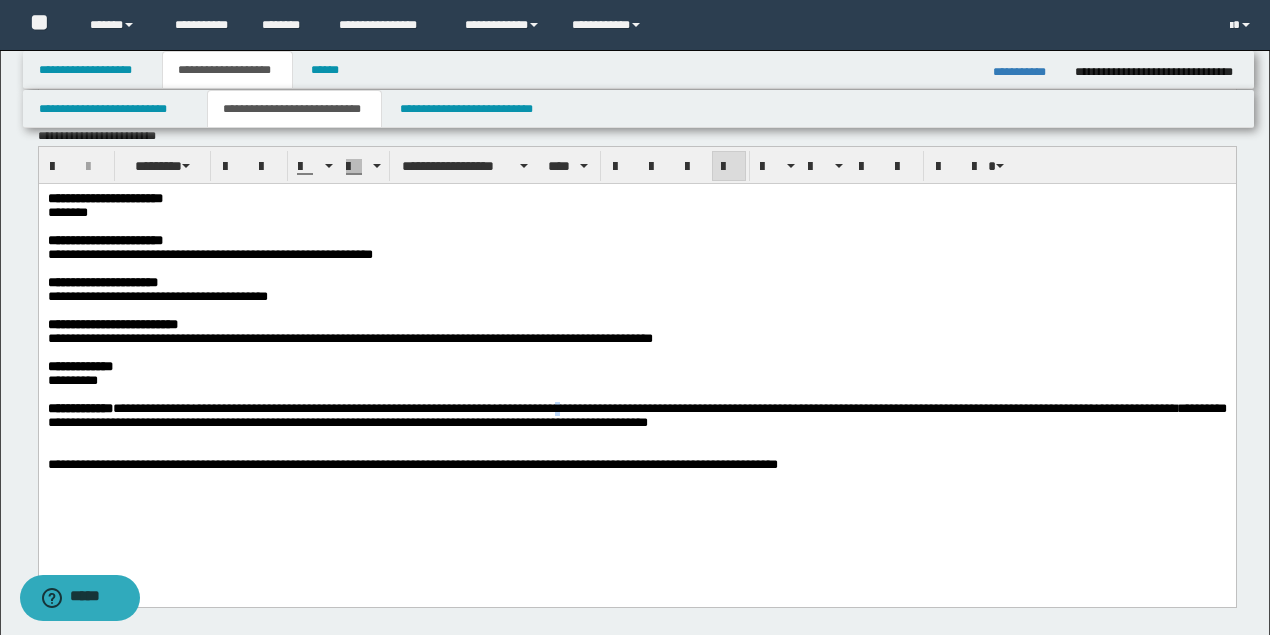 click on "**********" at bounding box center [465, 408] 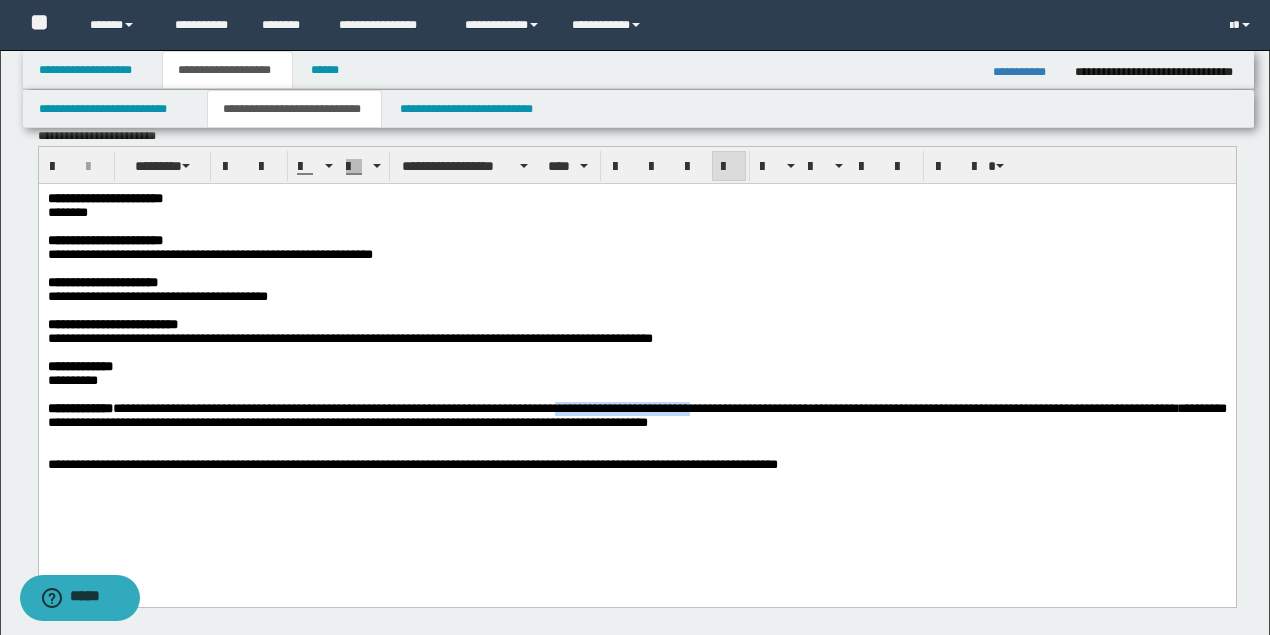 drag, startPoint x: 631, startPoint y: 427, endPoint x: 791, endPoint y: 430, distance: 160.02812 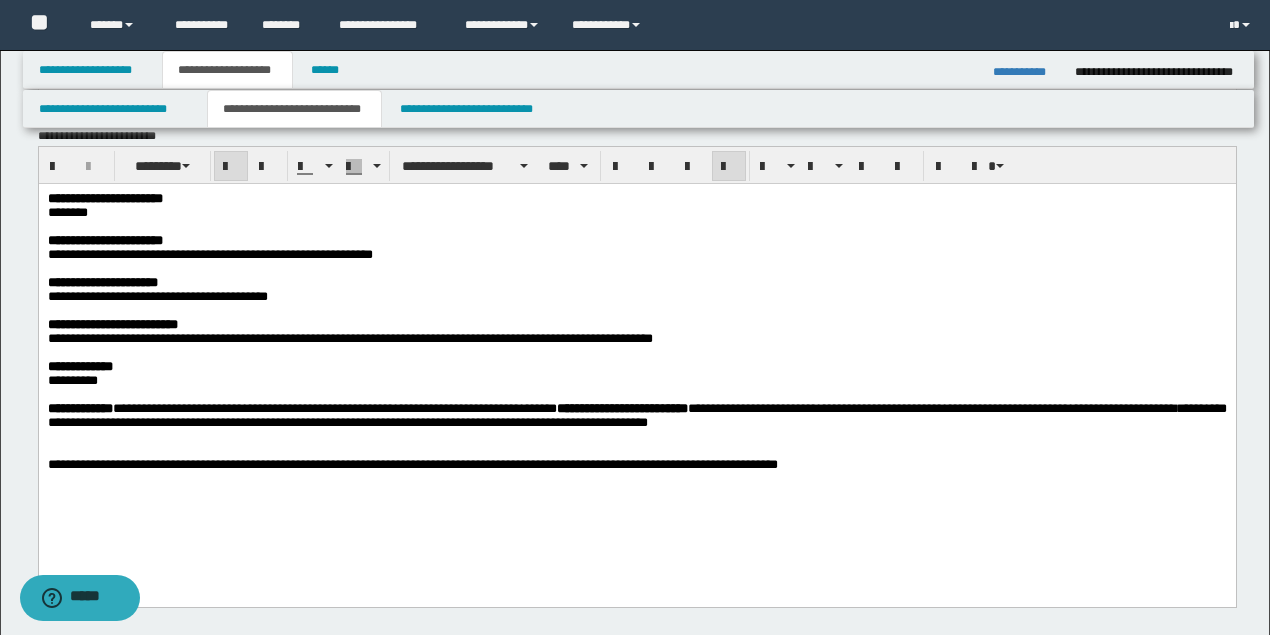 click at bounding box center (636, 437) 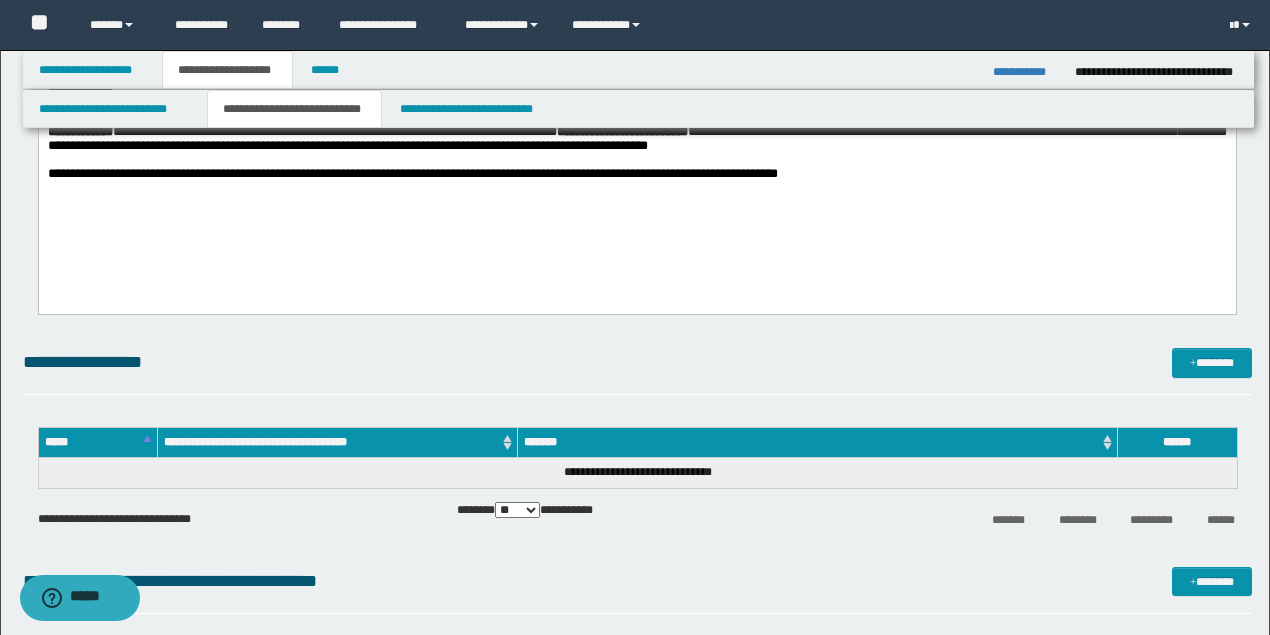 scroll, scrollTop: 1133, scrollLeft: 0, axis: vertical 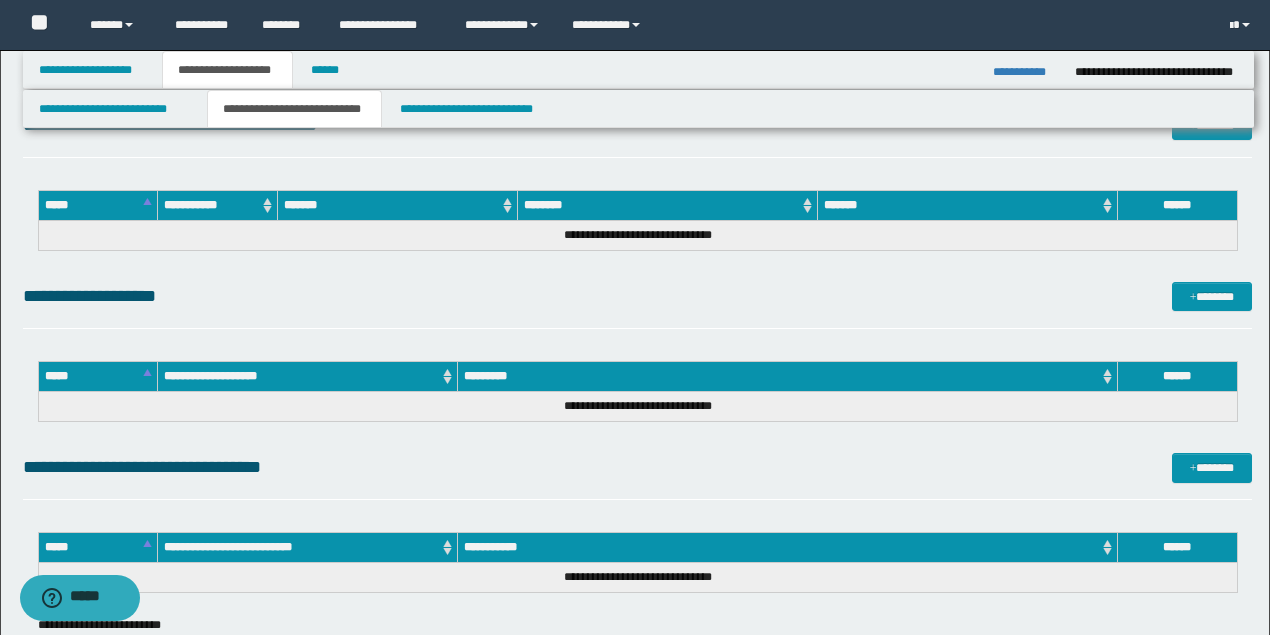 click on "**********" at bounding box center [637, -226] 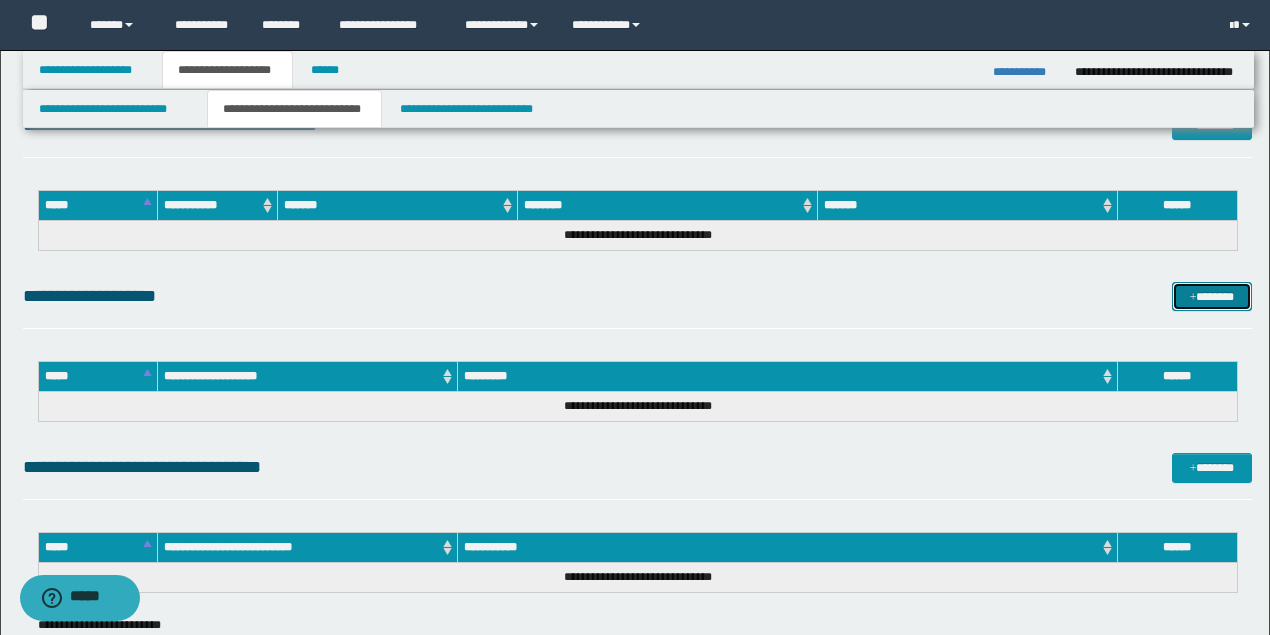 click on "*******" at bounding box center [1211, 296] 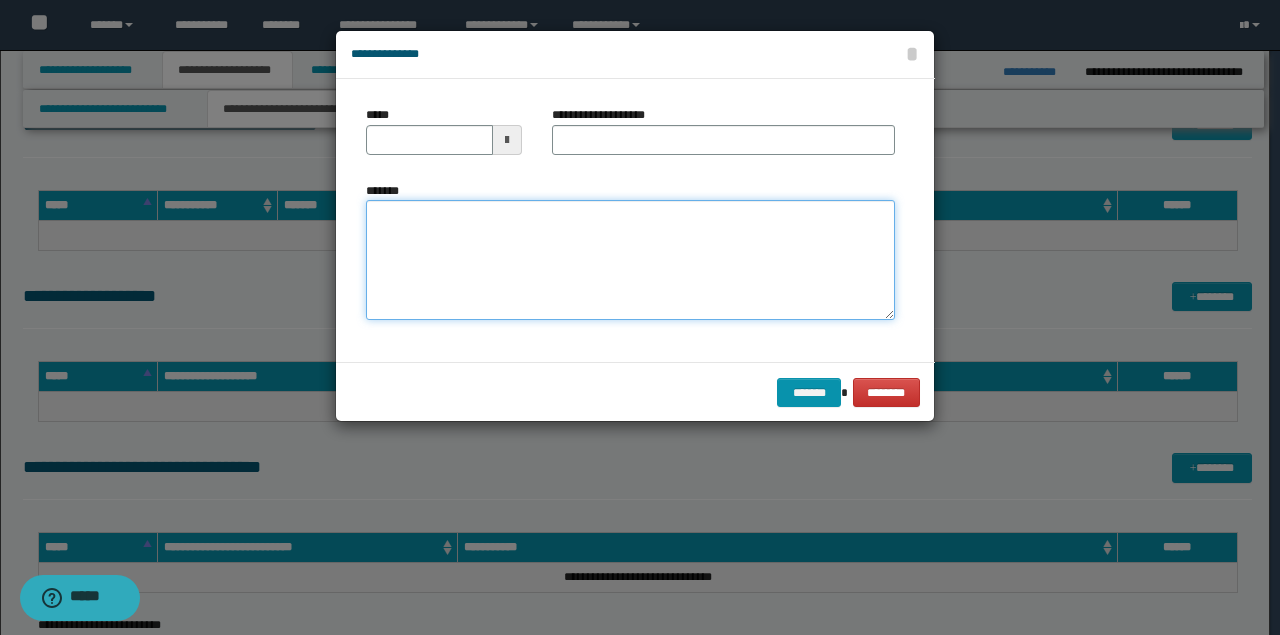 click on "*******" at bounding box center [630, 260] 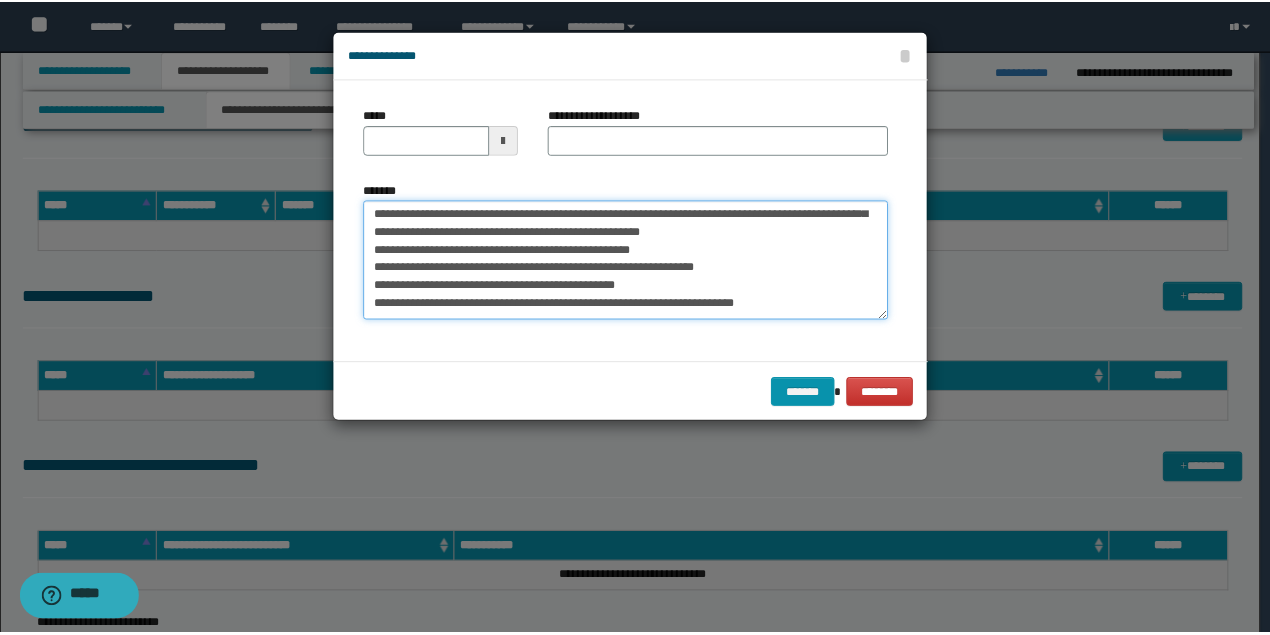 scroll, scrollTop: 0, scrollLeft: 0, axis: both 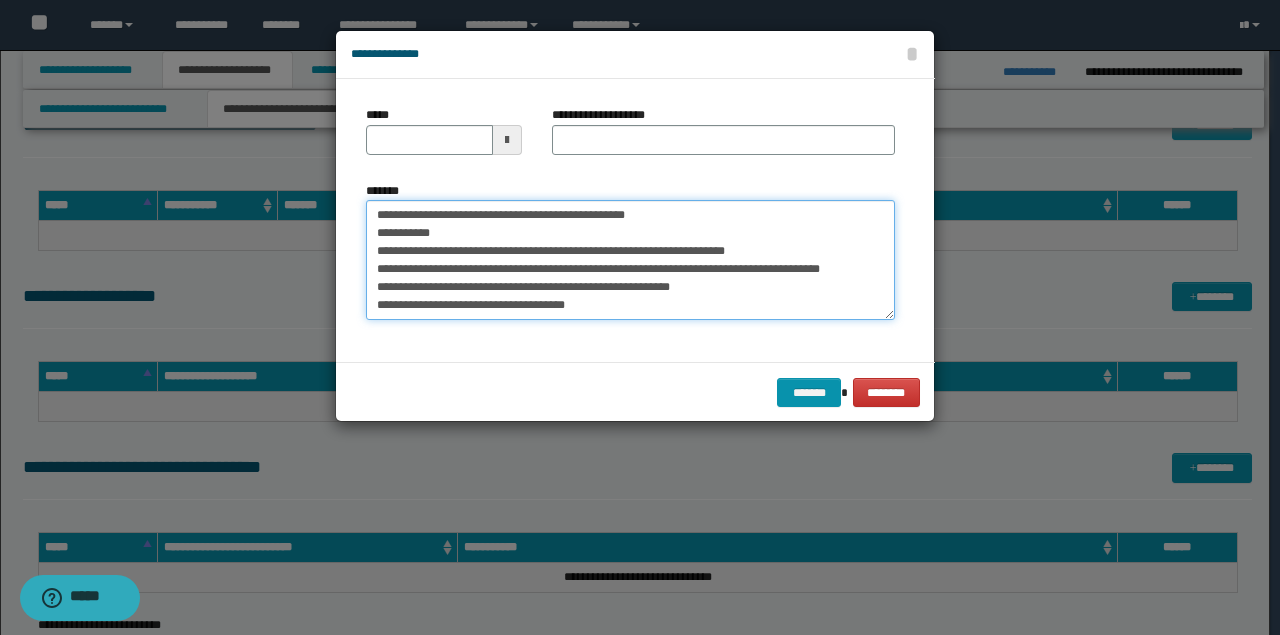 drag, startPoint x: 574, startPoint y: 212, endPoint x: 489, endPoint y: 141, distance: 110.751976 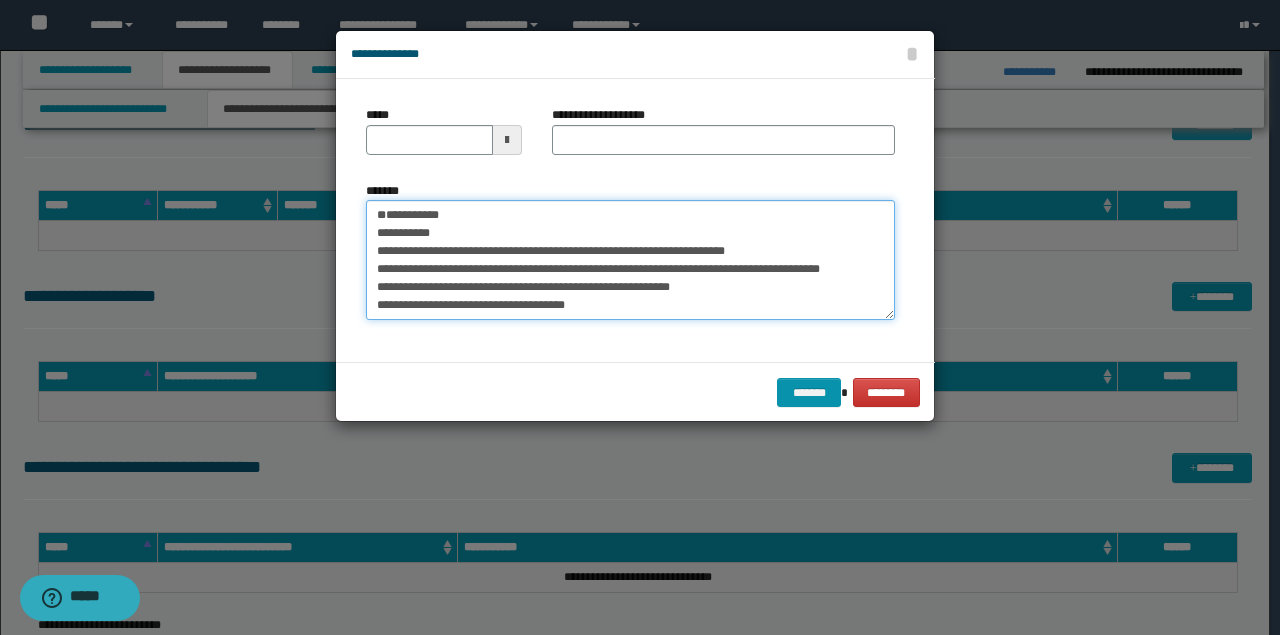 type on "**********" 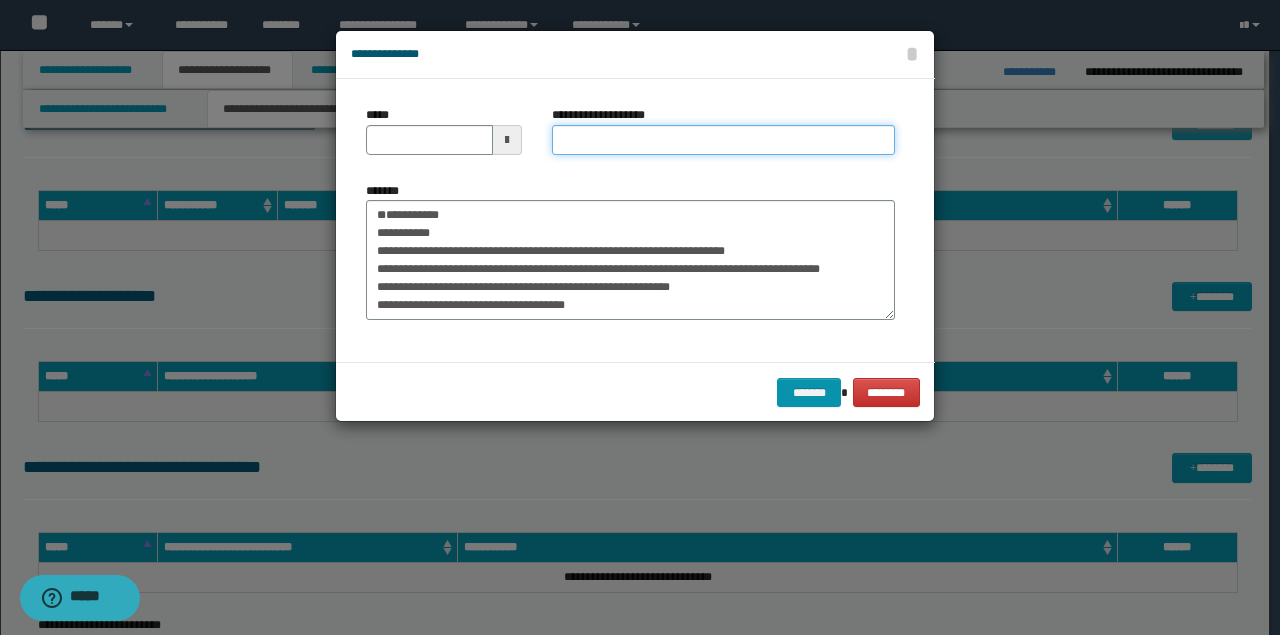drag, startPoint x: 601, startPoint y: 136, endPoint x: 565, endPoint y: 172, distance: 50.91169 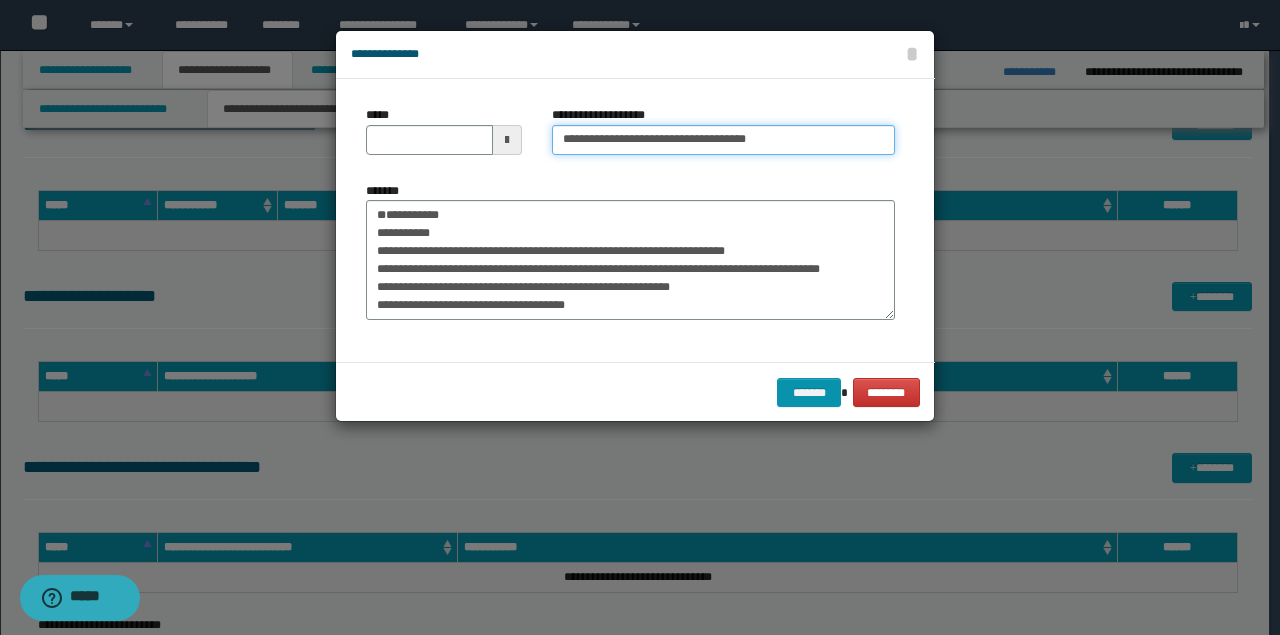 type on "**********" 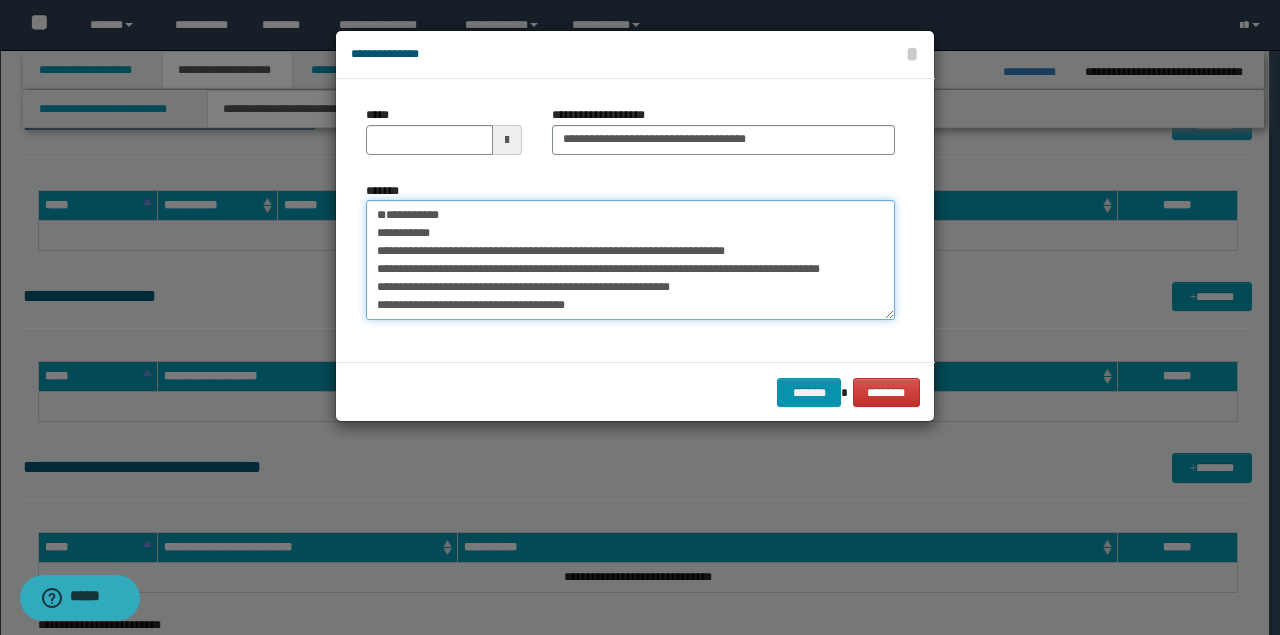 drag, startPoint x: 304, startPoint y: 204, endPoint x: 308, endPoint y: 186, distance: 18.439089 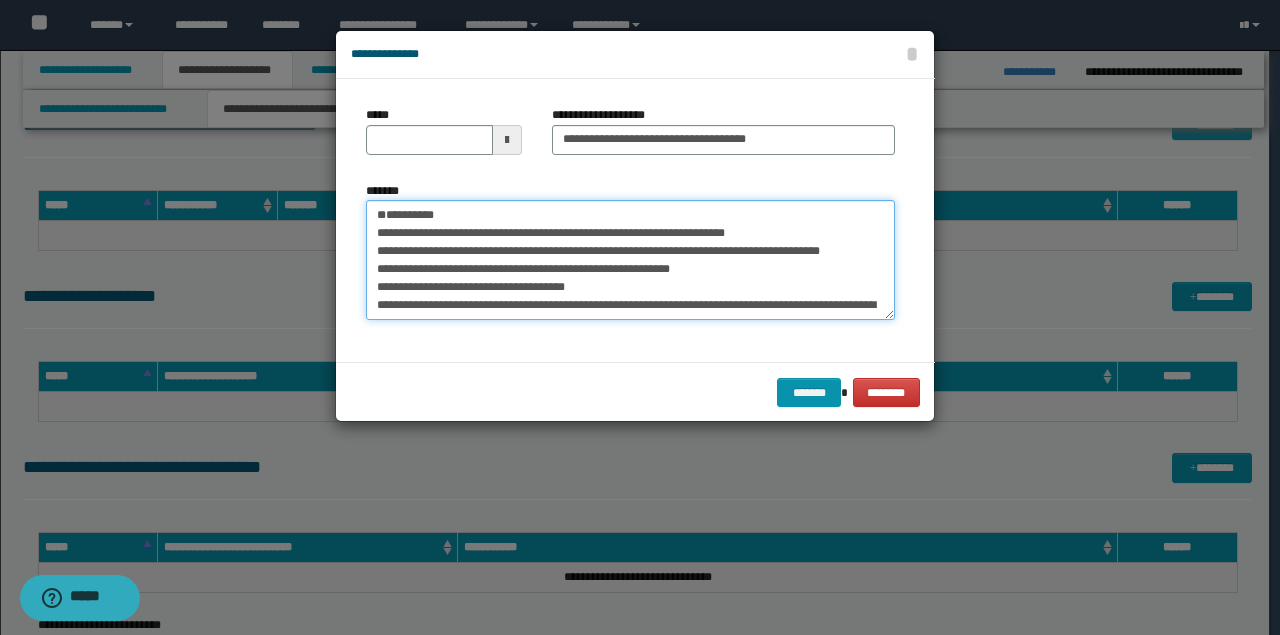 type 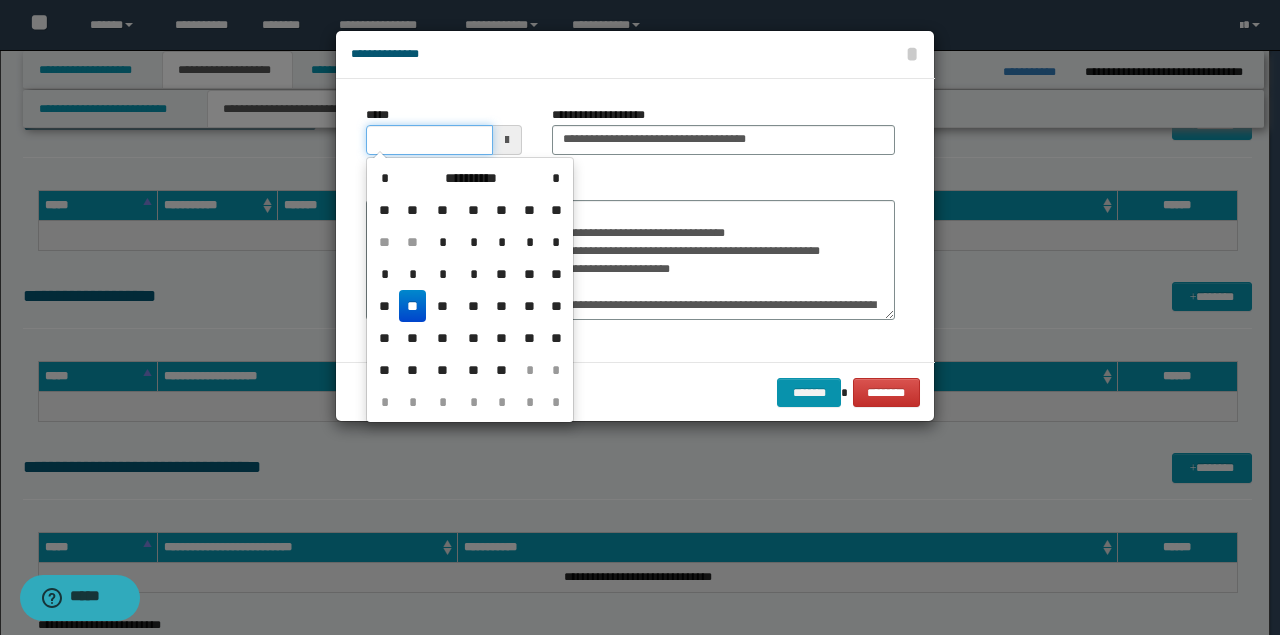 click on "*****" at bounding box center [429, 140] 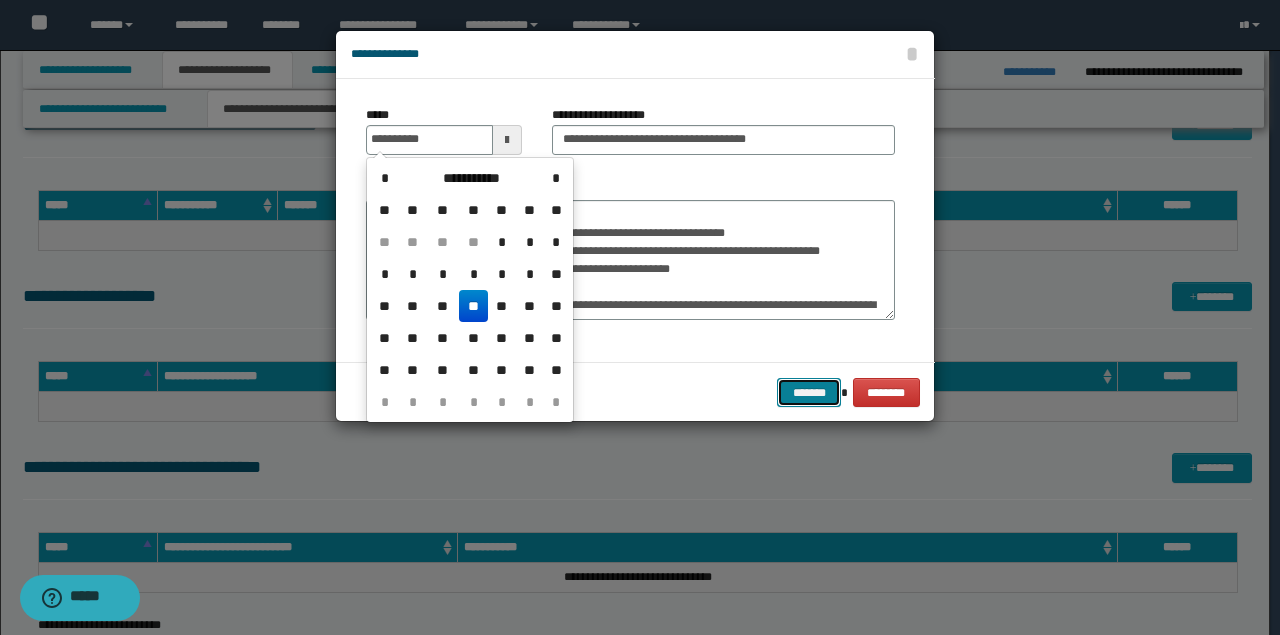 type on "**********" 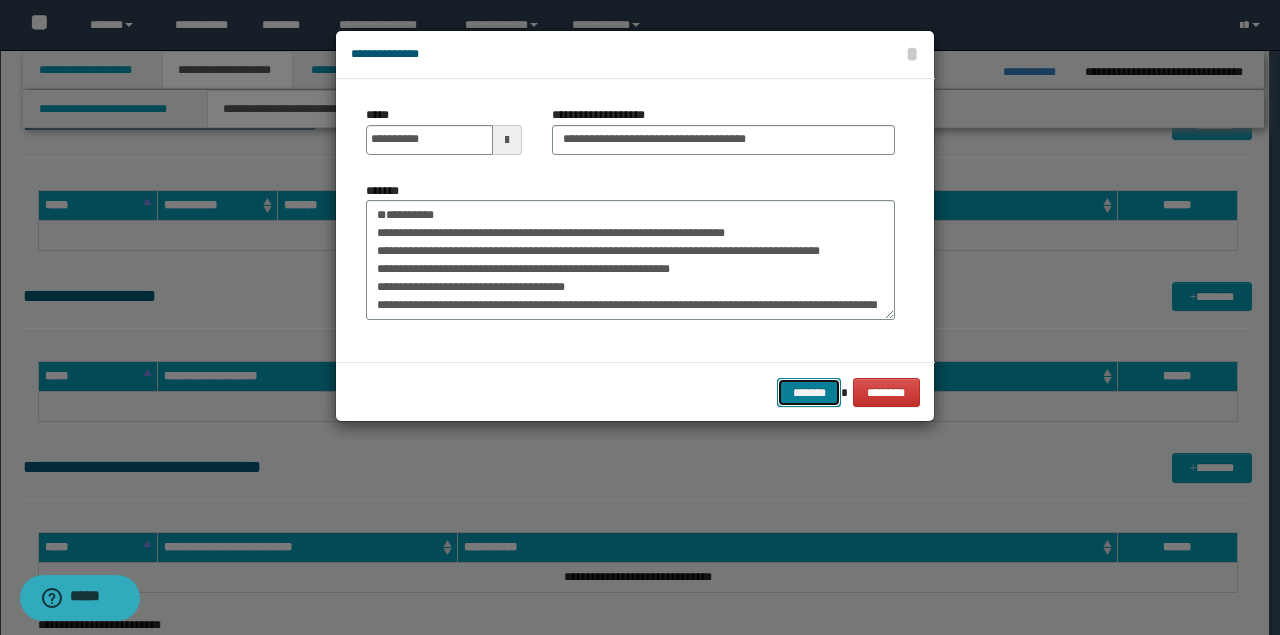 click on "*******" at bounding box center [809, 392] 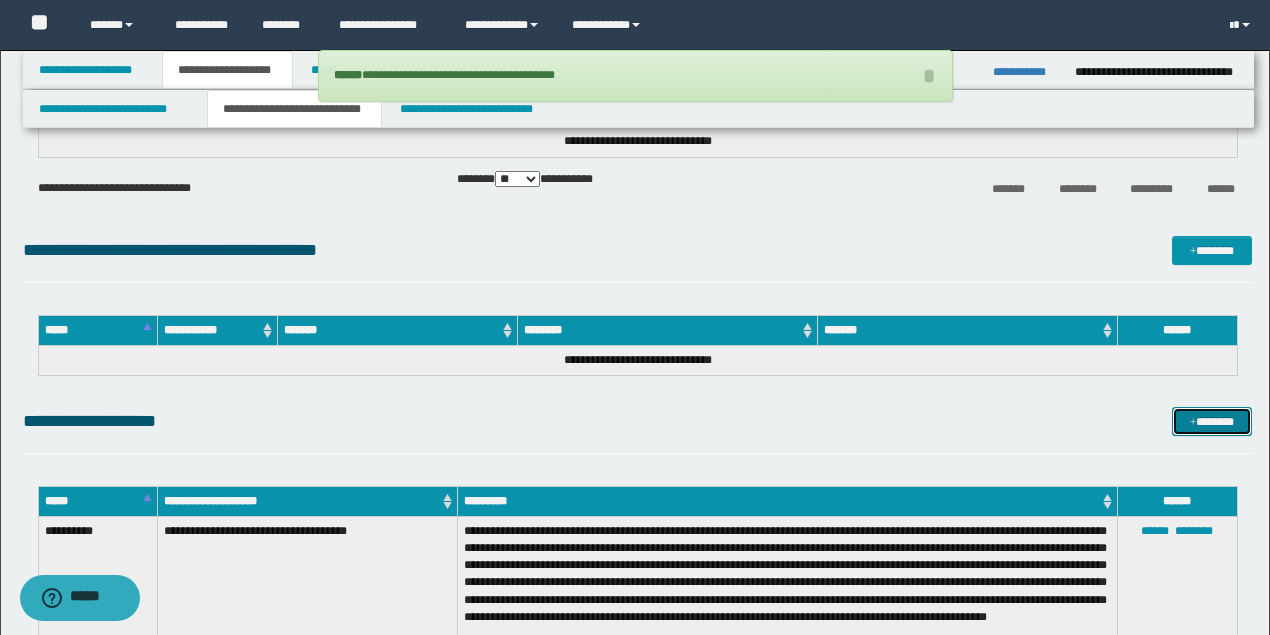scroll, scrollTop: 1333, scrollLeft: 0, axis: vertical 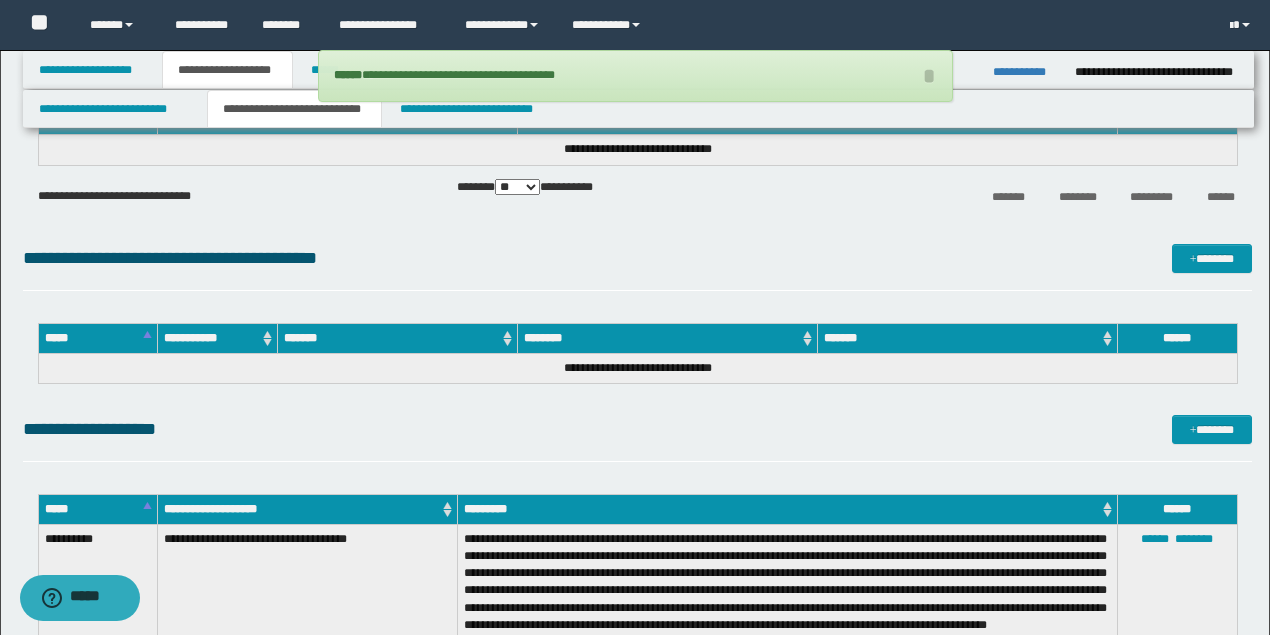 click on "**********" at bounding box center (637, -42) 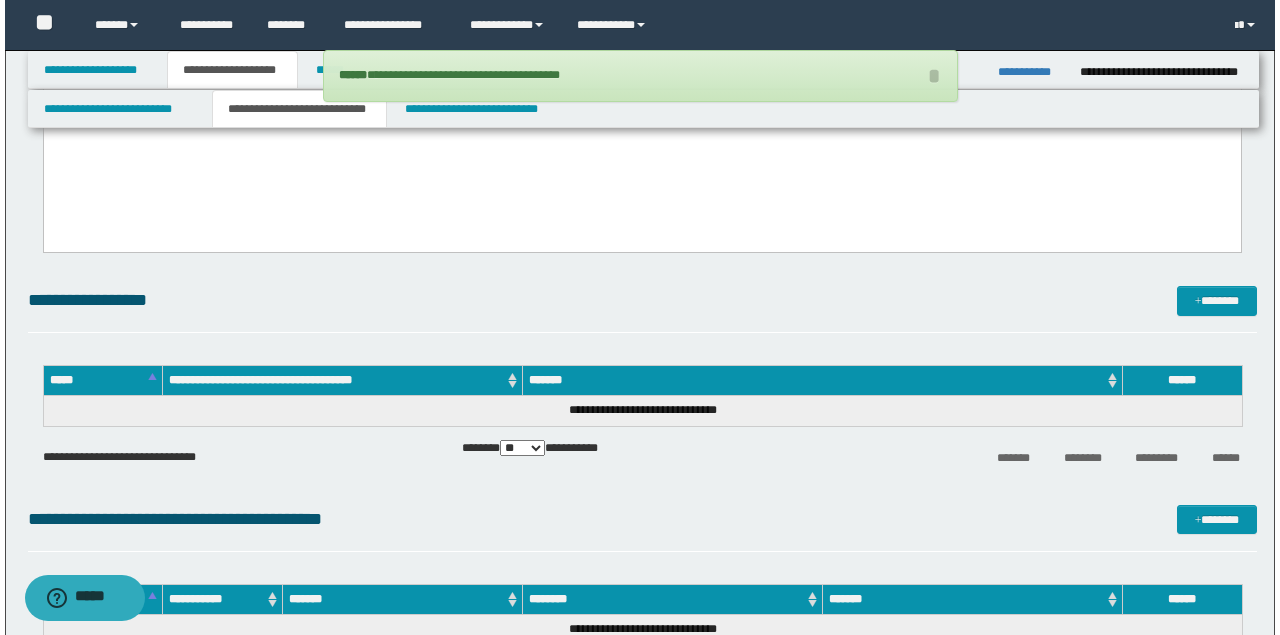 scroll, scrollTop: 1066, scrollLeft: 0, axis: vertical 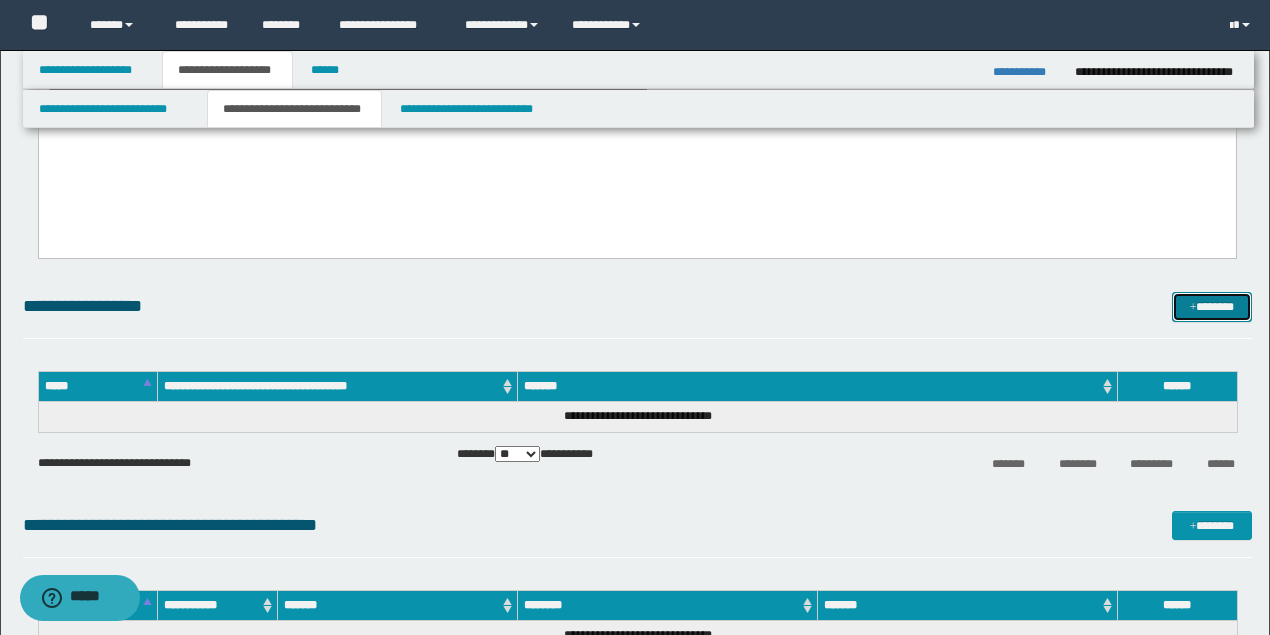click on "*******" at bounding box center (1211, 306) 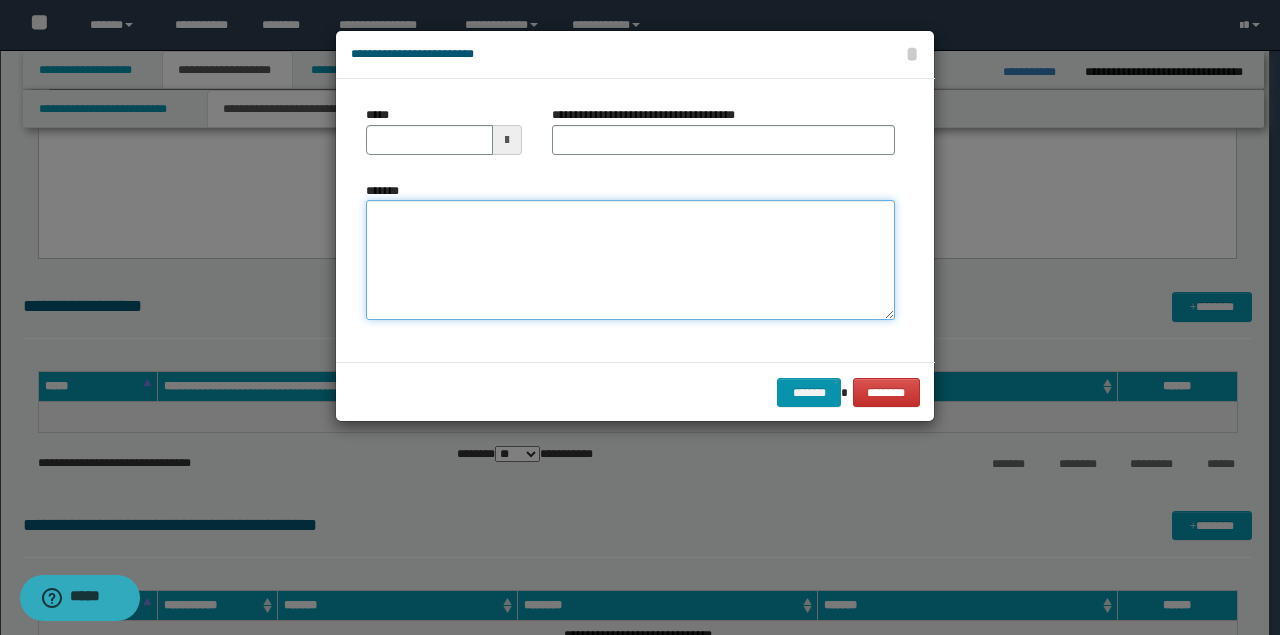 click on "*******" at bounding box center (630, 260) 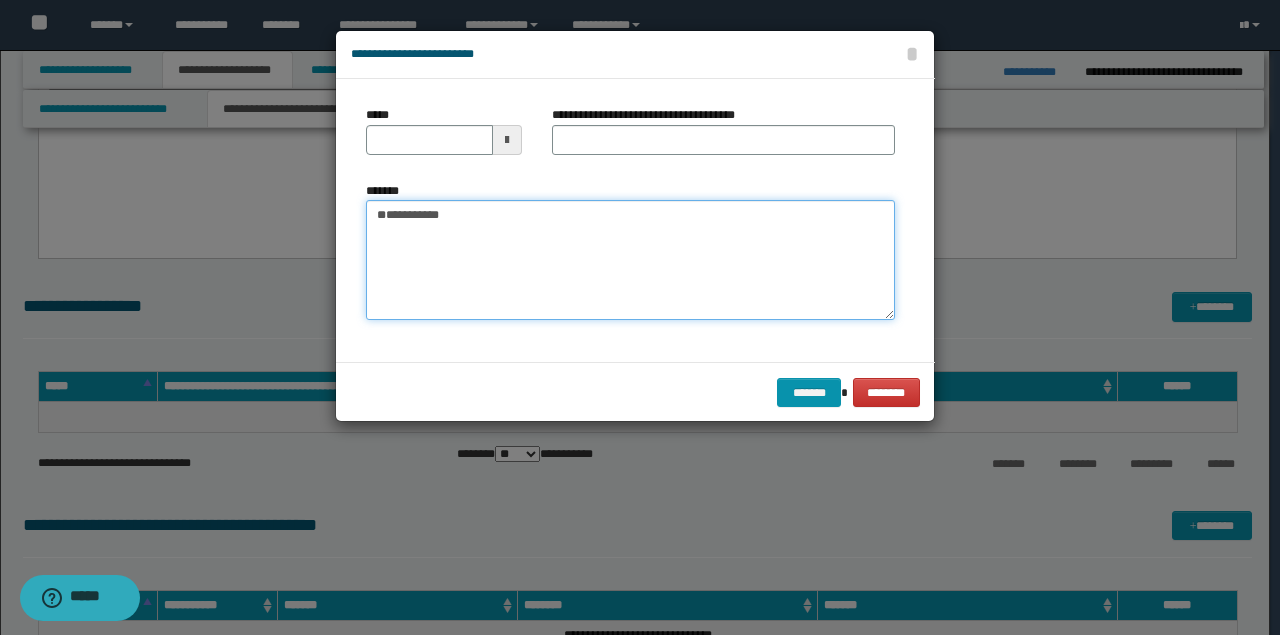 drag, startPoint x: 466, startPoint y: 216, endPoint x: 89, endPoint y: 215, distance: 377.0013 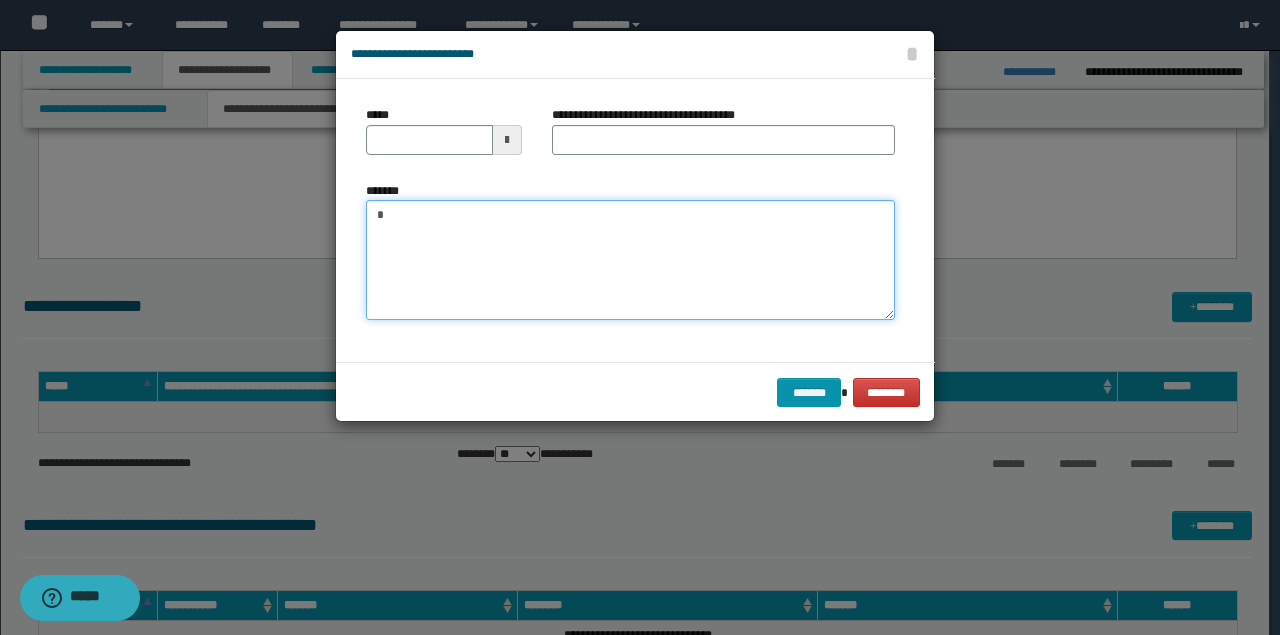 paste on "**********" 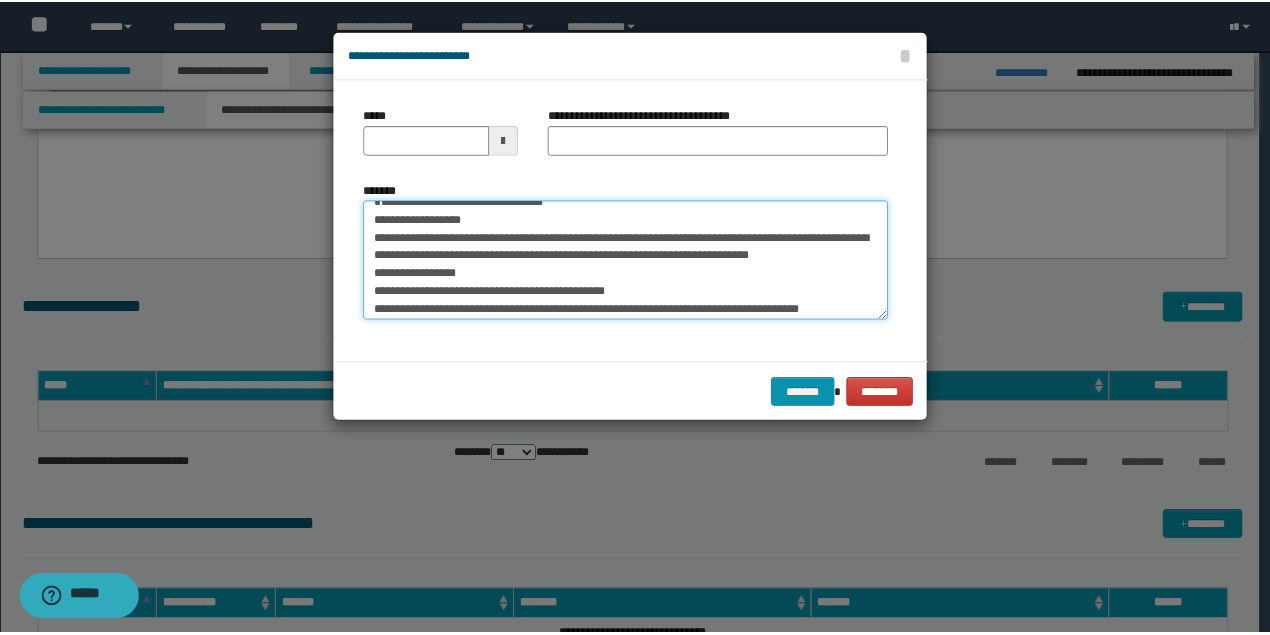 scroll, scrollTop: 0, scrollLeft: 0, axis: both 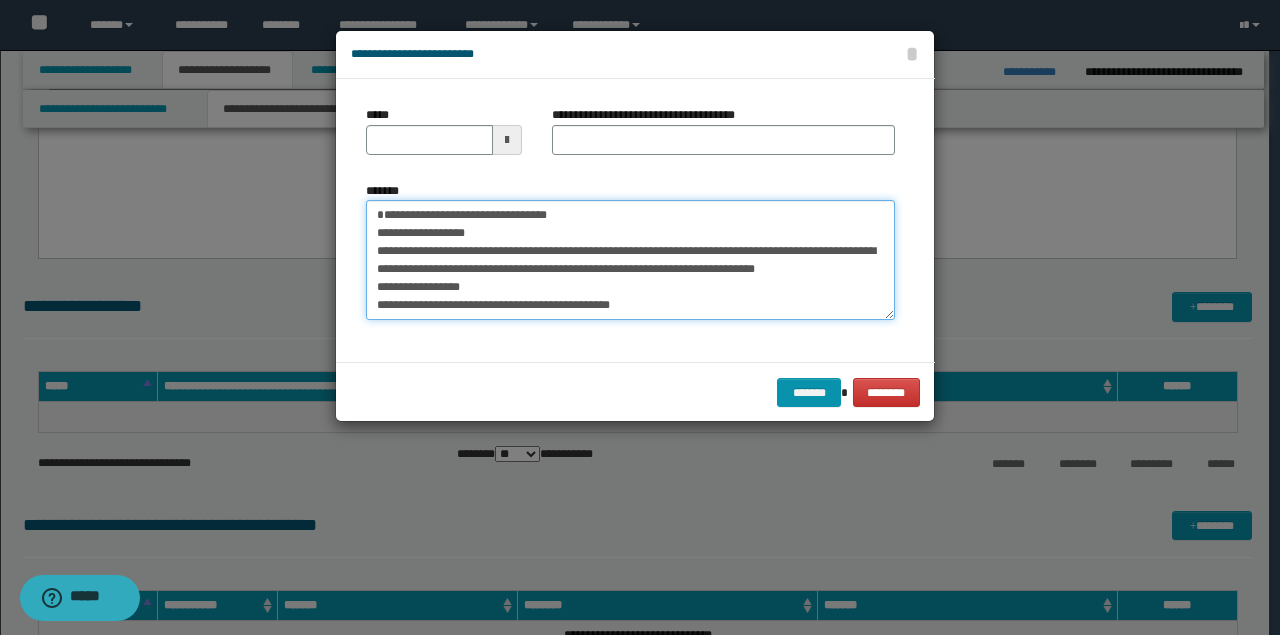 click on "**********" at bounding box center (630, 259) 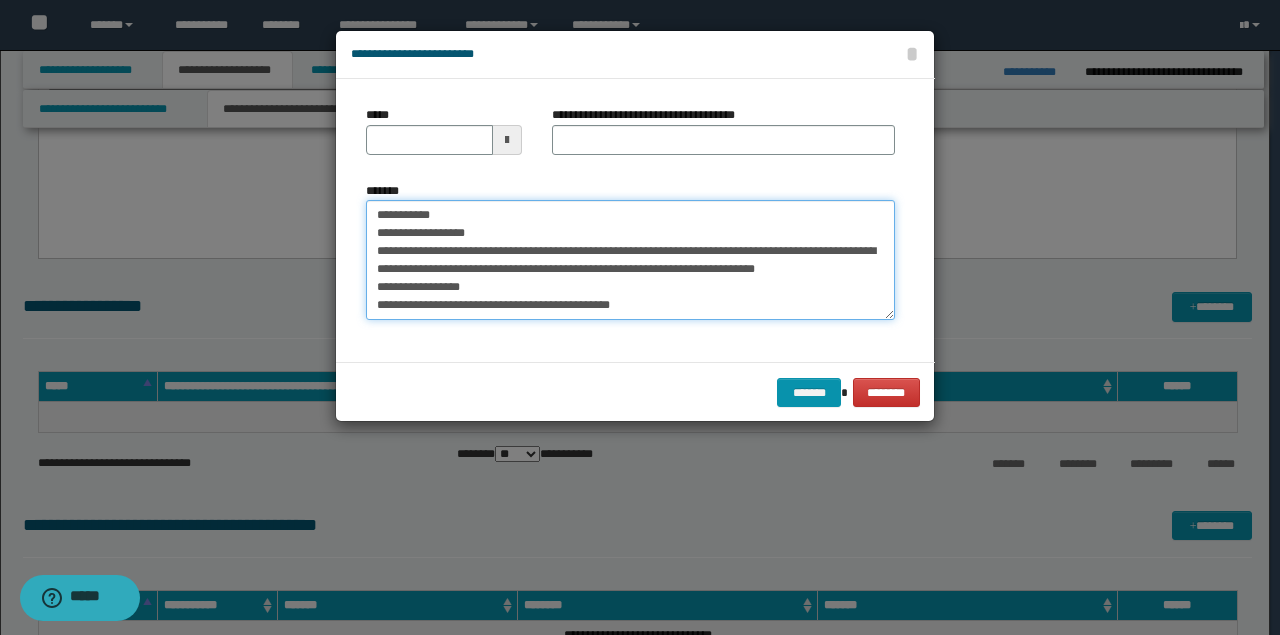type on "**********" 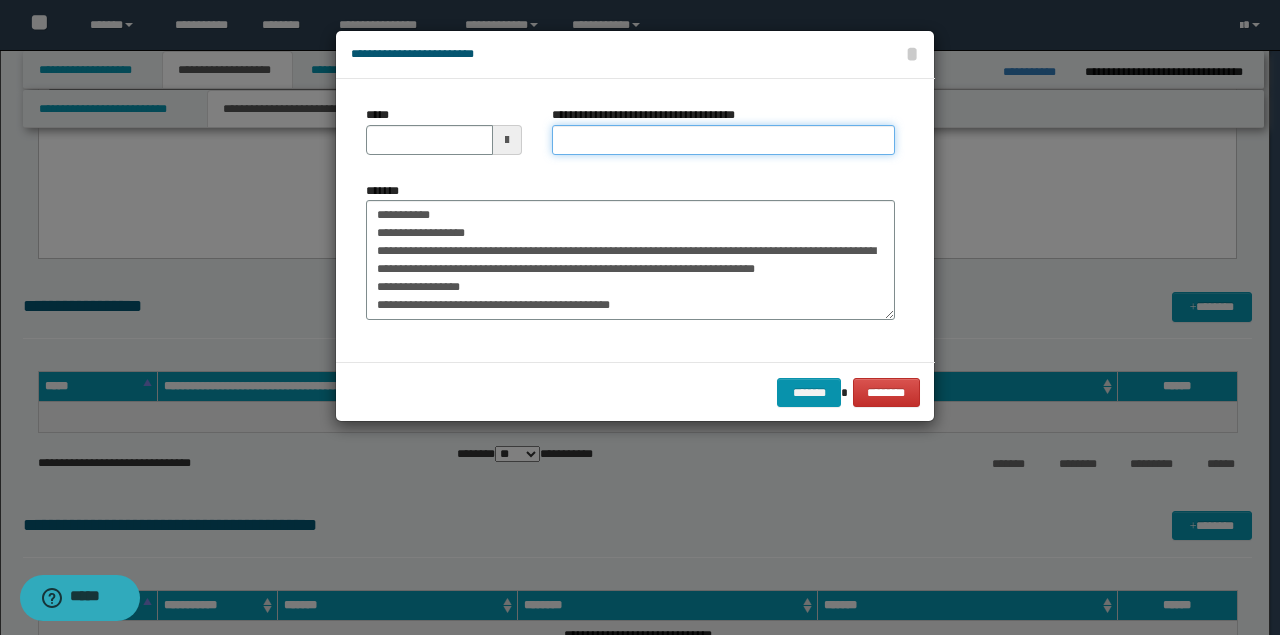 click on "**********" at bounding box center [723, 140] 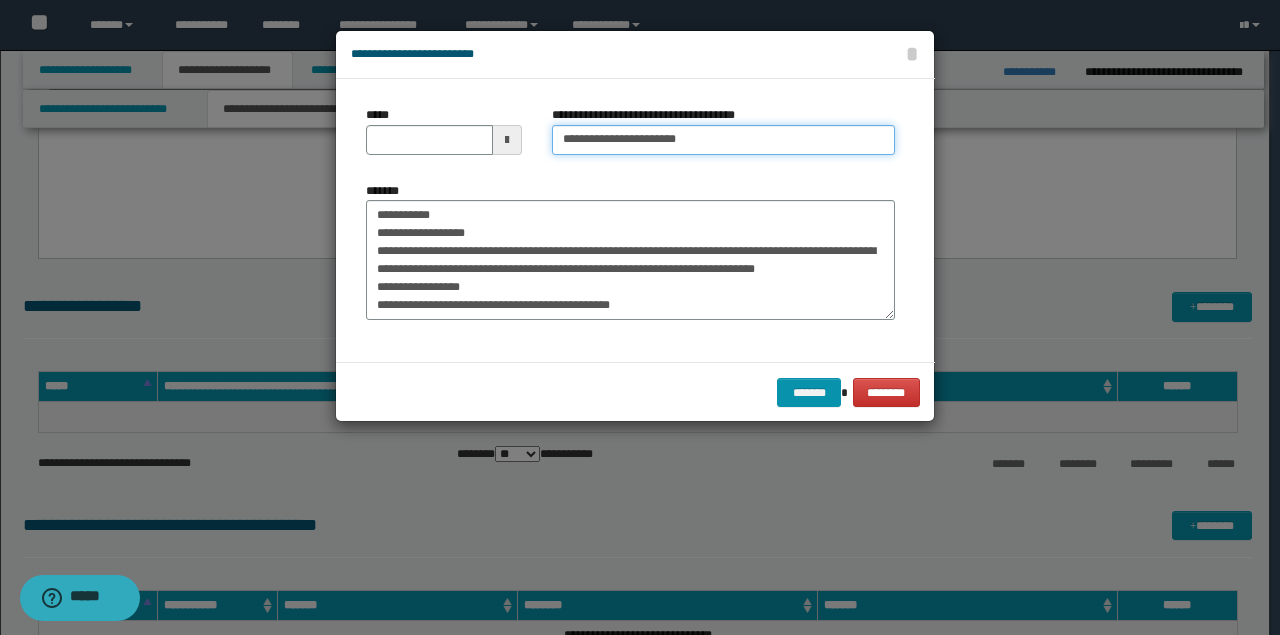 type on "**********" 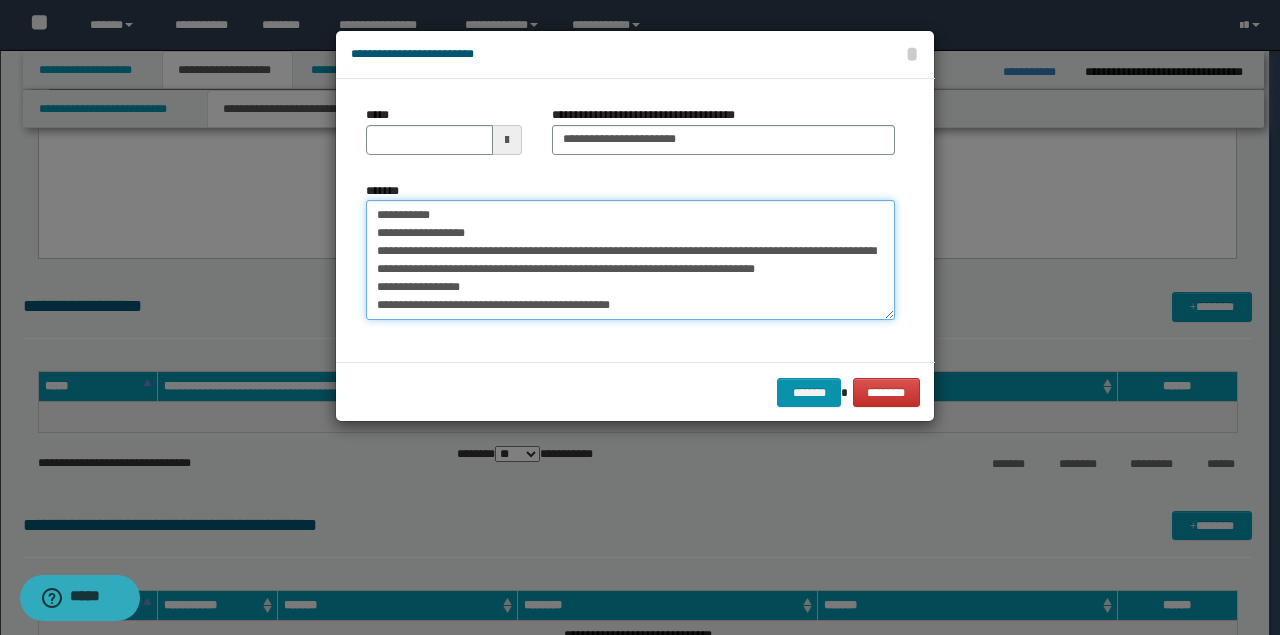 drag, startPoint x: 488, startPoint y: 208, endPoint x: 338, endPoint y: 164, distance: 156.32019 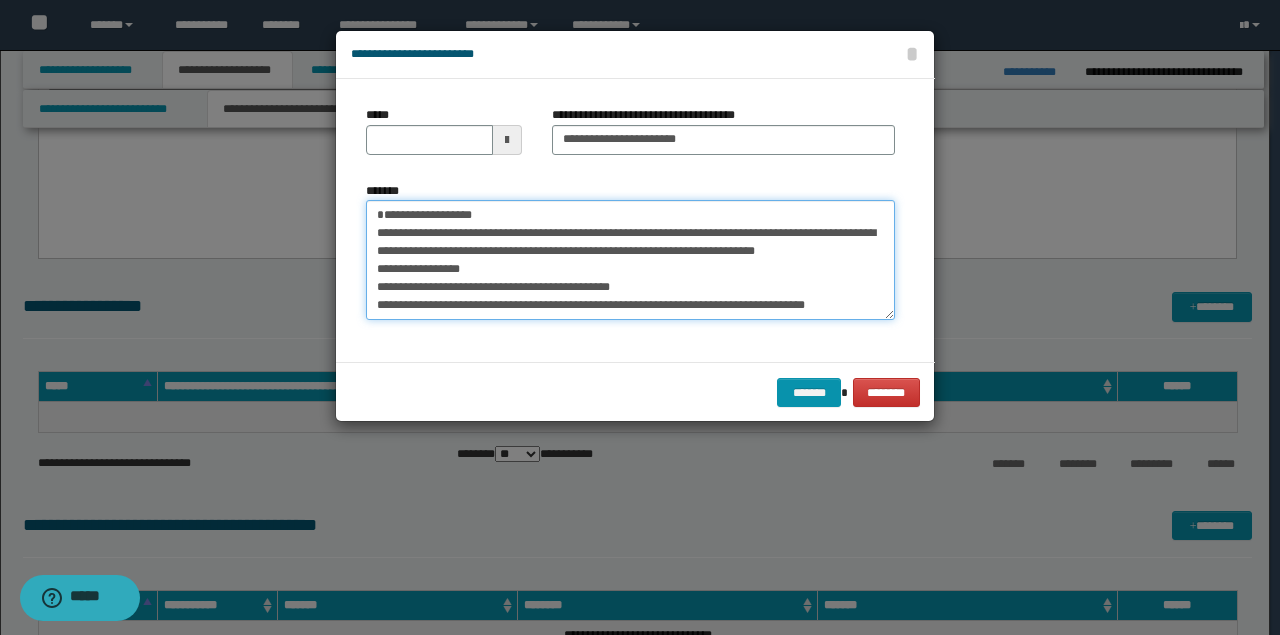 type 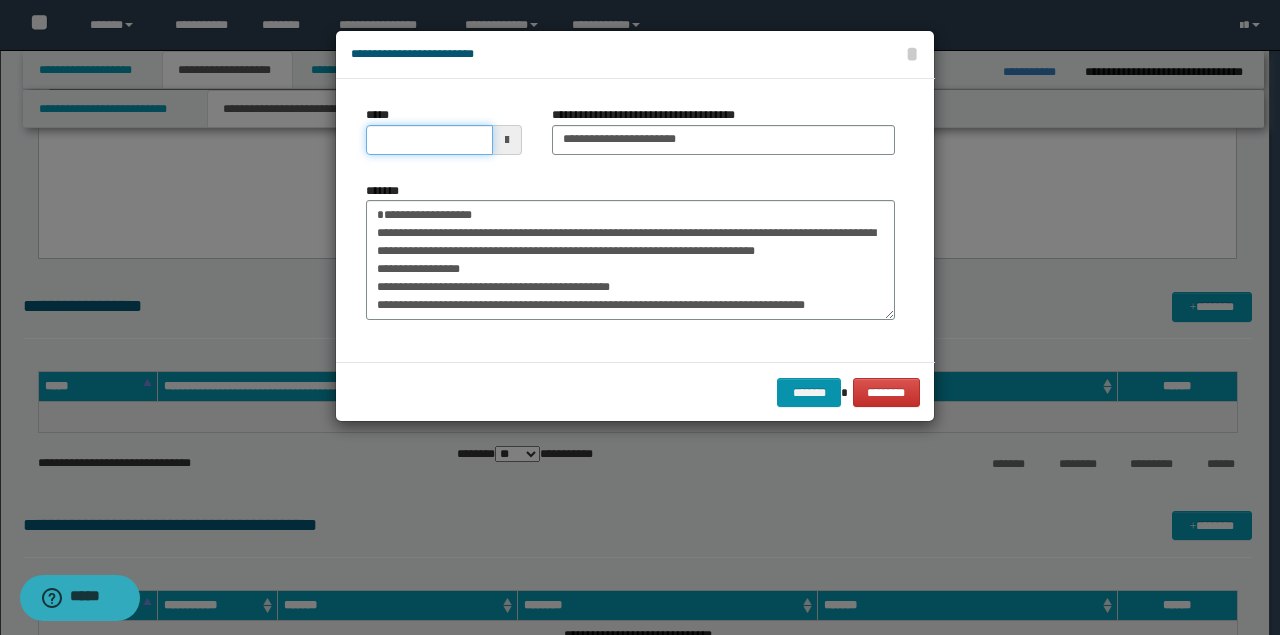 click on "*****" at bounding box center (429, 140) 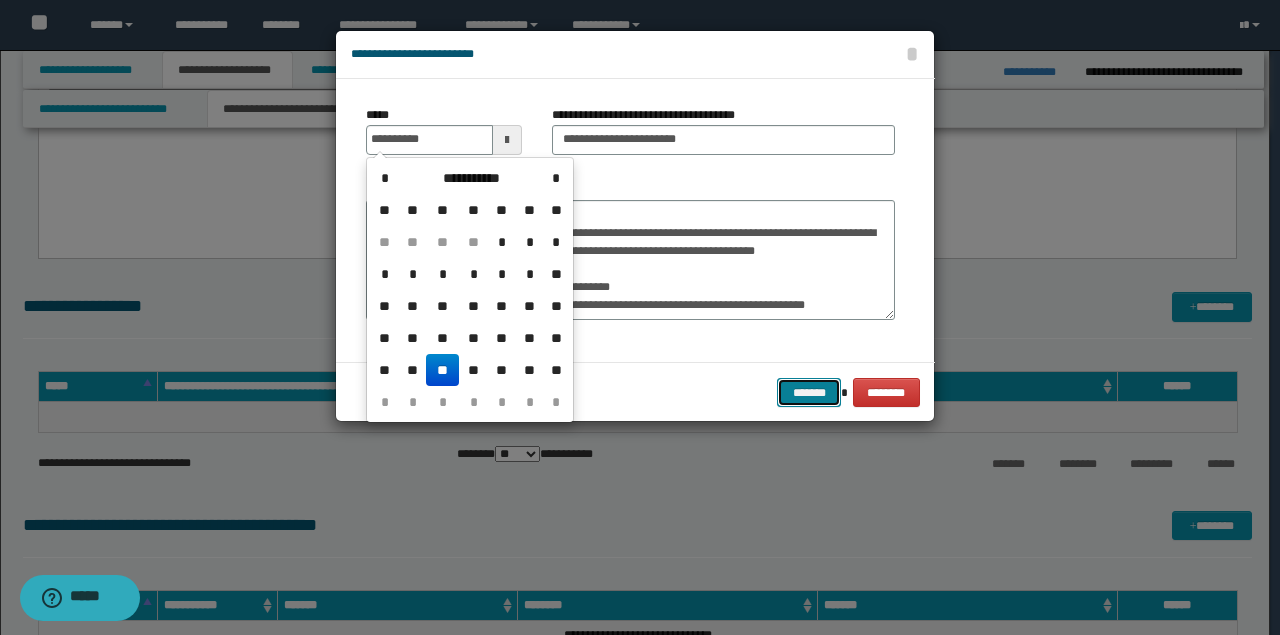 type on "**********" 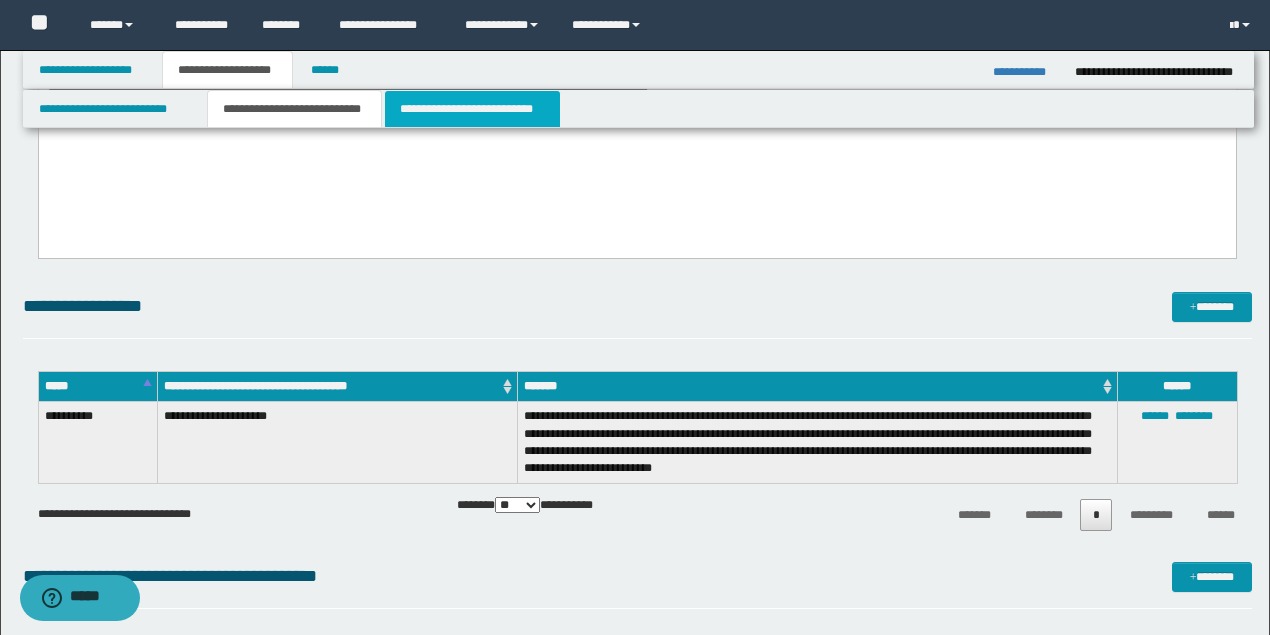 click on "**********" at bounding box center [472, 109] 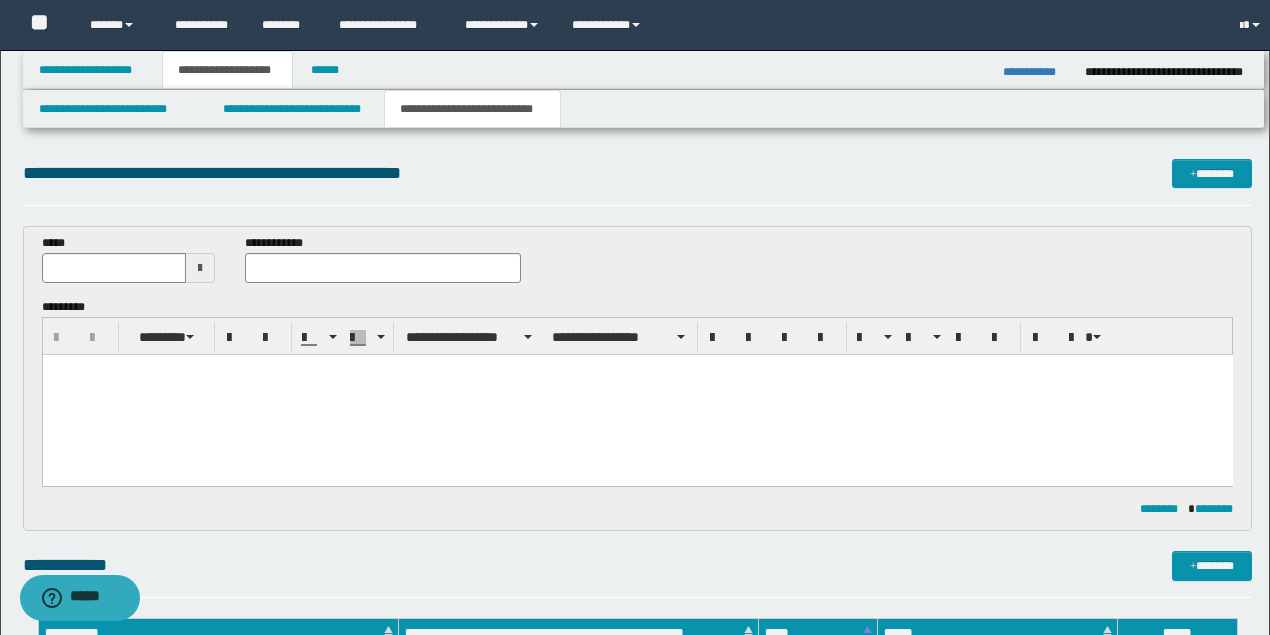 scroll, scrollTop: 0, scrollLeft: 0, axis: both 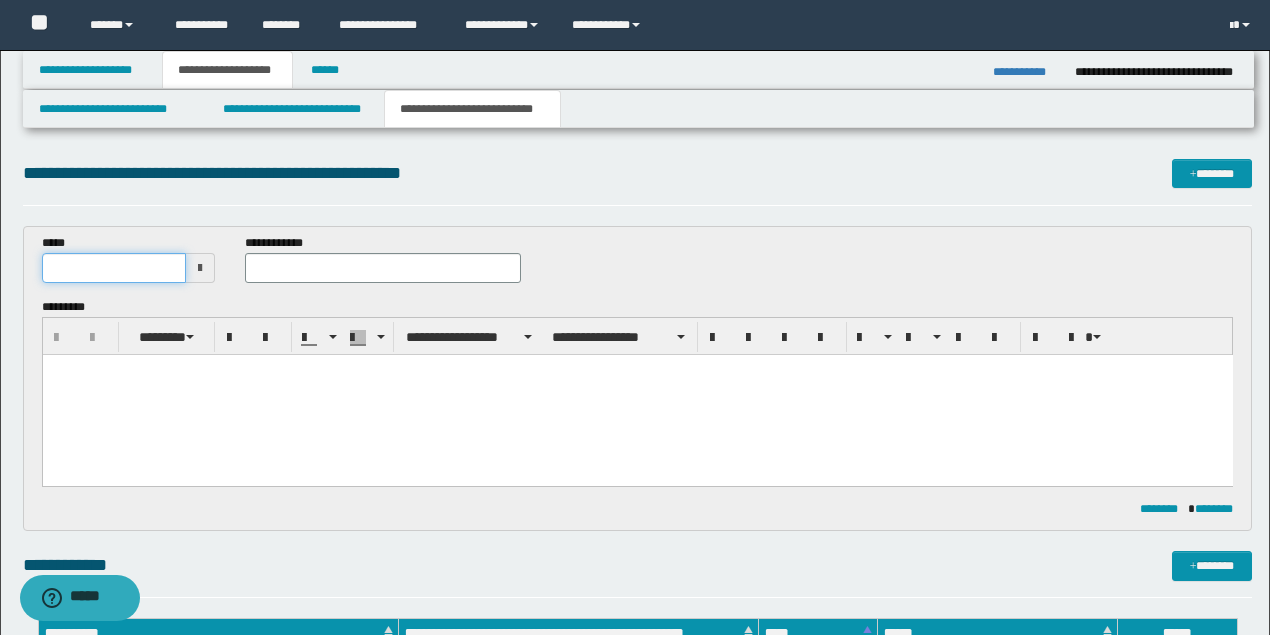 click at bounding box center [114, 268] 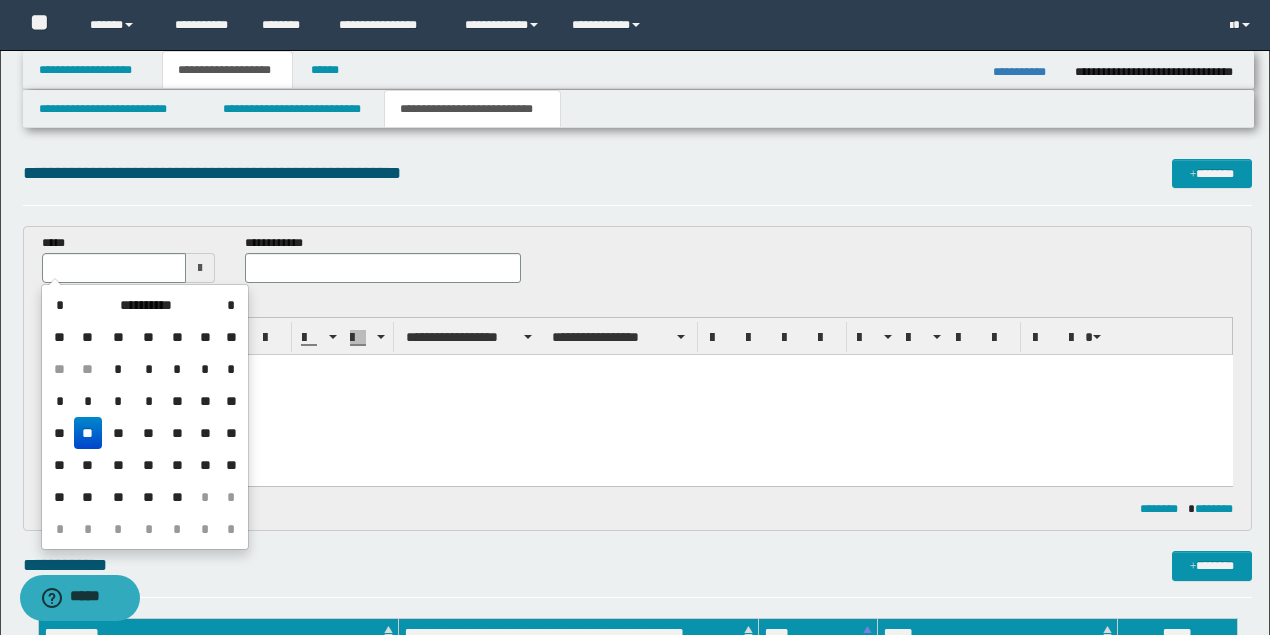 click on "**" at bounding box center (149, 497) 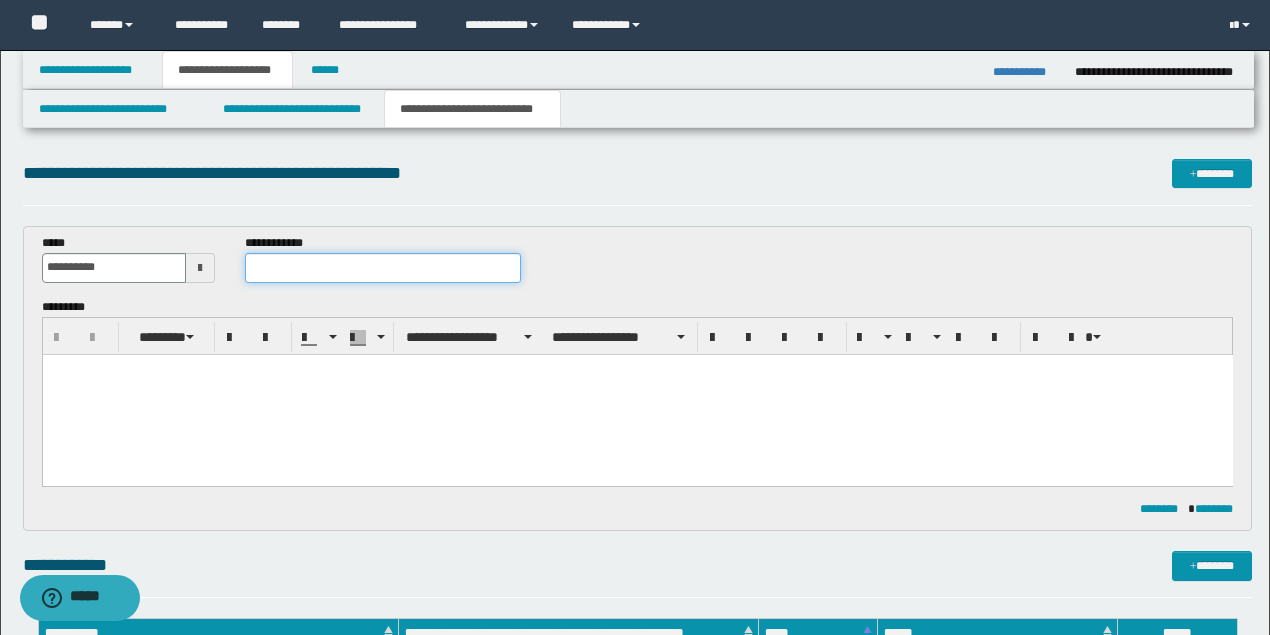 click at bounding box center [382, 268] 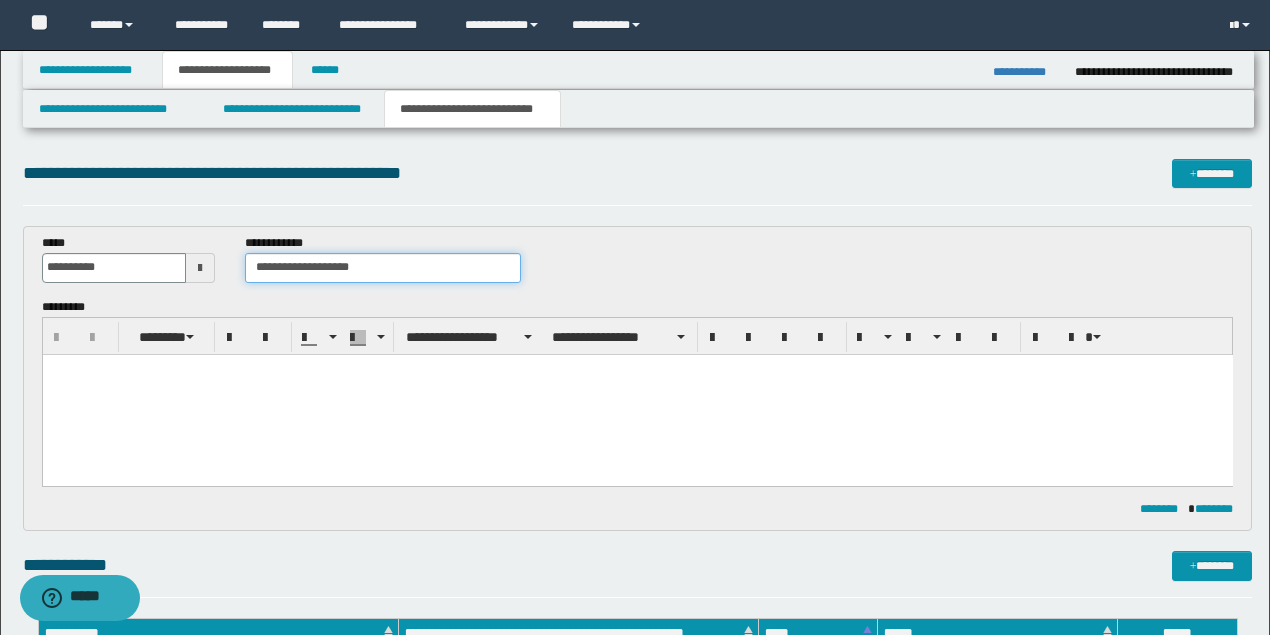 type on "**********" 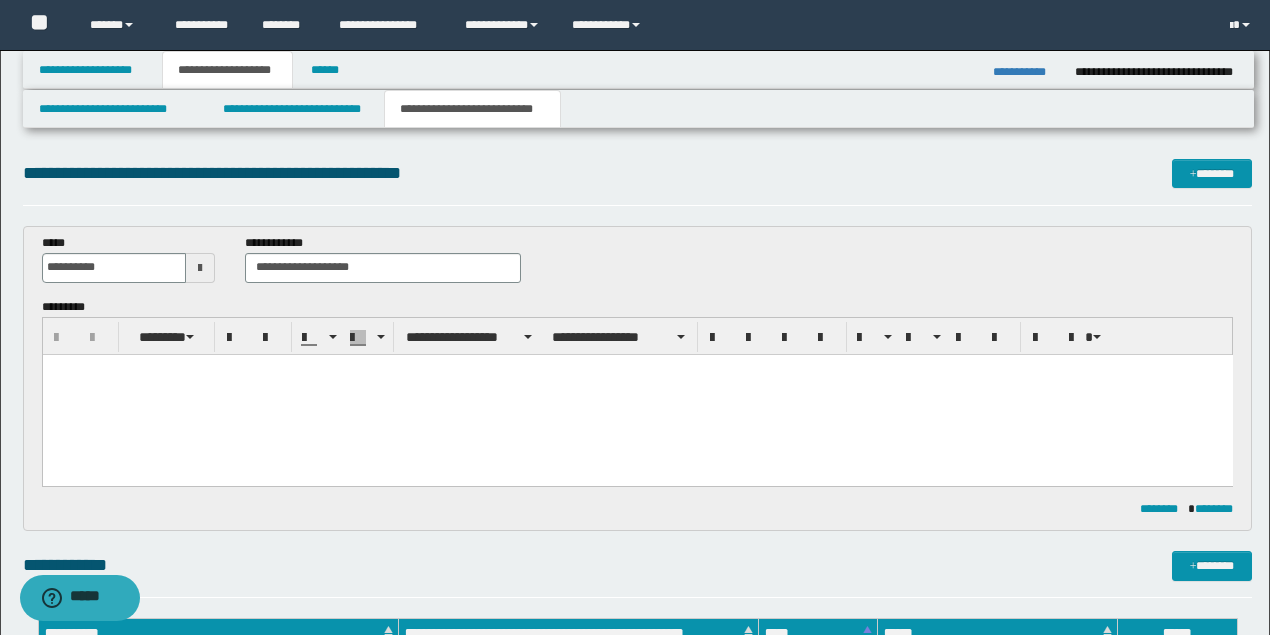 click at bounding box center (637, 394) 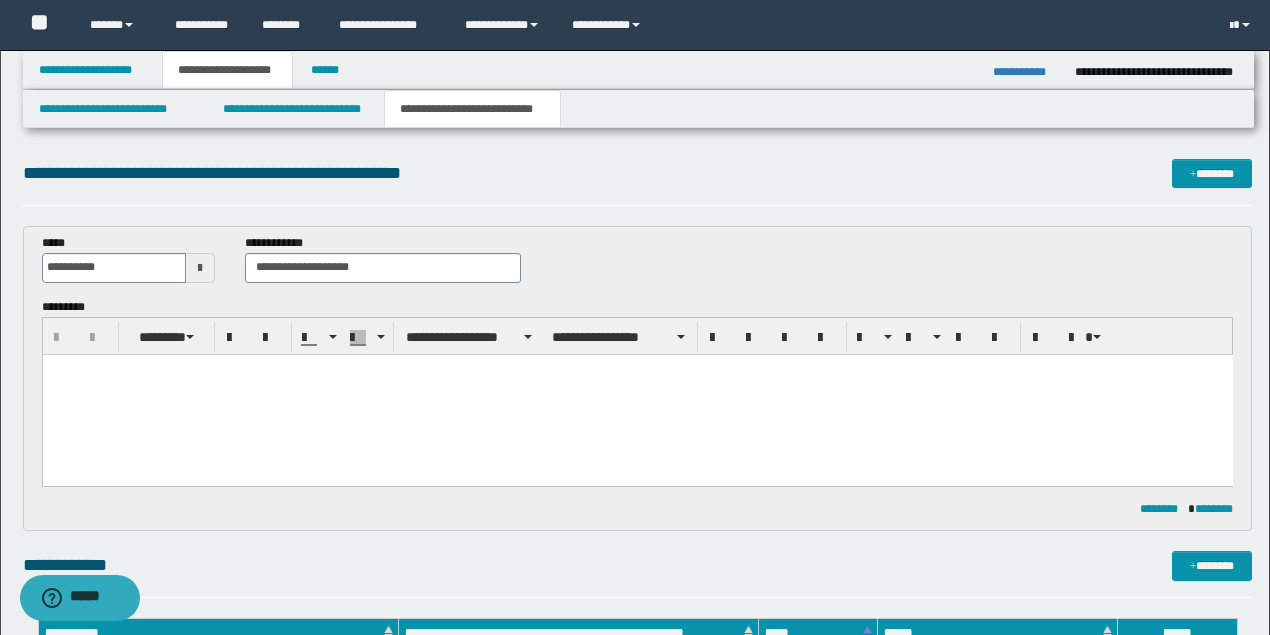 click at bounding box center [637, 394] 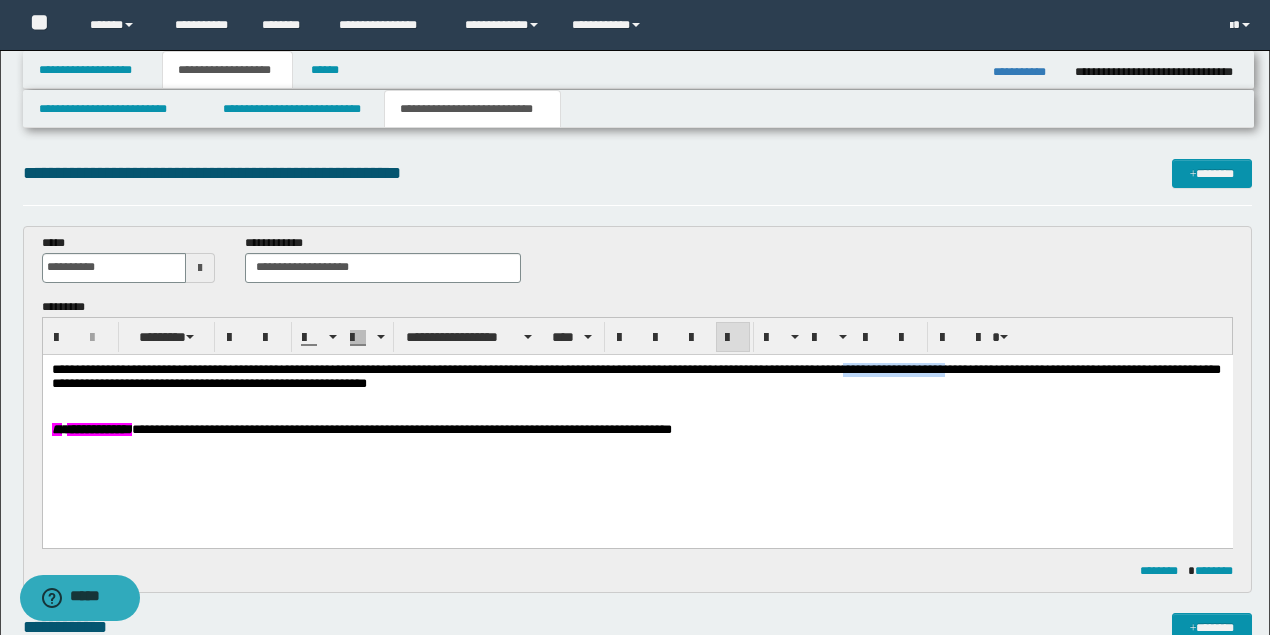 drag, startPoint x: 1027, startPoint y: 370, endPoint x: 911, endPoint y: 363, distance: 116.21101 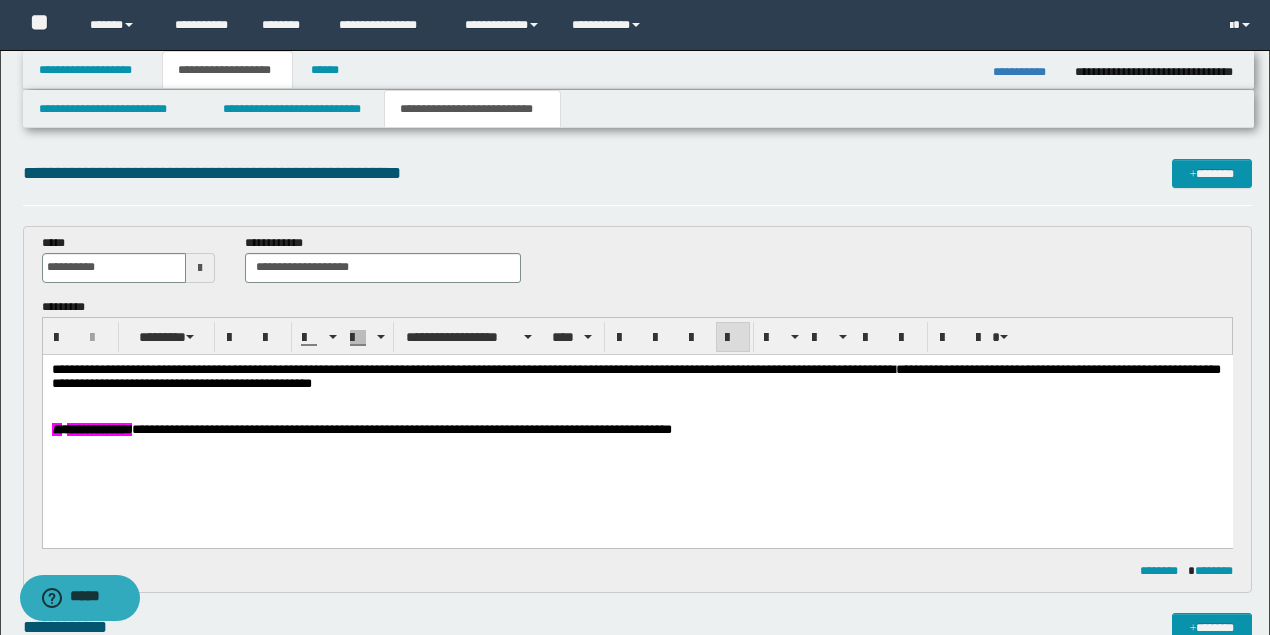 click at bounding box center (637, 412) 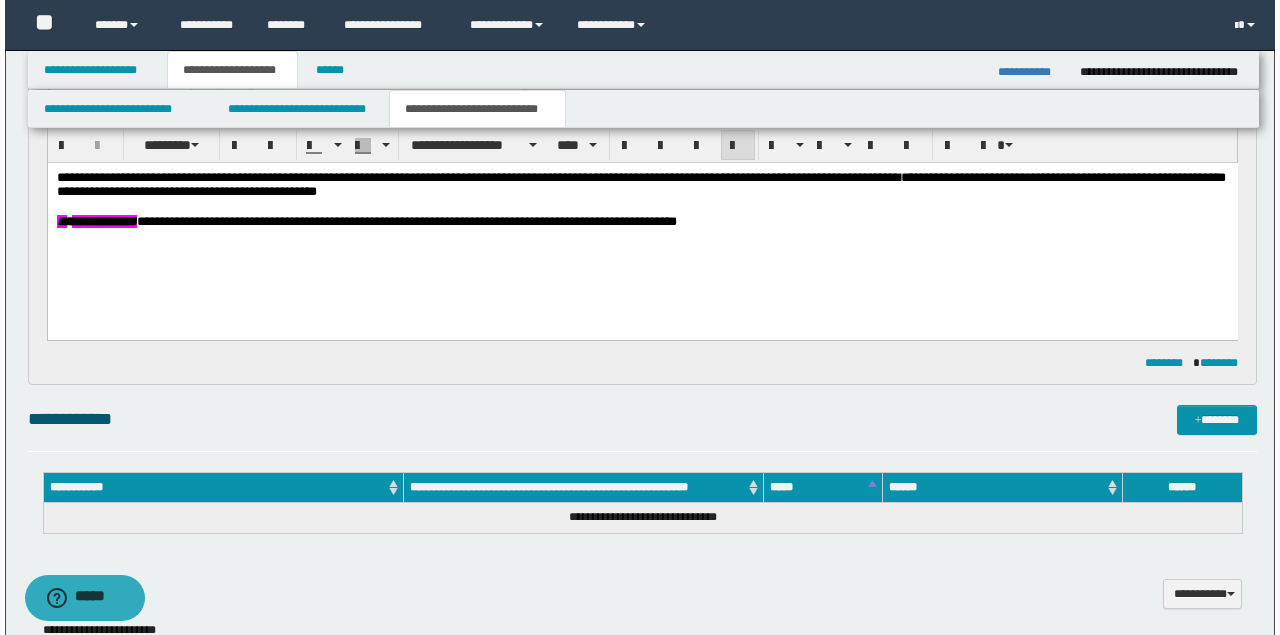scroll, scrollTop: 200, scrollLeft: 0, axis: vertical 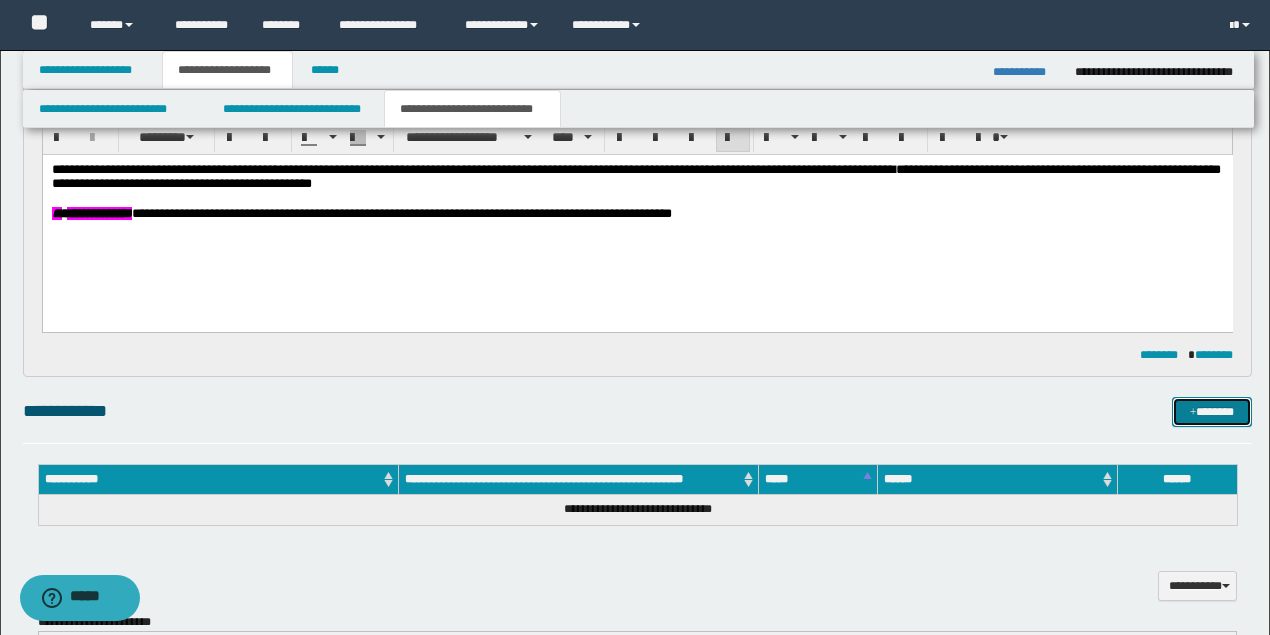 click on "*******" at bounding box center (1211, 411) 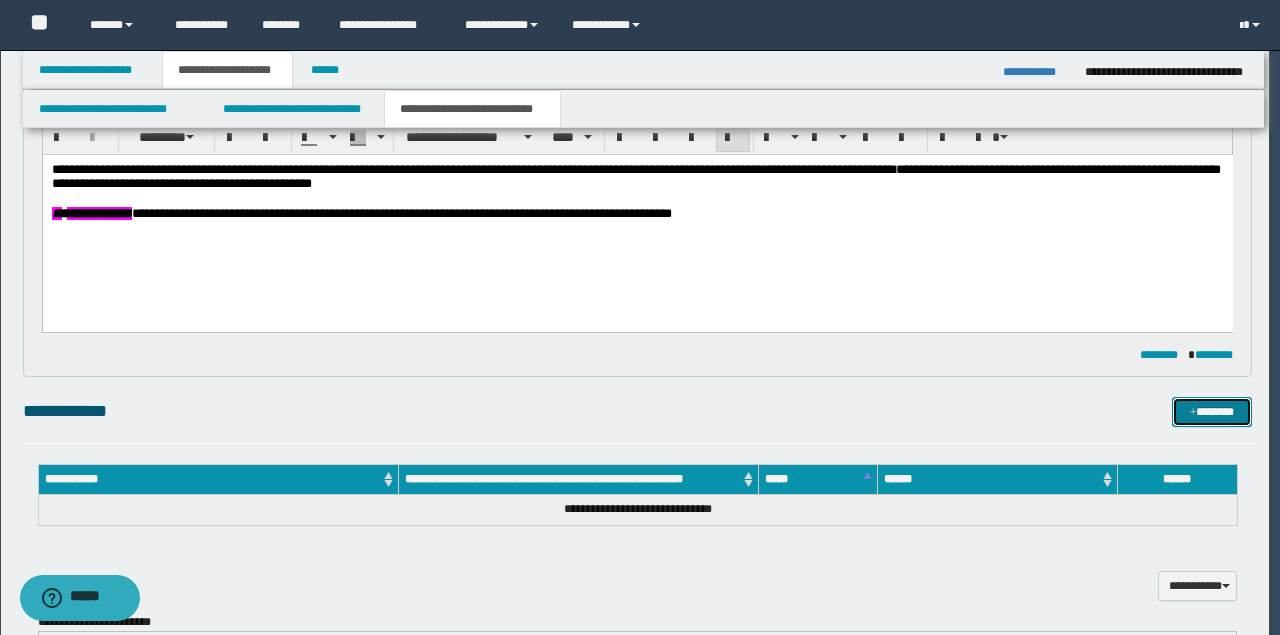 type 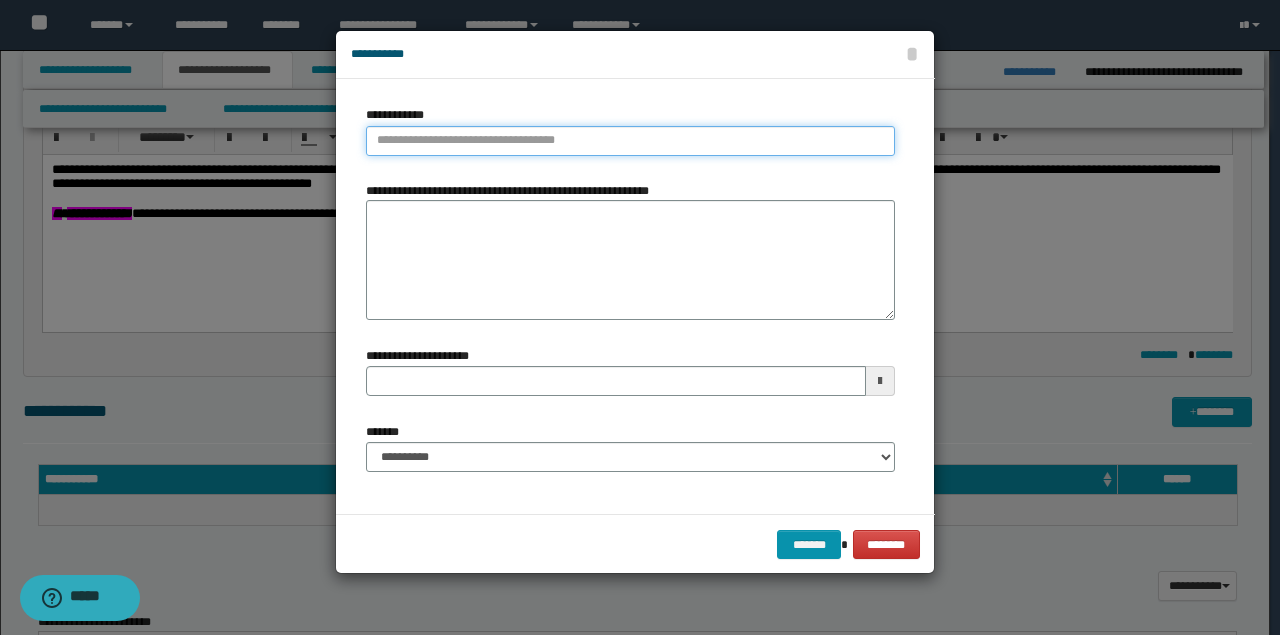 click on "**********" at bounding box center (630, 141) 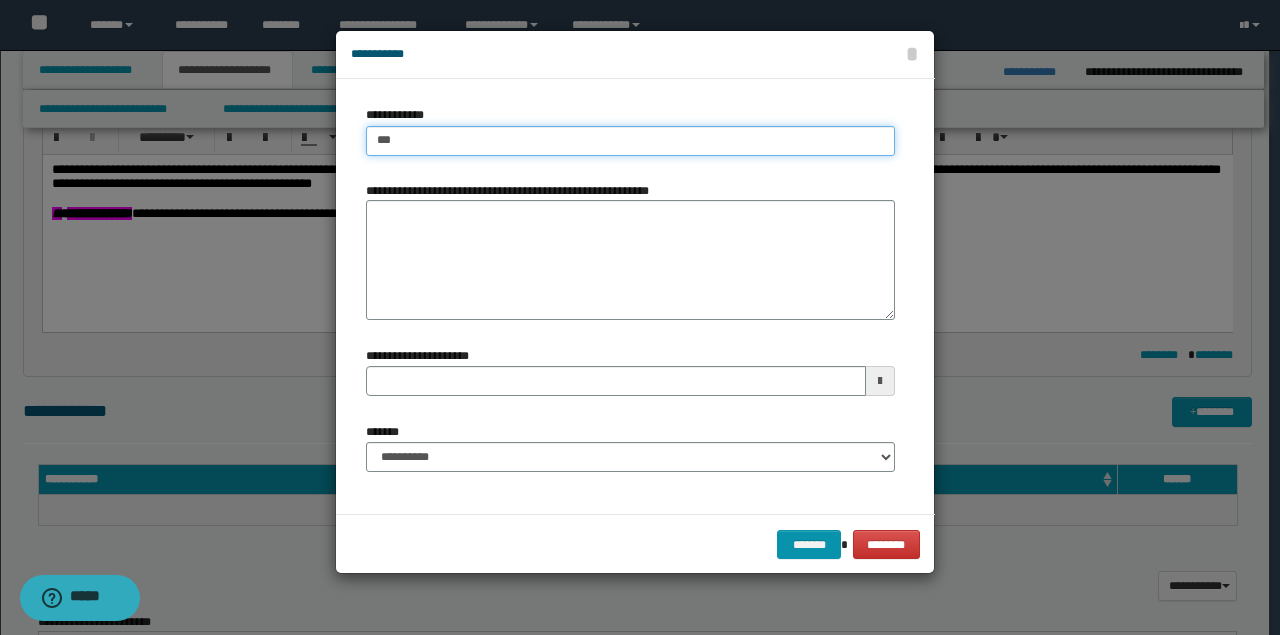 type on "****" 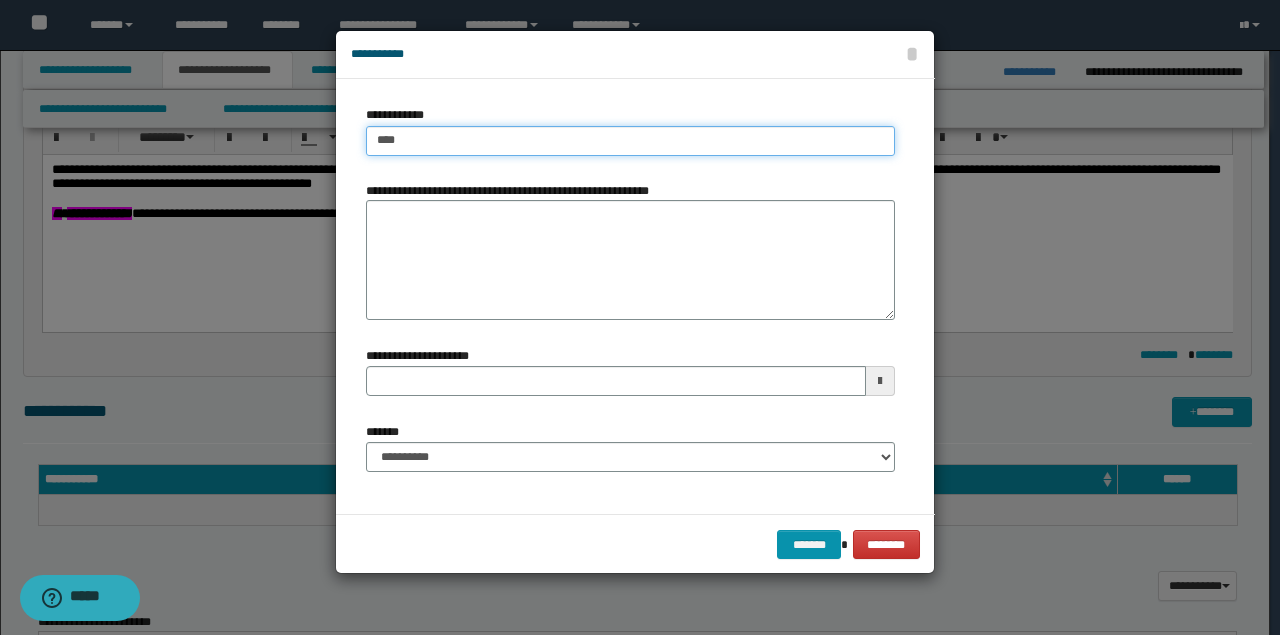 type on "****" 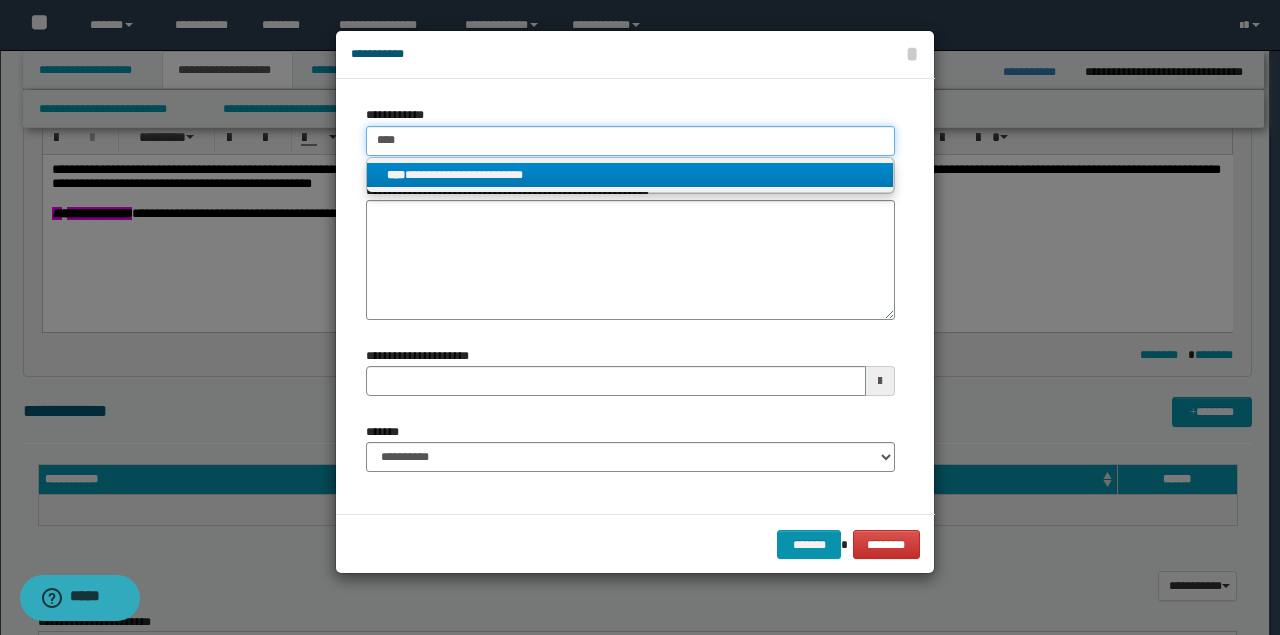 type on "****" 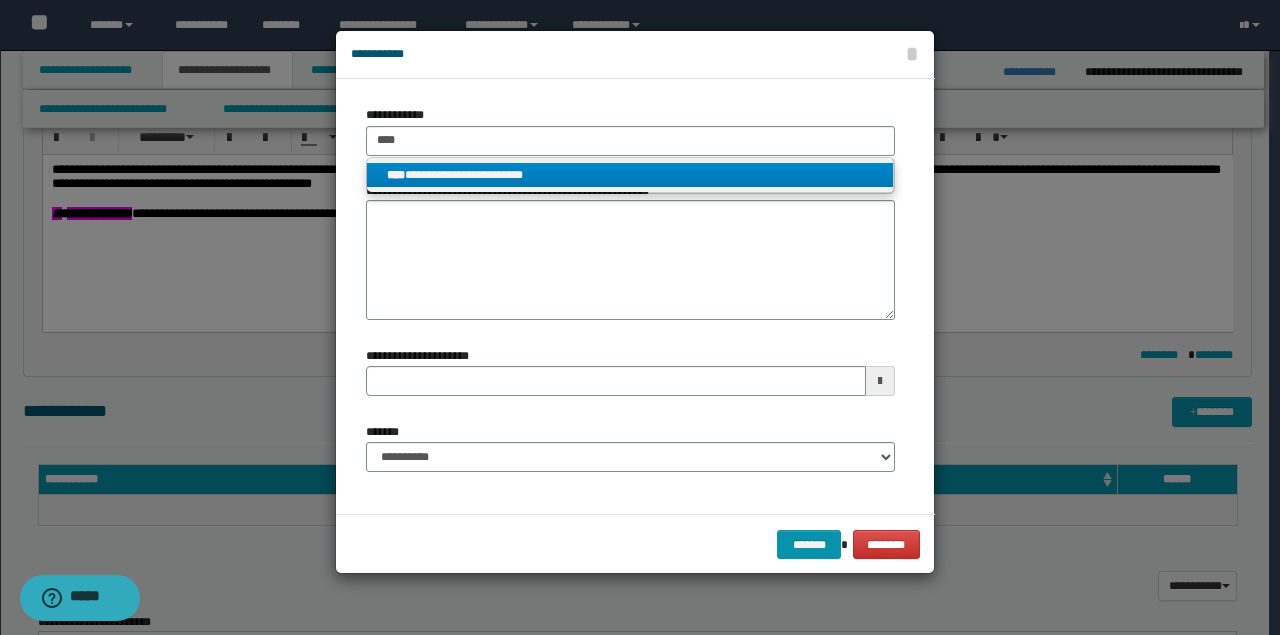 click on "**********" at bounding box center [630, 175] 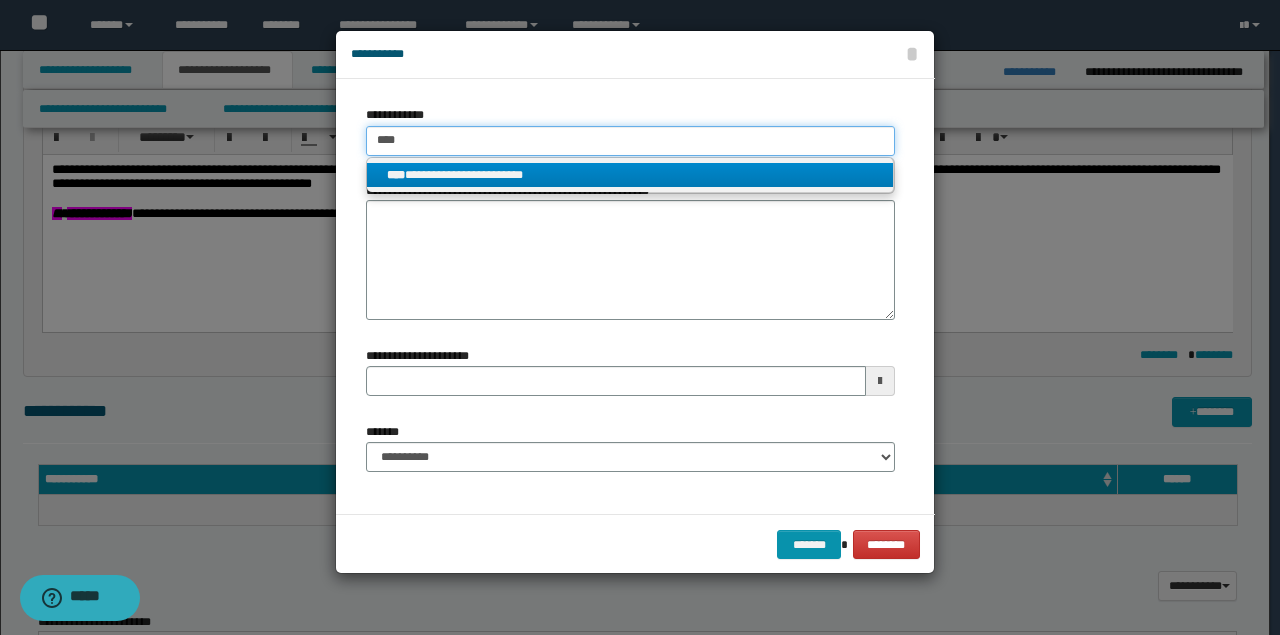 type 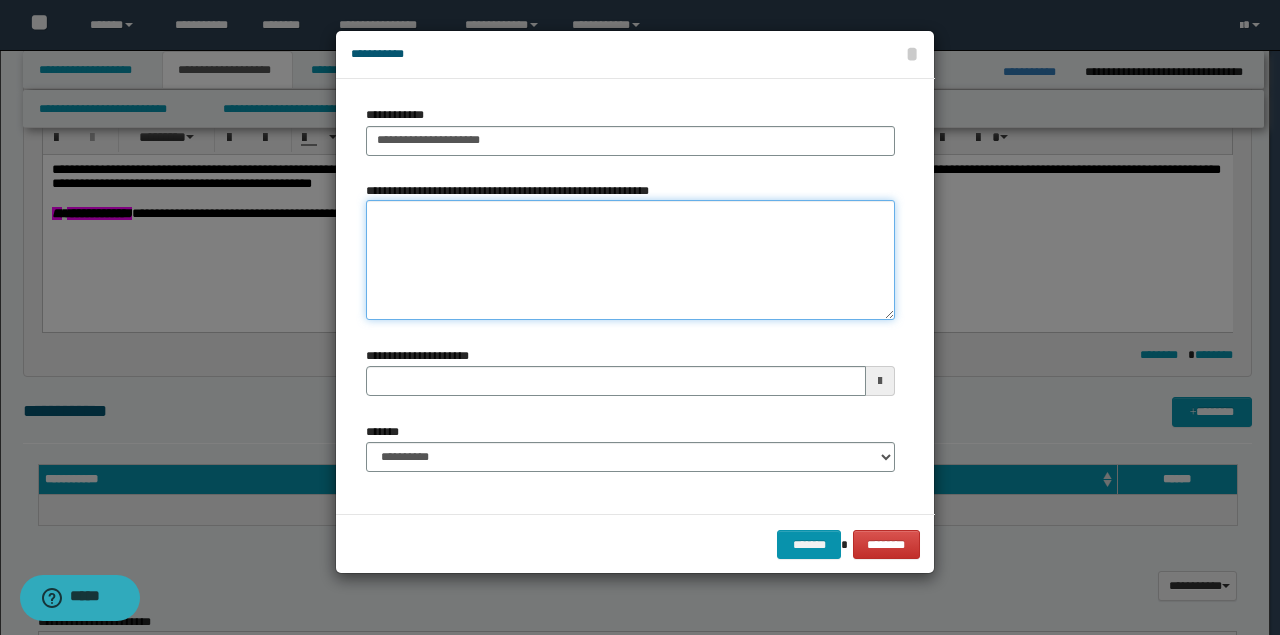 click on "**********" at bounding box center [630, 260] 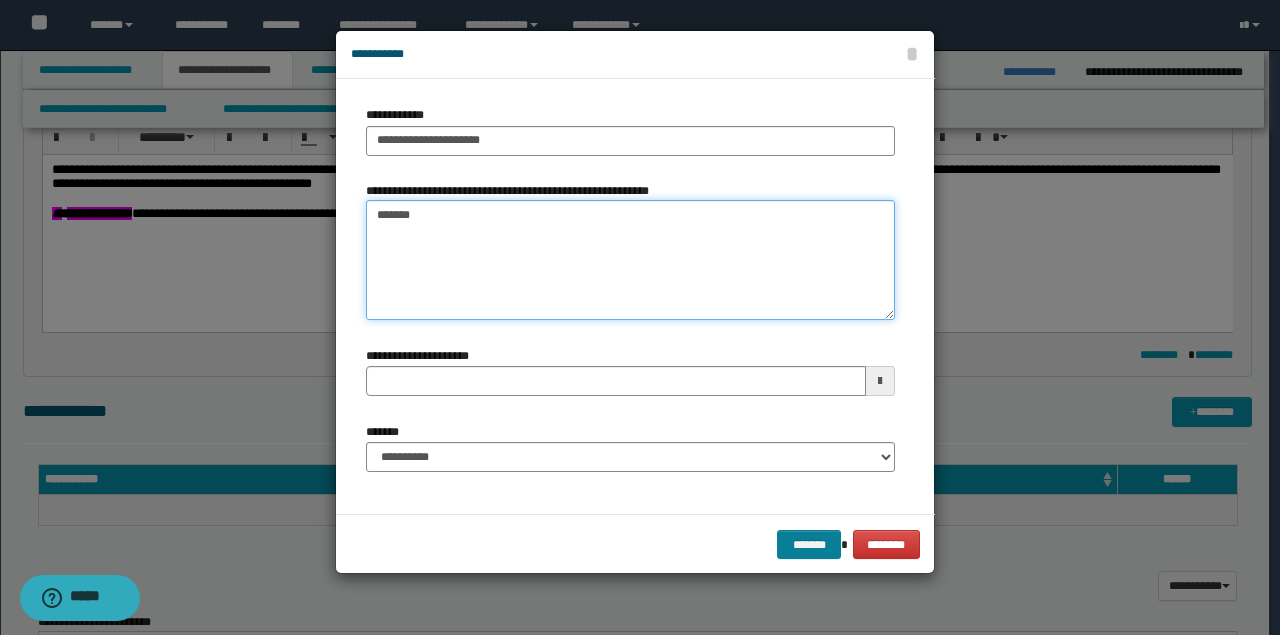type on "*******" 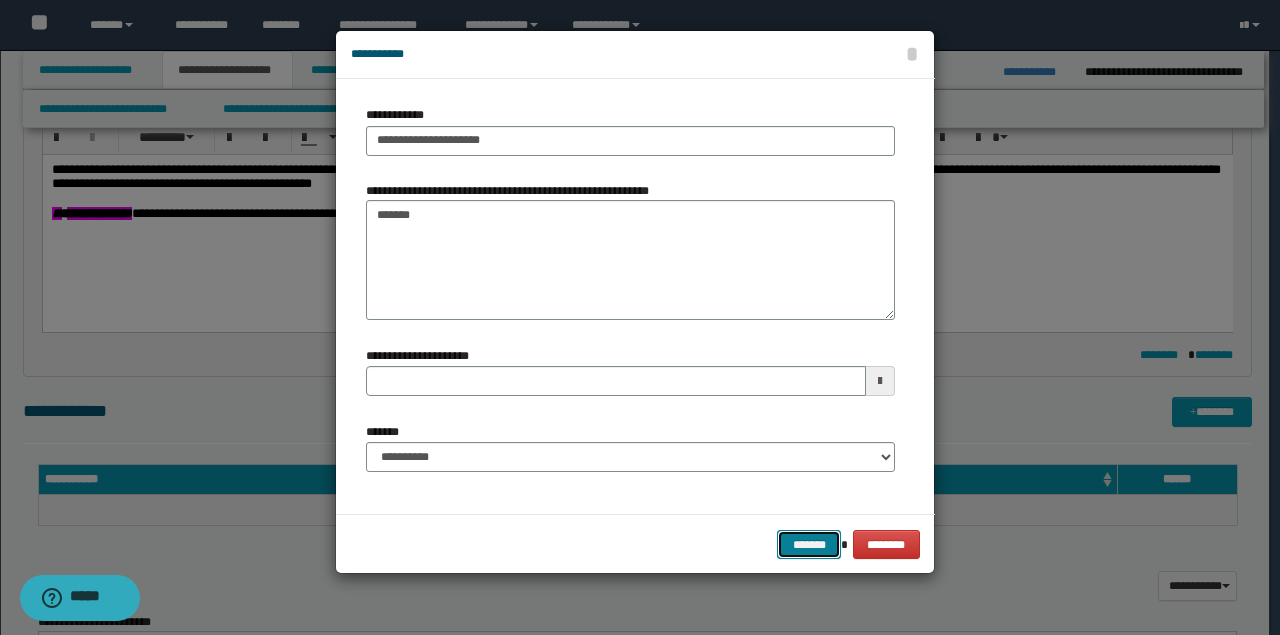 click on "*******" at bounding box center (809, 544) 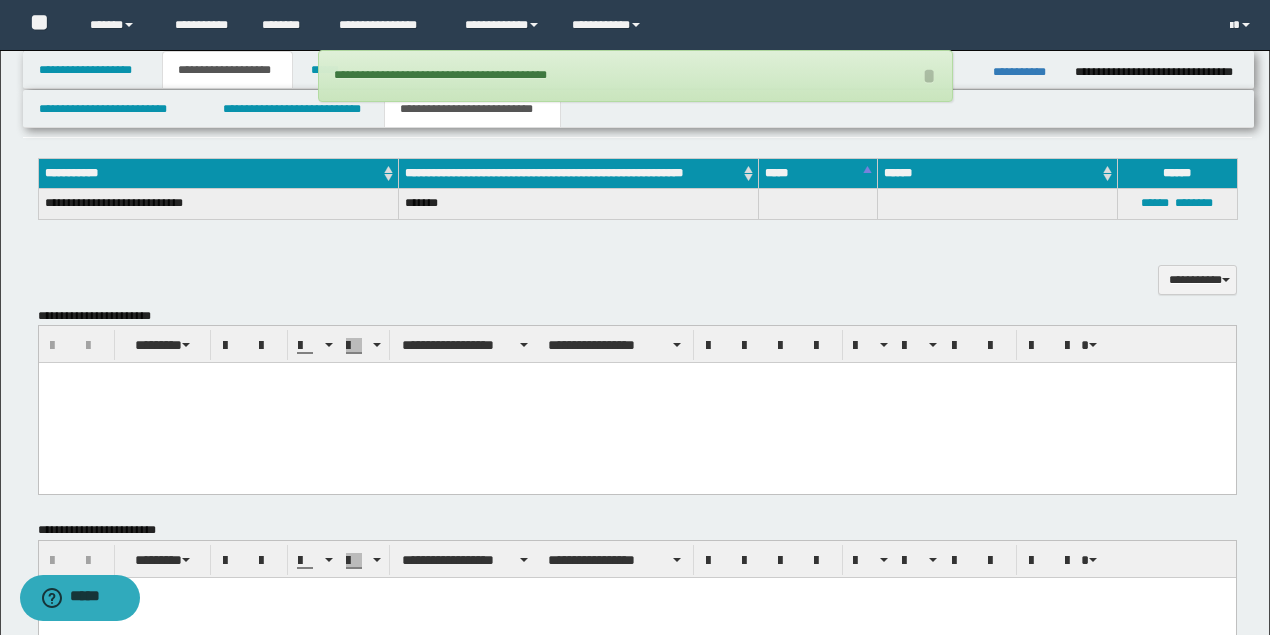 scroll, scrollTop: 666, scrollLeft: 0, axis: vertical 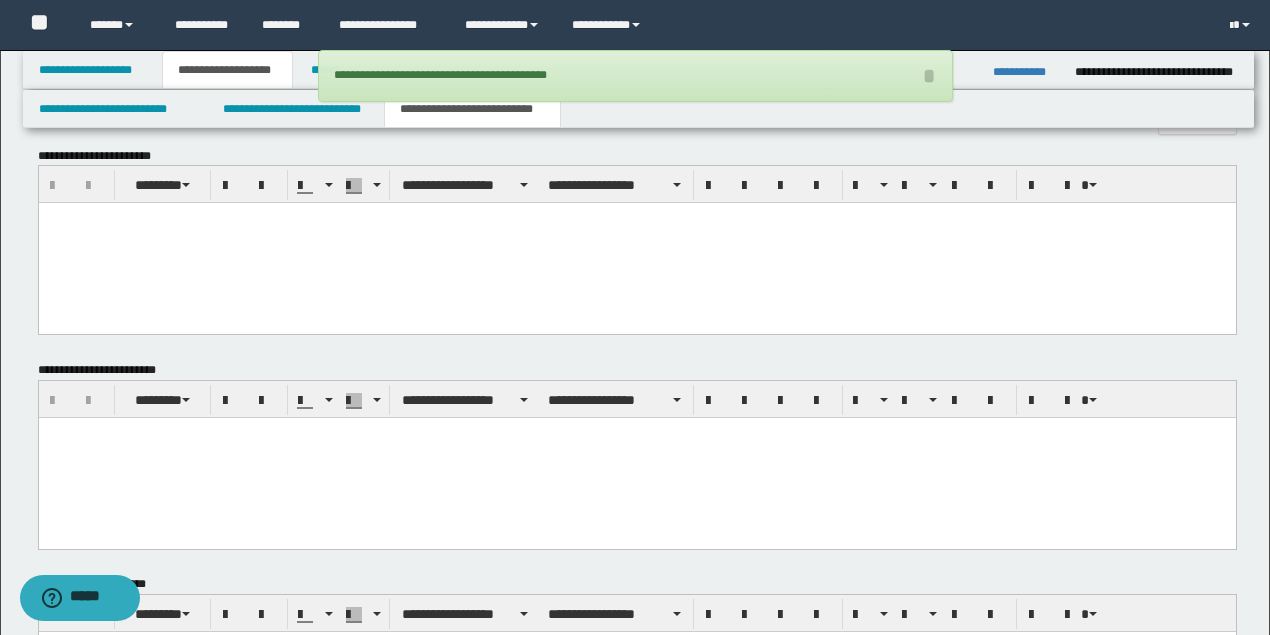 click at bounding box center (636, 243) 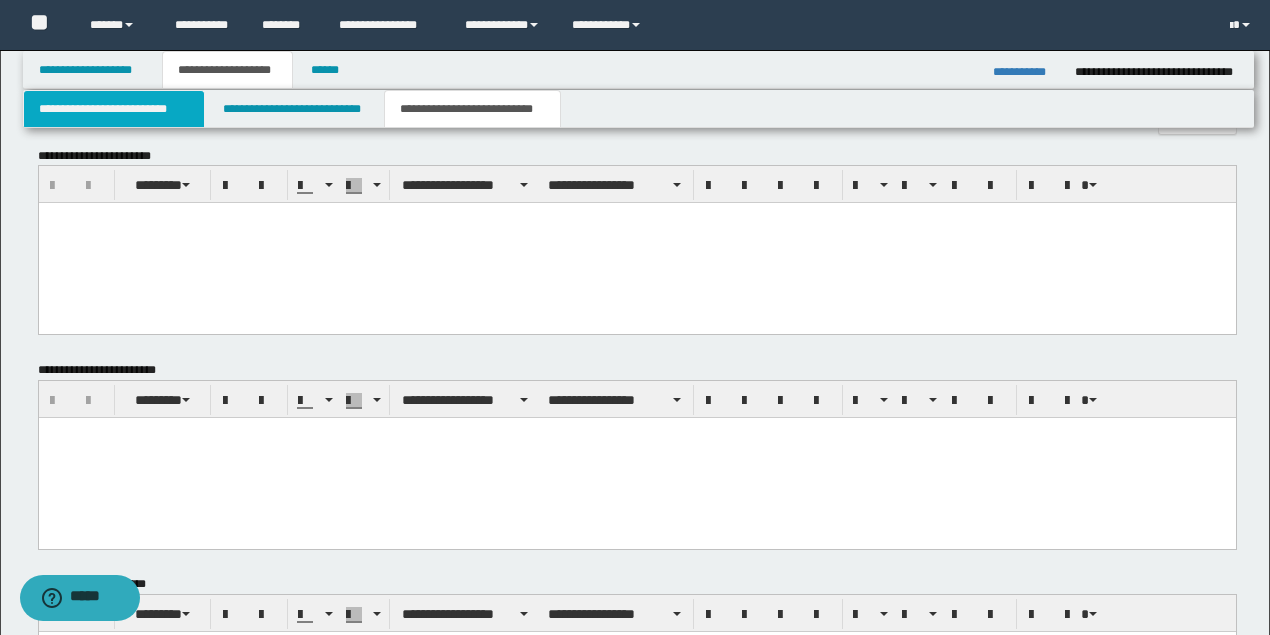 click on "**********" at bounding box center [114, 109] 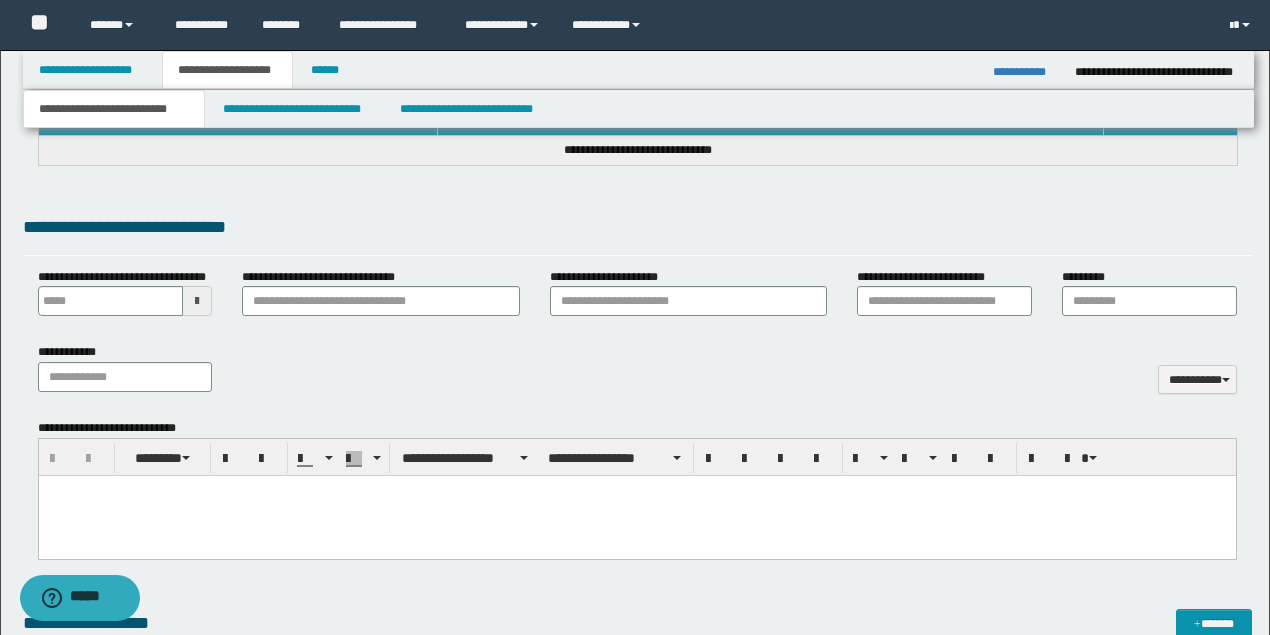 type 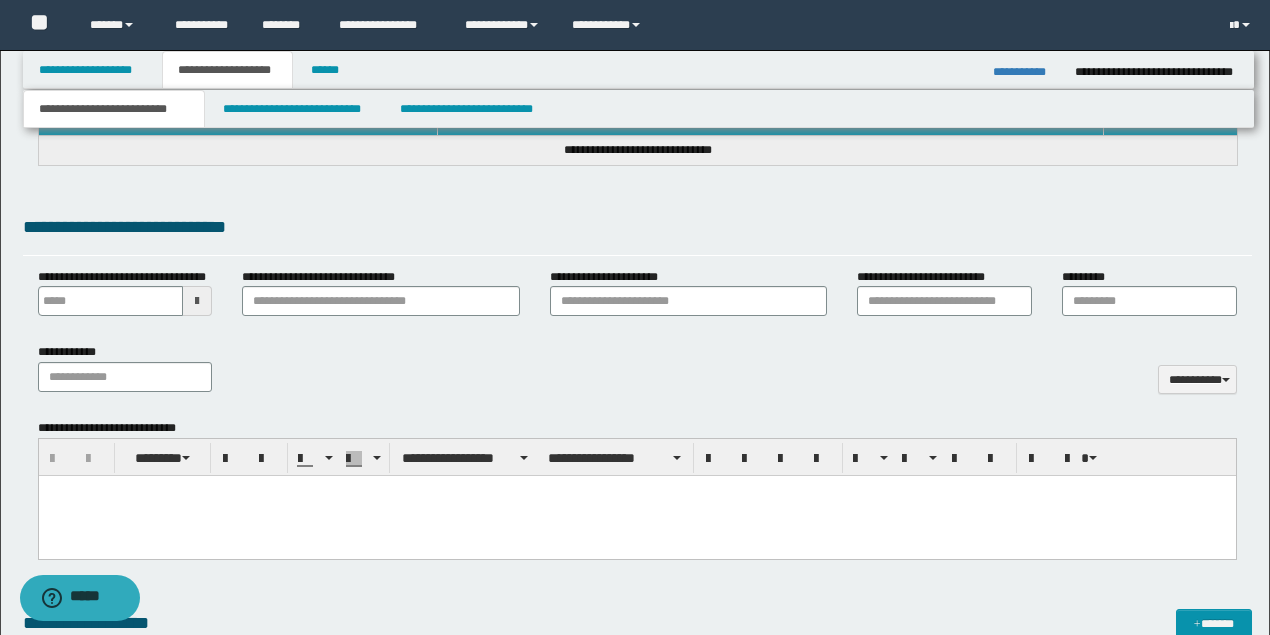 click at bounding box center (636, 516) 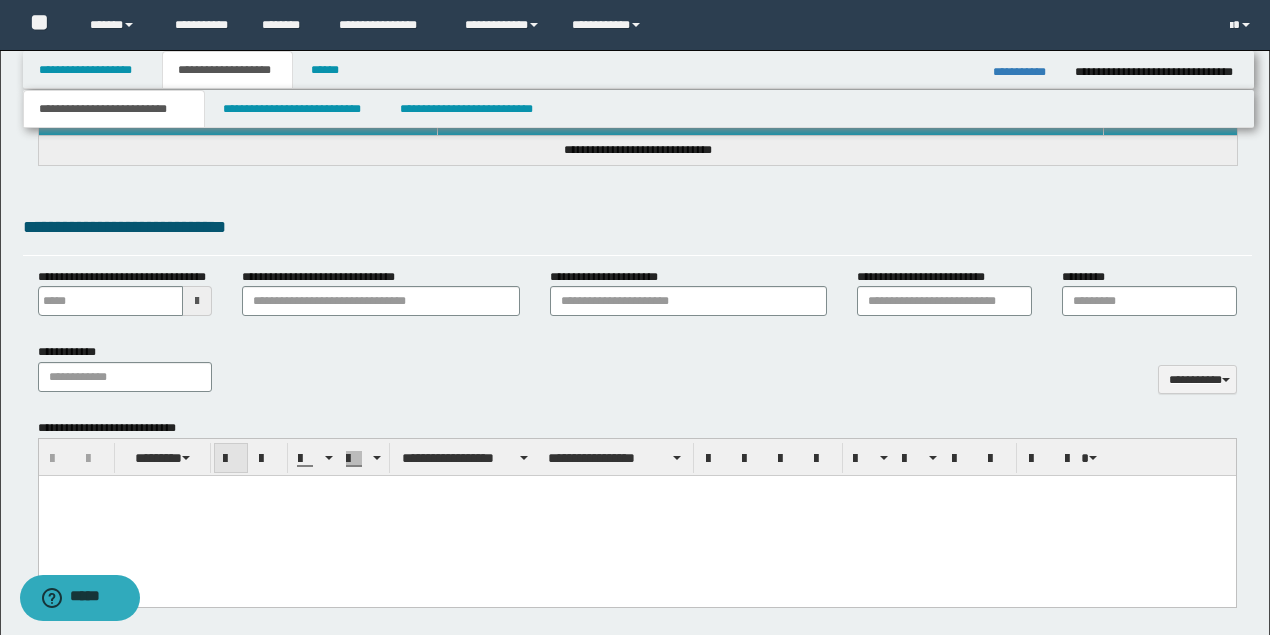 type 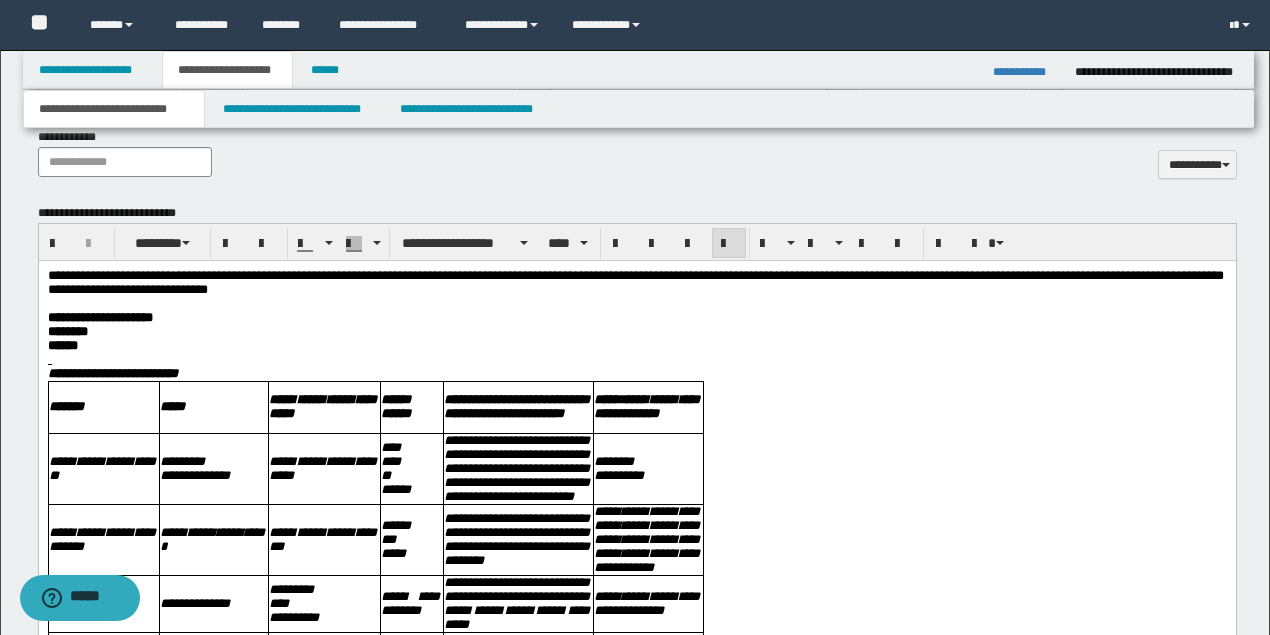 scroll, scrollTop: 933, scrollLeft: 0, axis: vertical 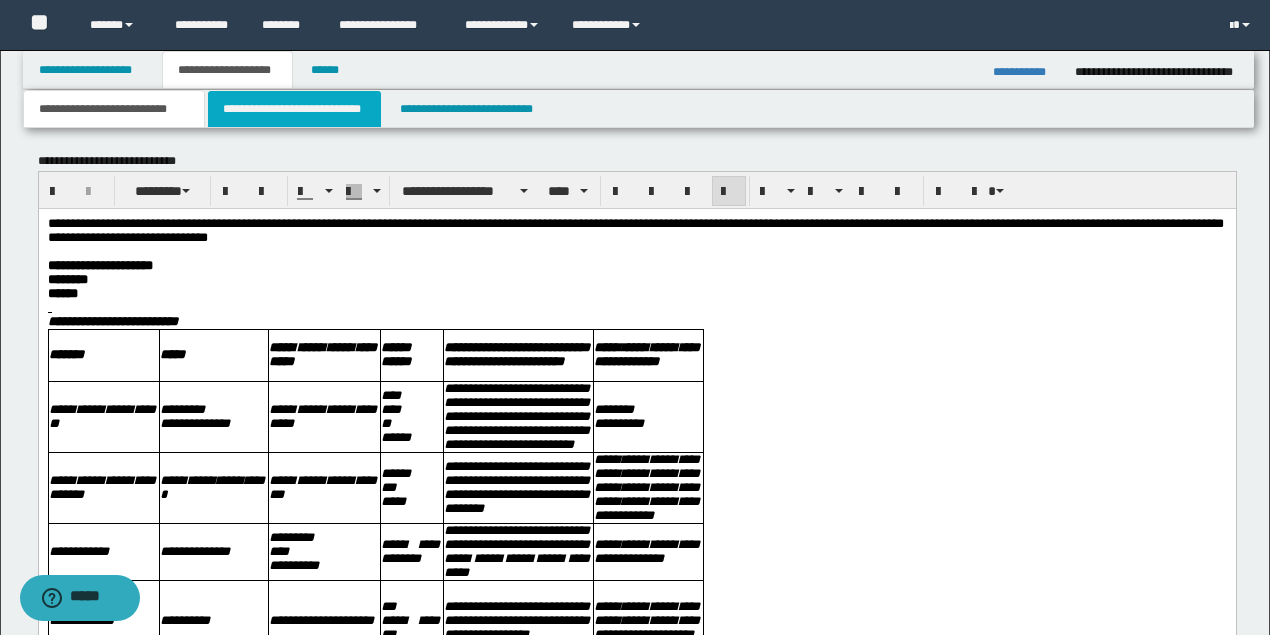 click on "**********" at bounding box center [294, 109] 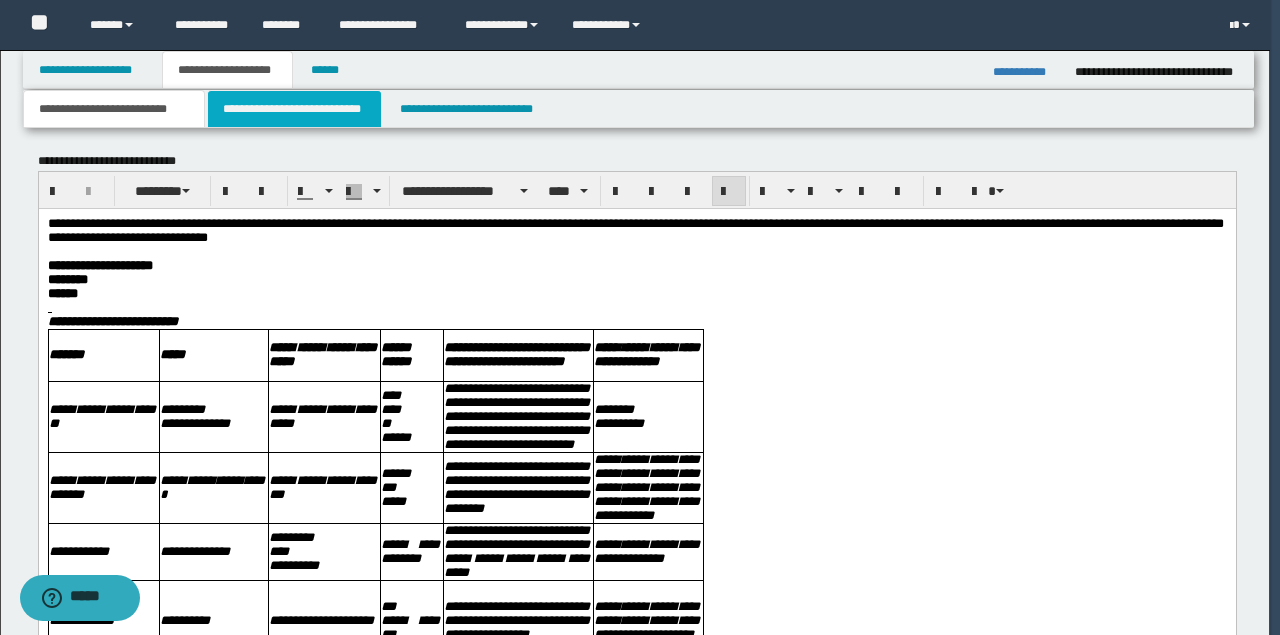 type 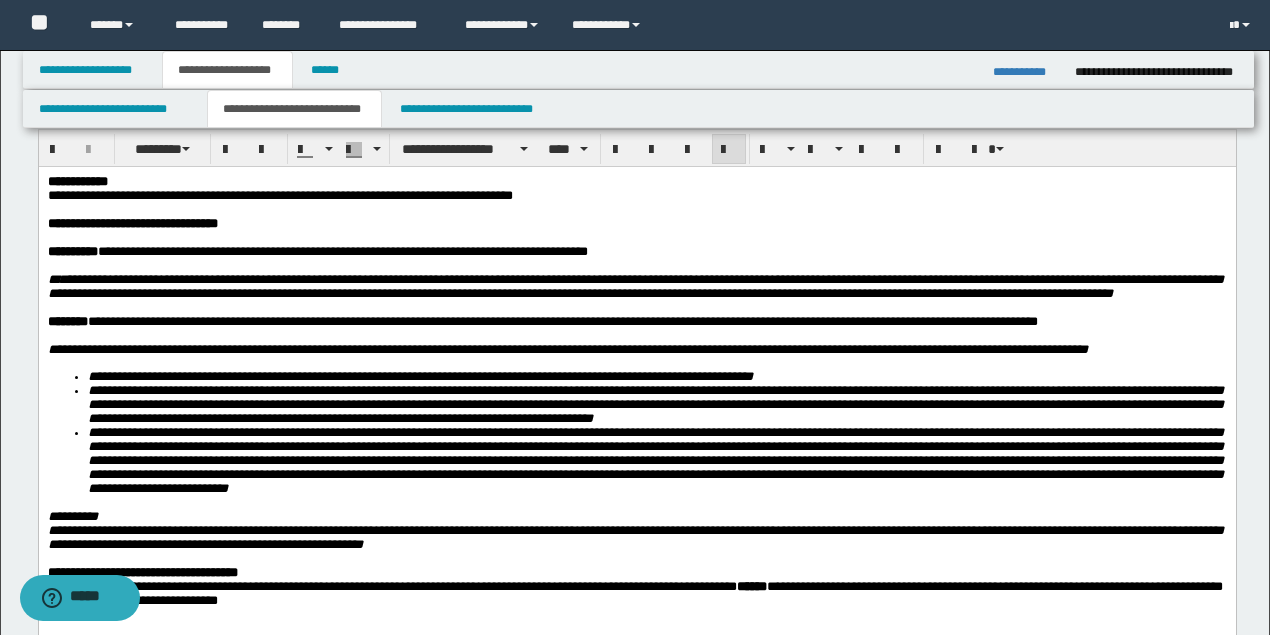 scroll, scrollTop: 0, scrollLeft: 0, axis: both 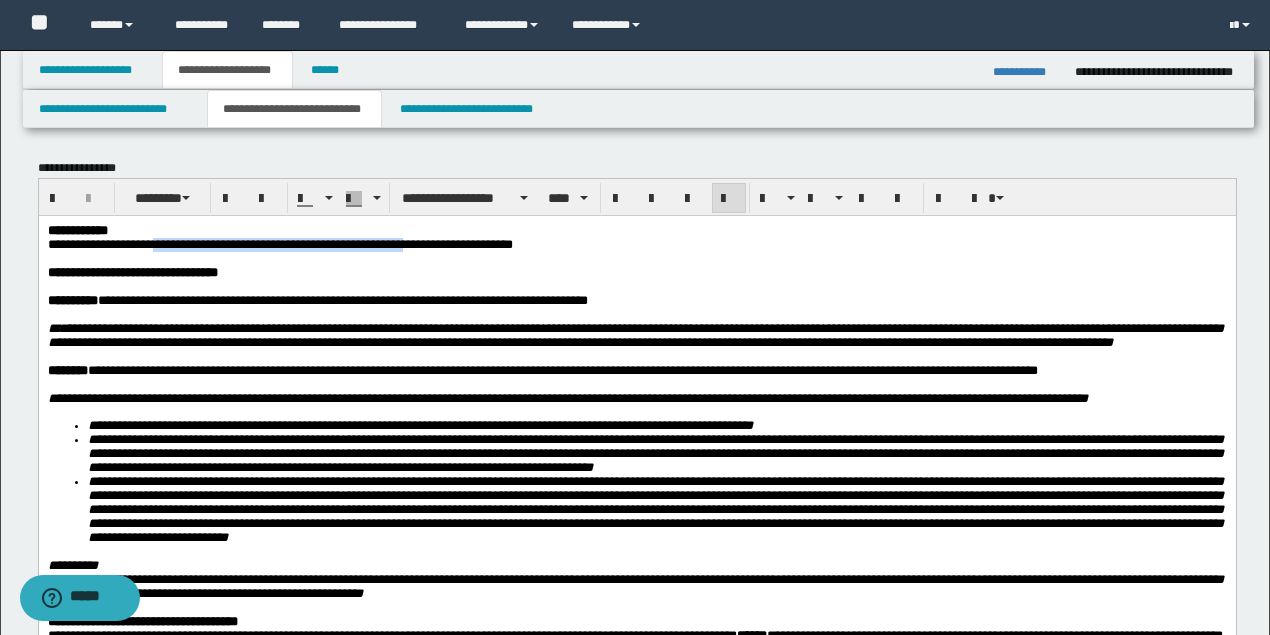 drag, startPoint x: 479, startPoint y: 245, endPoint x: 160, endPoint y: 244, distance: 319.00156 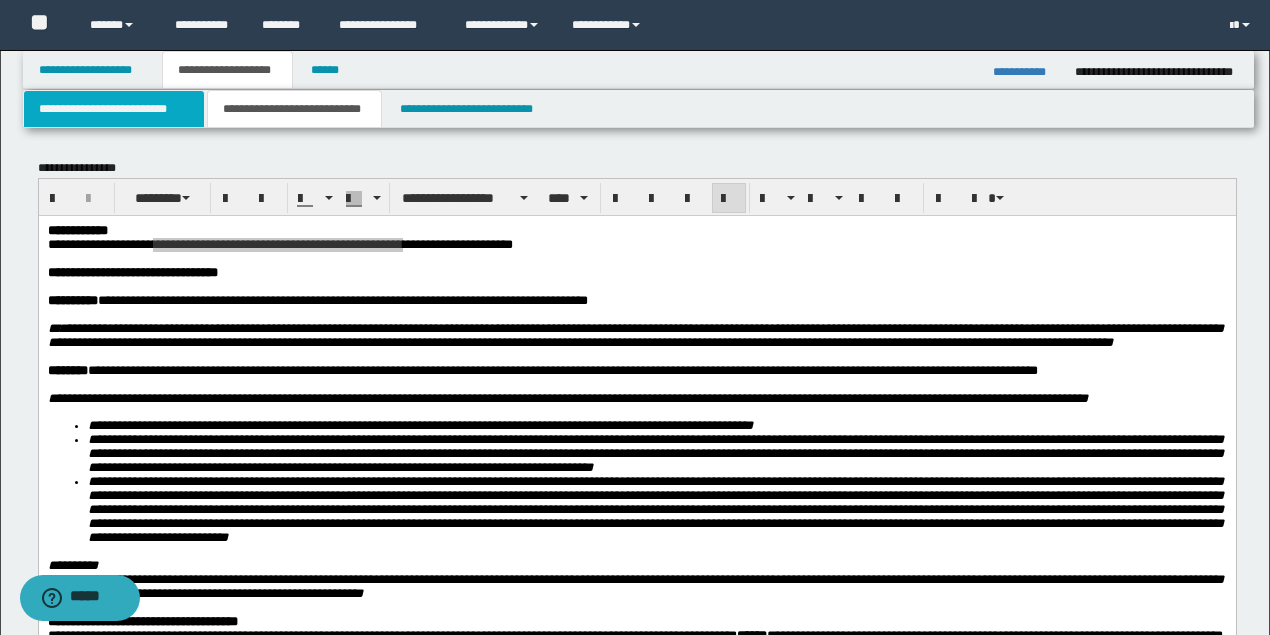 click on "**********" at bounding box center (114, 109) 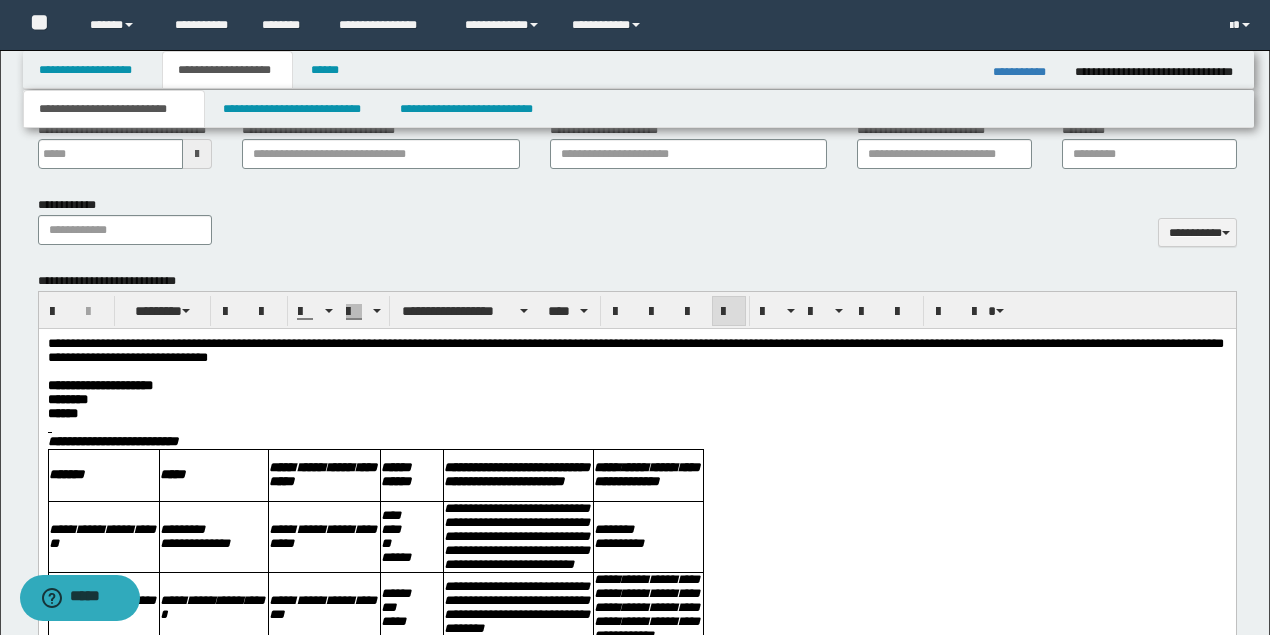 scroll, scrollTop: 933, scrollLeft: 0, axis: vertical 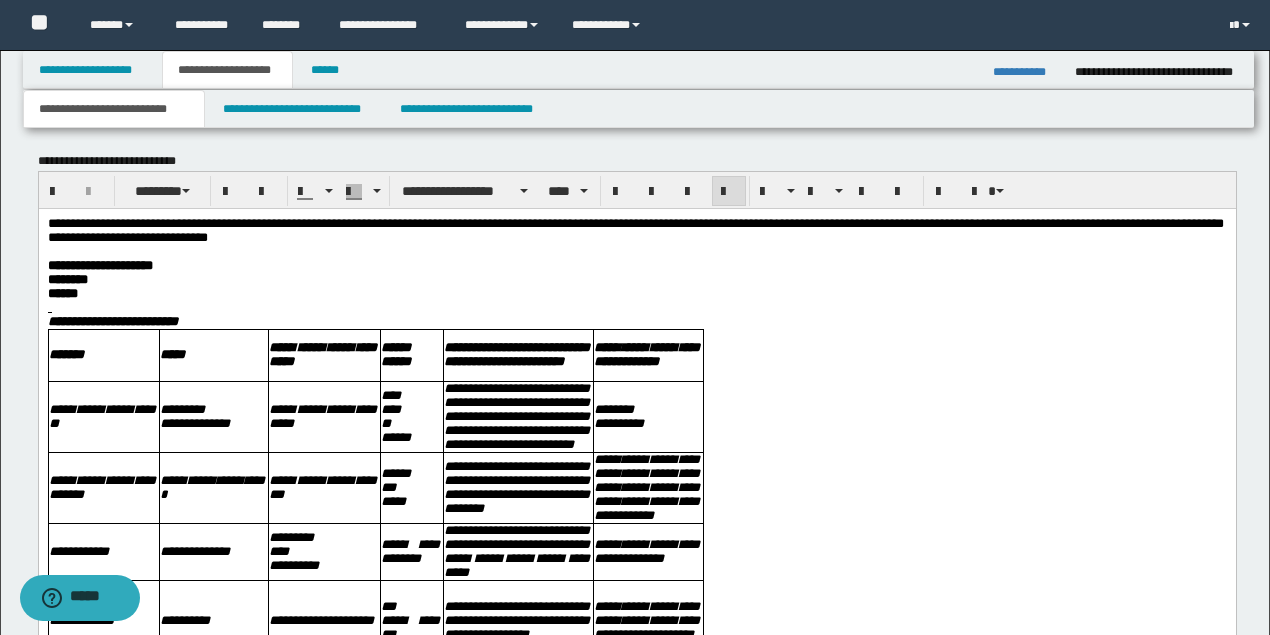 click on "********" at bounding box center (635, 280) 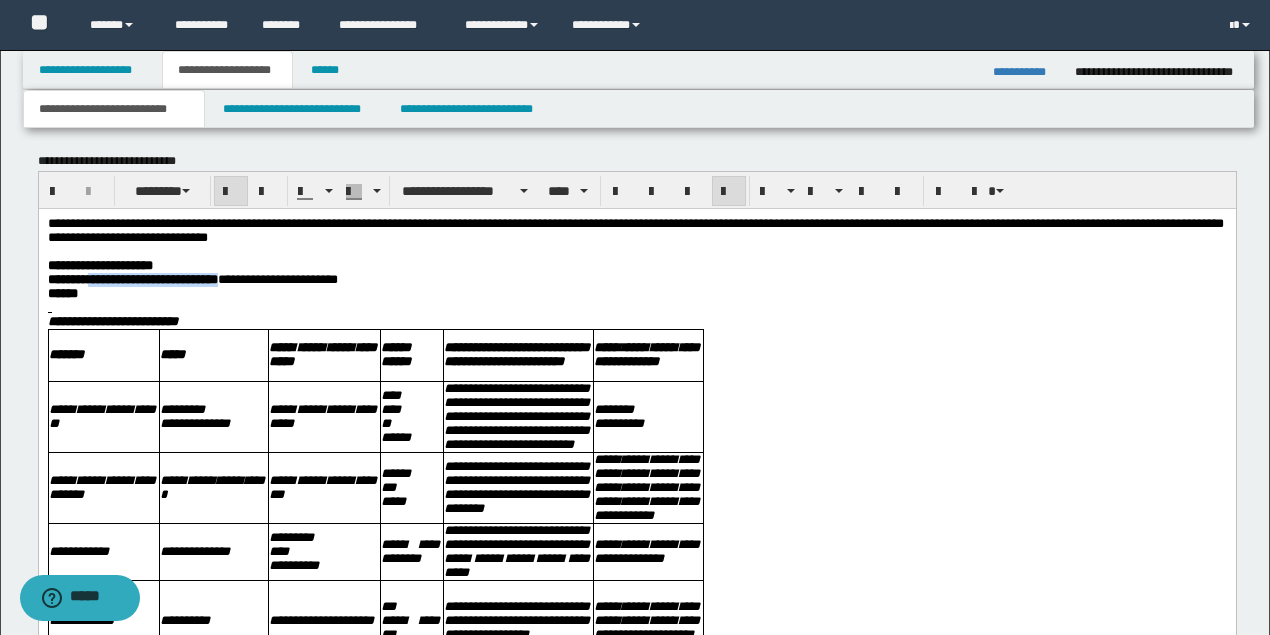drag, startPoint x: 268, startPoint y: 284, endPoint x: 118, endPoint y: 285, distance: 150.00333 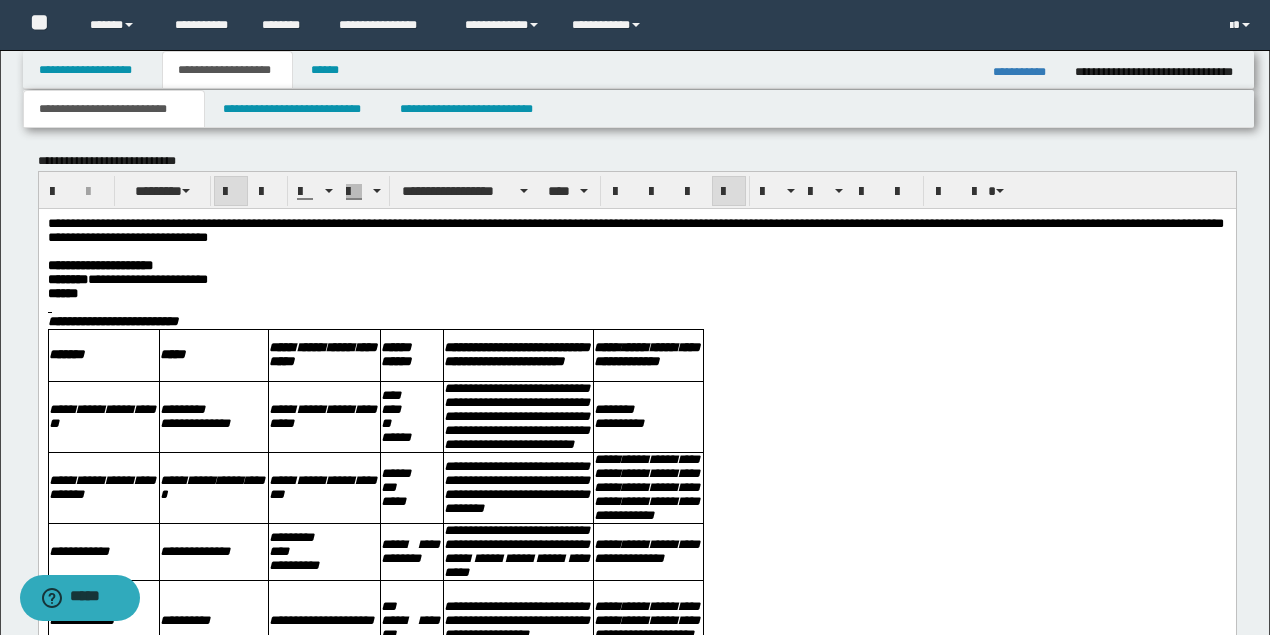 click on "******" at bounding box center [635, 294] 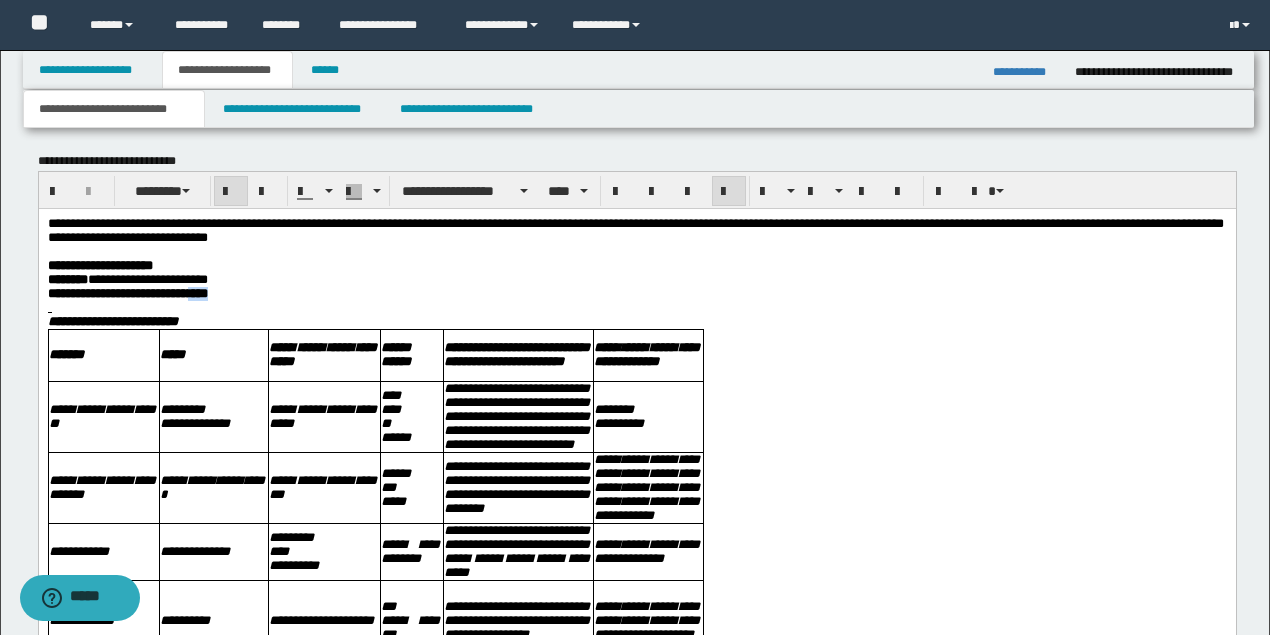 drag, startPoint x: 263, startPoint y: 299, endPoint x: 226, endPoint y: 304, distance: 37.336308 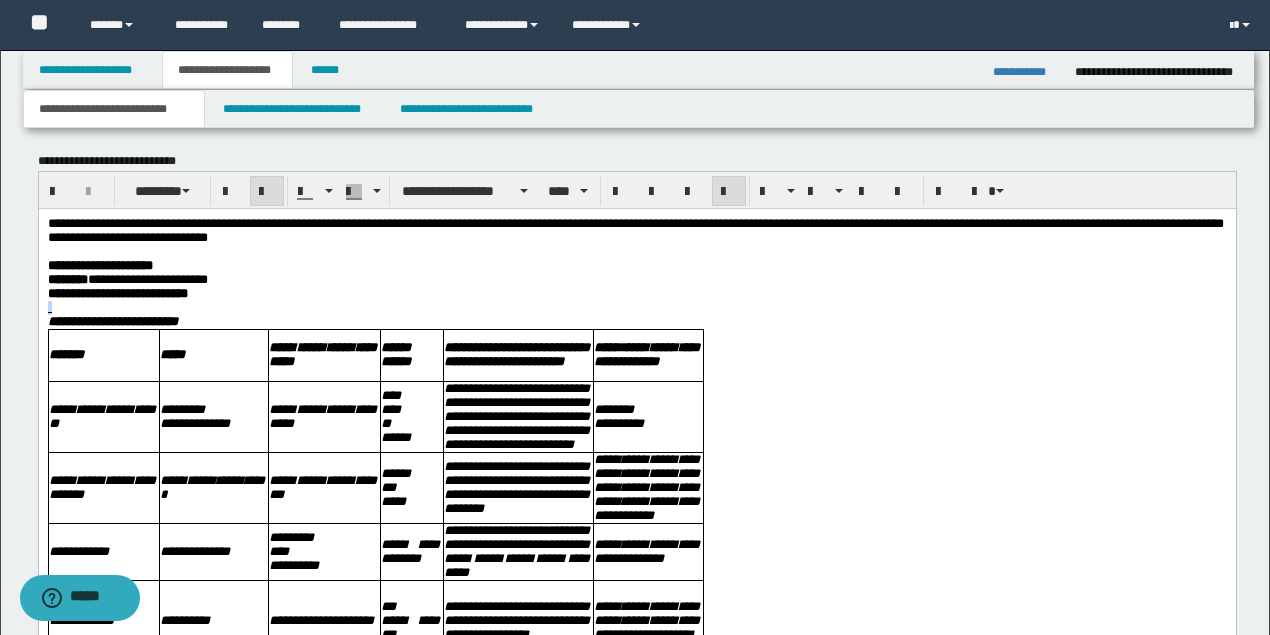 drag, startPoint x: 73, startPoint y: 313, endPoint x: 24, endPoint y: 313, distance: 49 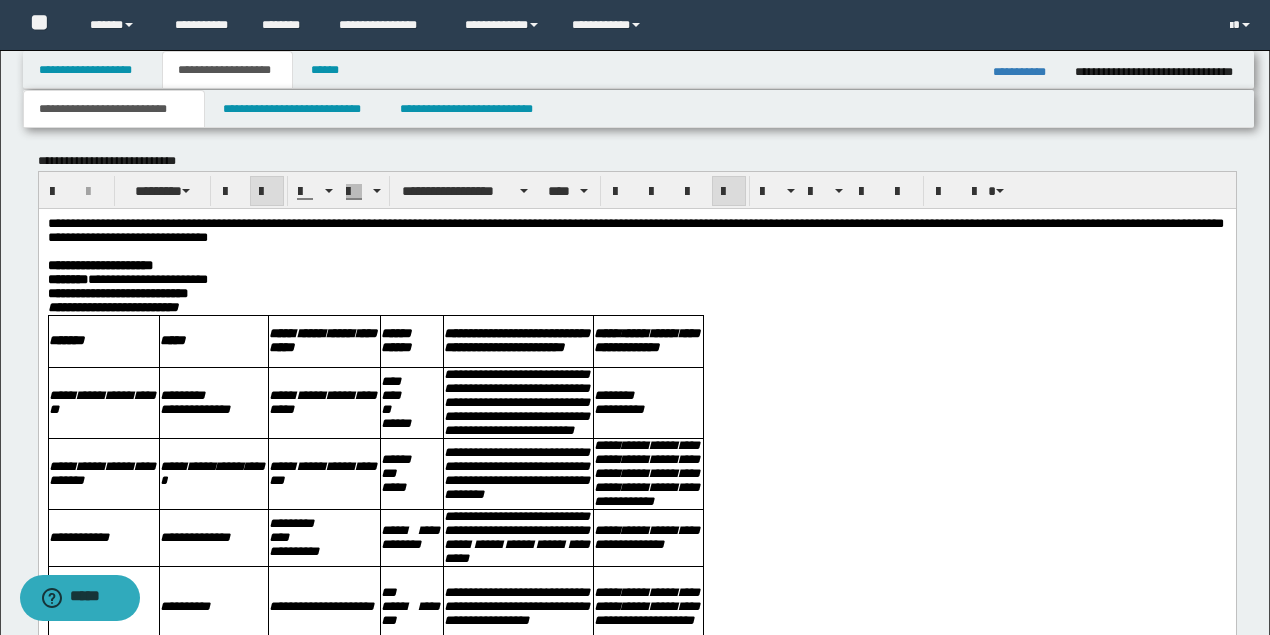 click on "**********" at bounding box center (635, 294) 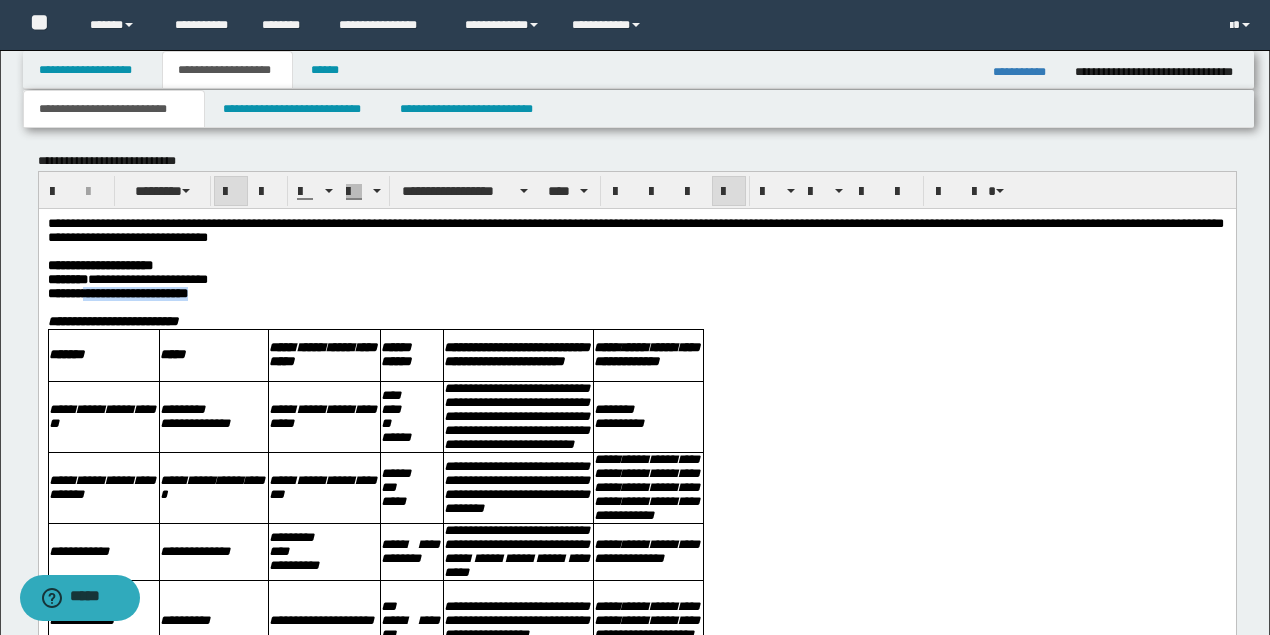 drag, startPoint x: 239, startPoint y: 305, endPoint x: 103, endPoint y: 301, distance: 136.0588 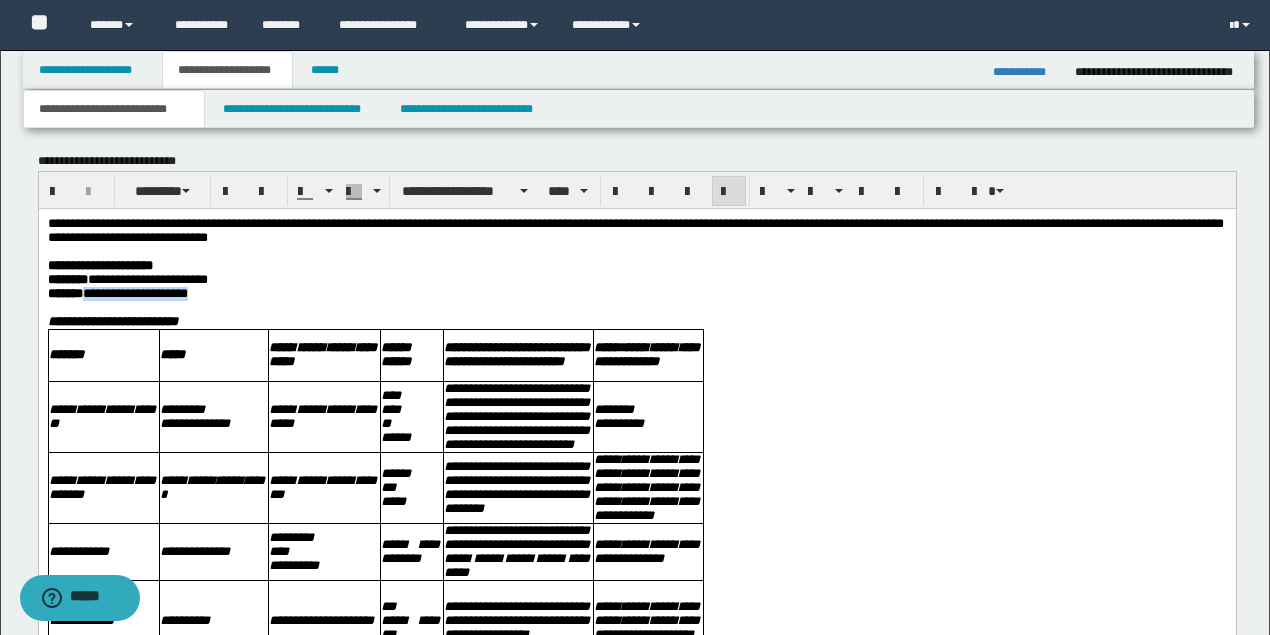 click on "**********" at bounding box center [635, 294] 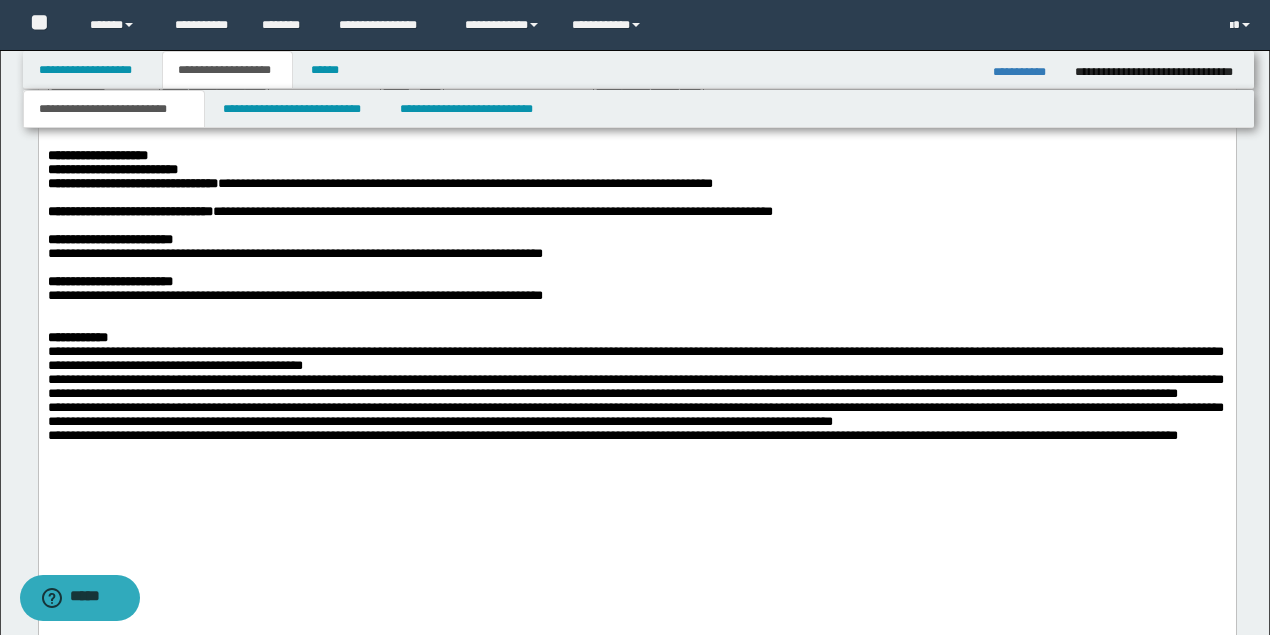 scroll, scrollTop: 1533, scrollLeft: 0, axis: vertical 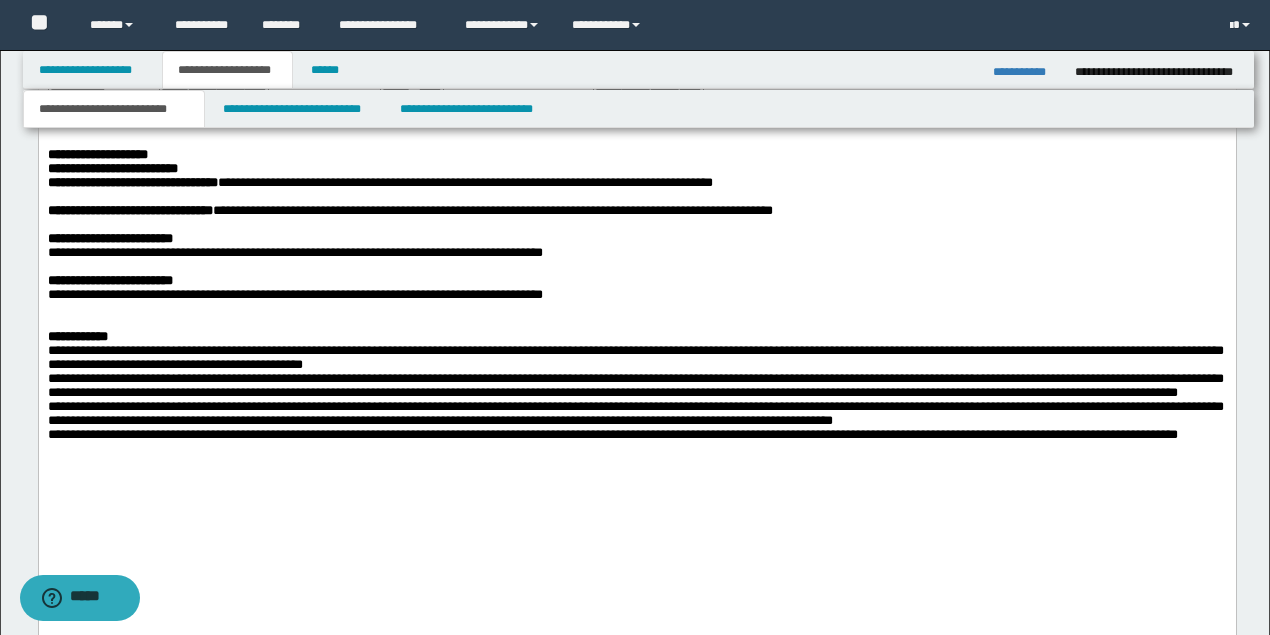 click at bounding box center (635, 142) 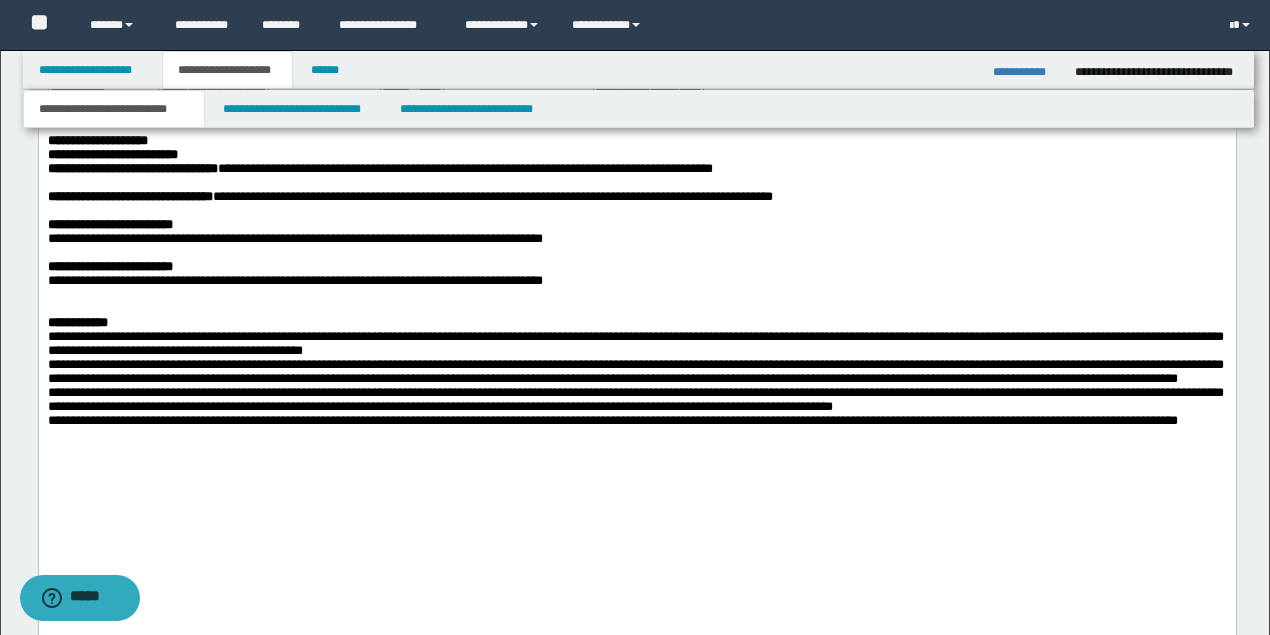 click at bounding box center (635, 310) 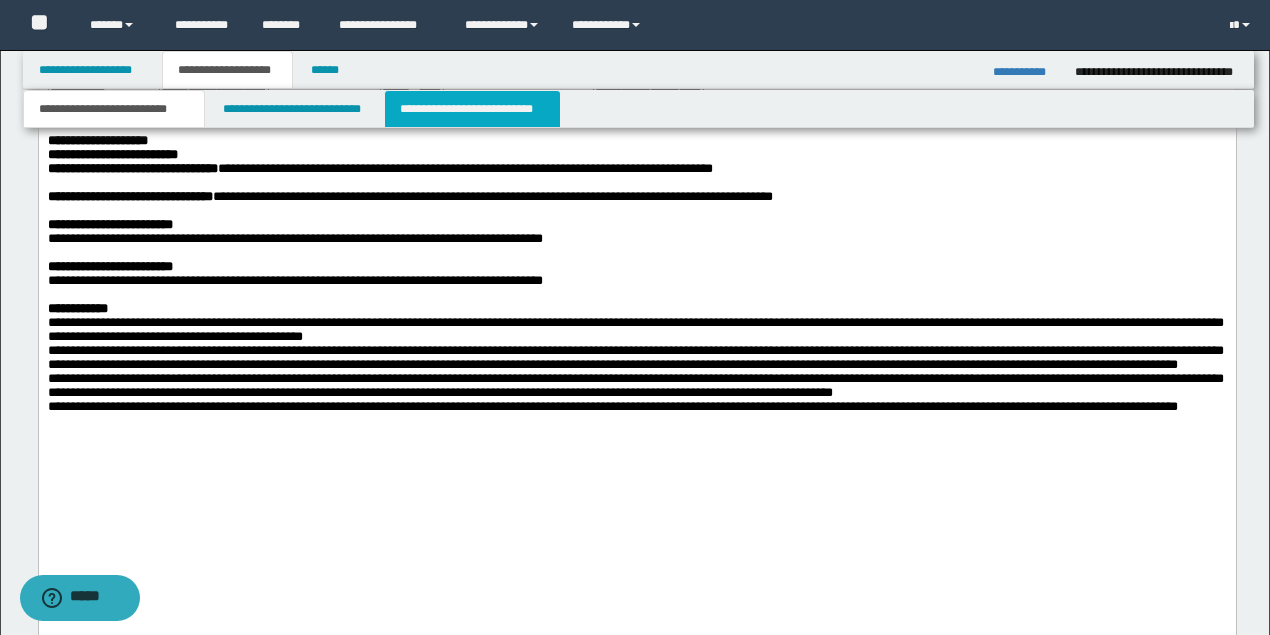 click on "**********" at bounding box center [472, 109] 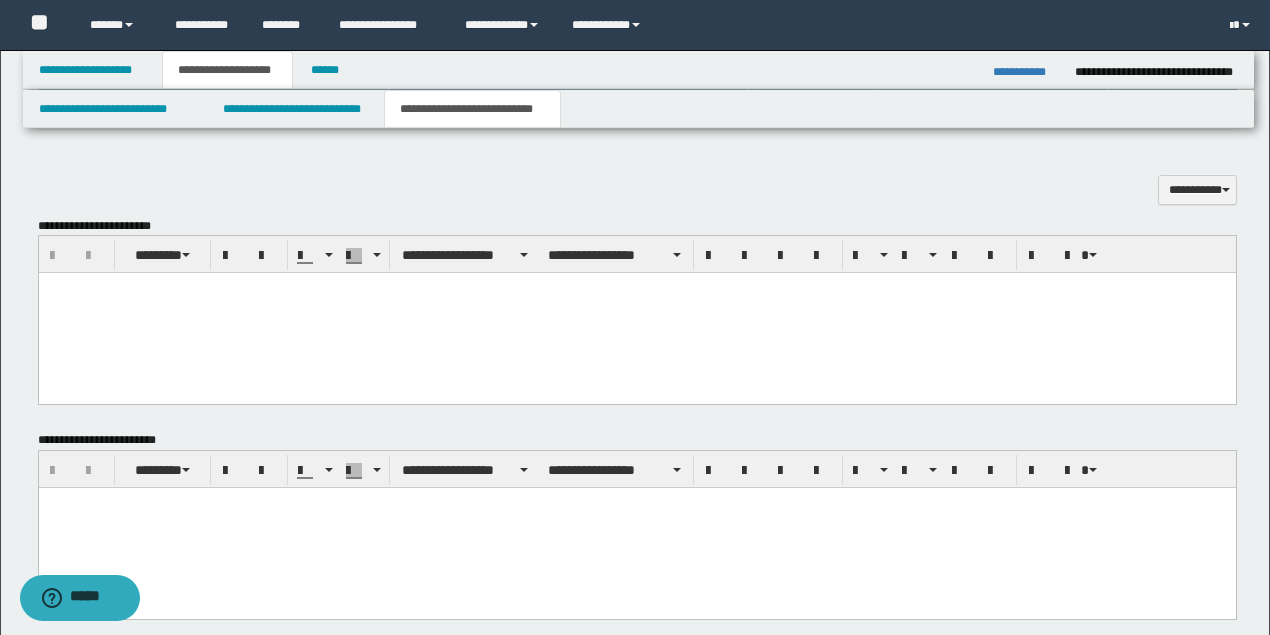 scroll, scrollTop: 600, scrollLeft: 0, axis: vertical 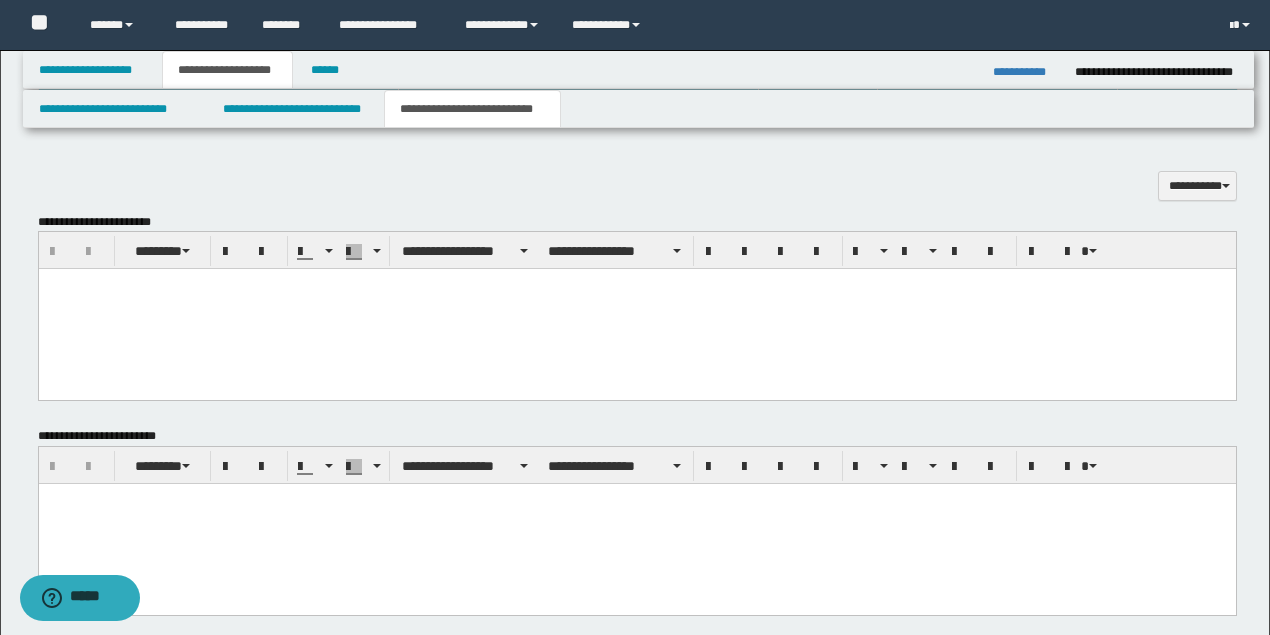 click at bounding box center (636, 309) 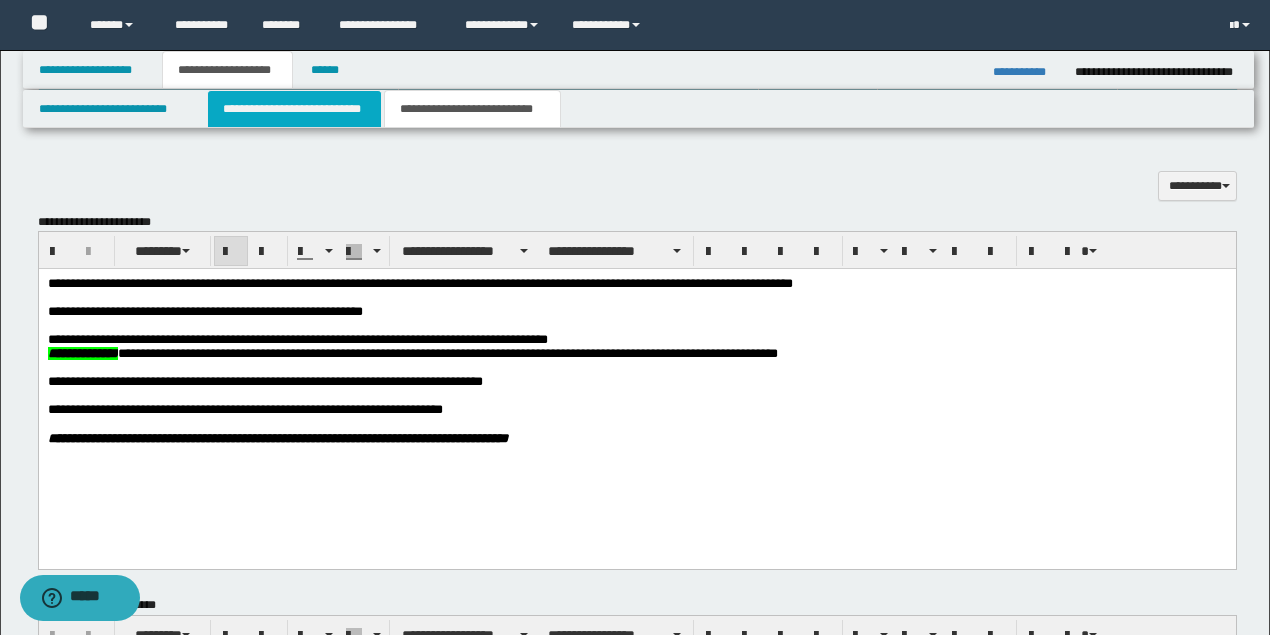 click on "**********" at bounding box center [294, 109] 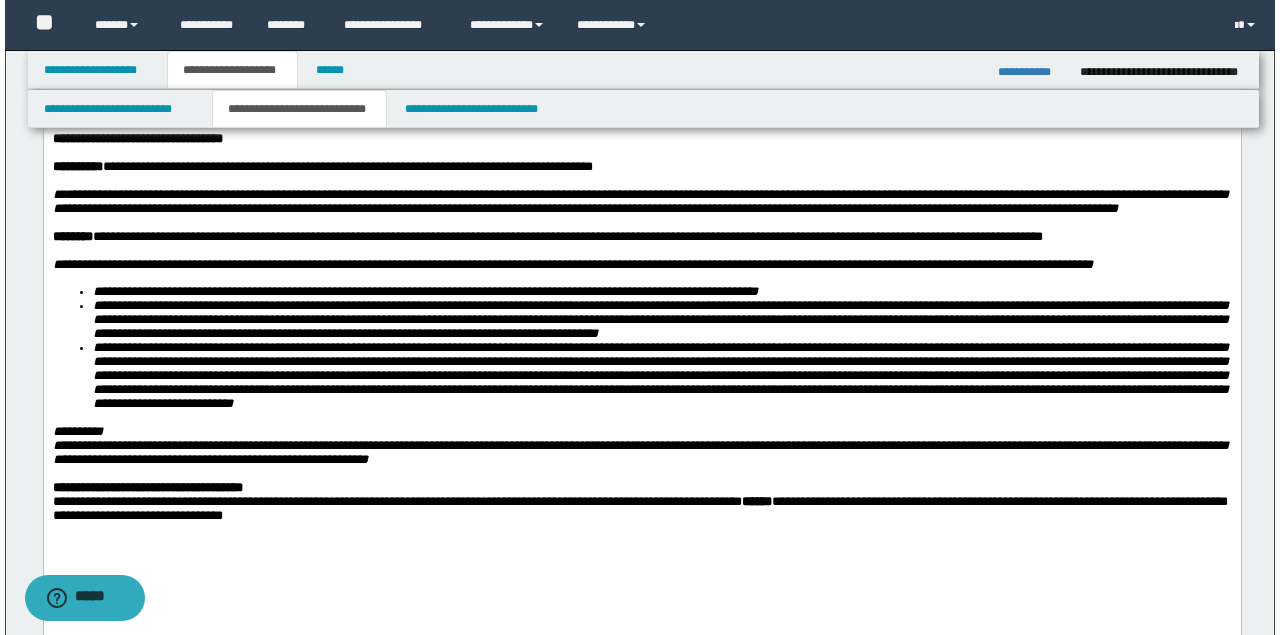 scroll, scrollTop: 0, scrollLeft: 0, axis: both 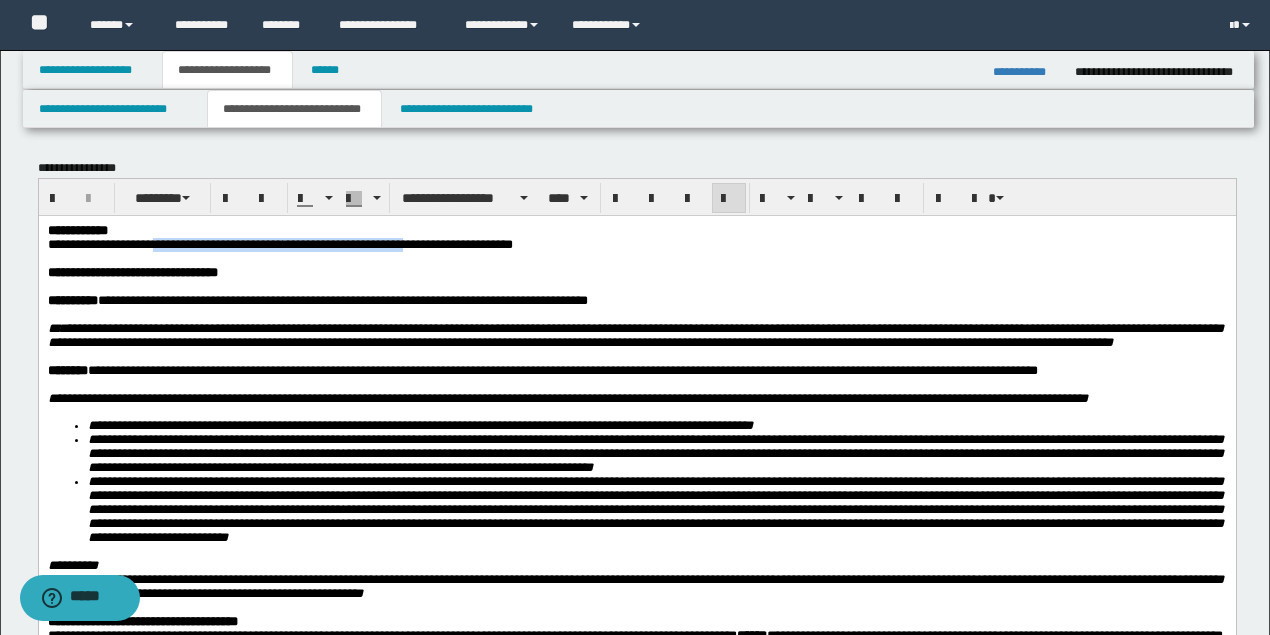 click on "**********" at bounding box center [636, 464] 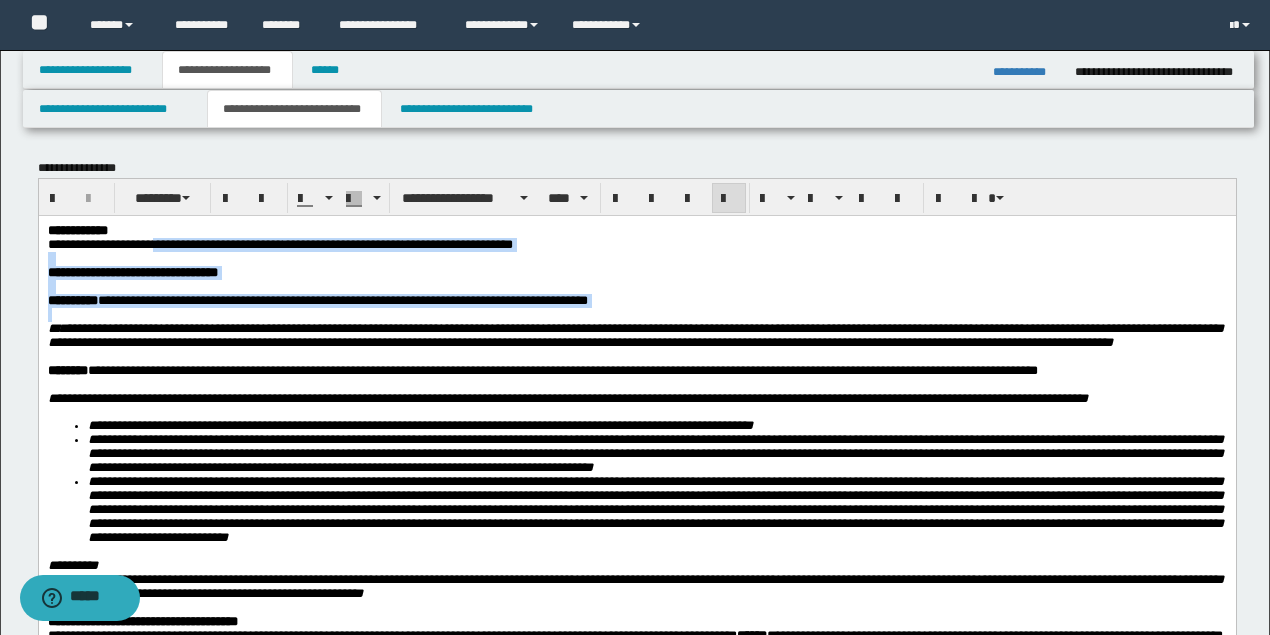 click on "**********" at bounding box center [342, 299] 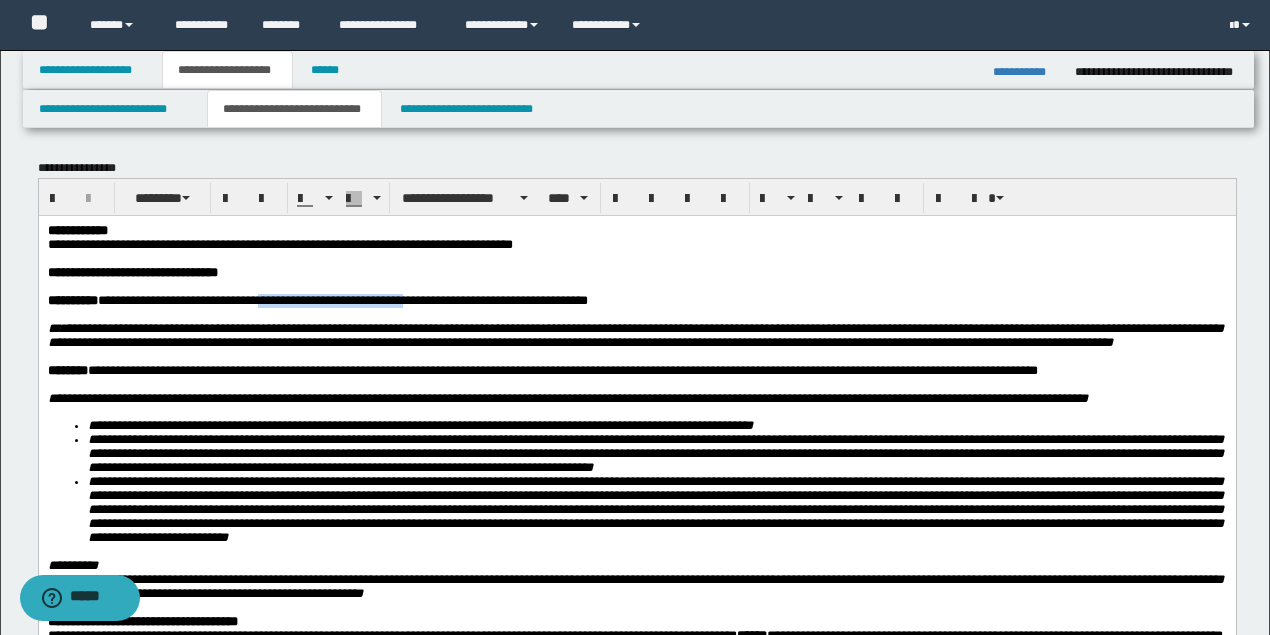 drag, startPoint x: 280, startPoint y: 305, endPoint x: 430, endPoint y: 304, distance: 150.00333 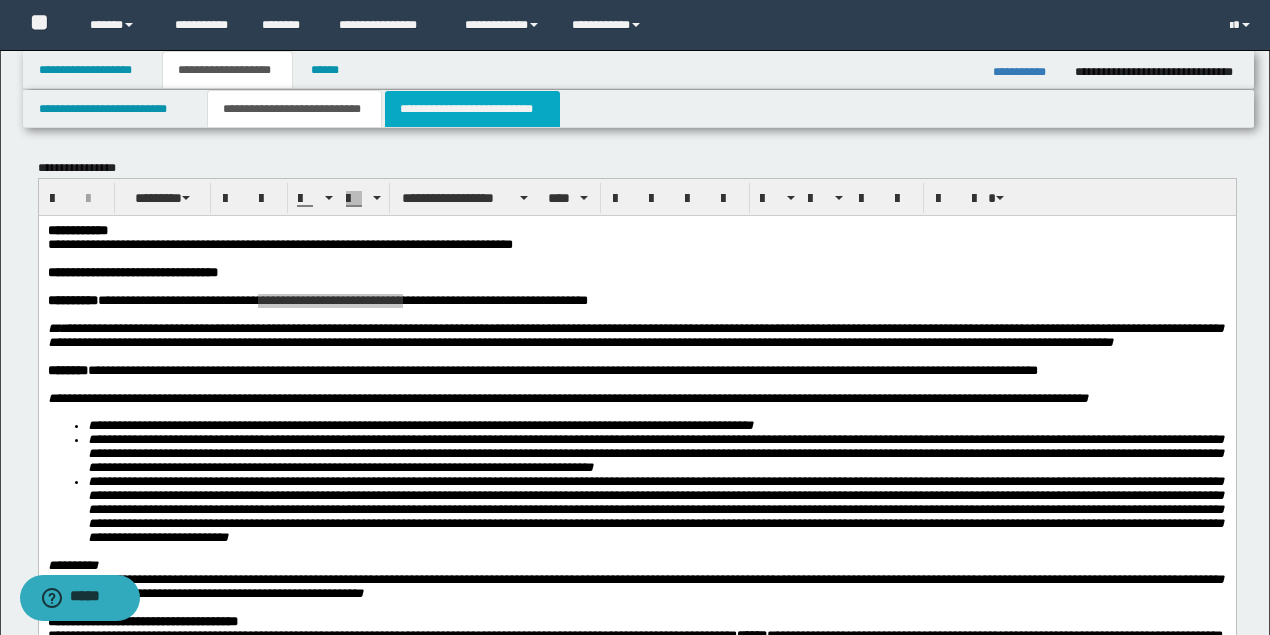 click on "**********" at bounding box center [472, 109] 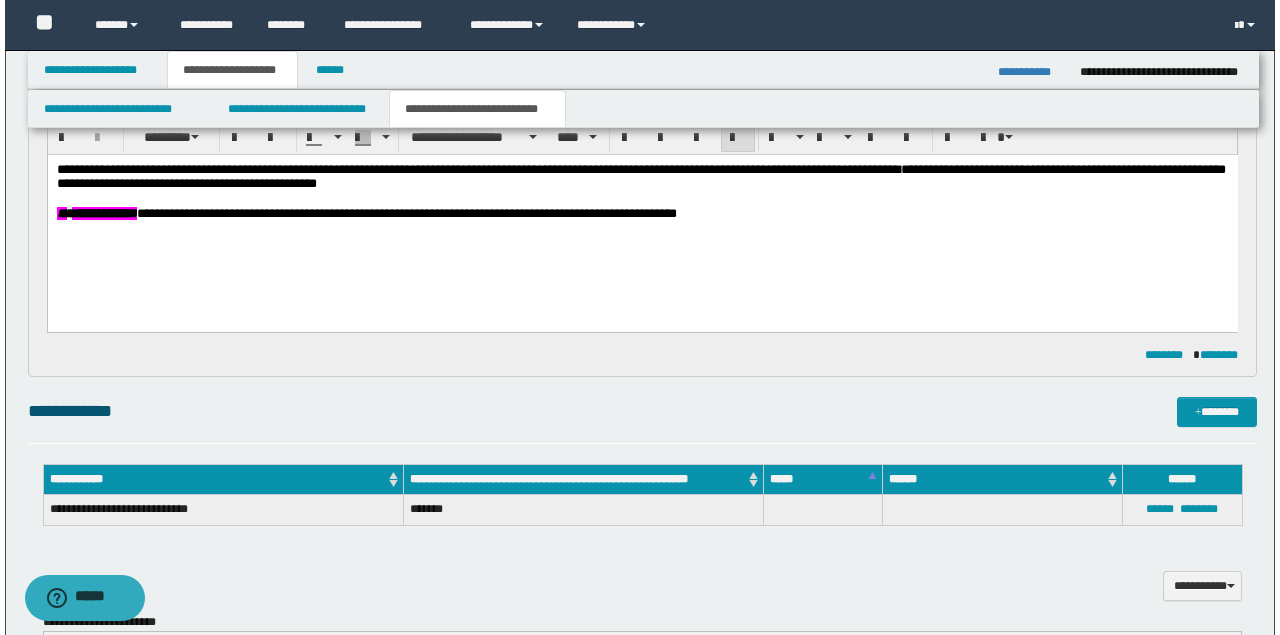 scroll, scrollTop: 533, scrollLeft: 0, axis: vertical 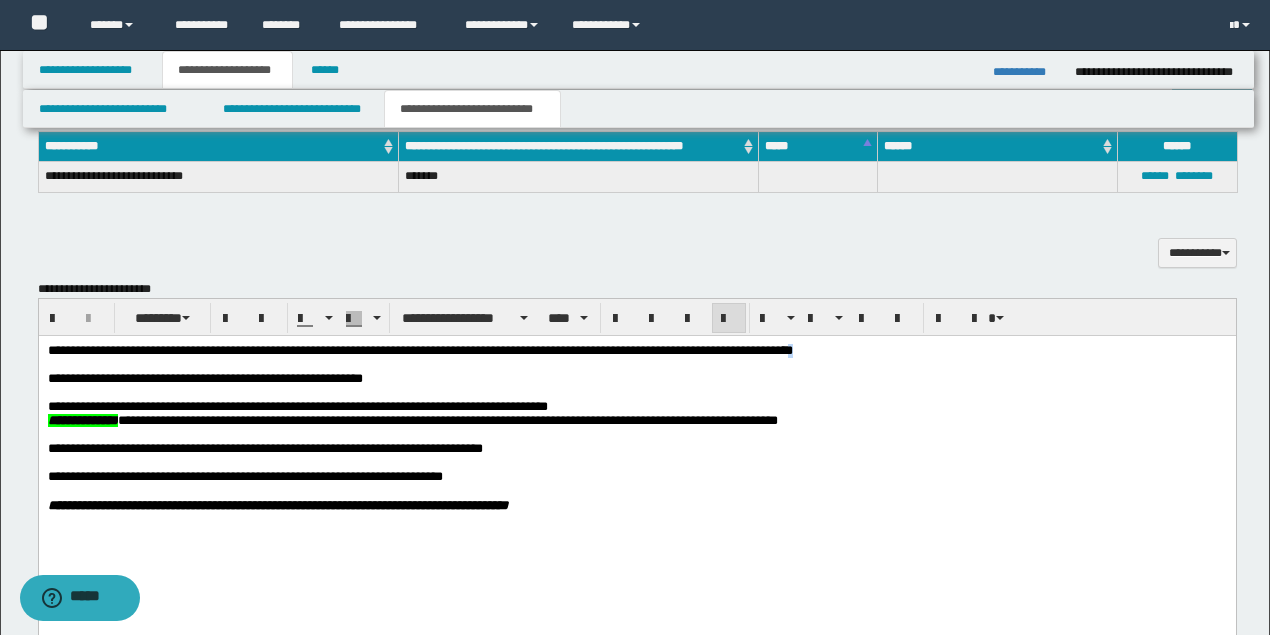 drag, startPoint x: 892, startPoint y: 351, endPoint x: 848, endPoint y: 353, distance: 44.04543 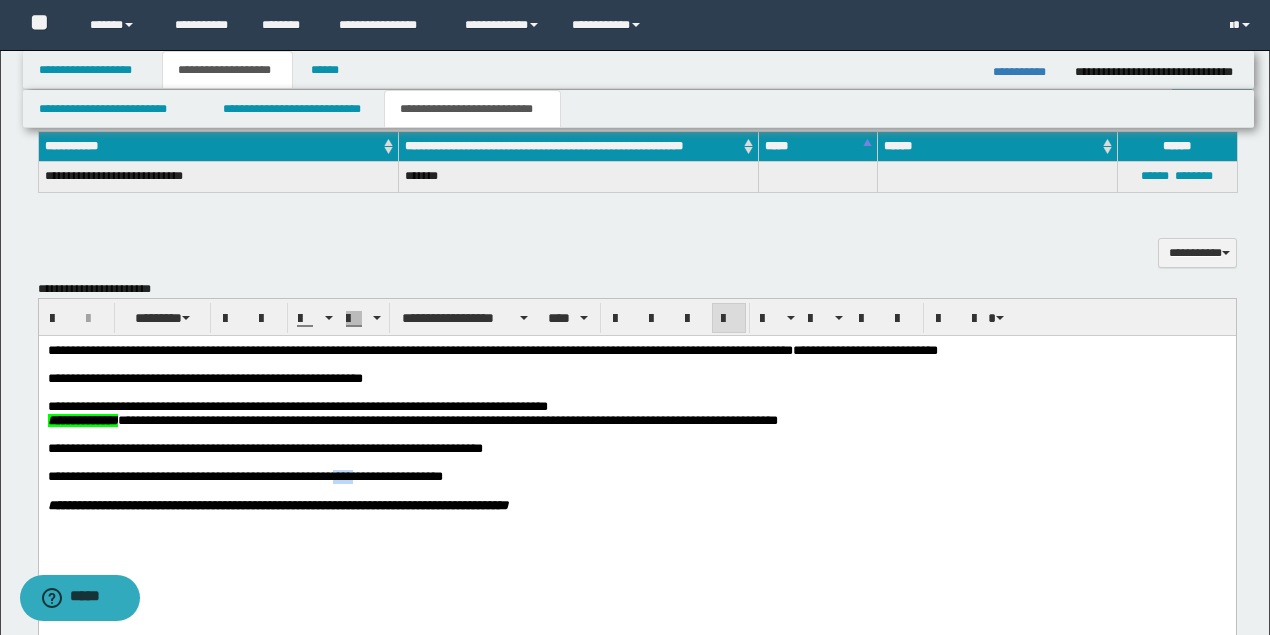 drag, startPoint x: 372, startPoint y: 496, endPoint x: 353, endPoint y: 491, distance: 19.646883 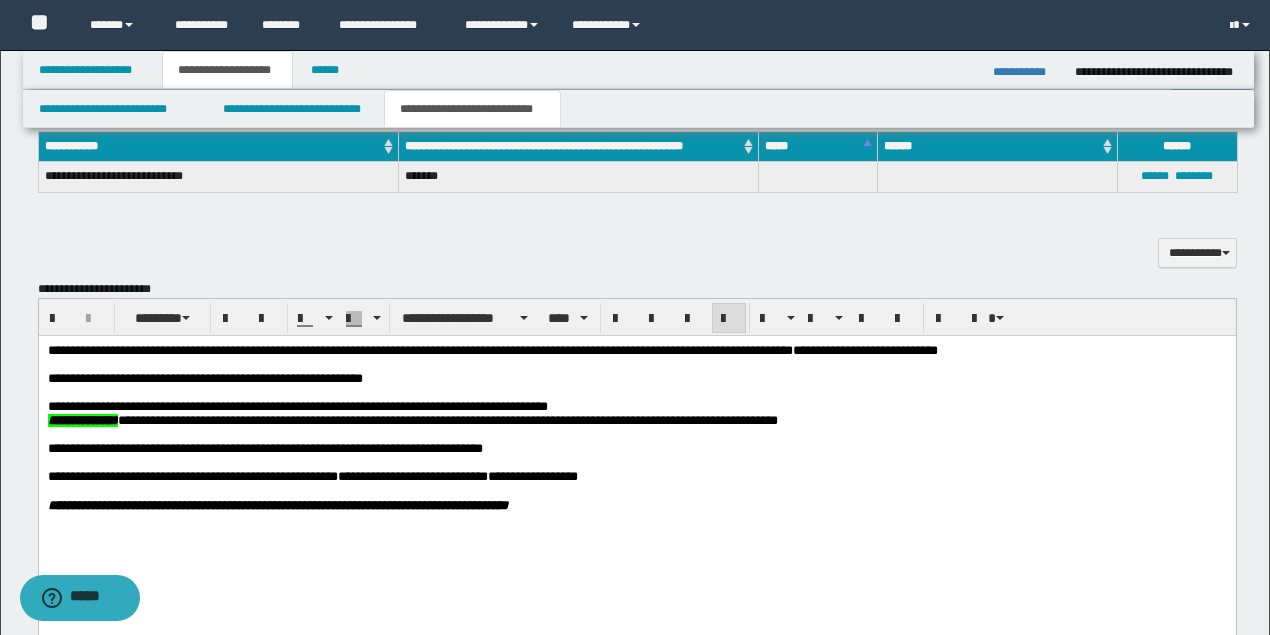 click on "**********" at bounding box center (635, 407) 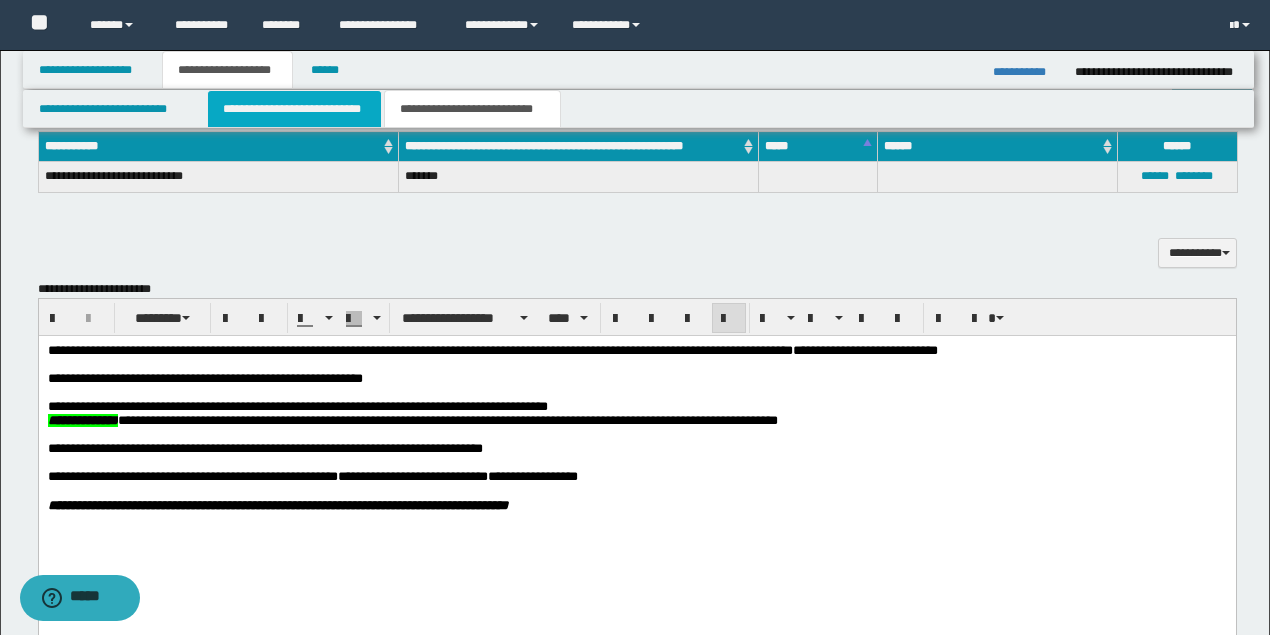click on "**********" at bounding box center (294, 109) 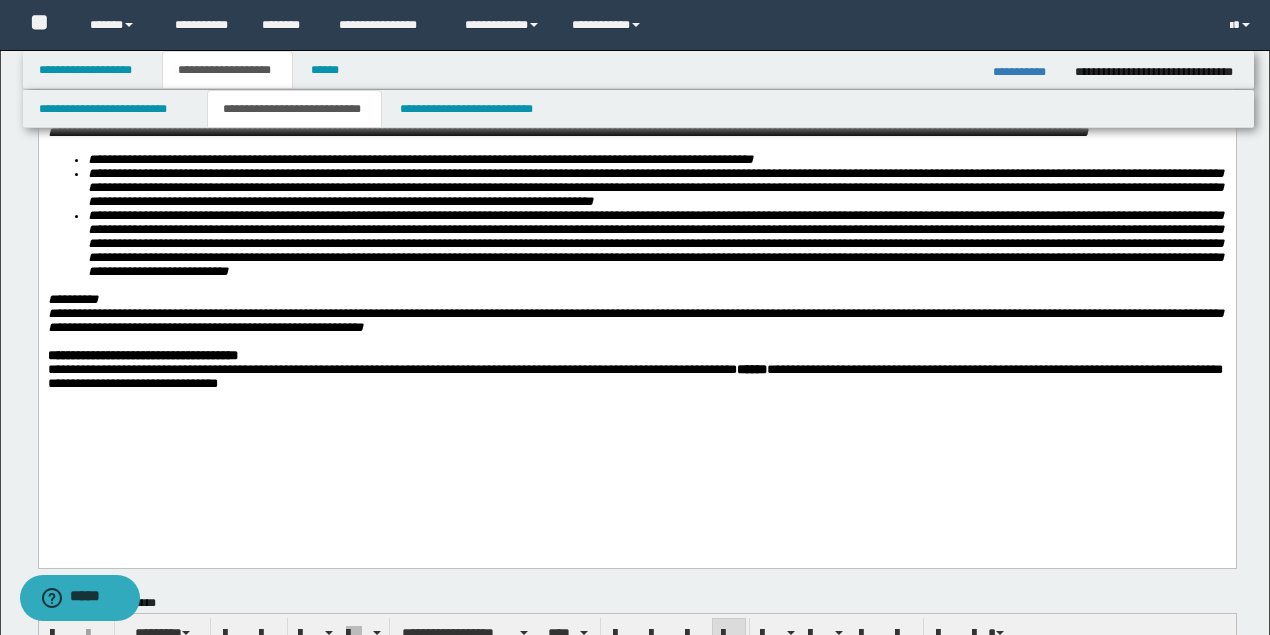 scroll, scrollTop: 0, scrollLeft: 0, axis: both 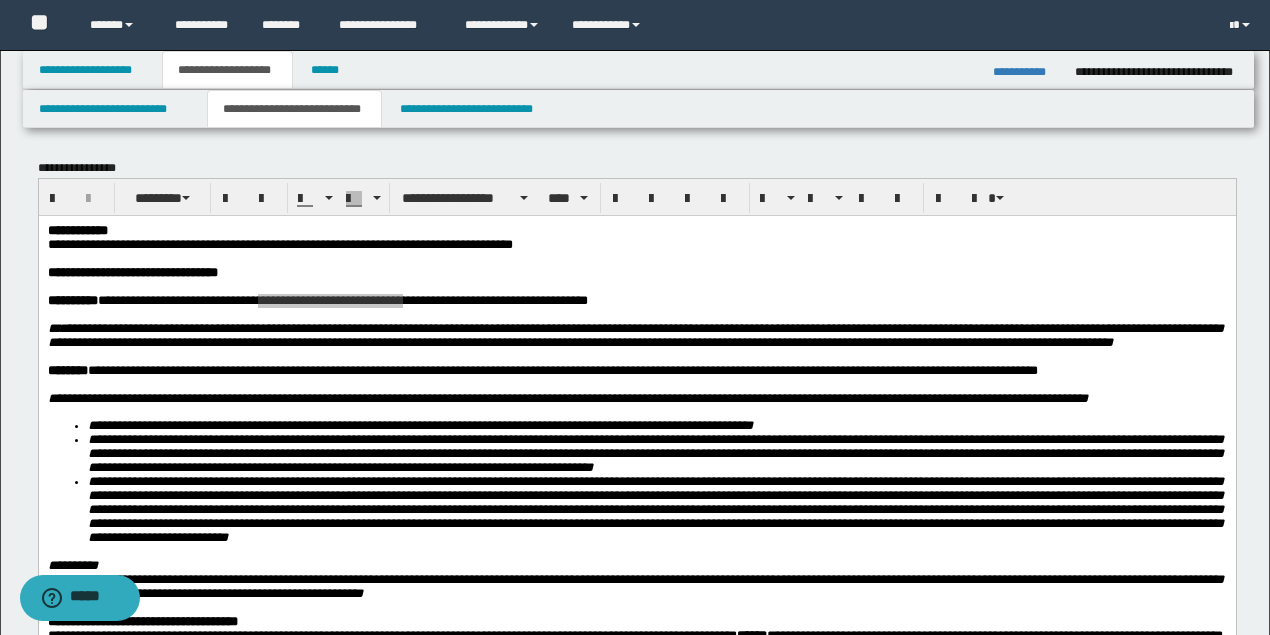 click on "**********" at bounding box center [635, 1278] 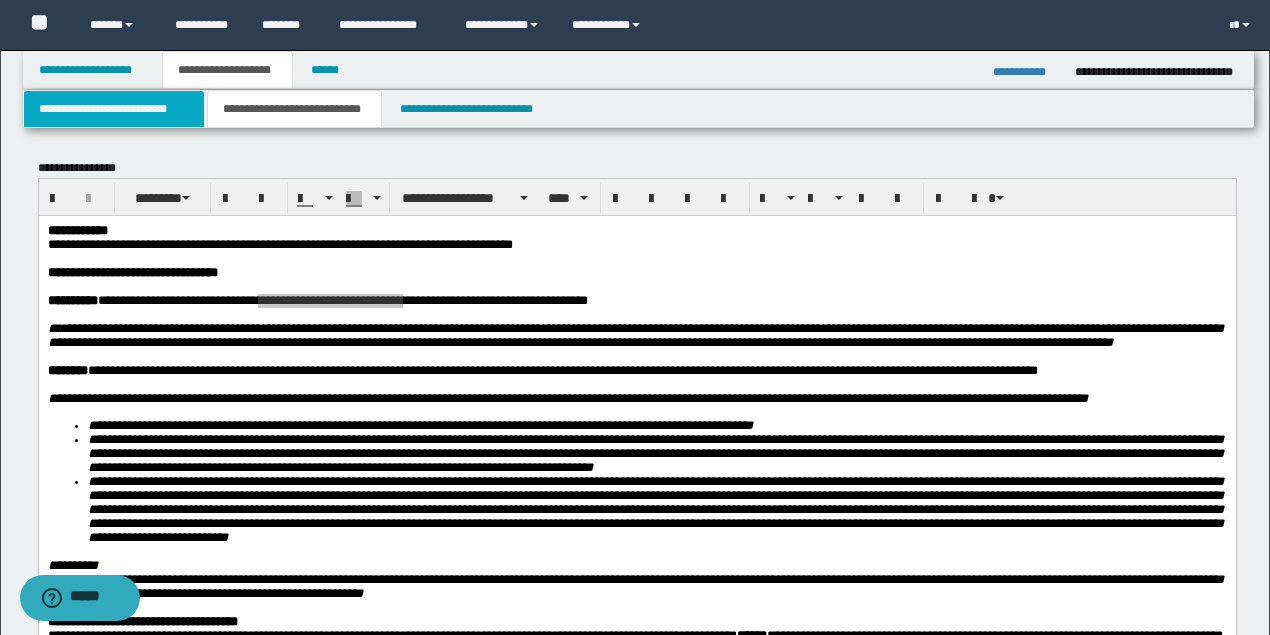click on "**********" at bounding box center (114, 109) 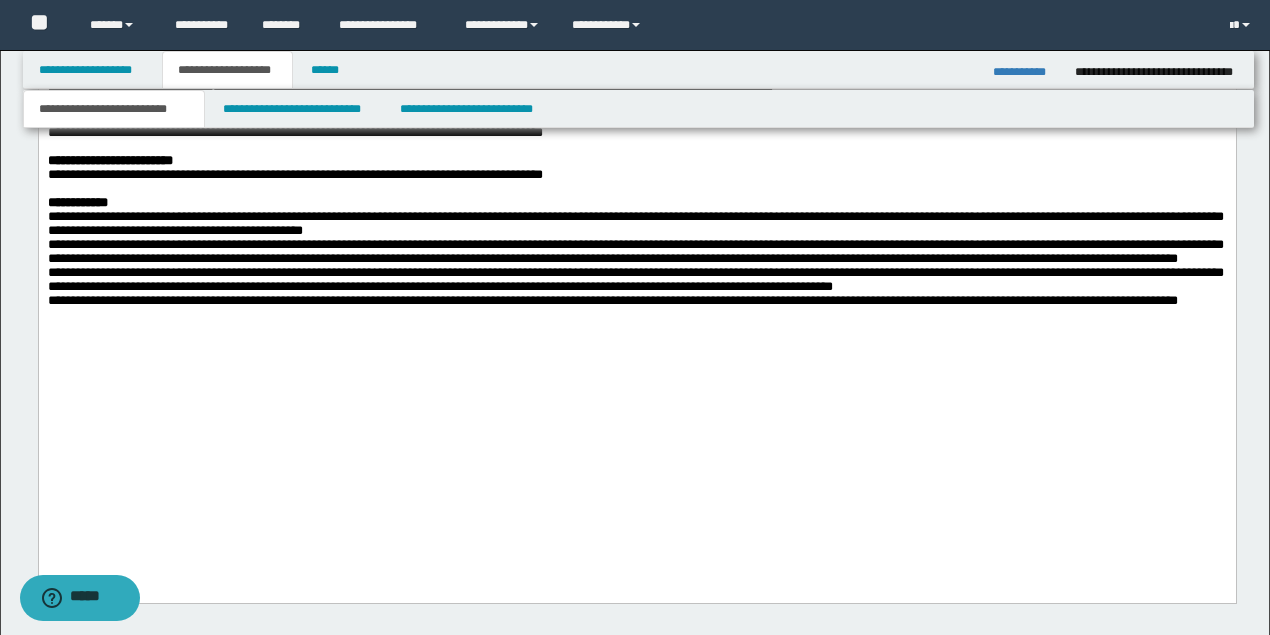 scroll, scrollTop: 1600, scrollLeft: 0, axis: vertical 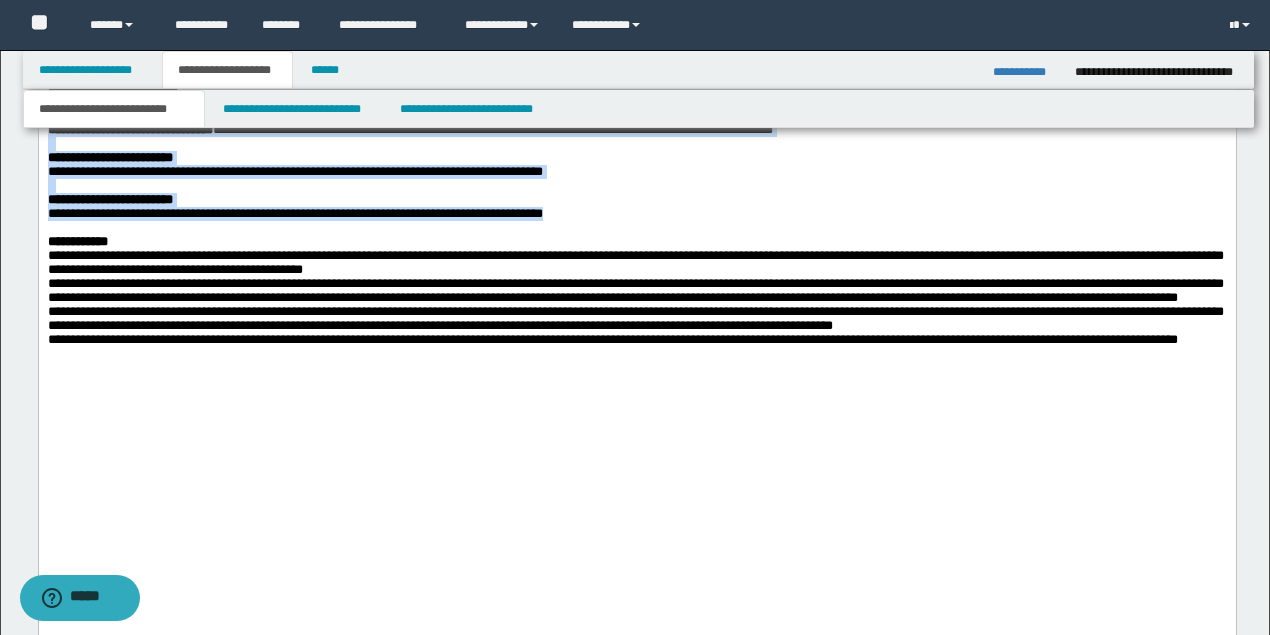 drag, startPoint x: 47, startPoint y: 238, endPoint x: 603, endPoint y: 364, distance: 570.09827 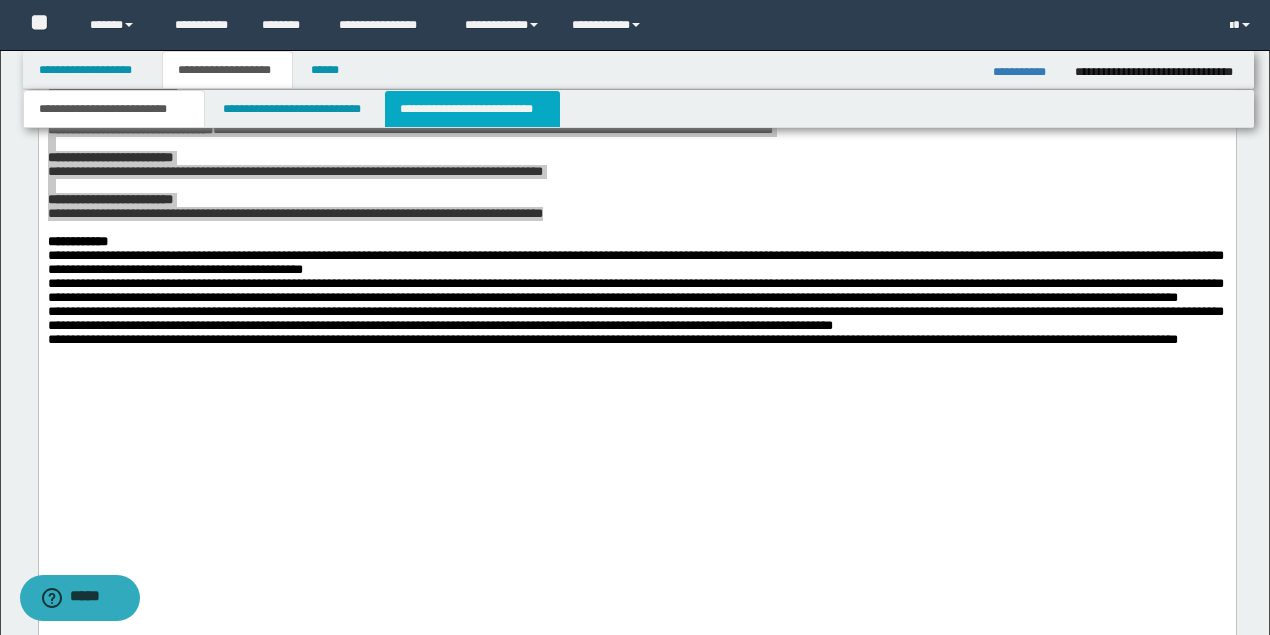 click on "**********" at bounding box center (472, 109) 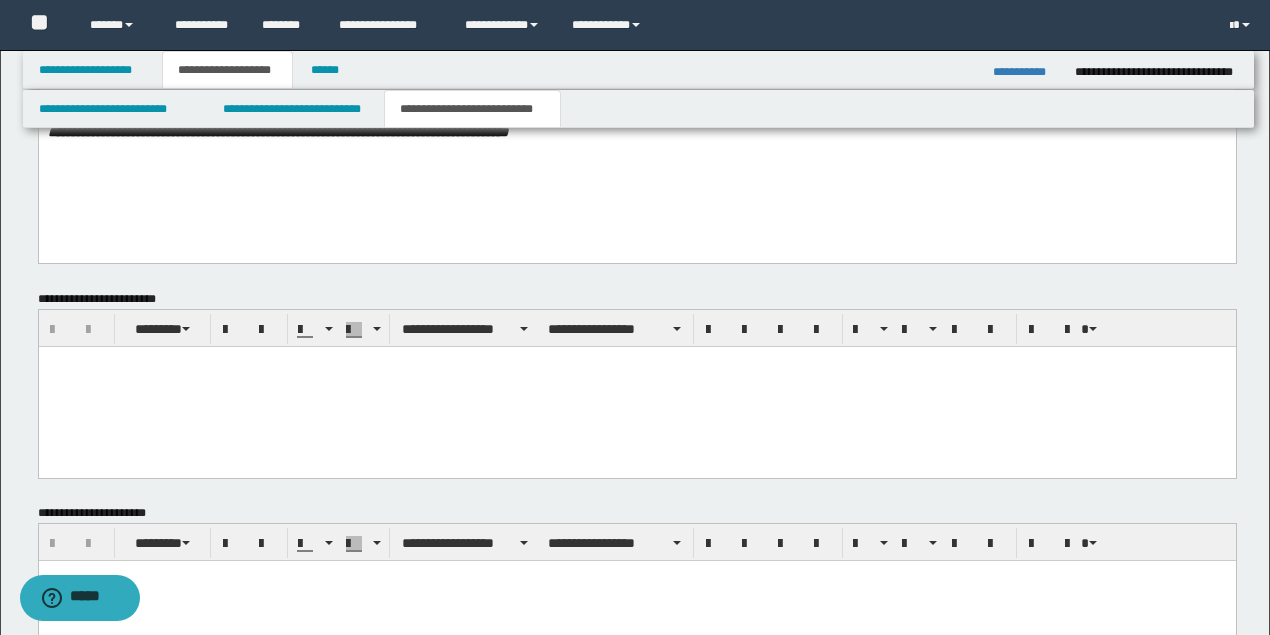 scroll, scrollTop: 702, scrollLeft: 0, axis: vertical 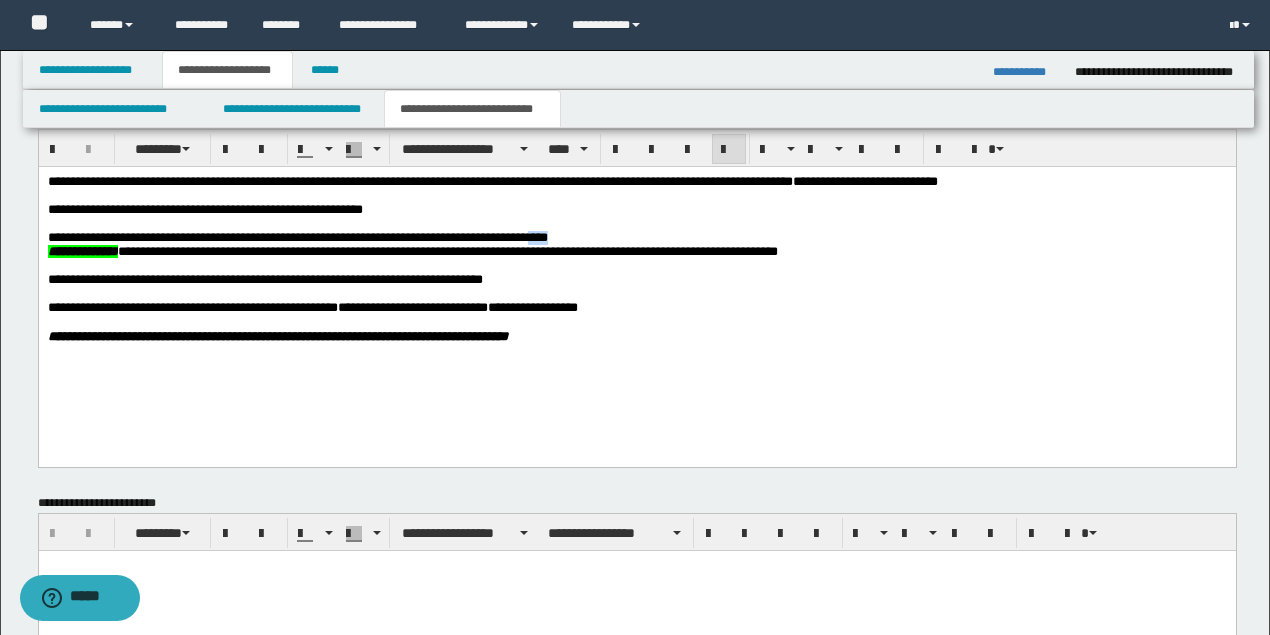 drag, startPoint x: 648, startPoint y: 246, endPoint x: 614, endPoint y: 254, distance: 34.928497 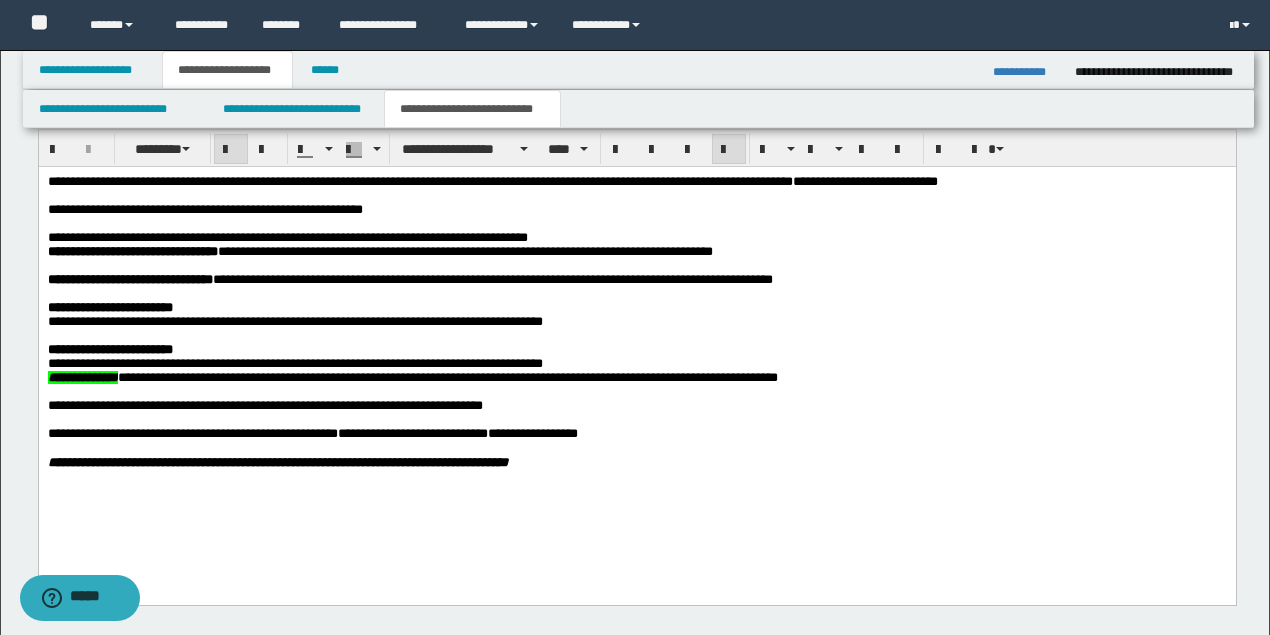 click on "**********" at bounding box center (132, 251) 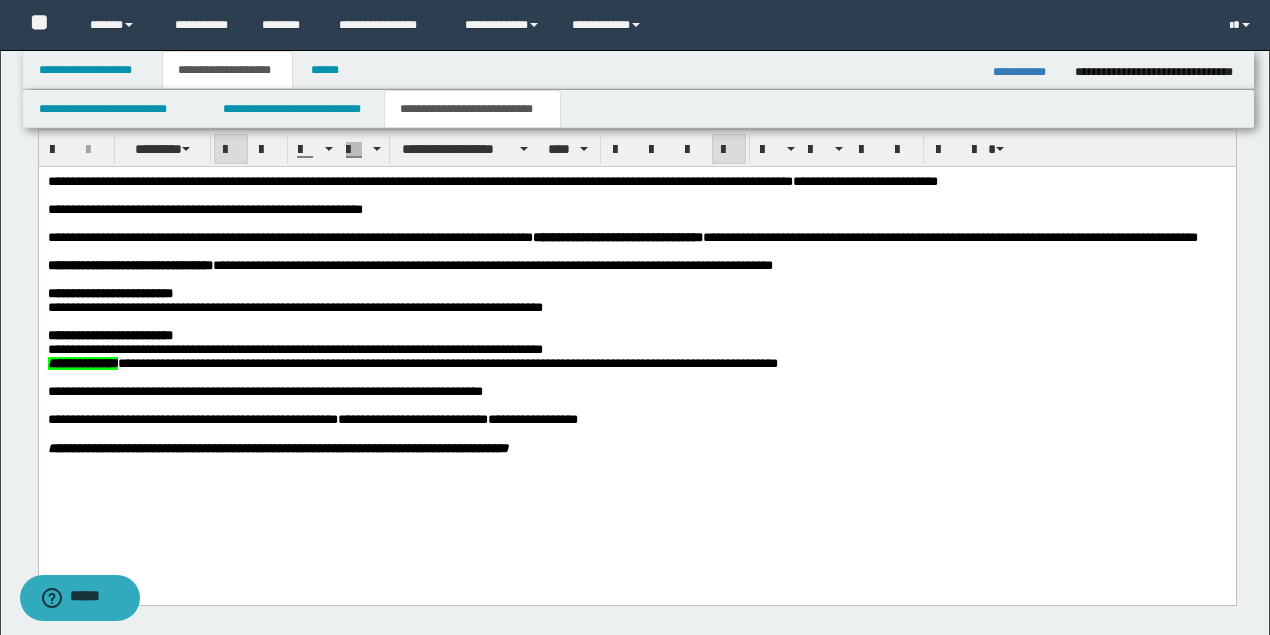 click on "**********" at bounding box center (129, 265) 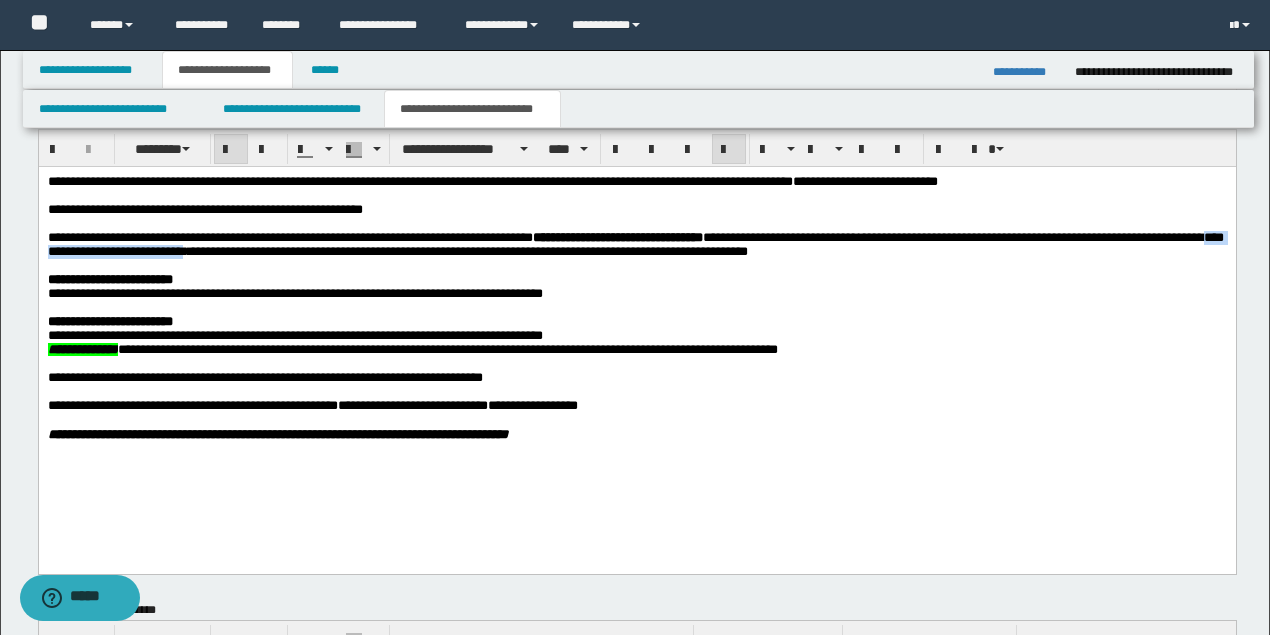 drag, startPoint x: 338, startPoint y: 259, endPoint x: 164, endPoint y: 260, distance: 174.00287 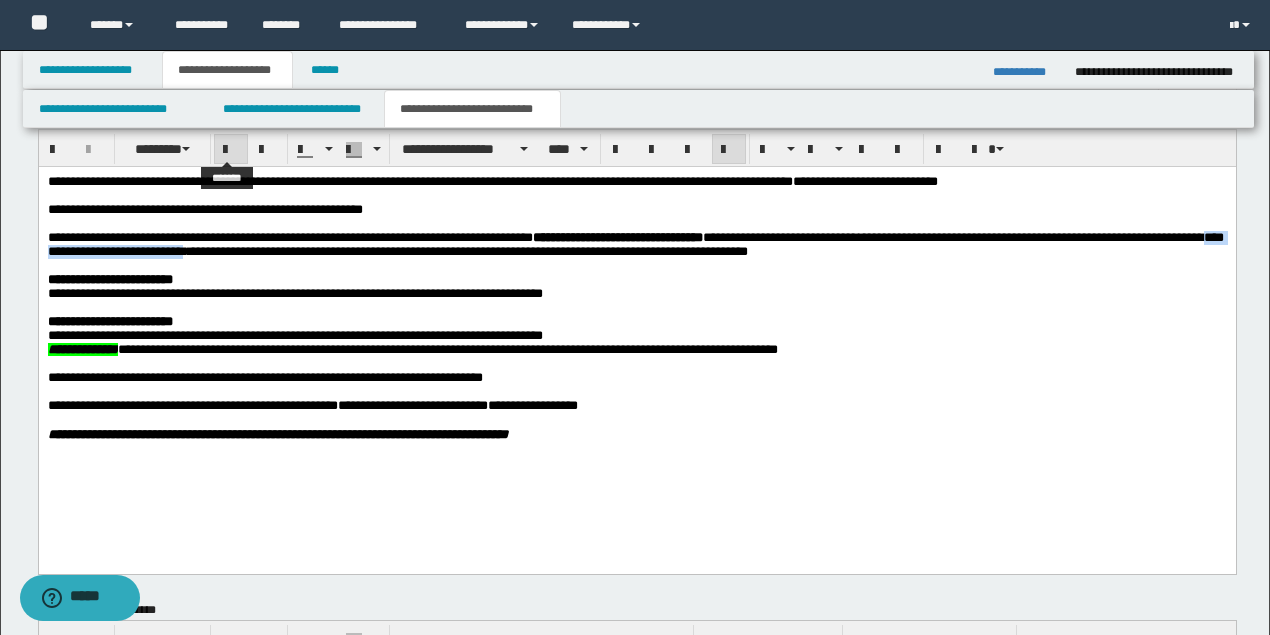 click at bounding box center [231, 150] 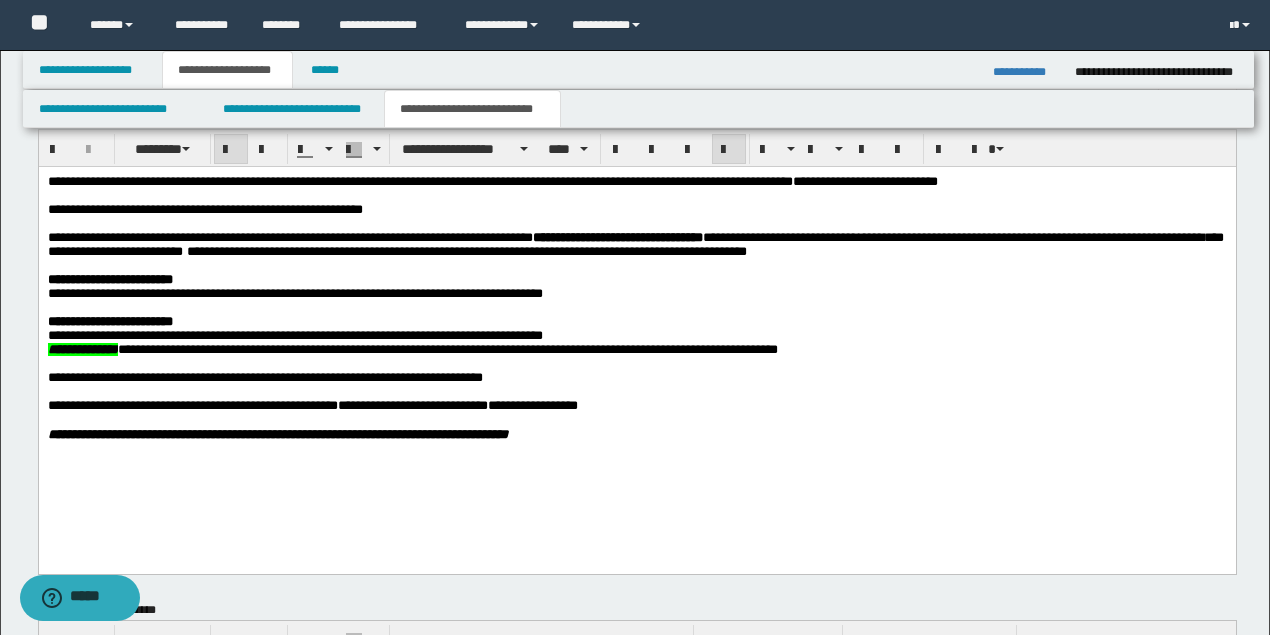 click on "**********" at bounding box center (109, 279) 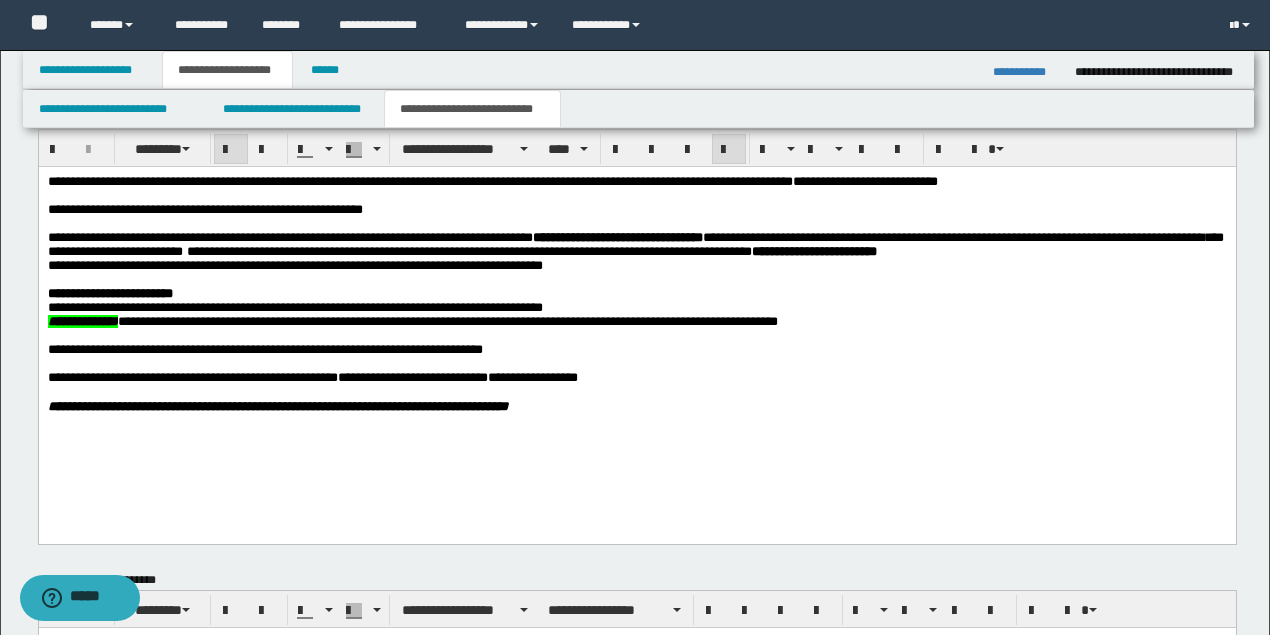 click on "**********" at bounding box center (636, 319) 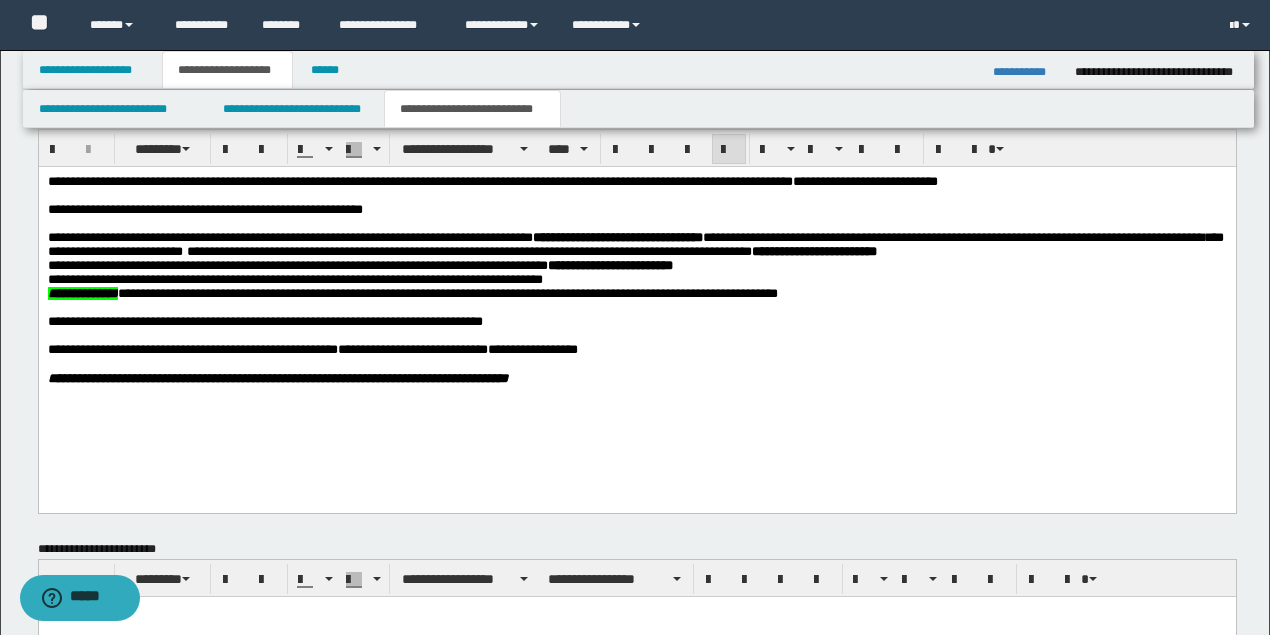 click on "**********" at bounding box center (636, 305) 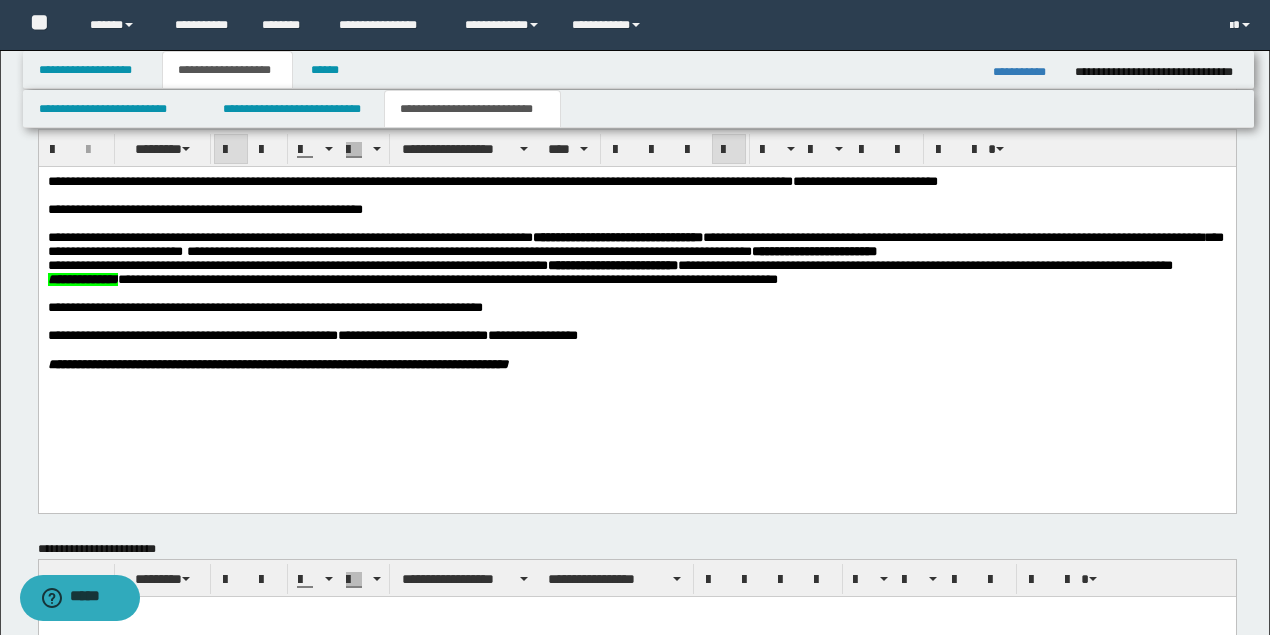 click on "**********" at bounding box center [635, 266] 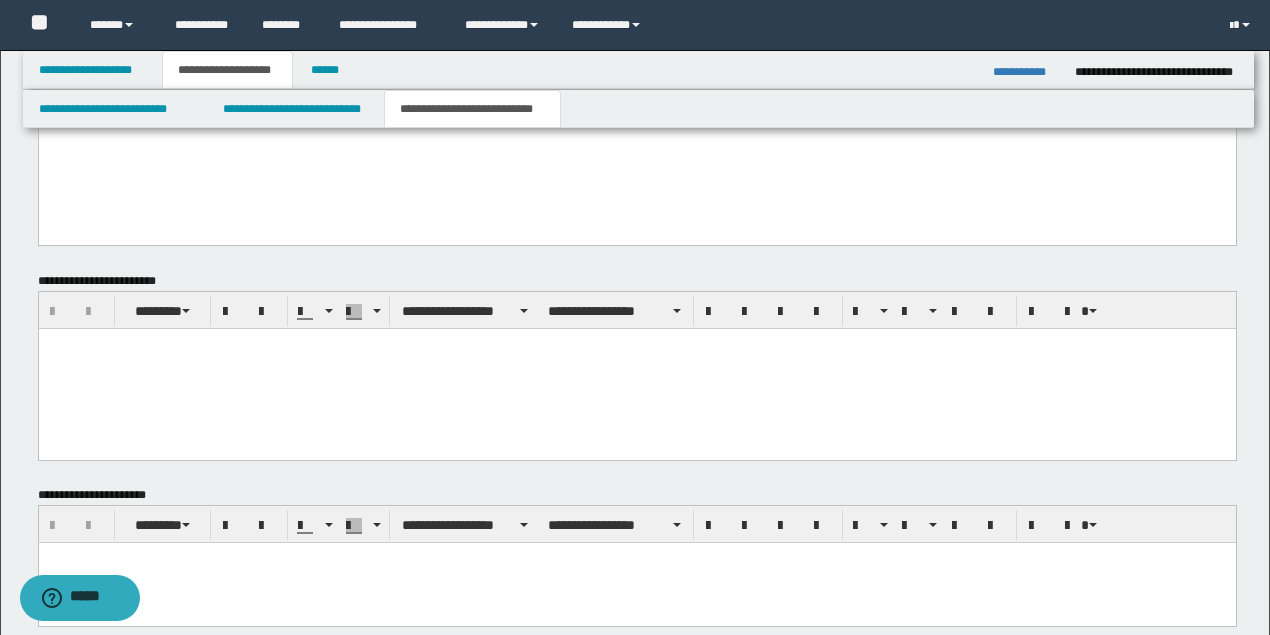 scroll, scrollTop: 1096, scrollLeft: 0, axis: vertical 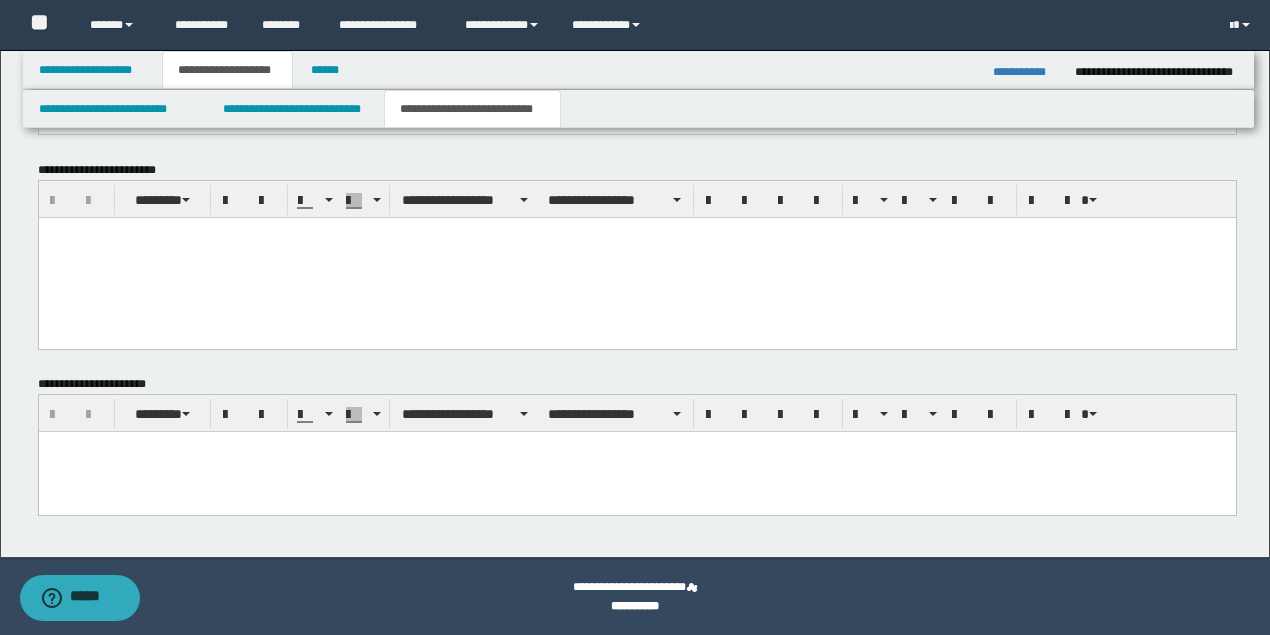 drag, startPoint x: 211, startPoint y: 471, endPoint x: 213, endPoint y: 548, distance: 77.02597 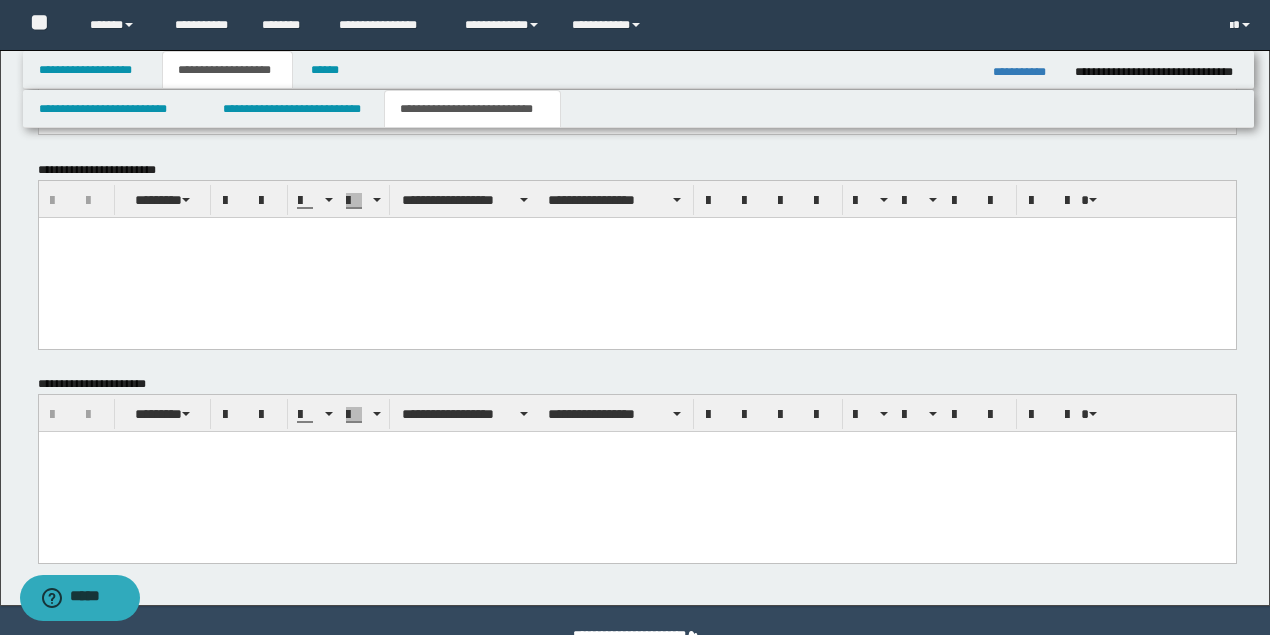 paste 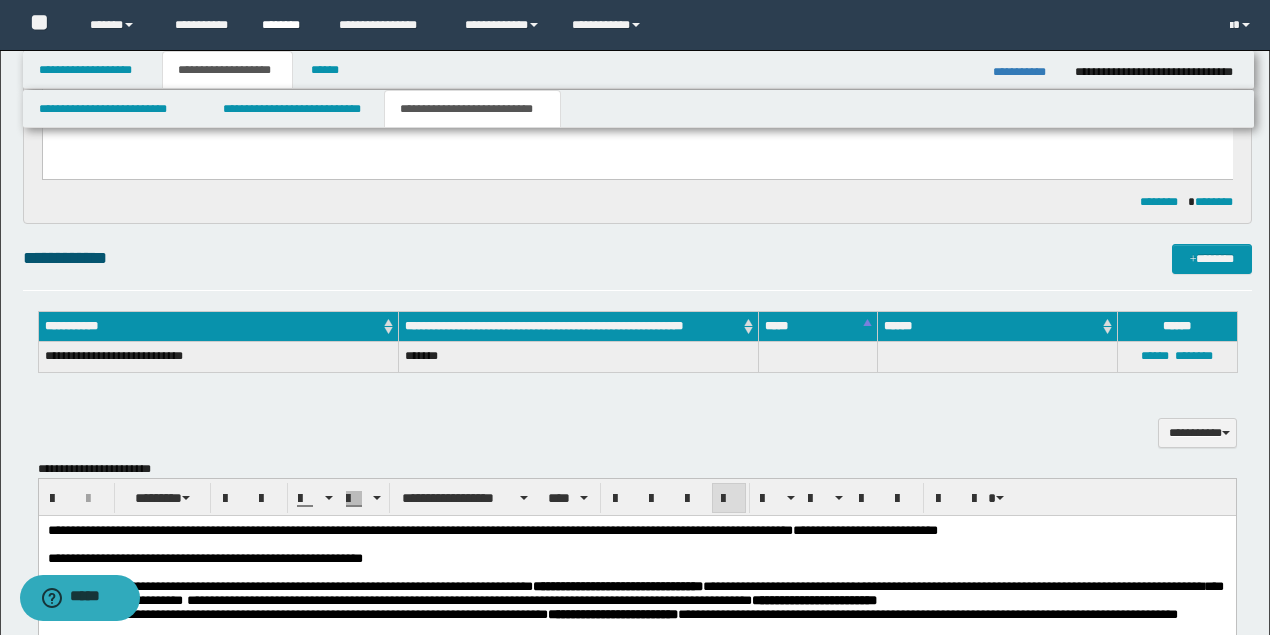 scroll, scrollTop: 163, scrollLeft: 0, axis: vertical 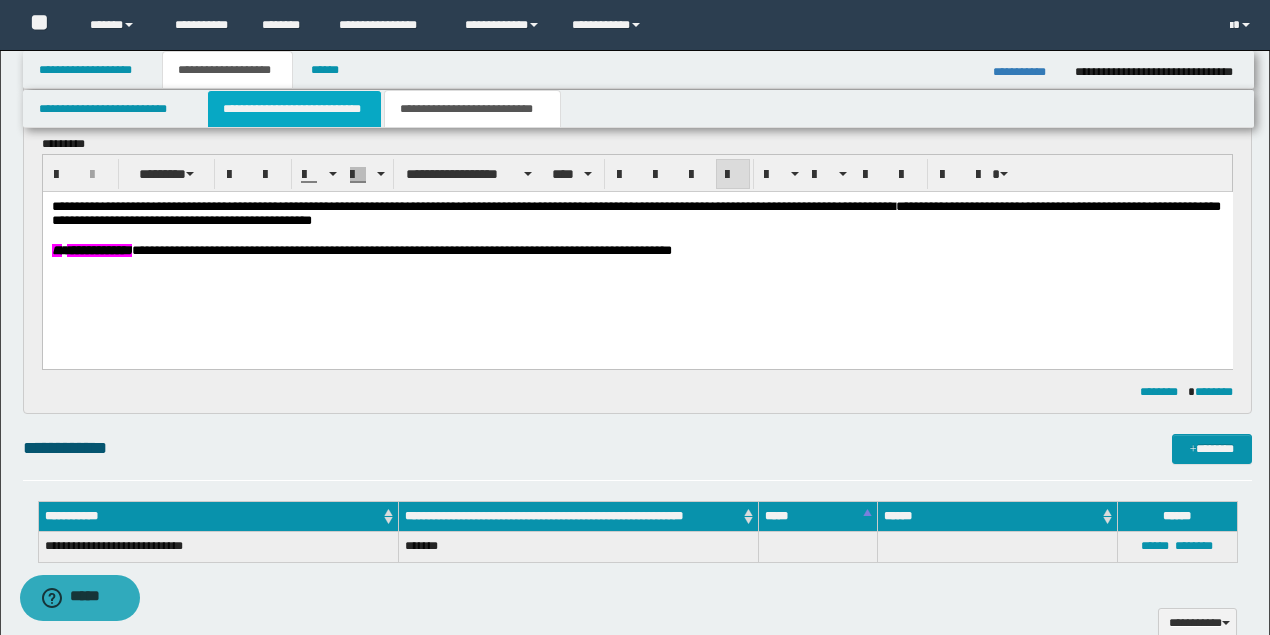 click on "**********" at bounding box center [294, 109] 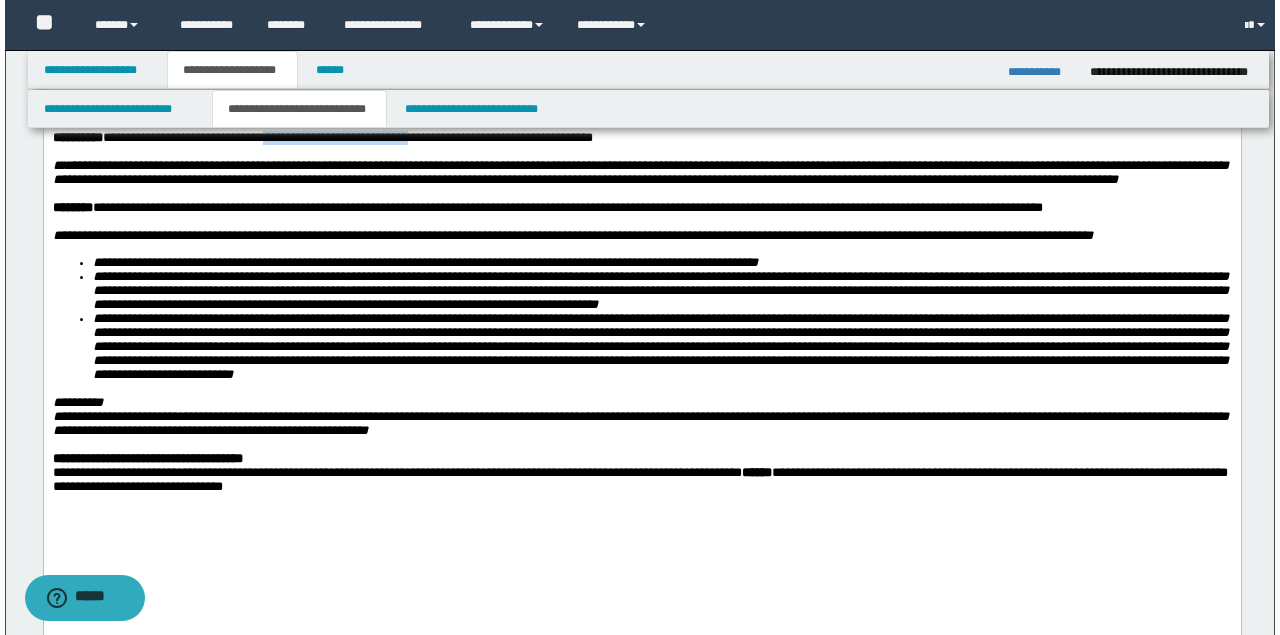 click on "**********" at bounding box center [660, 345] 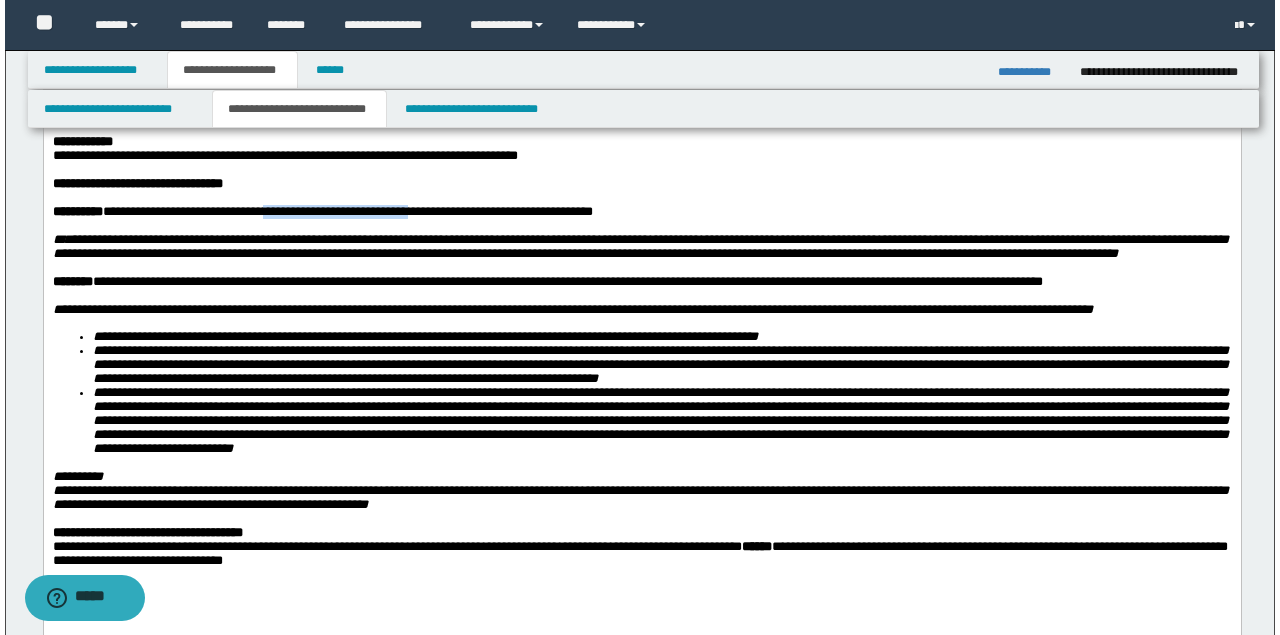 scroll, scrollTop: 0, scrollLeft: 0, axis: both 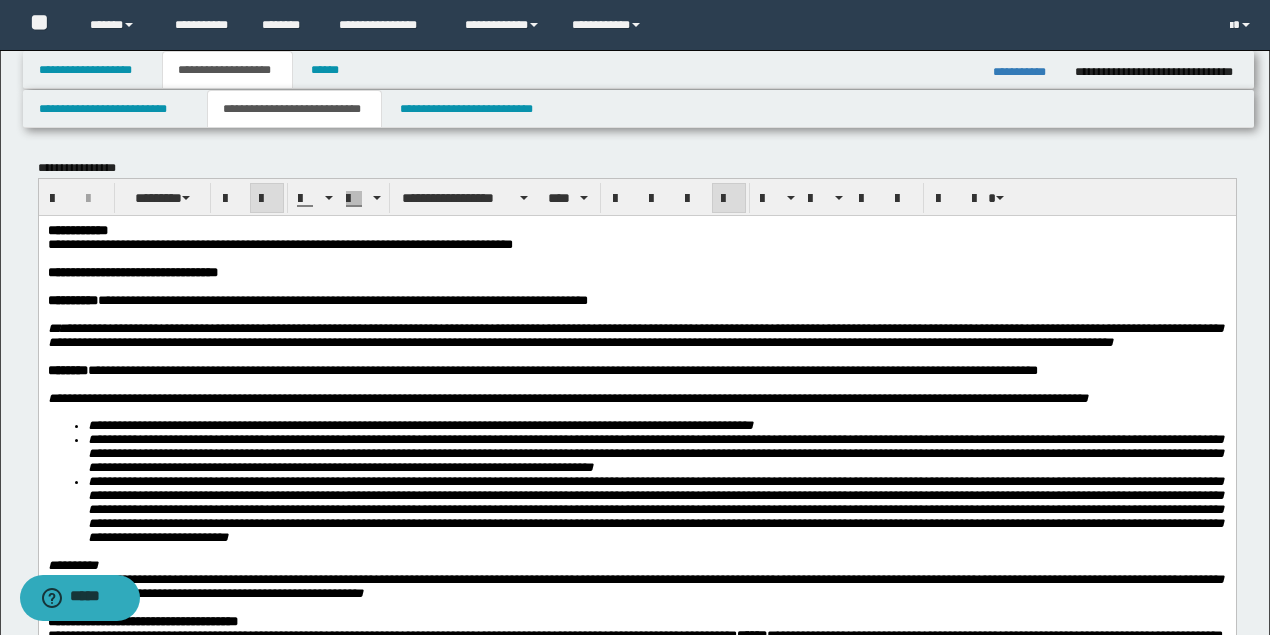 click on "**********" at bounding box center (635, 334) 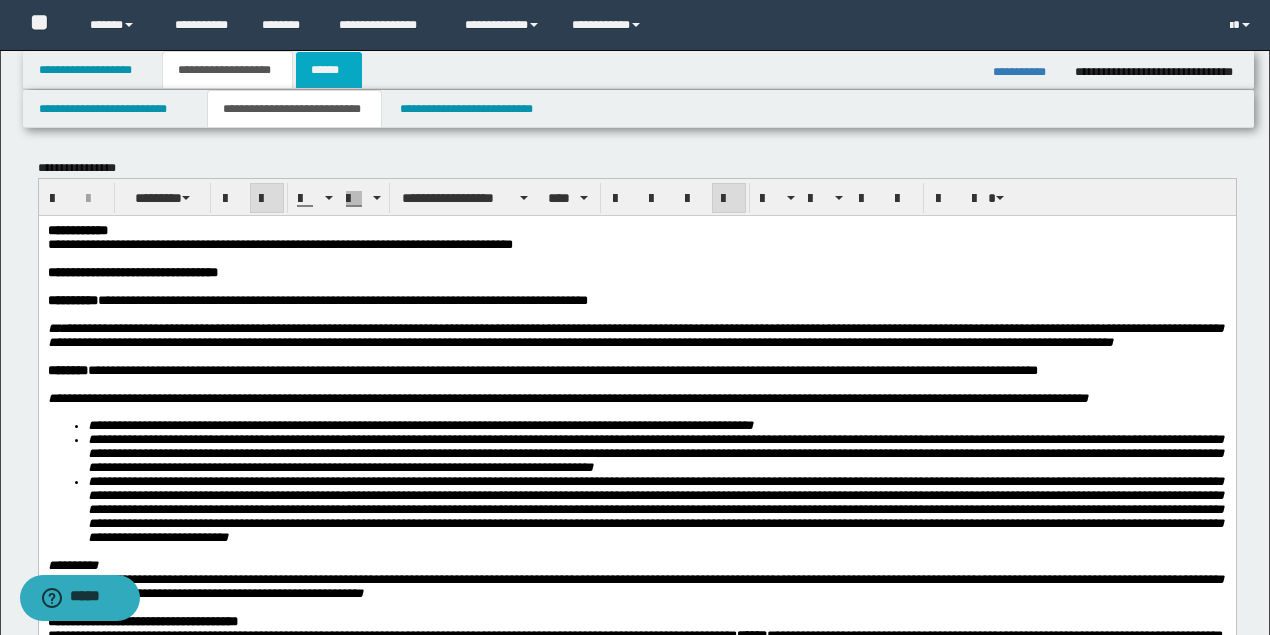 click on "******" at bounding box center [329, 70] 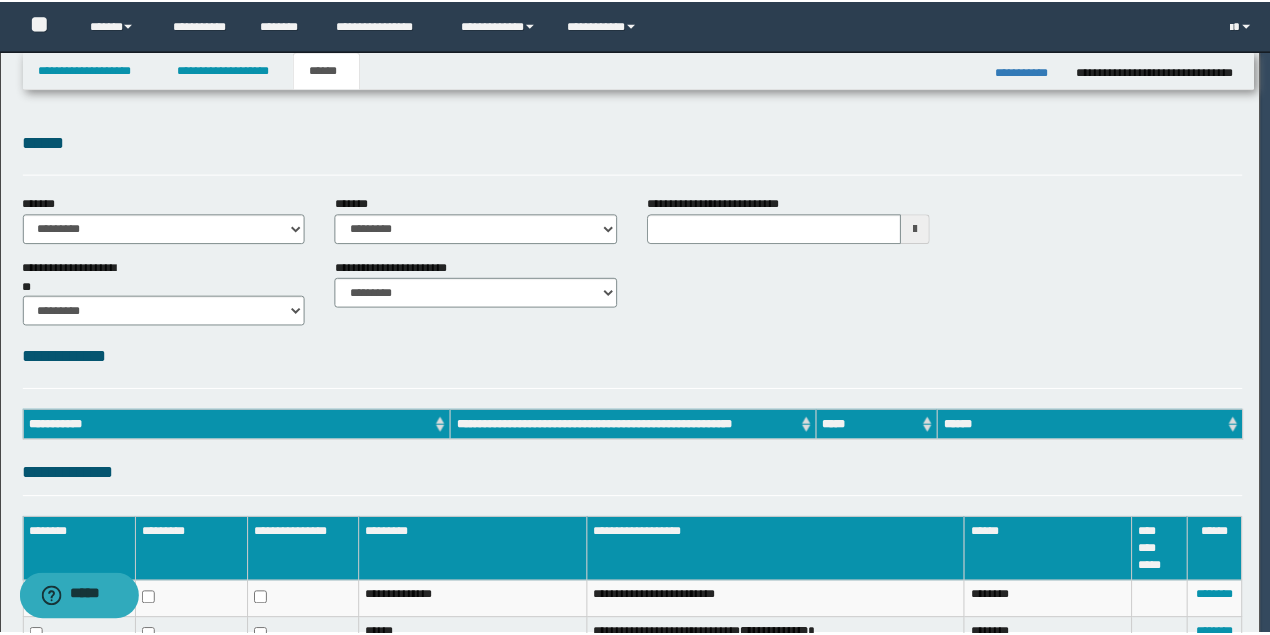 scroll, scrollTop: 0, scrollLeft: 0, axis: both 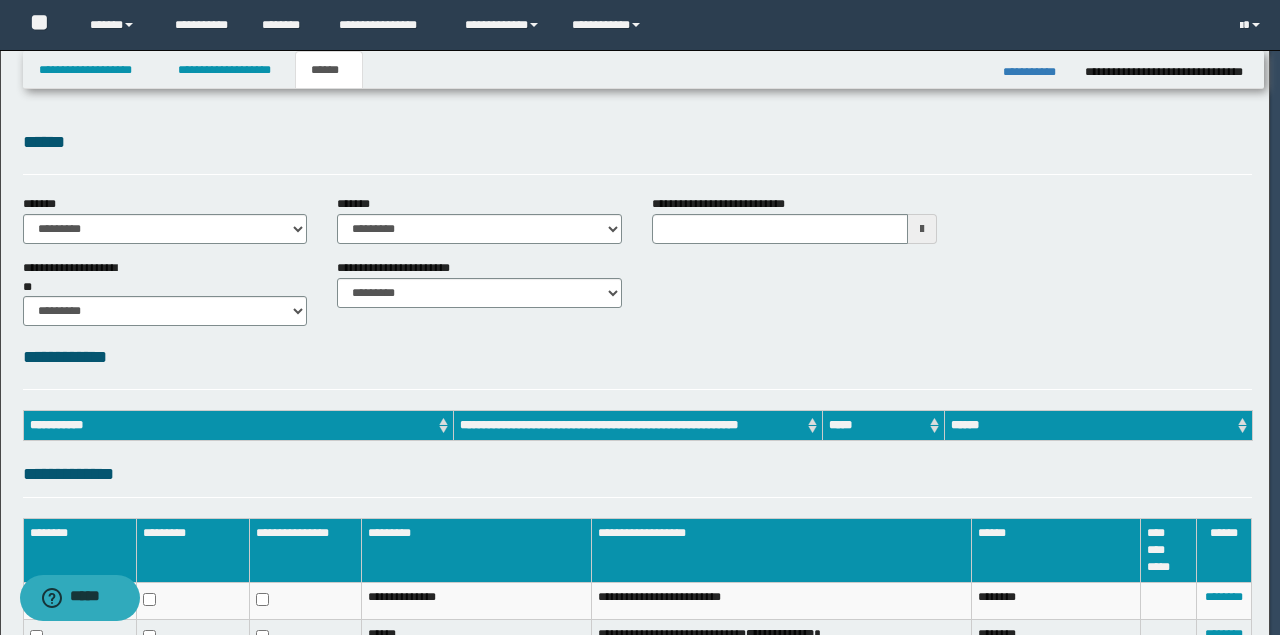 type 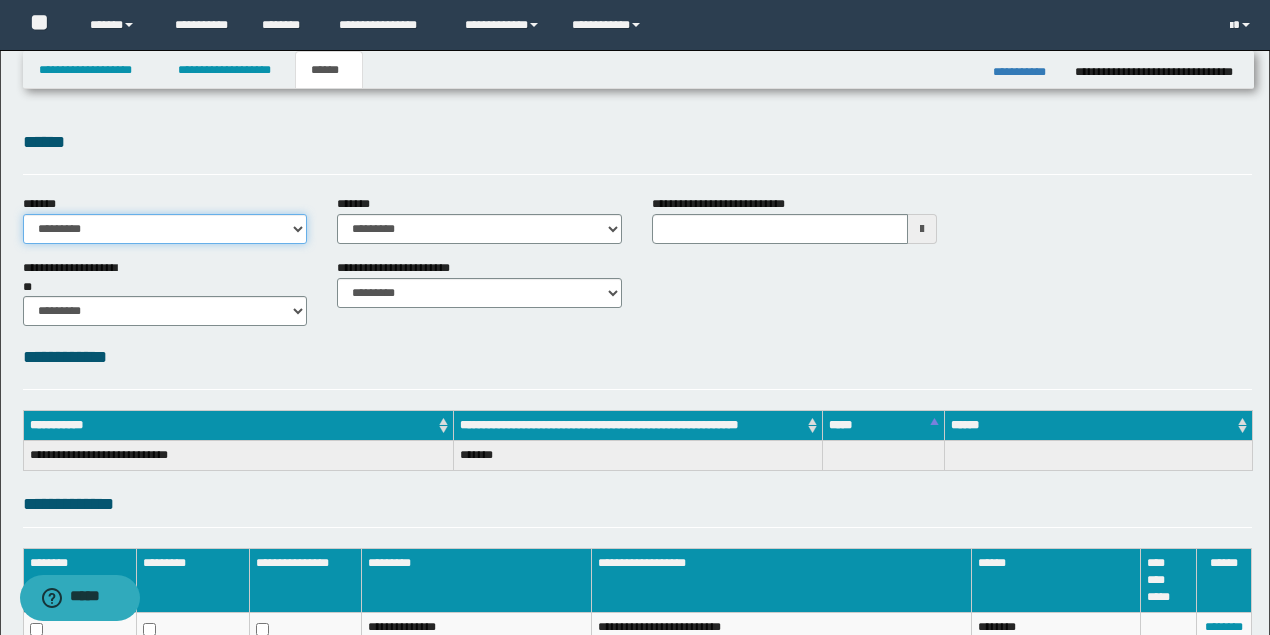 drag, startPoint x: 203, startPoint y: 227, endPoint x: 208, endPoint y: 240, distance: 13.928389 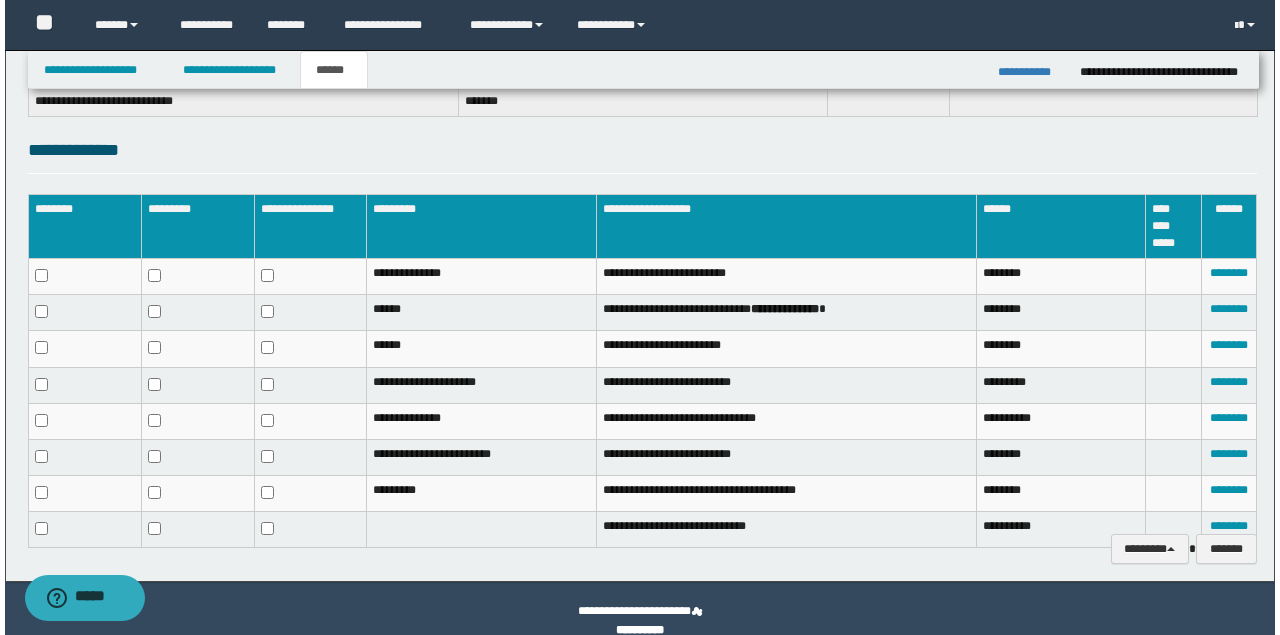 scroll, scrollTop: 378, scrollLeft: 0, axis: vertical 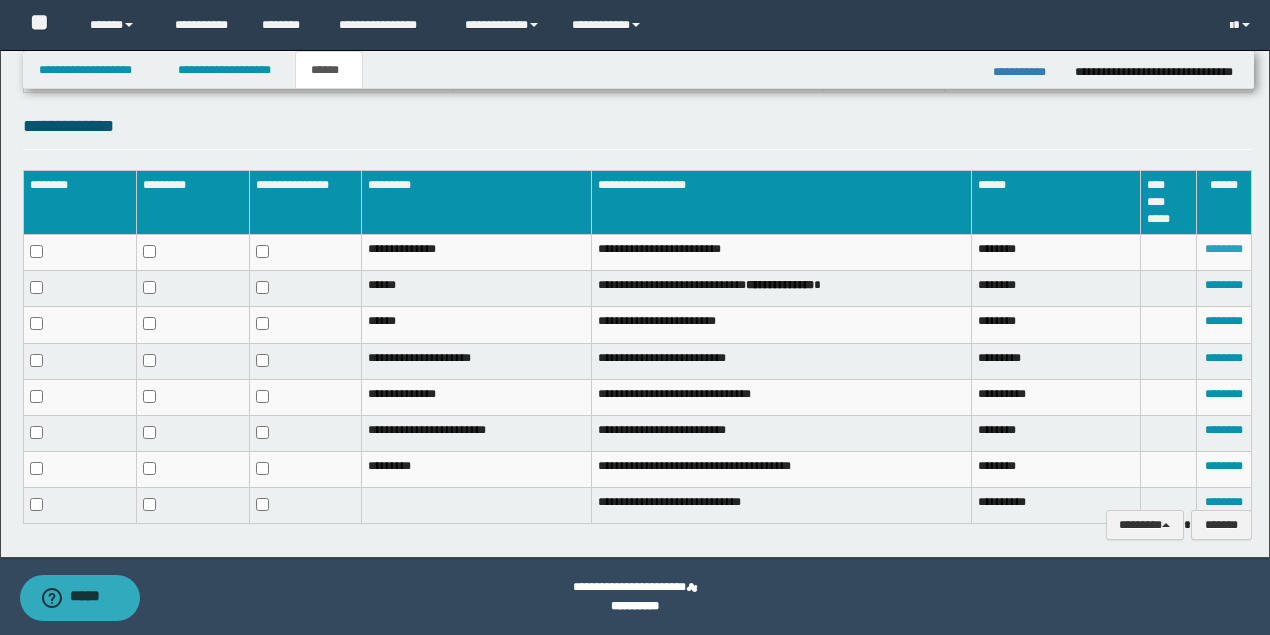 click on "********" at bounding box center (1224, 249) 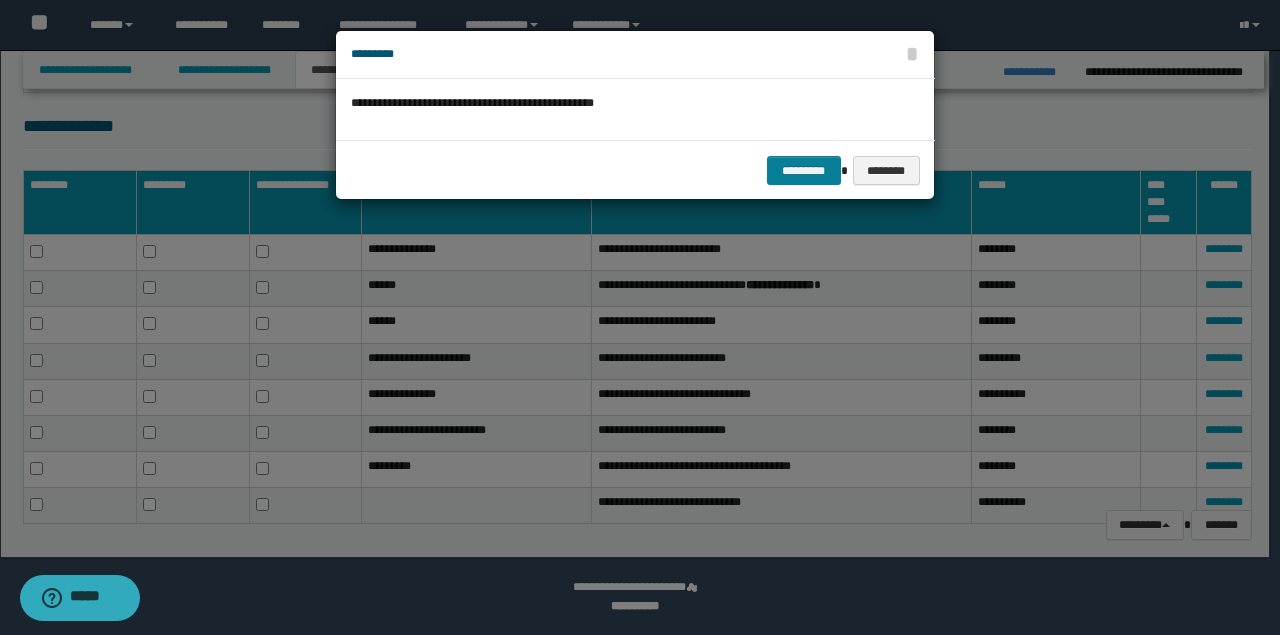 drag, startPoint x: 802, startPoint y: 149, endPoint x: 802, endPoint y: 162, distance: 13 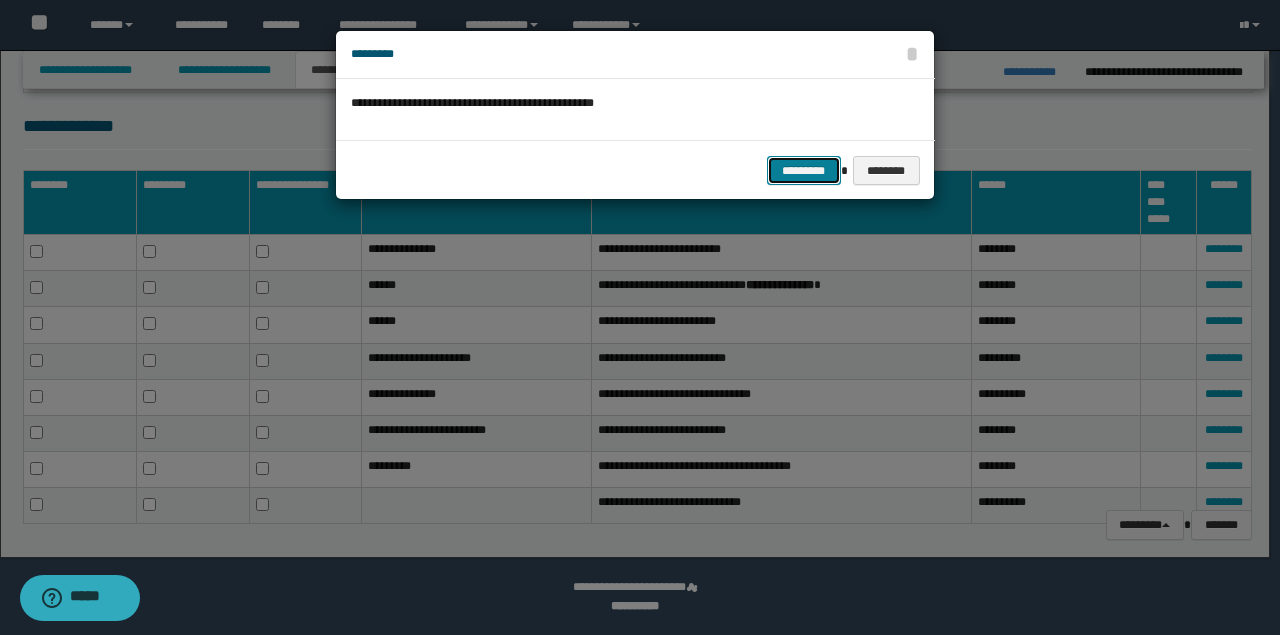 click on "*********" at bounding box center [804, 170] 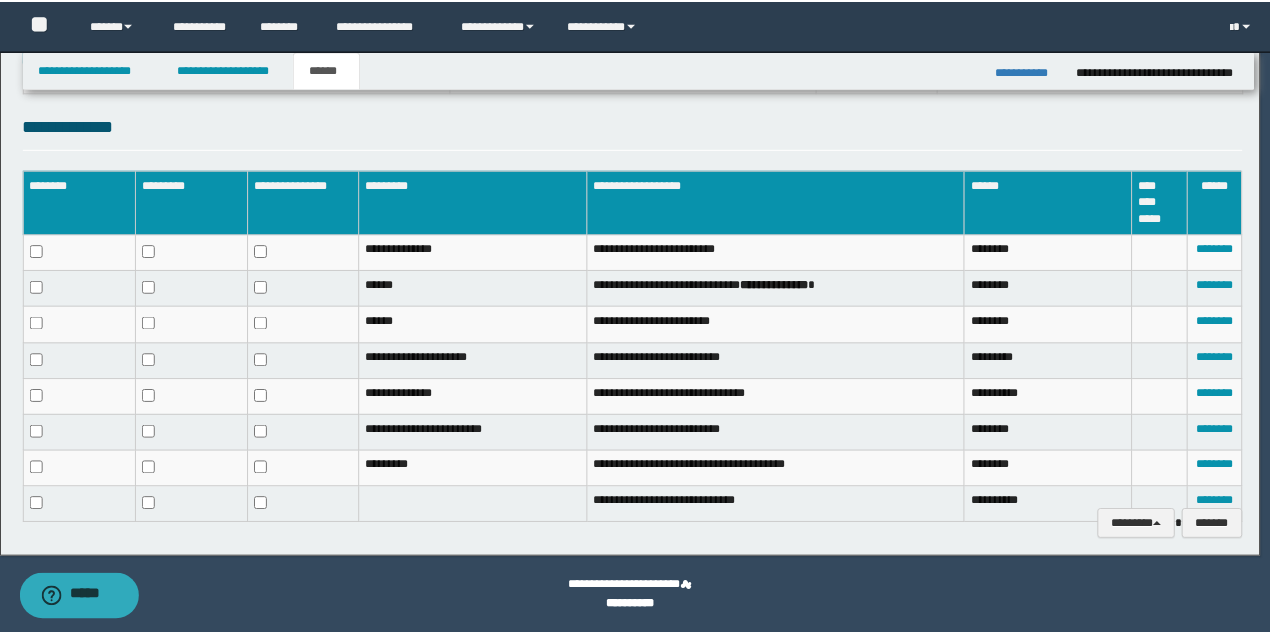 scroll, scrollTop: 363, scrollLeft: 0, axis: vertical 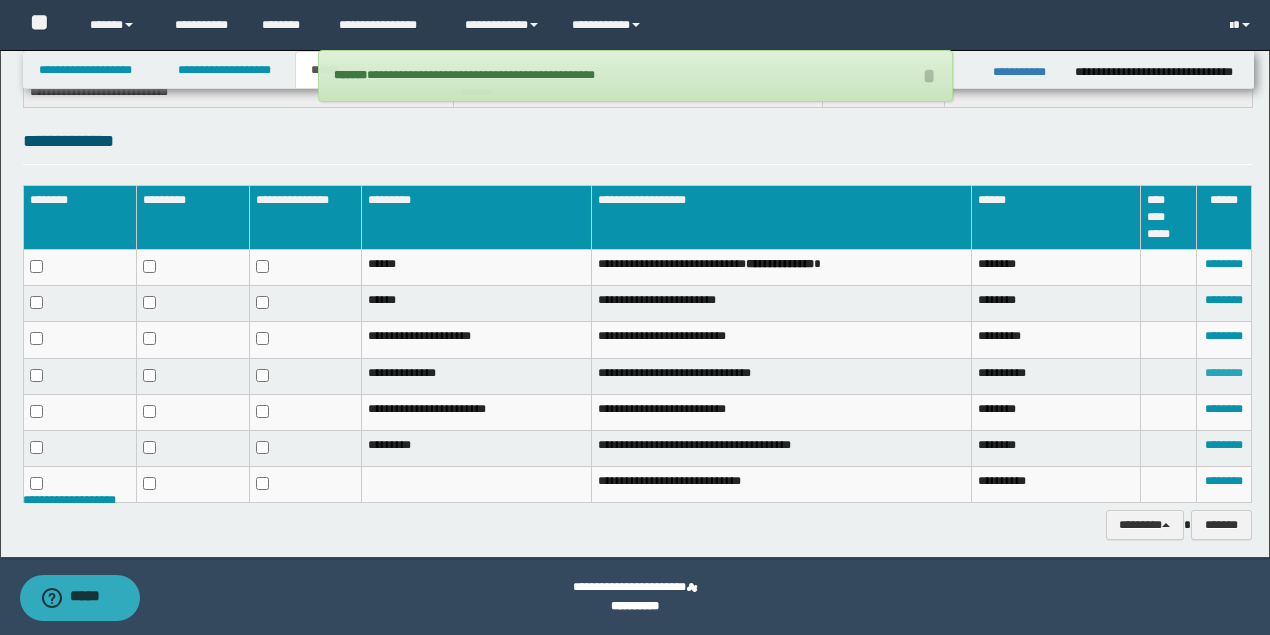 click on "********" at bounding box center [1224, 373] 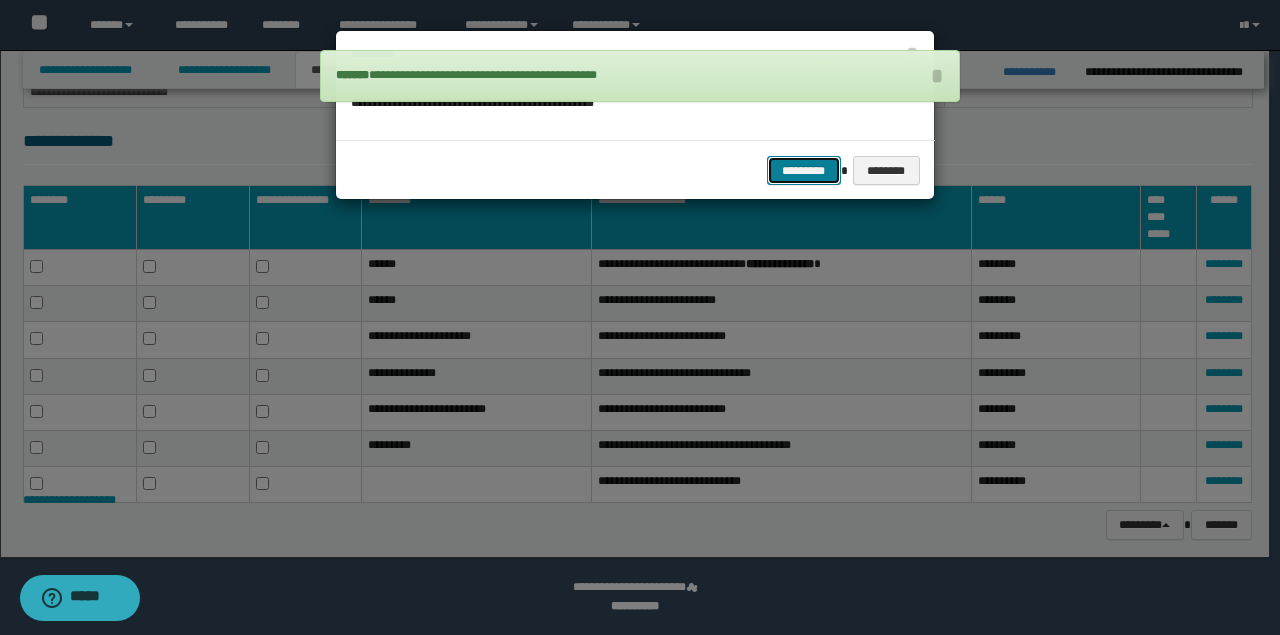 click on "*********" at bounding box center (804, 170) 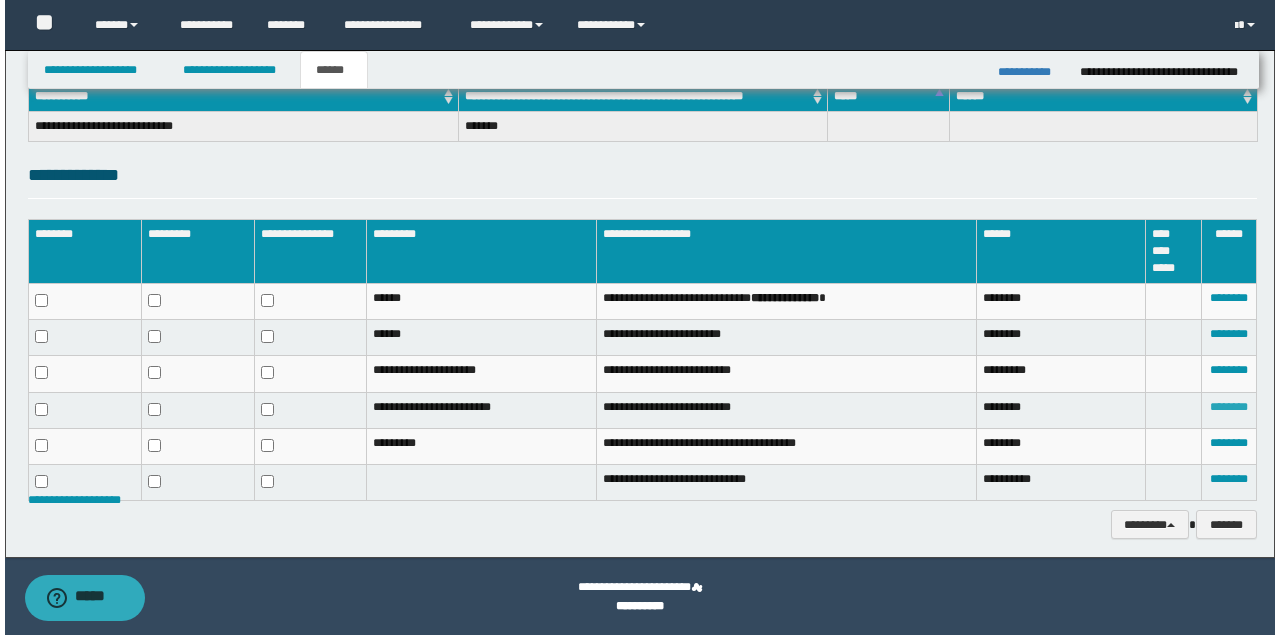 scroll, scrollTop: 329, scrollLeft: 0, axis: vertical 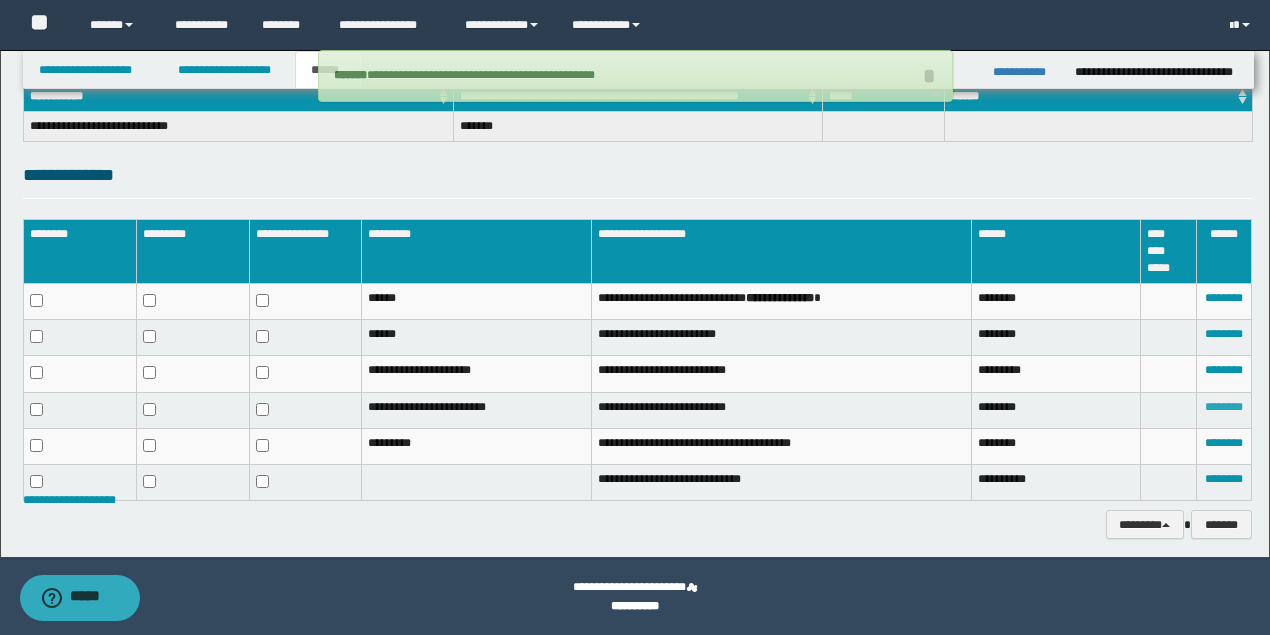click on "********" at bounding box center [1224, 407] 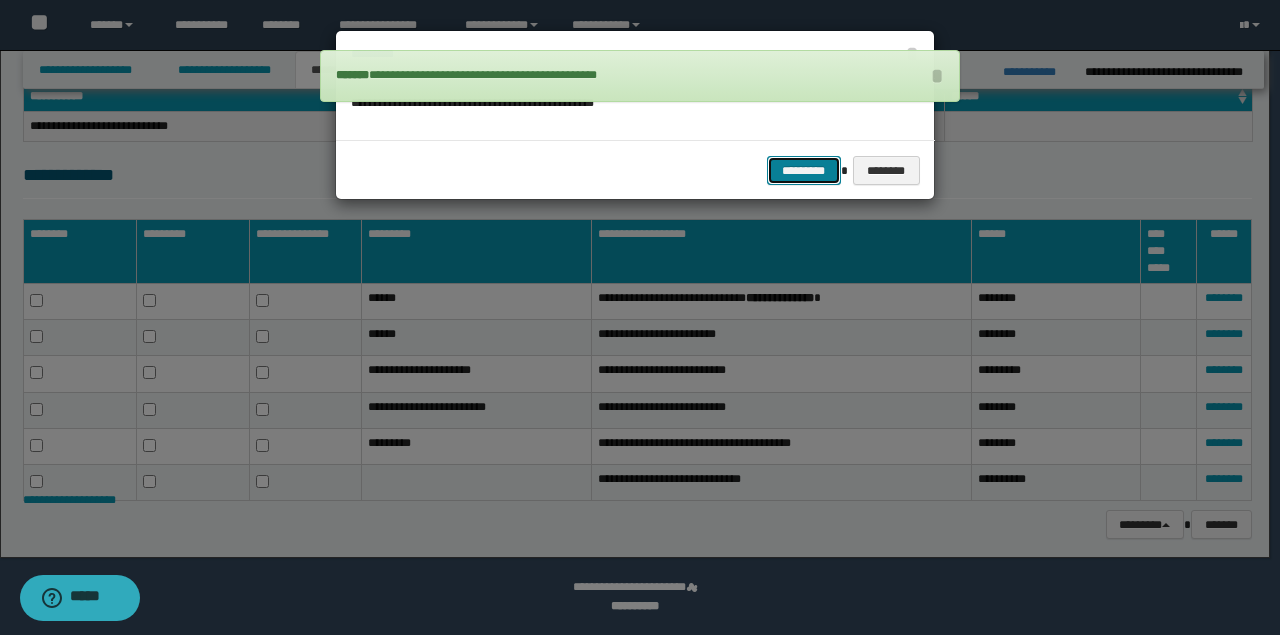 click on "*********" at bounding box center (804, 170) 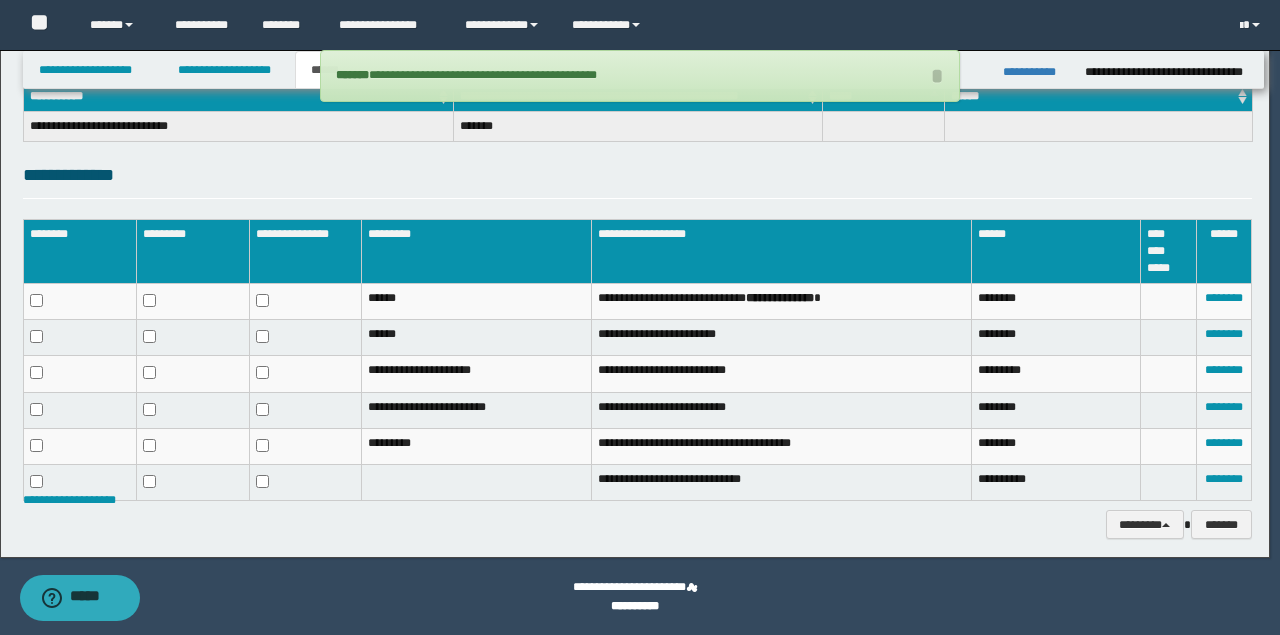 scroll, scrollTop: 295, scrollLeft: 0, axis: vertical 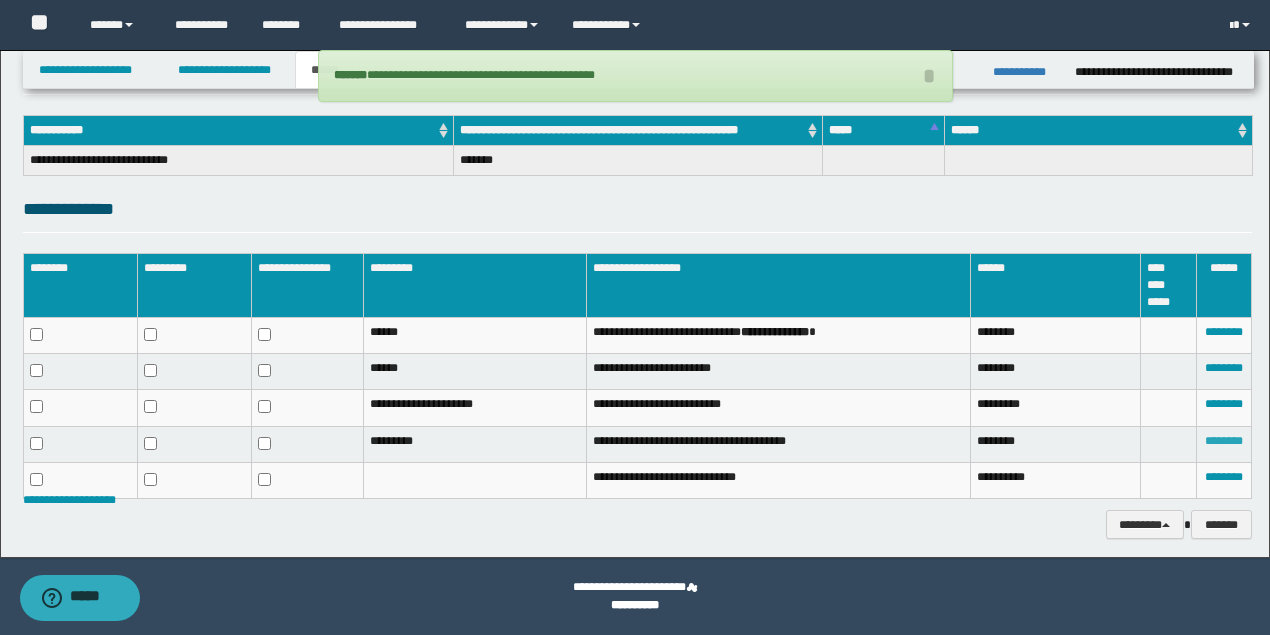 click on "********" at bounding box center [1224, 441] 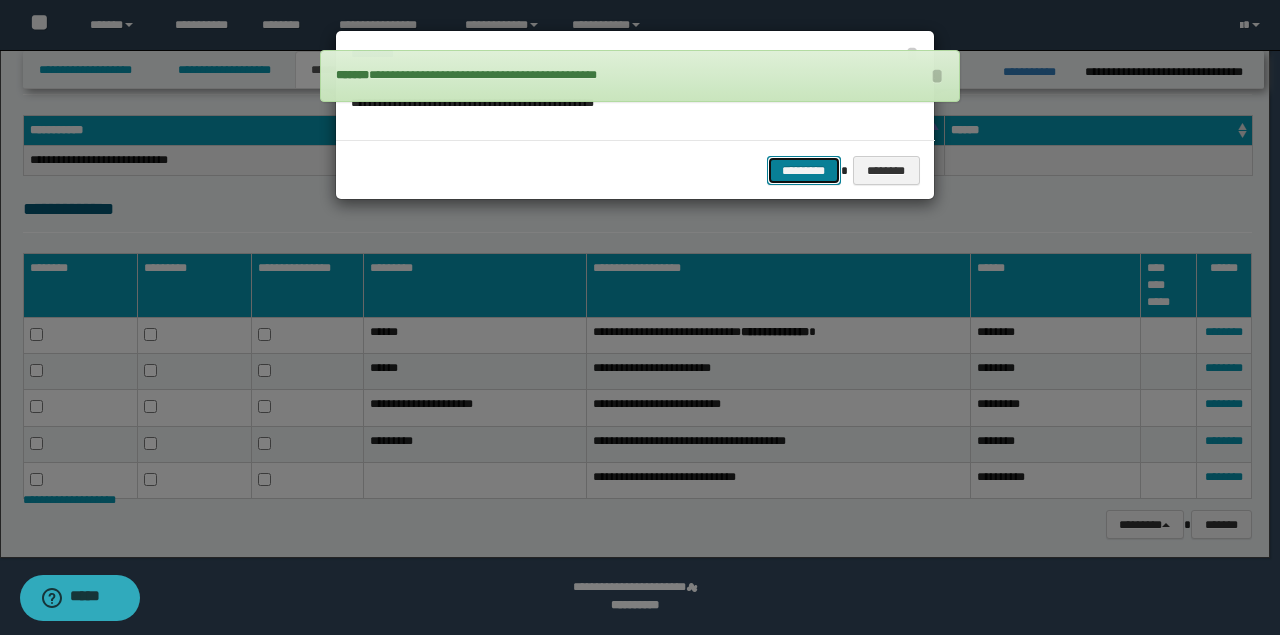 click on "*********" at bounding box center (804, 170) 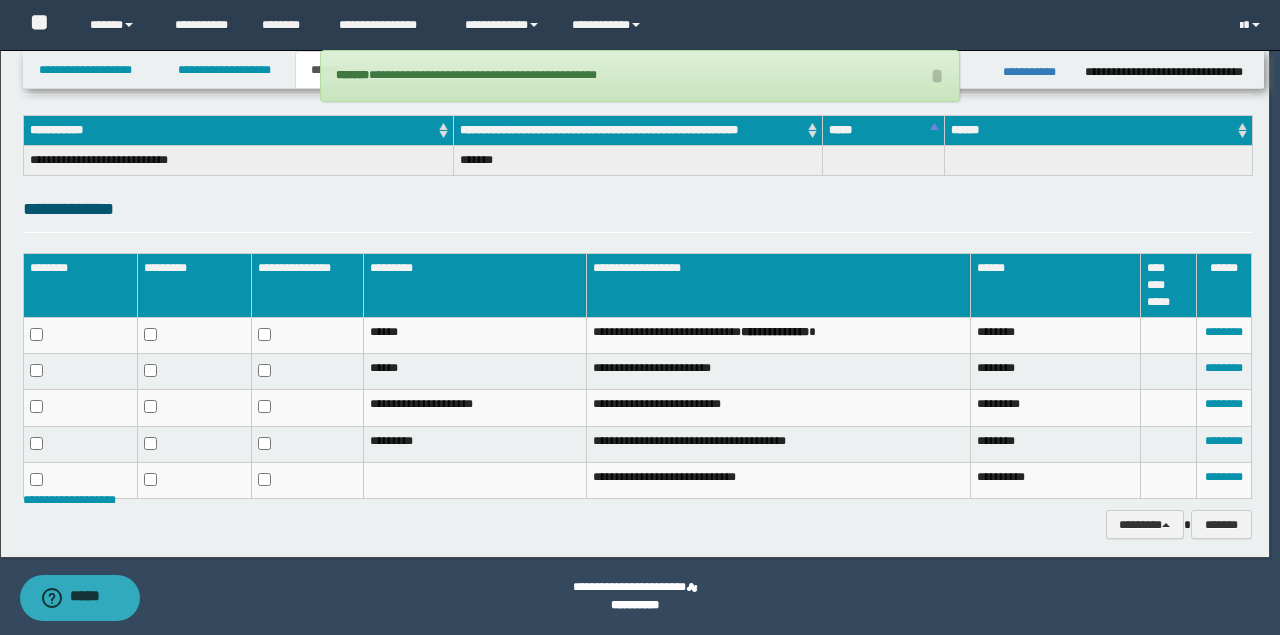 scroll, scrollTop: 260, scrollLeft: 0, axis: vertical 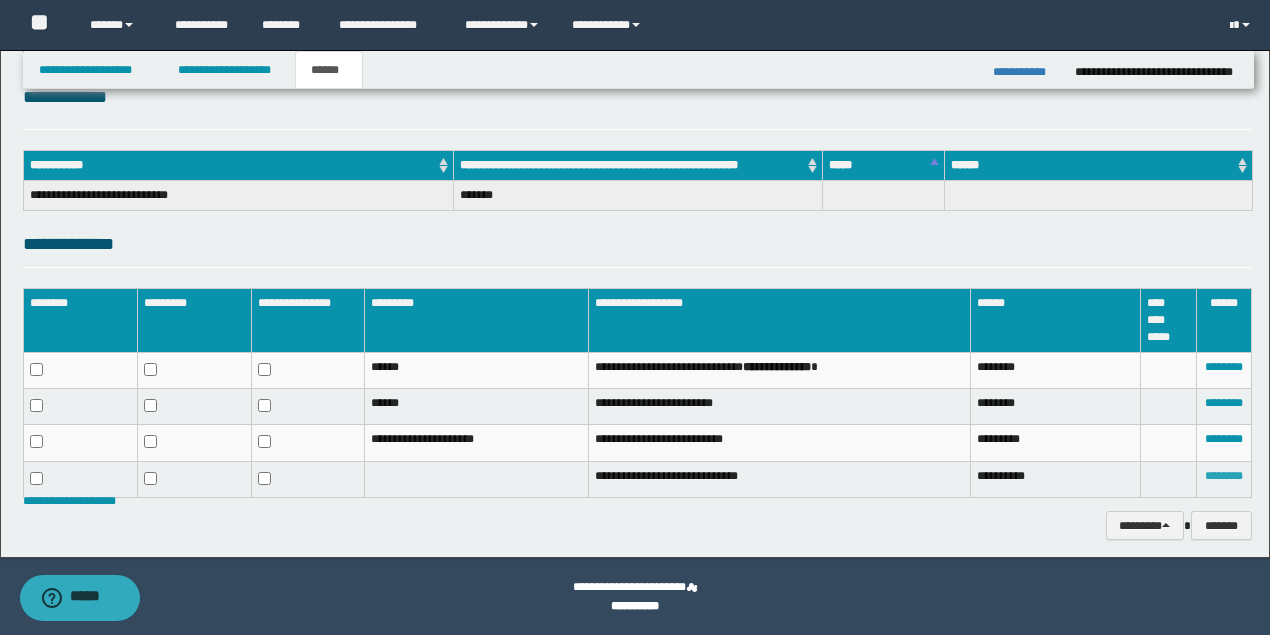 click on "********" at bounding box center (1224, 476) 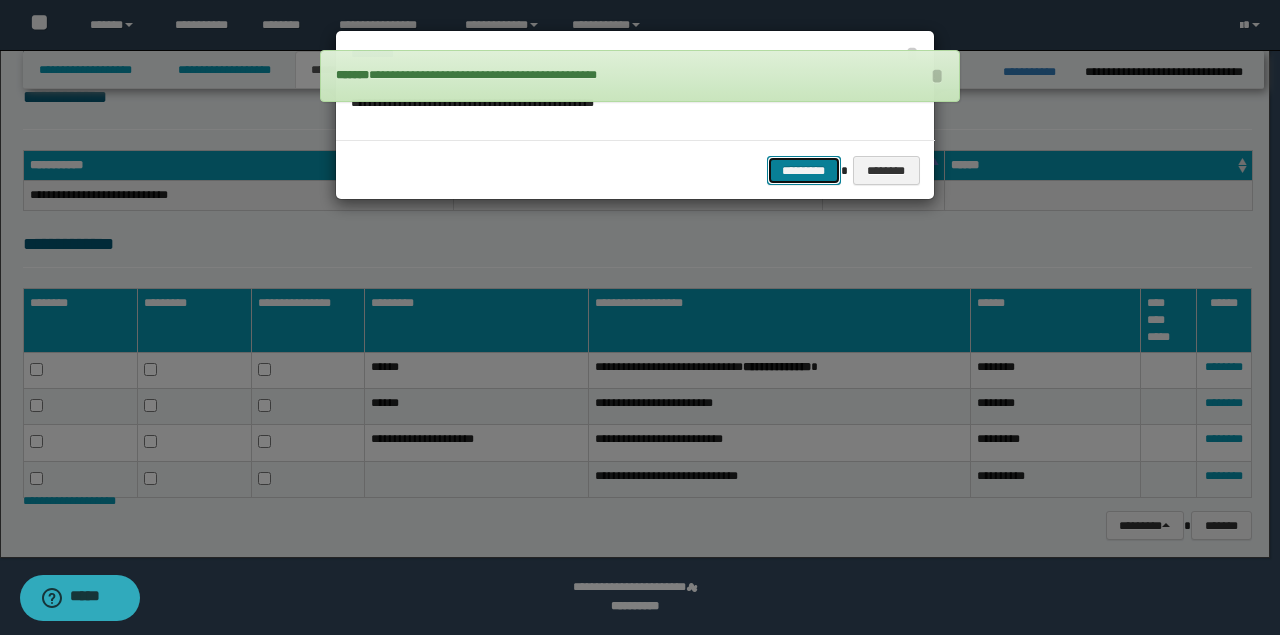 click on "*********" at bounding box center [804, 170] 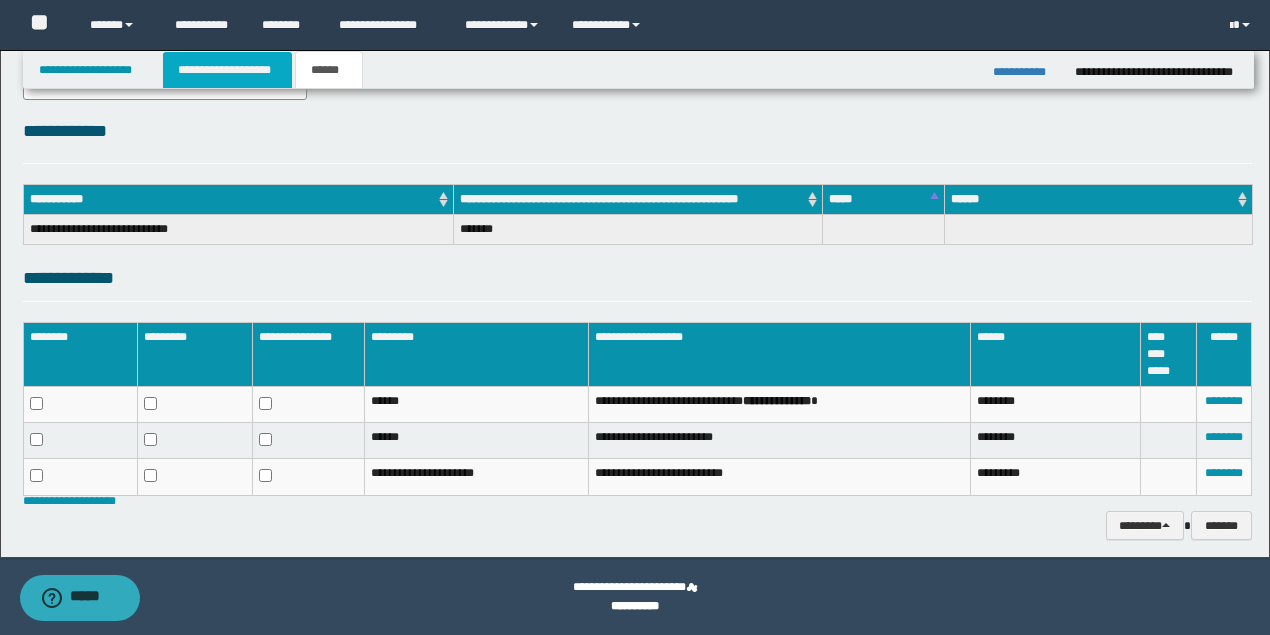 click on "**********" at bounding box center (227, 70) 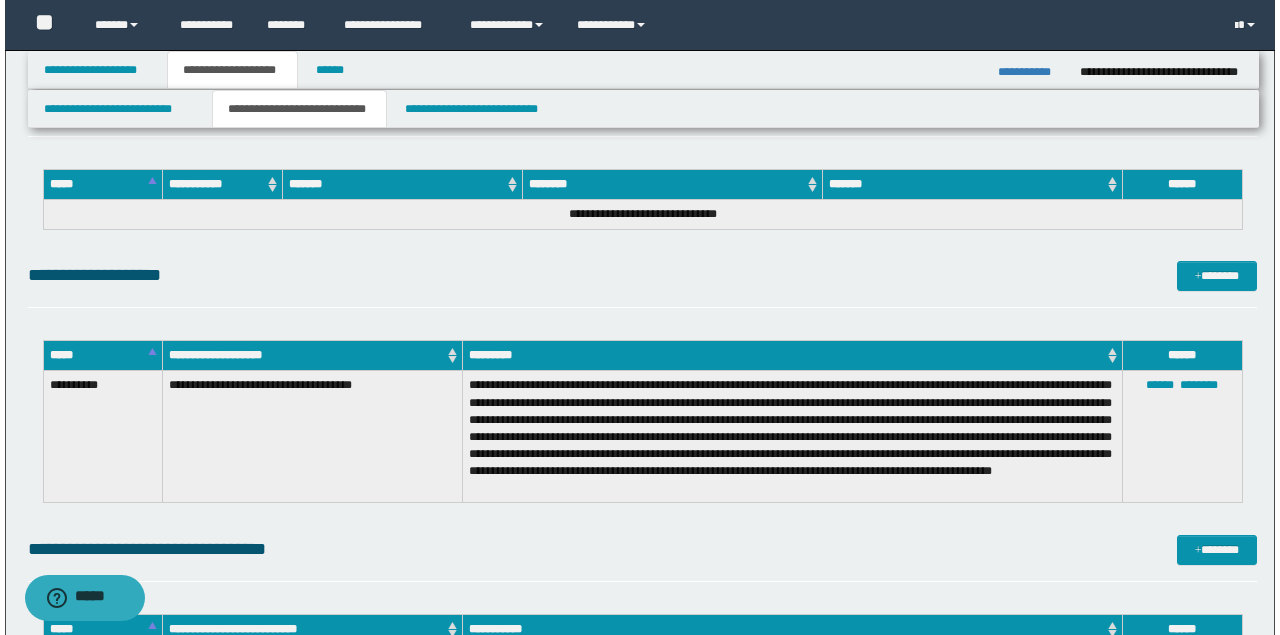 scroll, scrollTop: 1590, scrollLeft: 0, axis: vertical 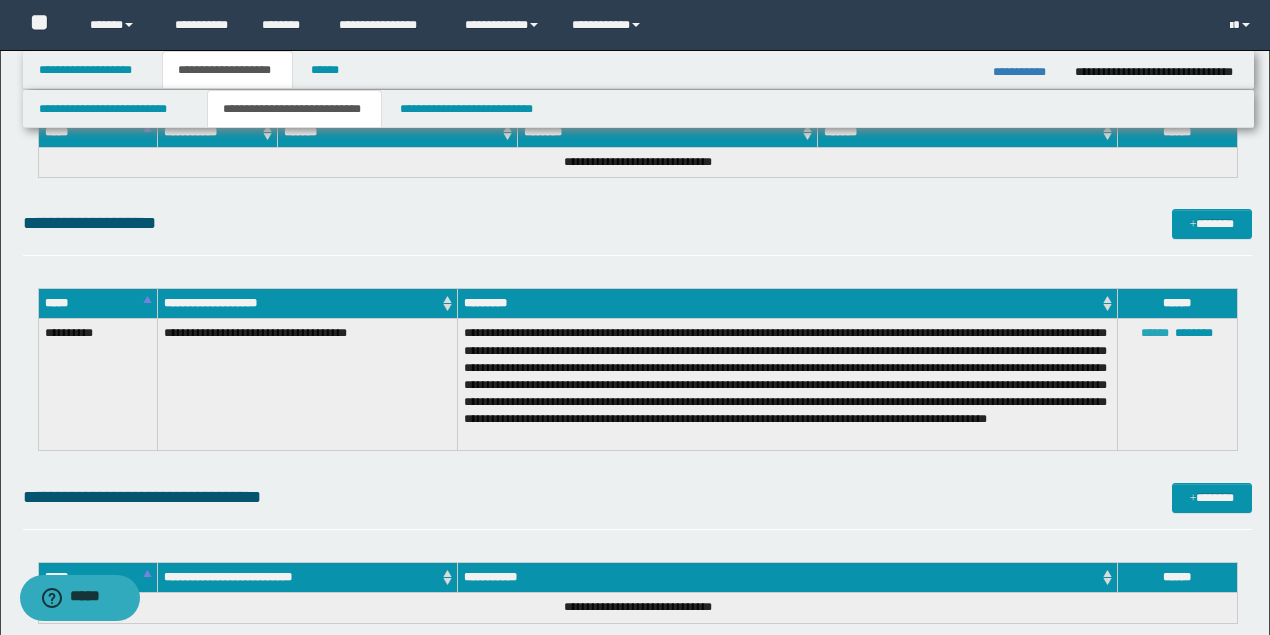 click on "******" at bounding box center (1155, 333) 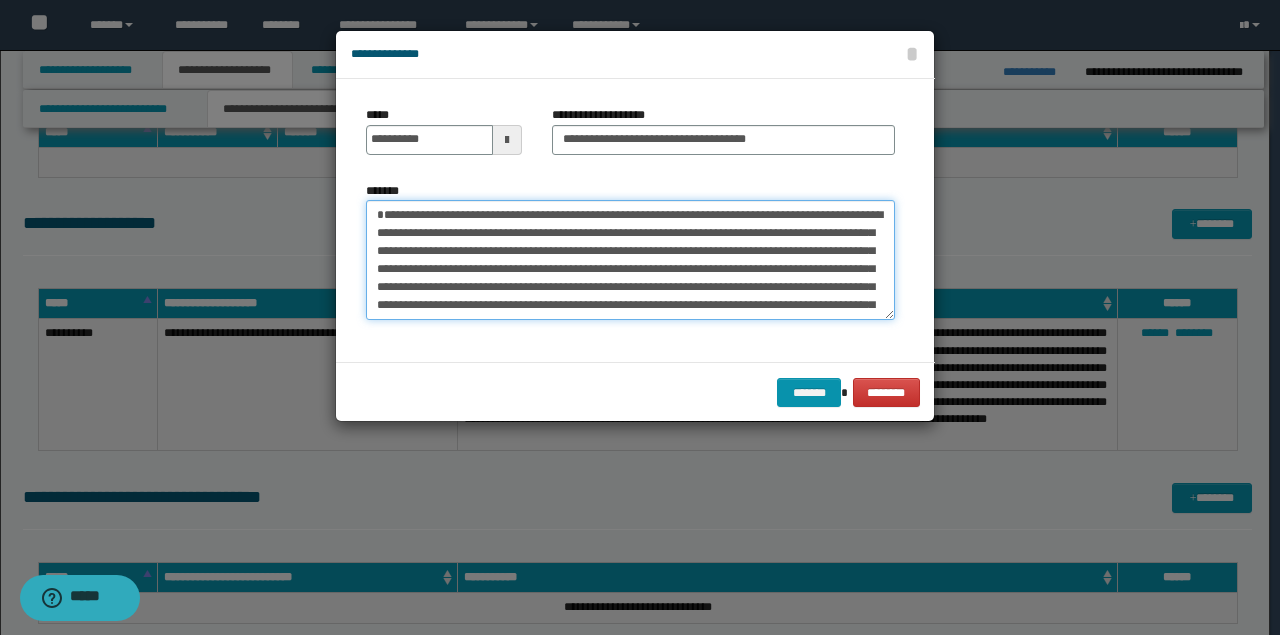 click on "**********" at bounding box center [630, 259] 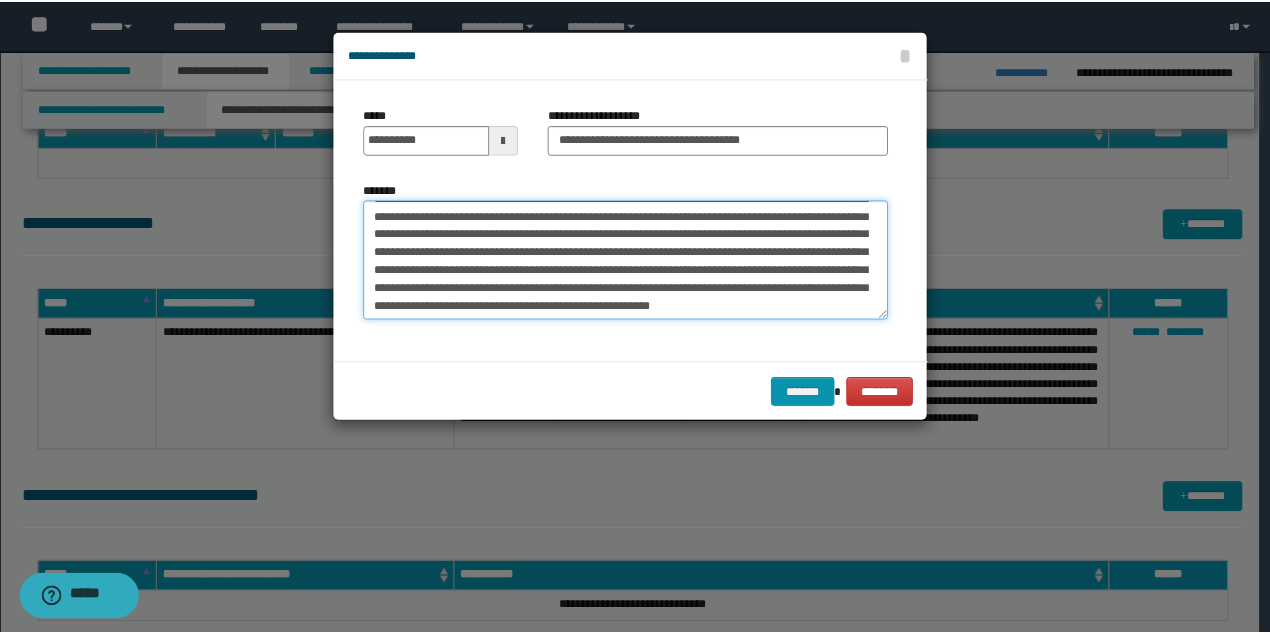 scroll, scrollTop: 54, scrollLeft: 0, axis: vertical 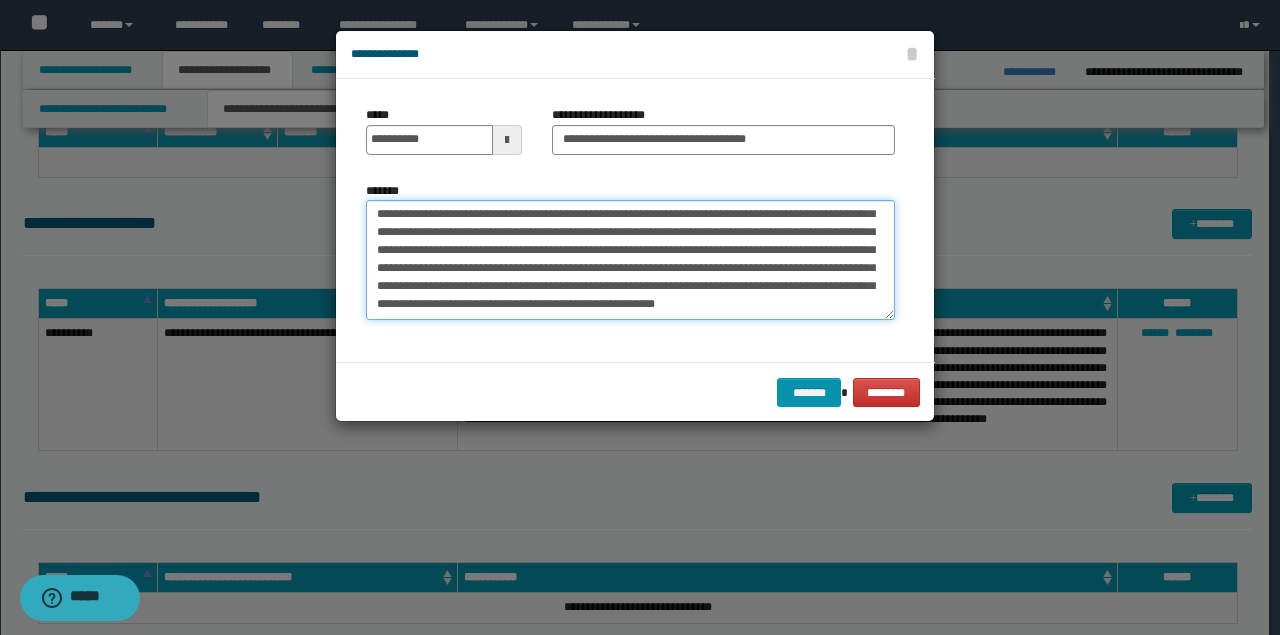 click on "**********" at bounding box center (630, 259) 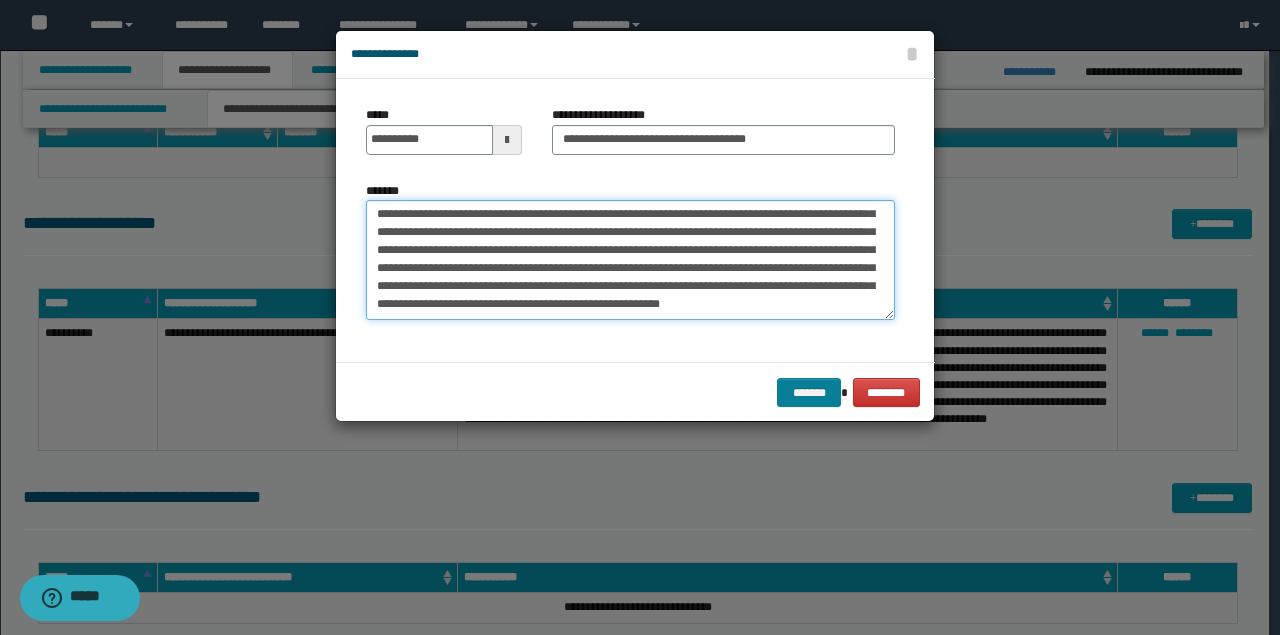 type on "**********" 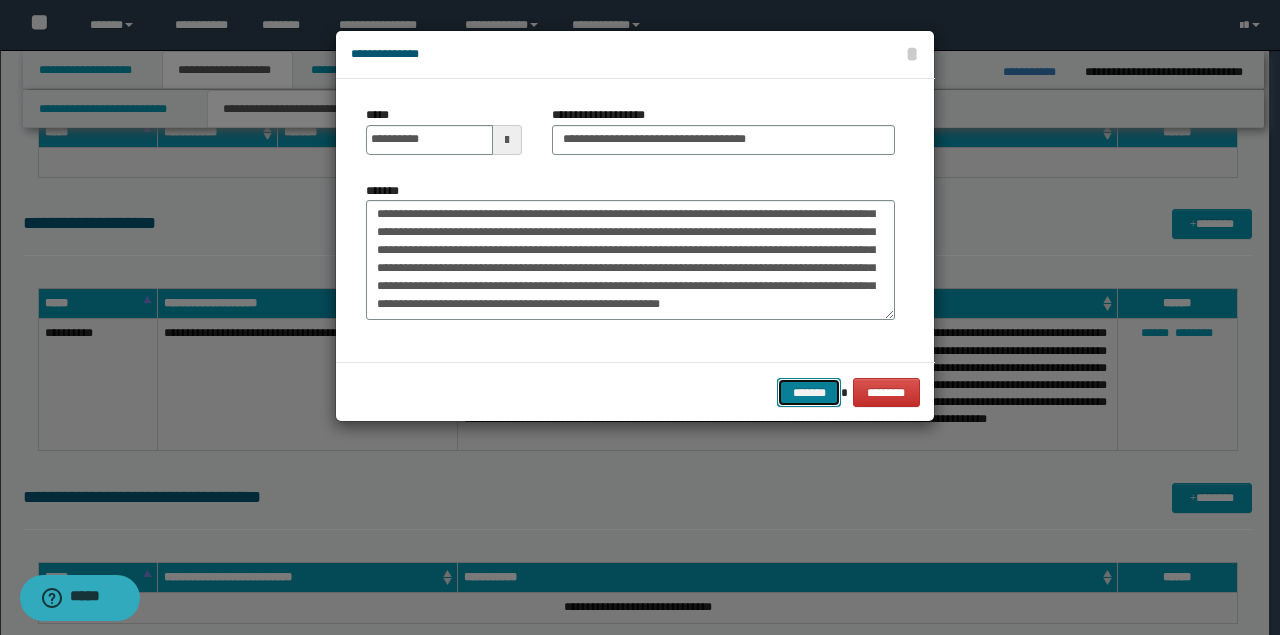 click on "*******" at bounding box center [809, 392] 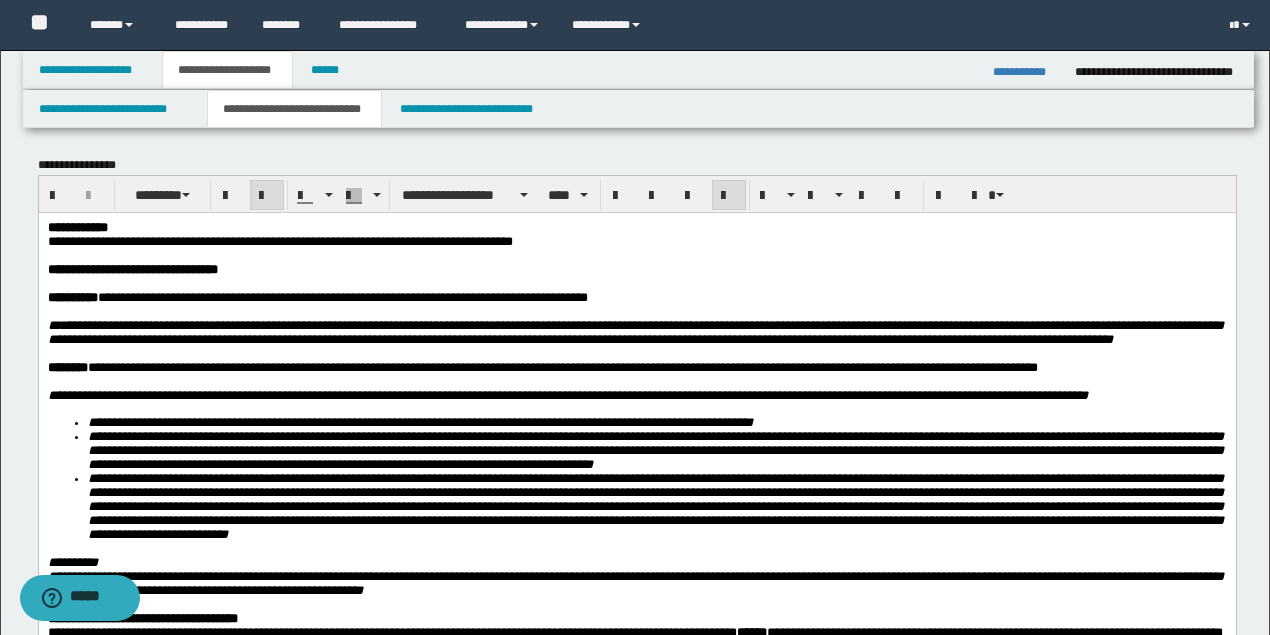 scroll, scrollTop: 0, scrollLeft: 0, axis: both 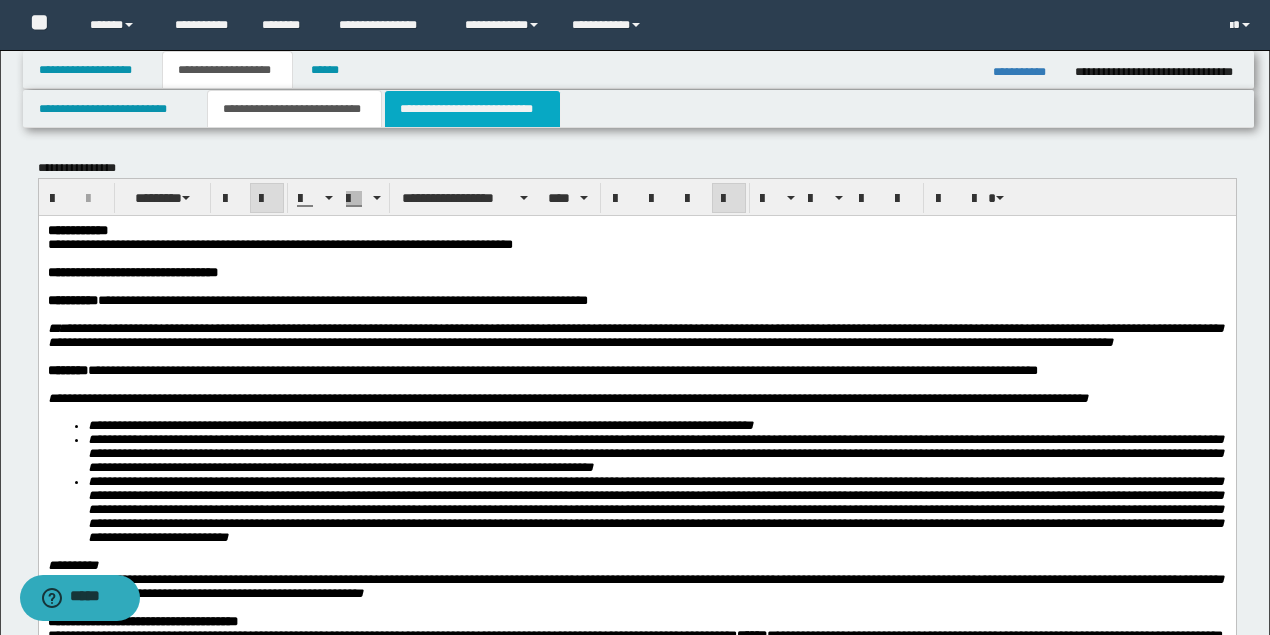 click on "**********" at bounding box center [472, 109] 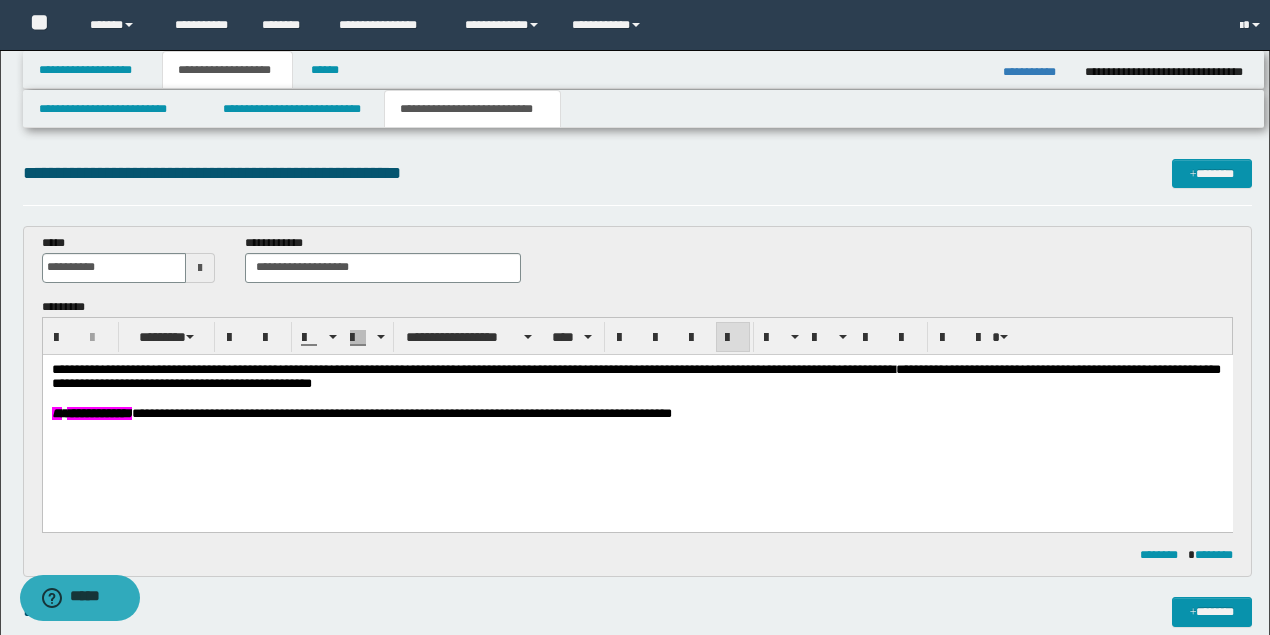 click on "**********" at bounding box center (638, 266) 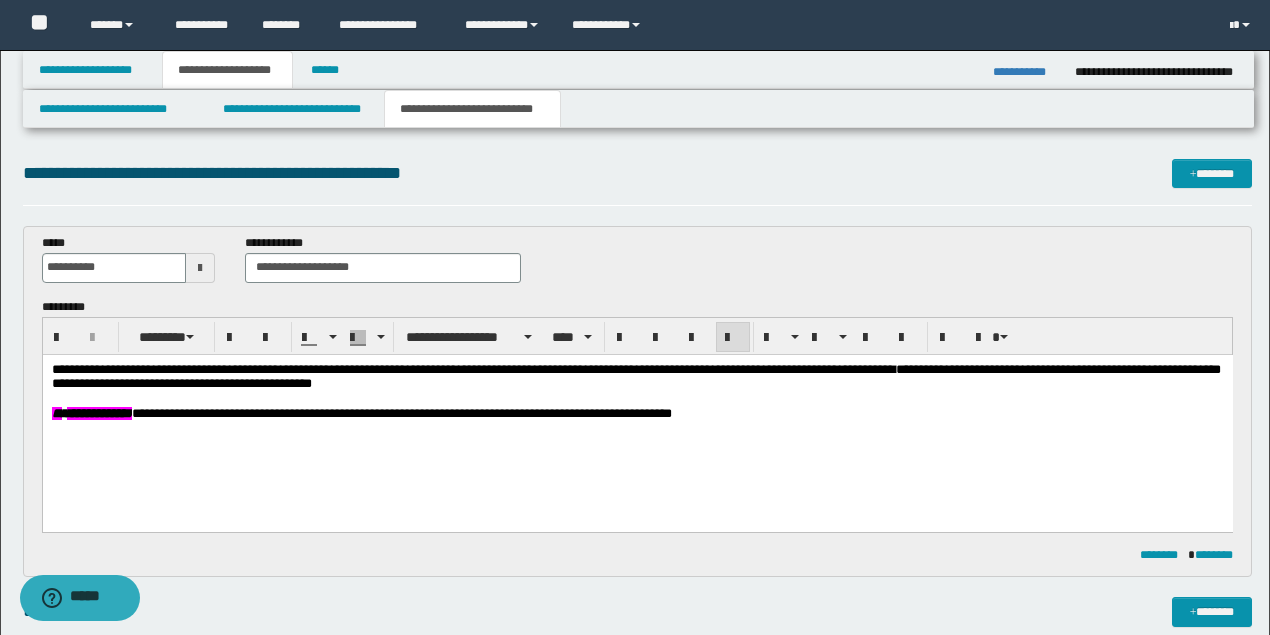 click at bounding box center (637, 397) 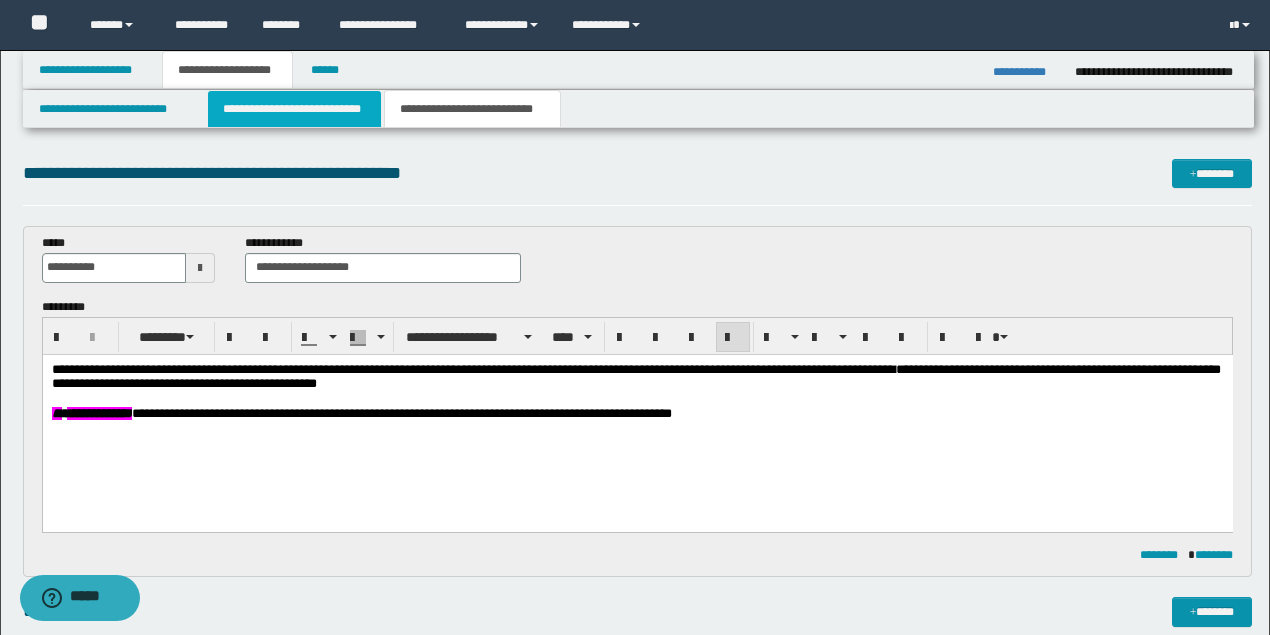 click on "**********" at bounding box center (294, 109) 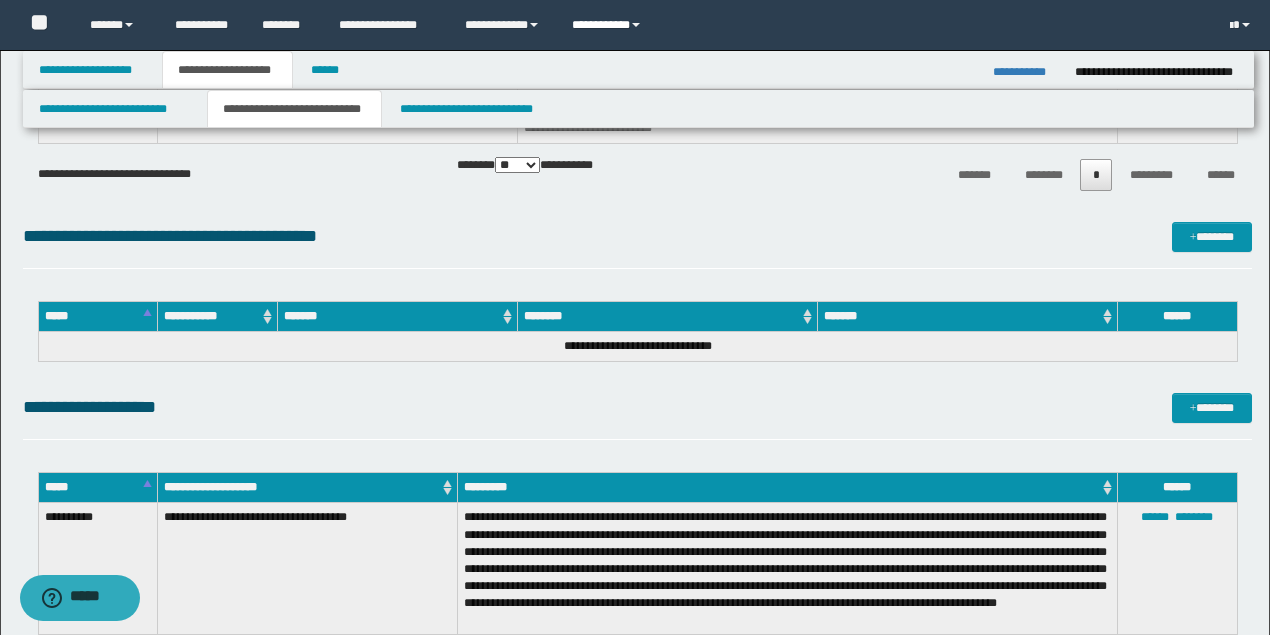 scroll, scrollTop: 1600, scrollLeft: 0, axis: vertical 